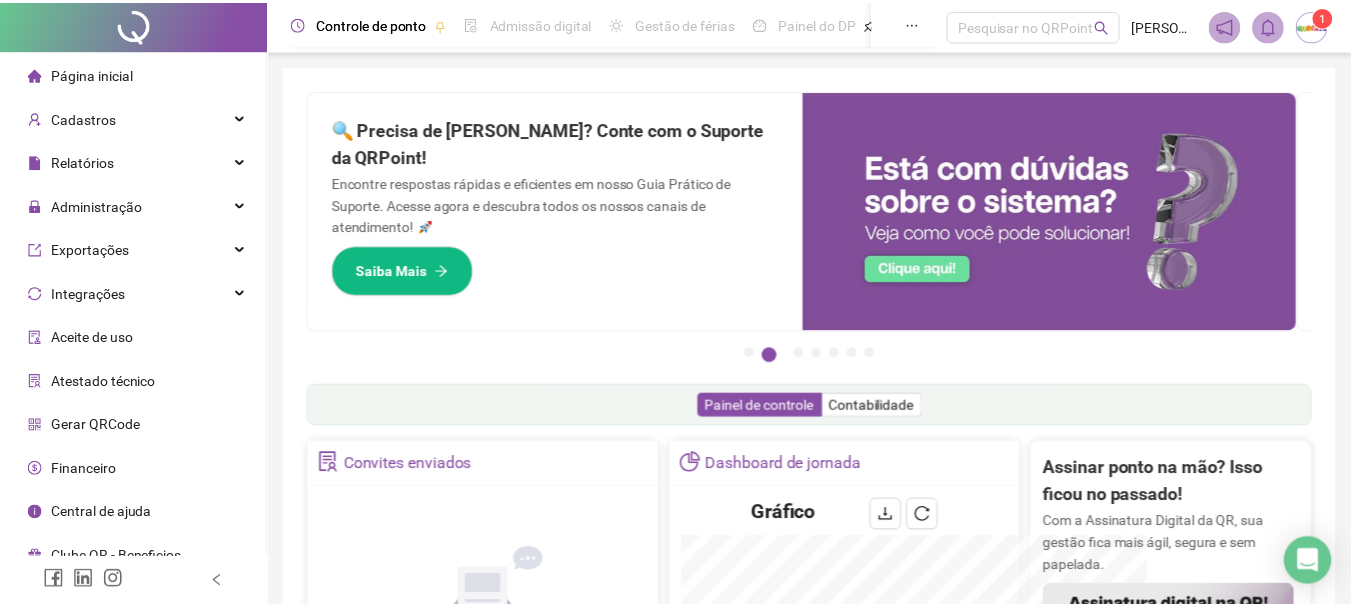 scroll, scrollTop: 0, scrollLeft: 0, axis: both 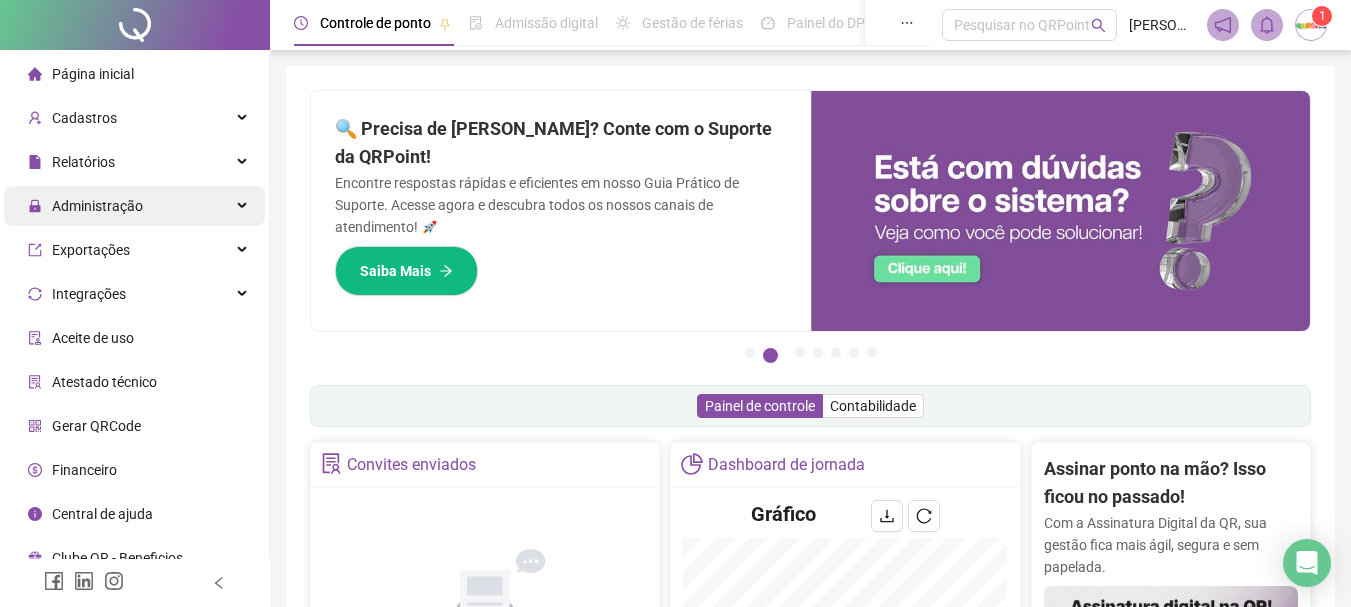click on "Administração" at bounding box center [134, 206] 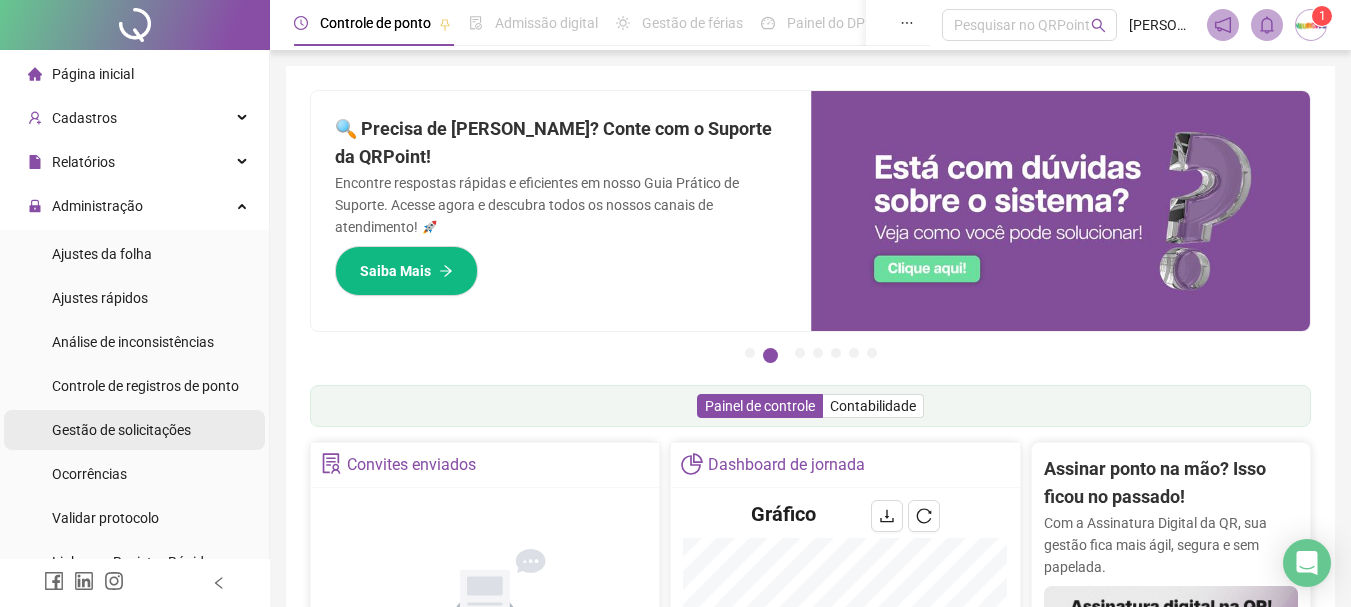 click on "Gestão de solicitações" at bounding box center [121, 430] 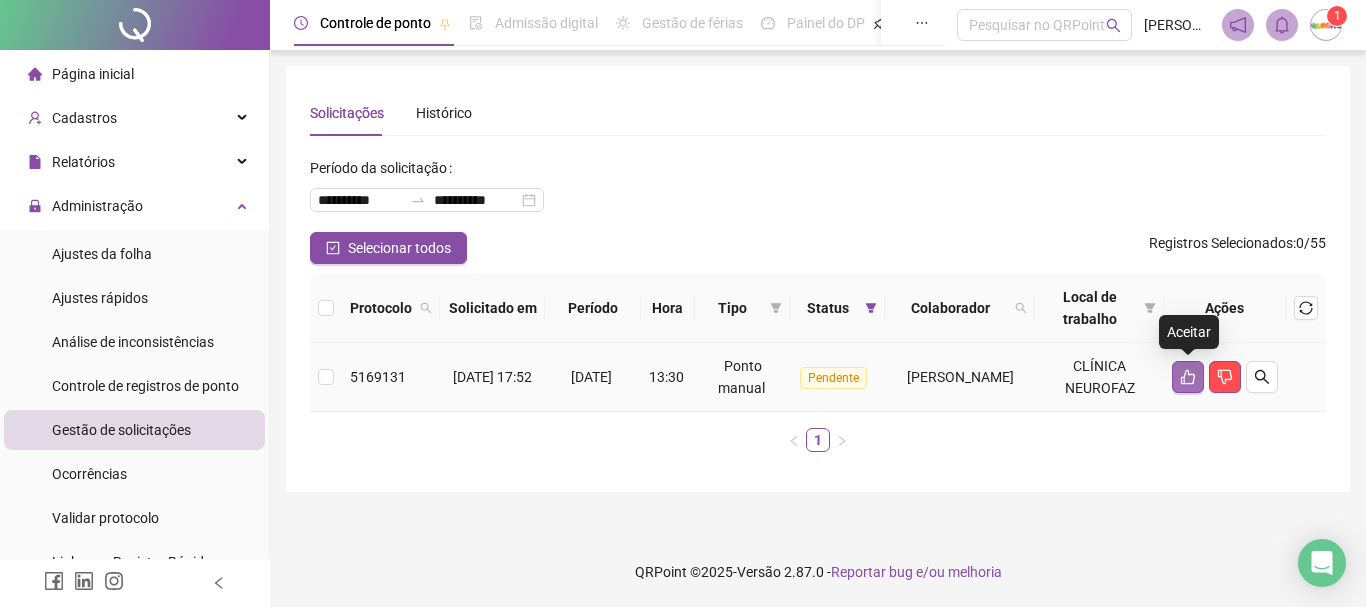 click at bounding box center (1188, 377) 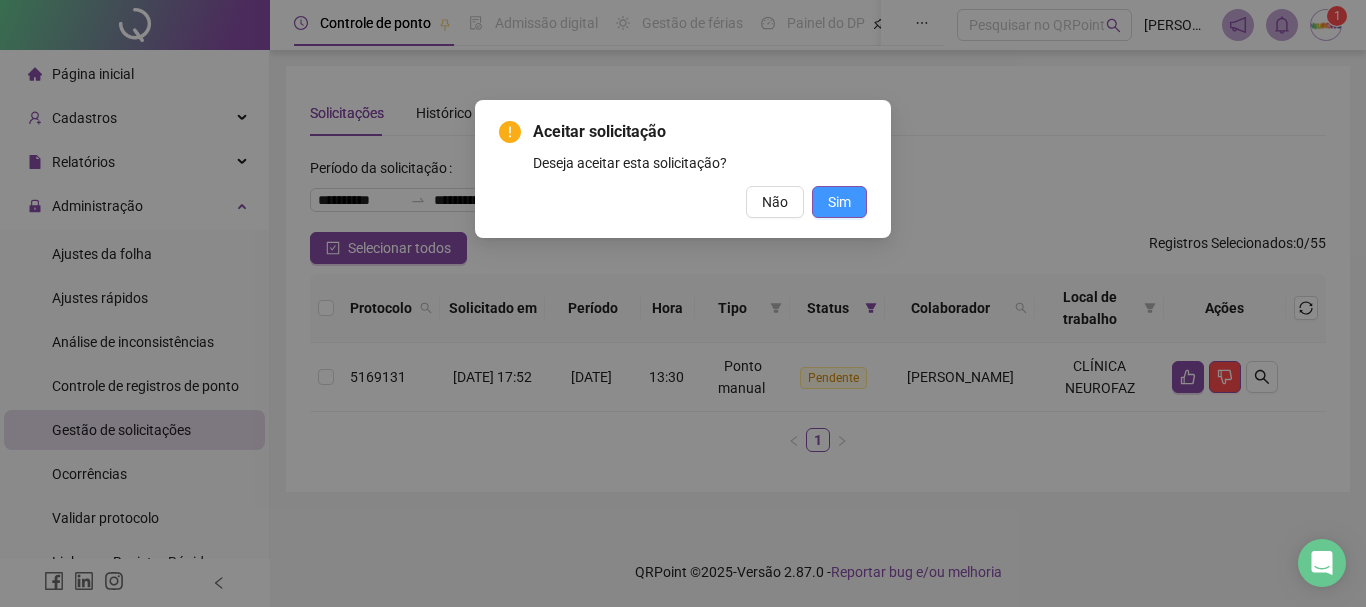 click on "Sim" at bounding box center [839, 202] 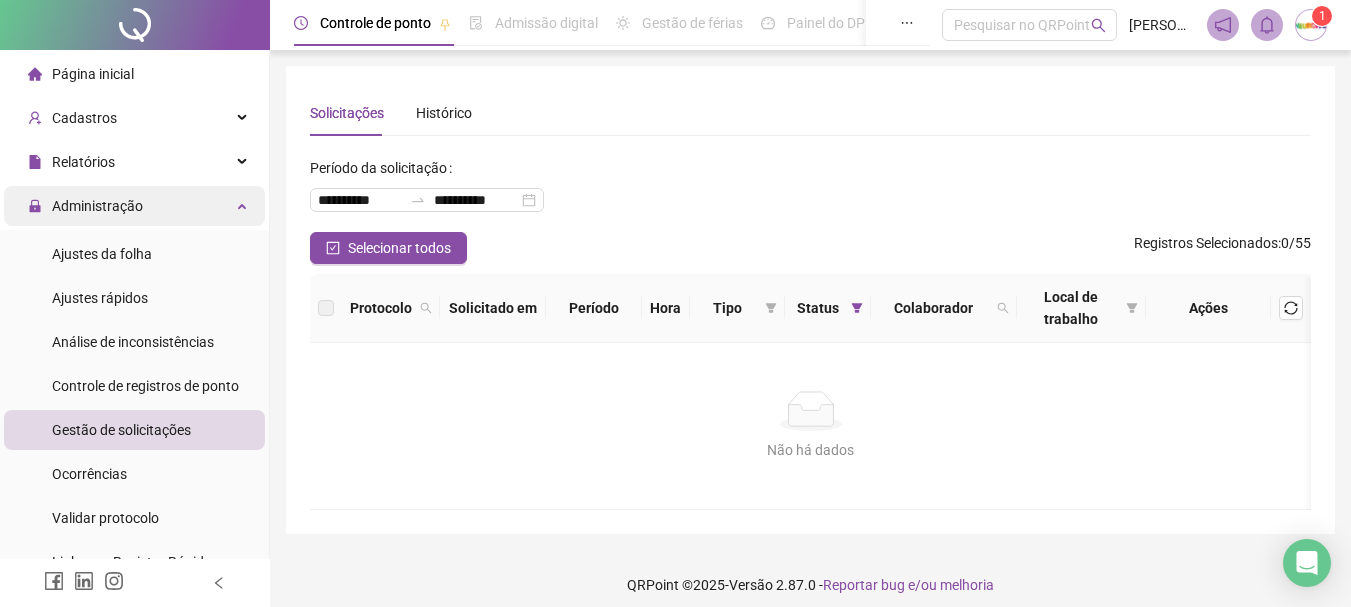 click on "Administração" at bounding box center (85, 206) 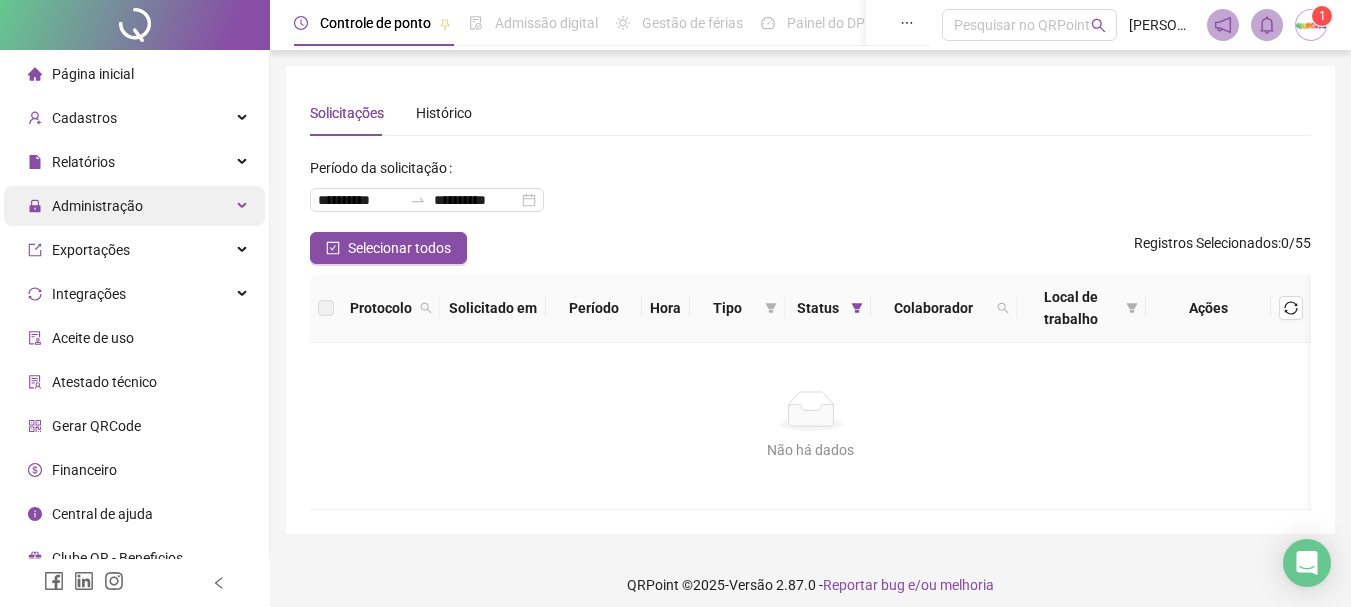 click on "Administração" at bounding box center (85, 206) 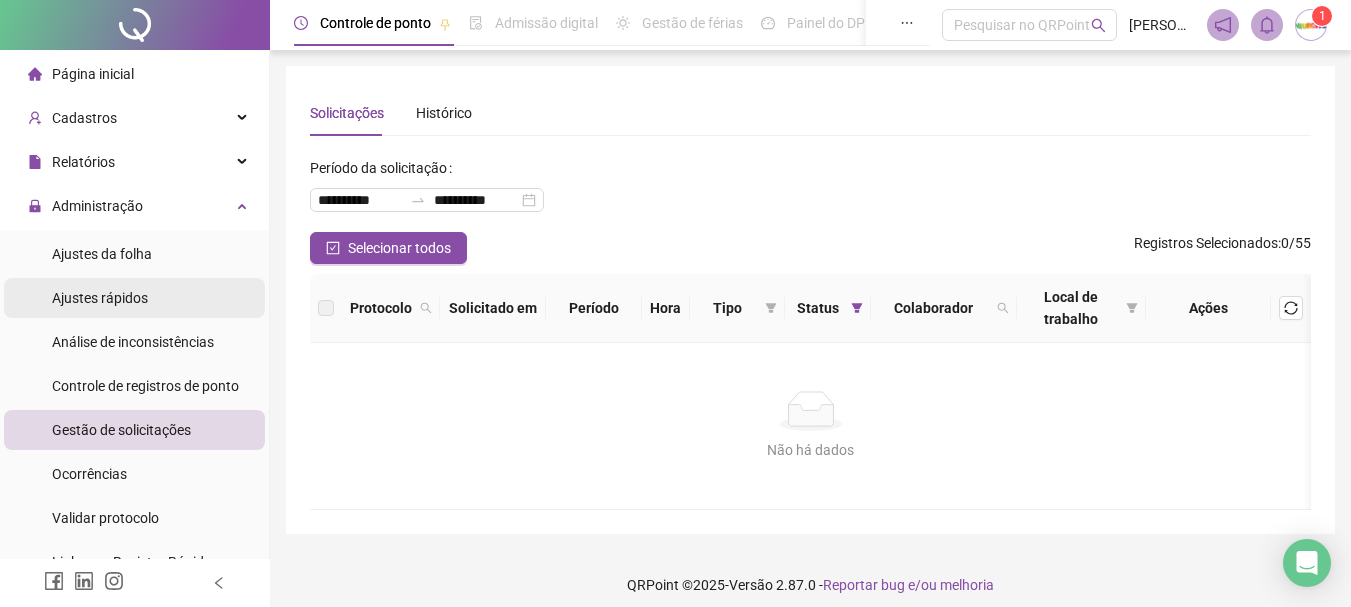 scroll, scrollTop: 100, scrollLeft: 0, axis: vertical 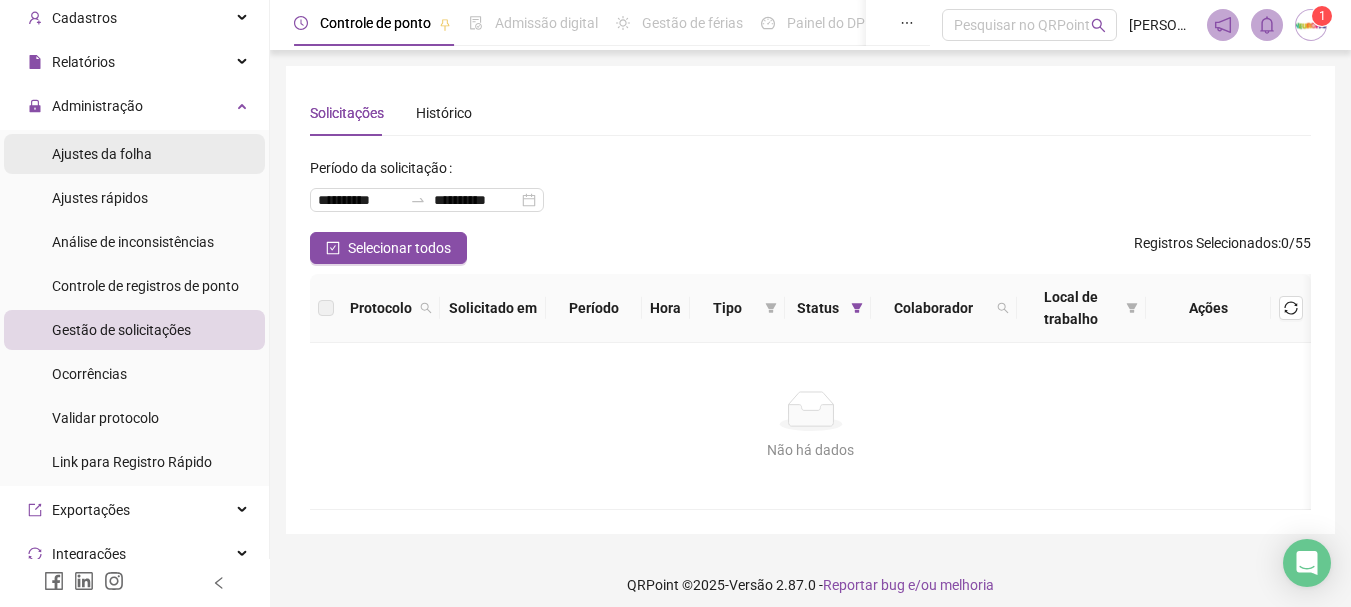 click on "Ajustes da folha" at bounding box center [102, 154] 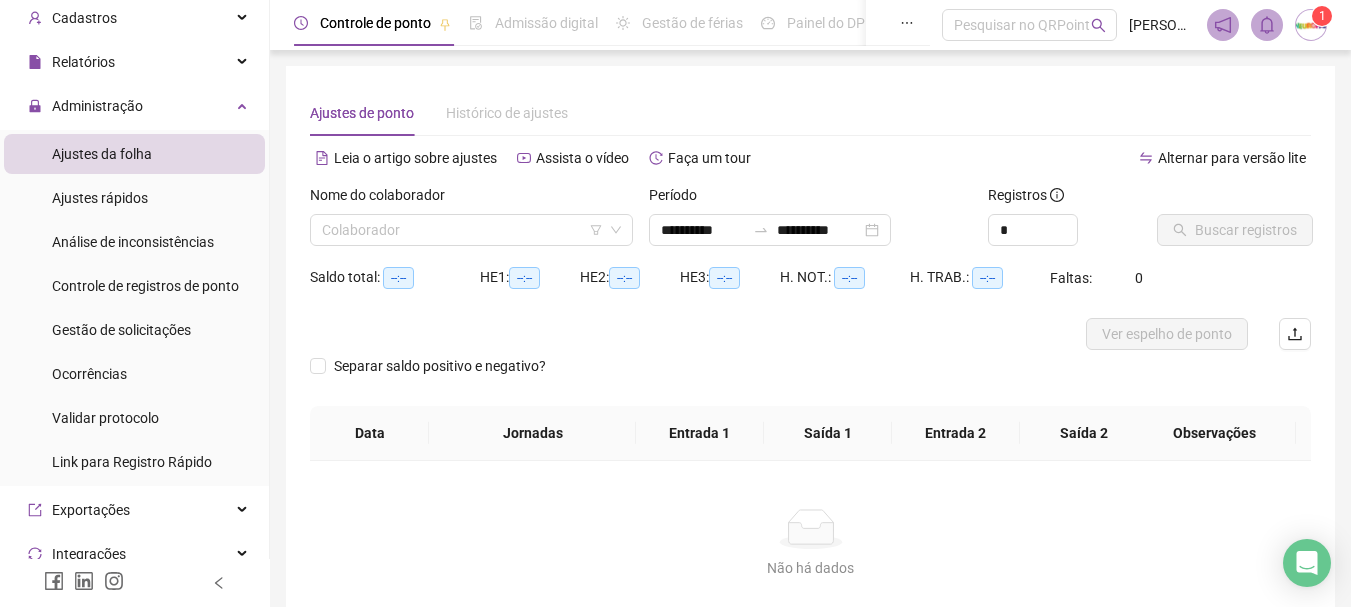 type on "**********" 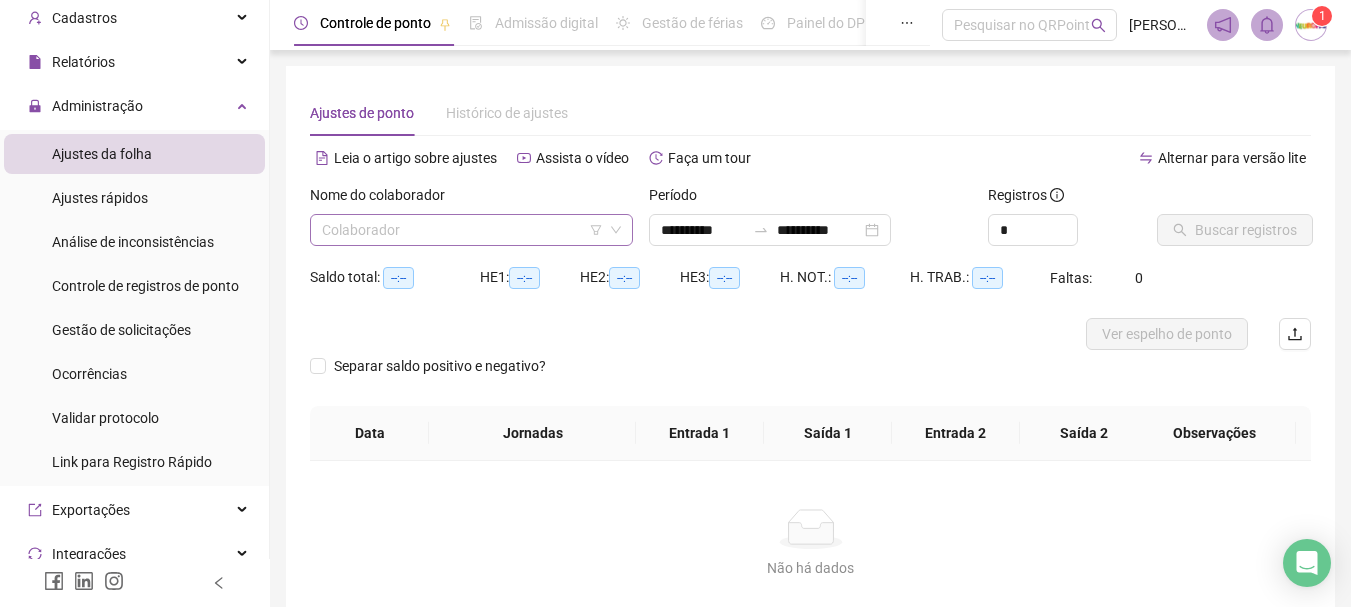 click at bounding box center (465, 230) 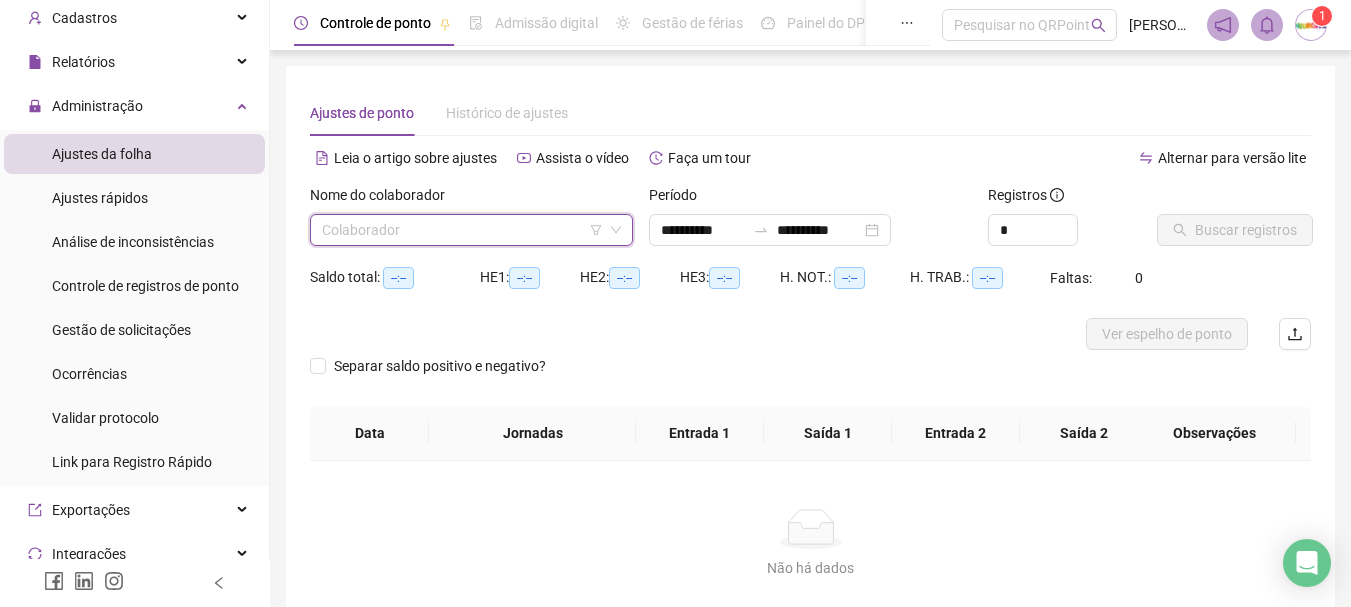 click at bounding box center [465, 230] 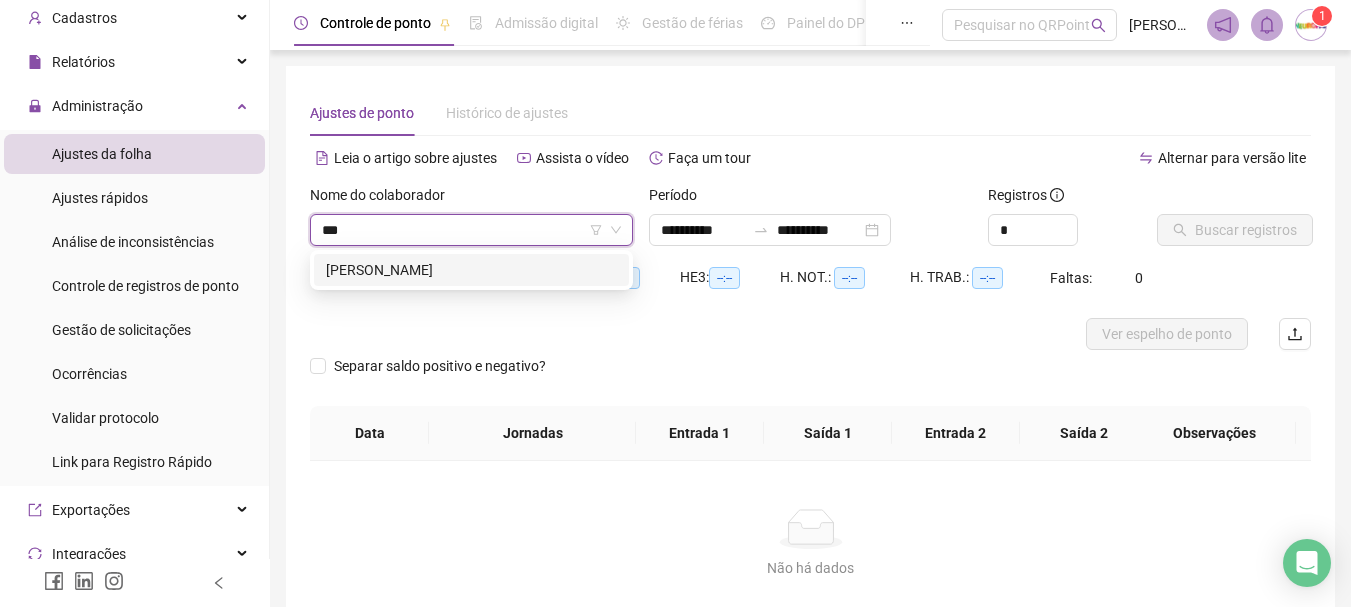 type on "****" 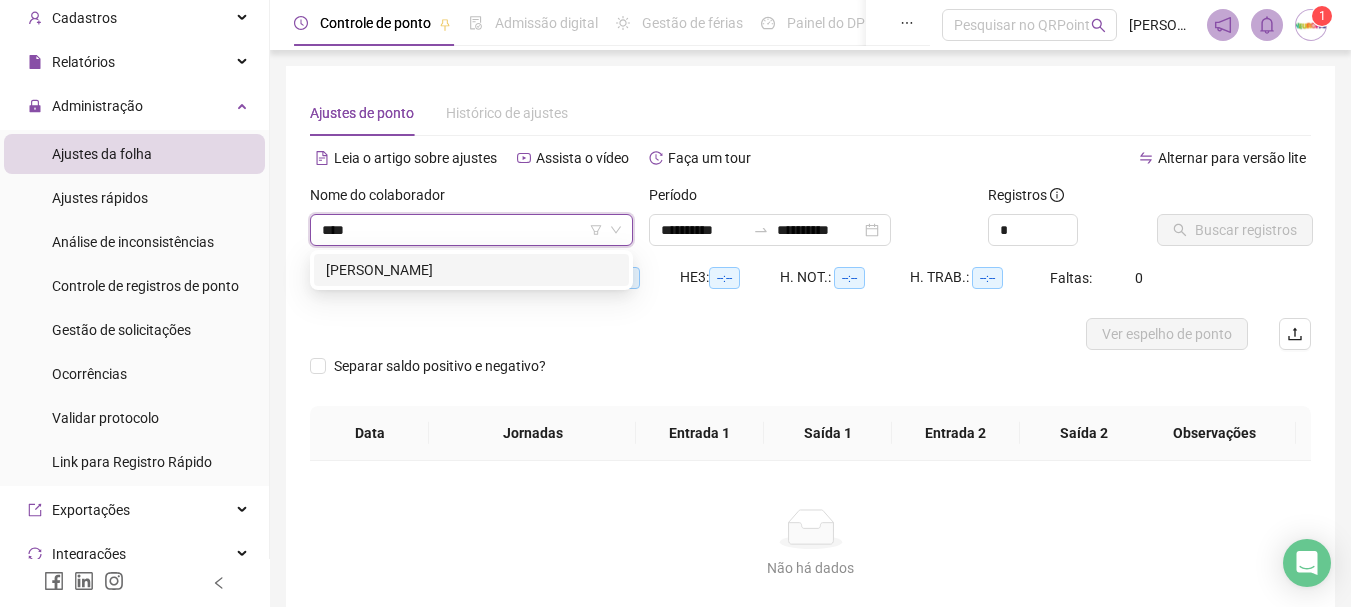 click on "[PERSON_NAME]" at bounding box center [471, 270] 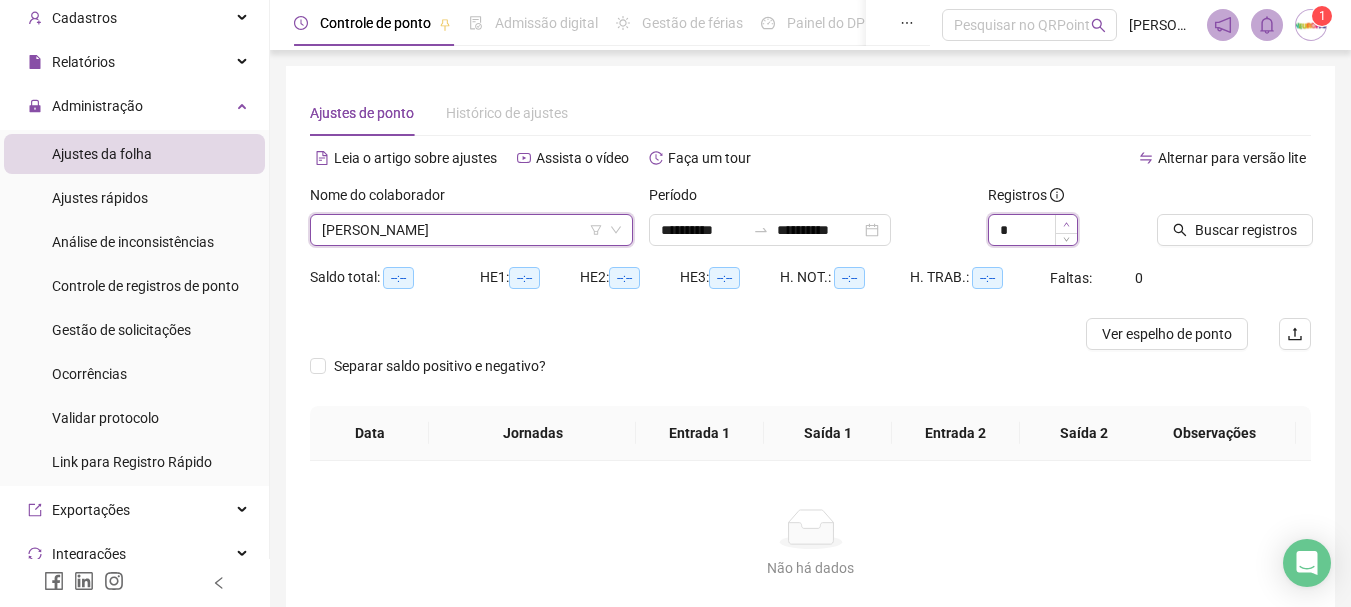 type on "*" 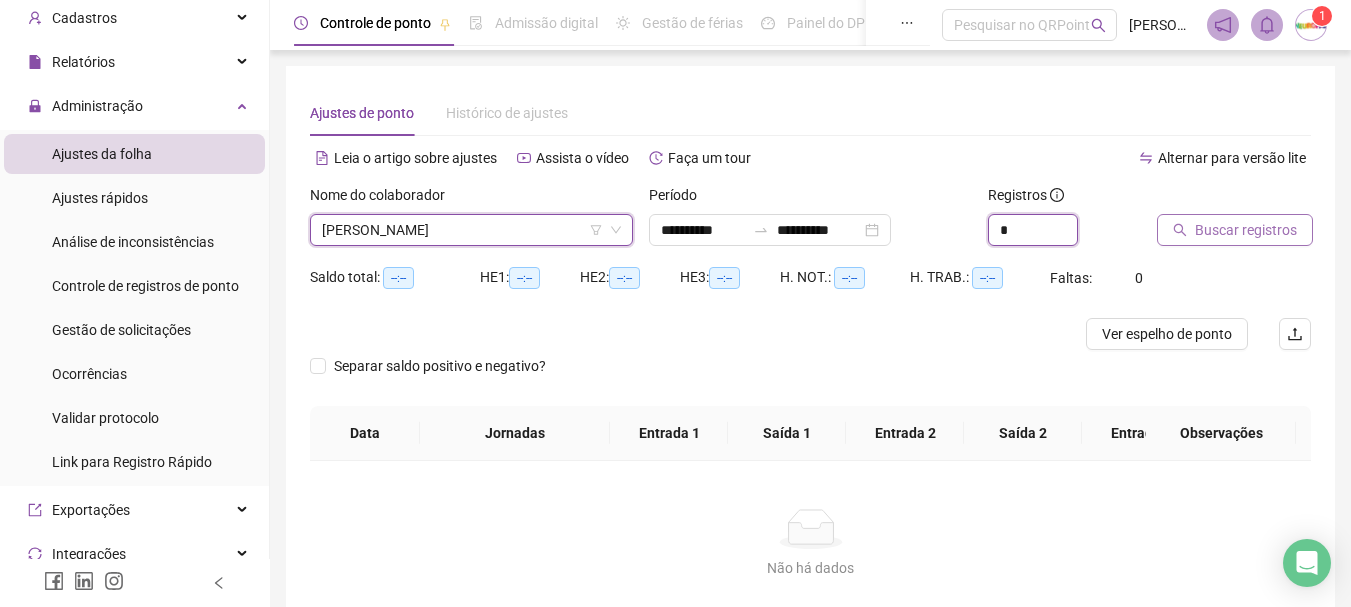 drag, startPoint x: 1069, startPoint y: 225, endPoint x: 1163, endPoint y: 229, distance: 94.08507 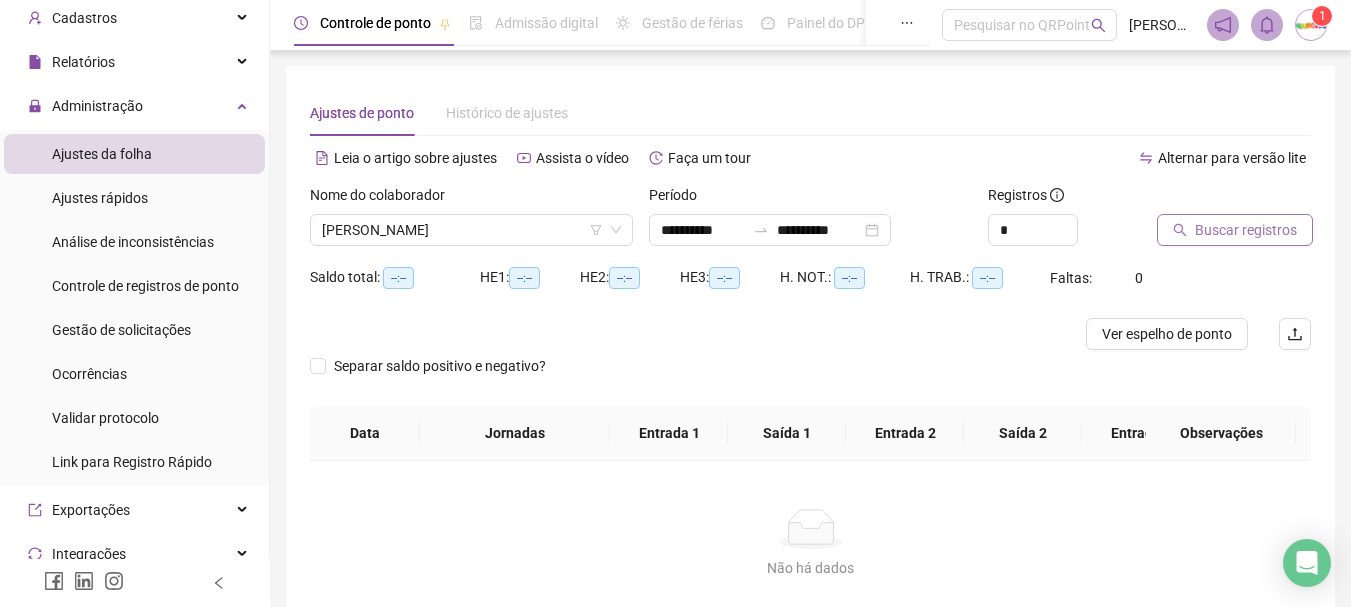 click 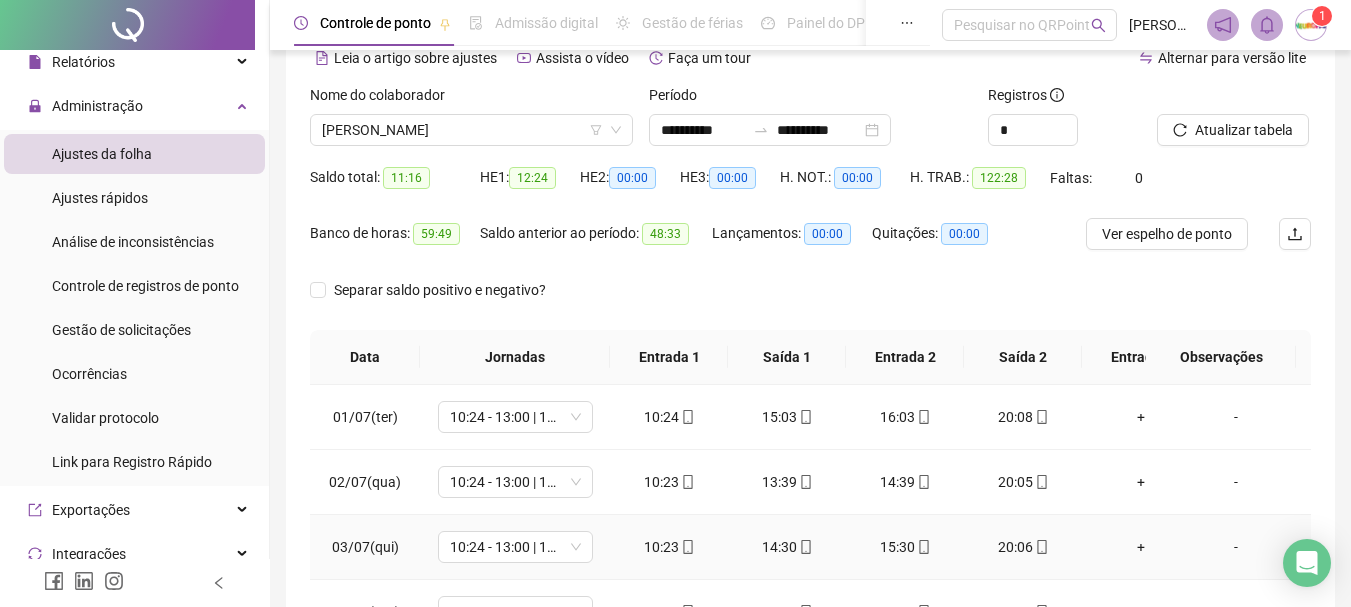 scroll, scrollTop: 300, scrollLeft: 0, axis: vertical 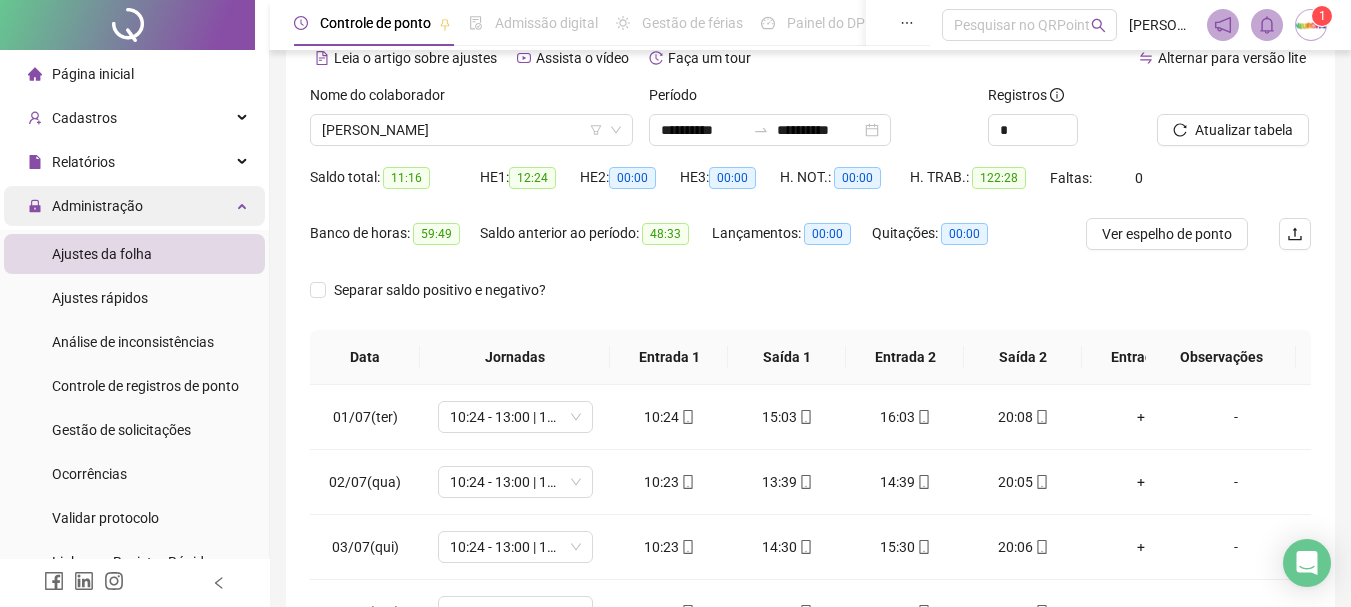 click on "Administração" at bounding box center [134, 206] 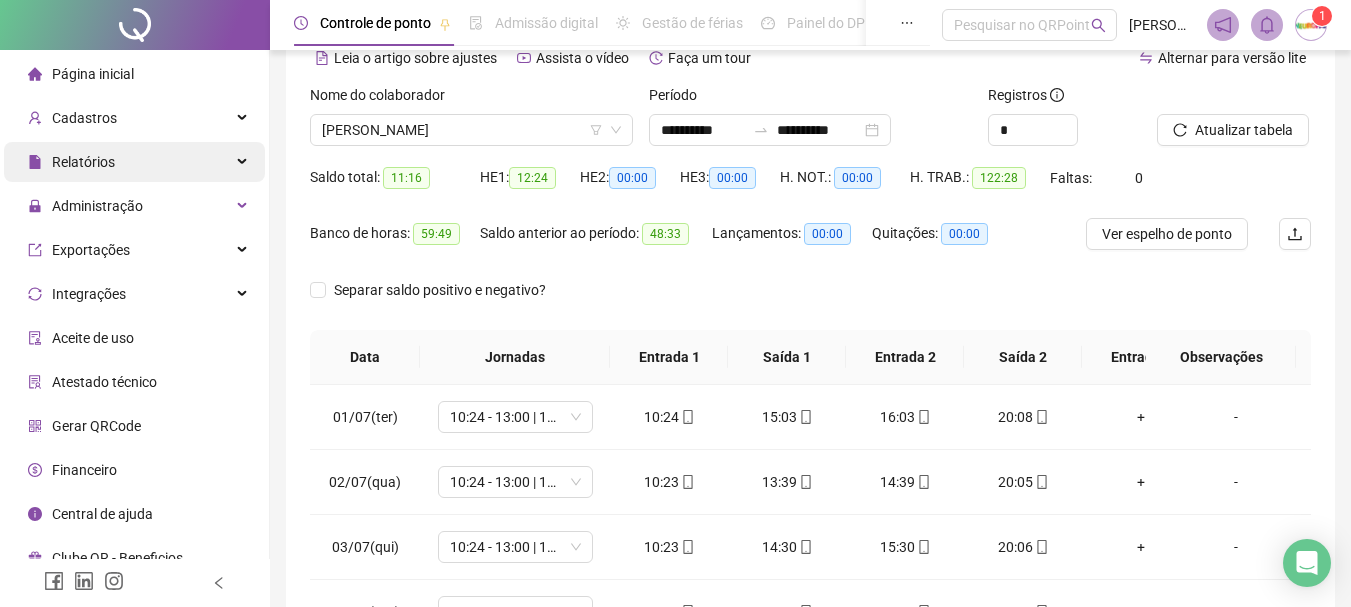 click on "Relatórios" at bounding box center (134, 162) 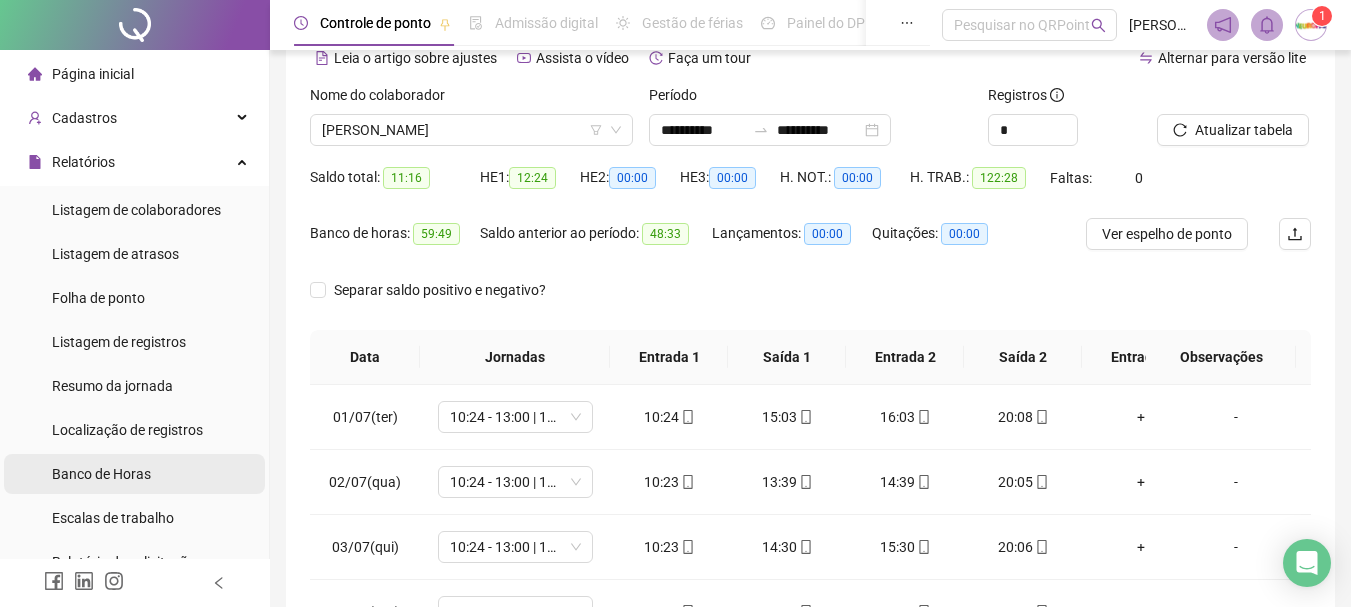 click on "Banco de Horas" at bounding box center (101, 474) 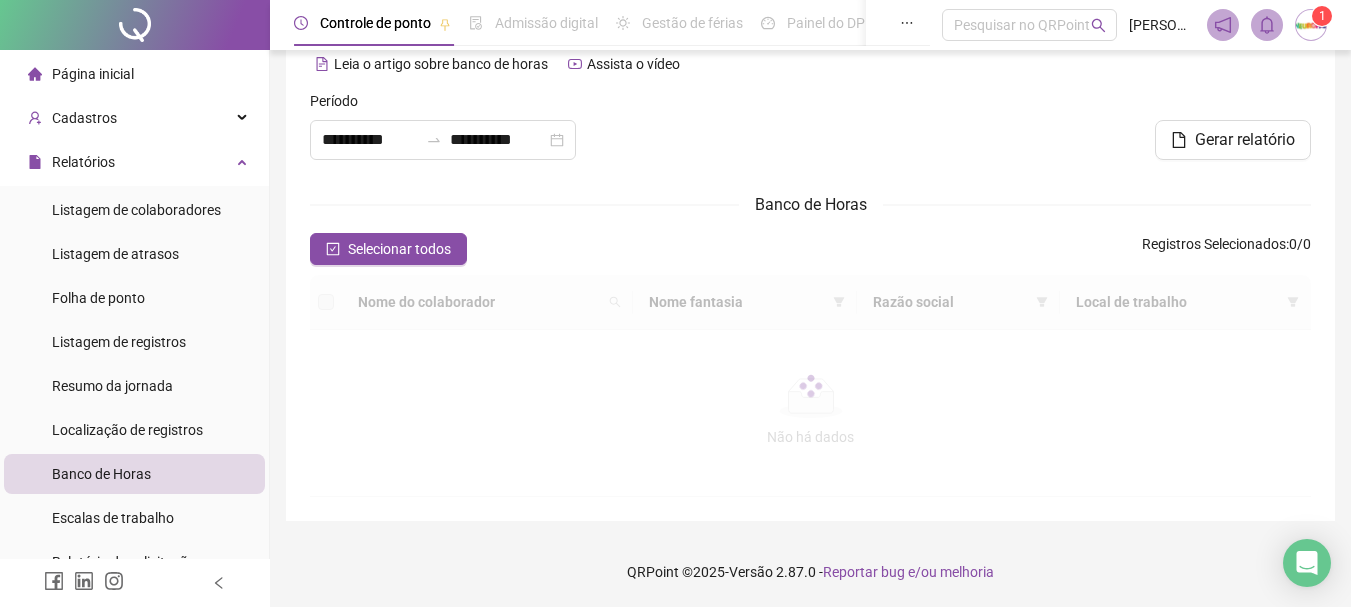 type on "**********" 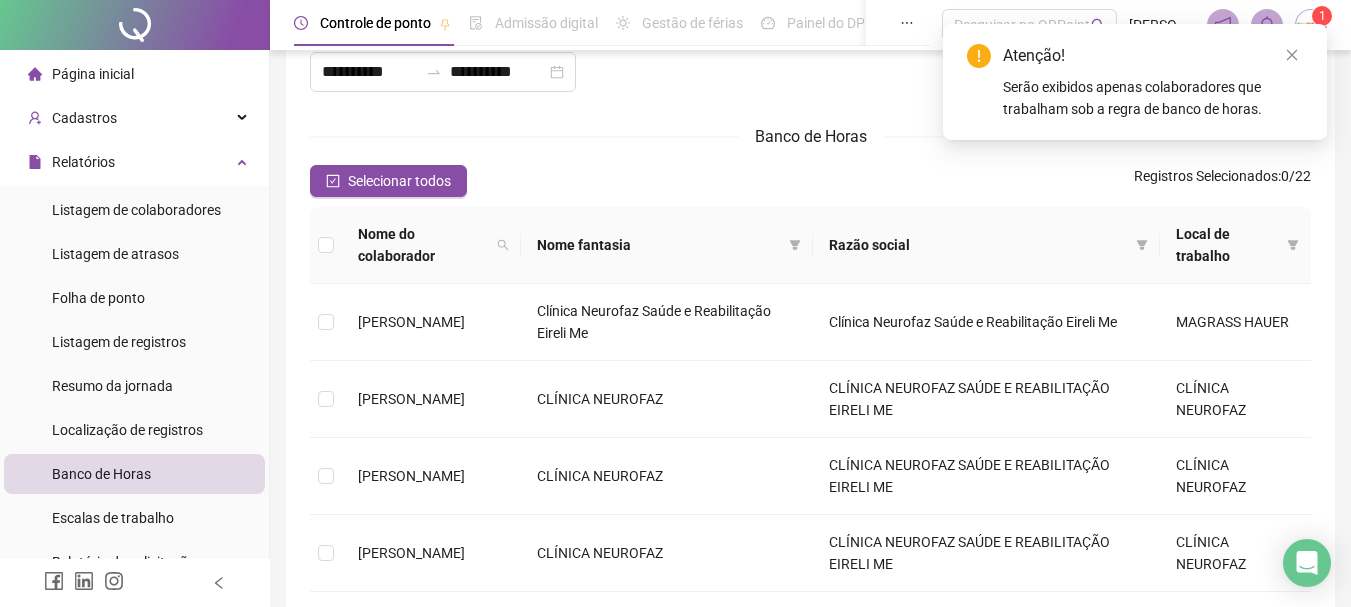 scroll, scrollTop: 0, scrollLeft: 0, axis: both 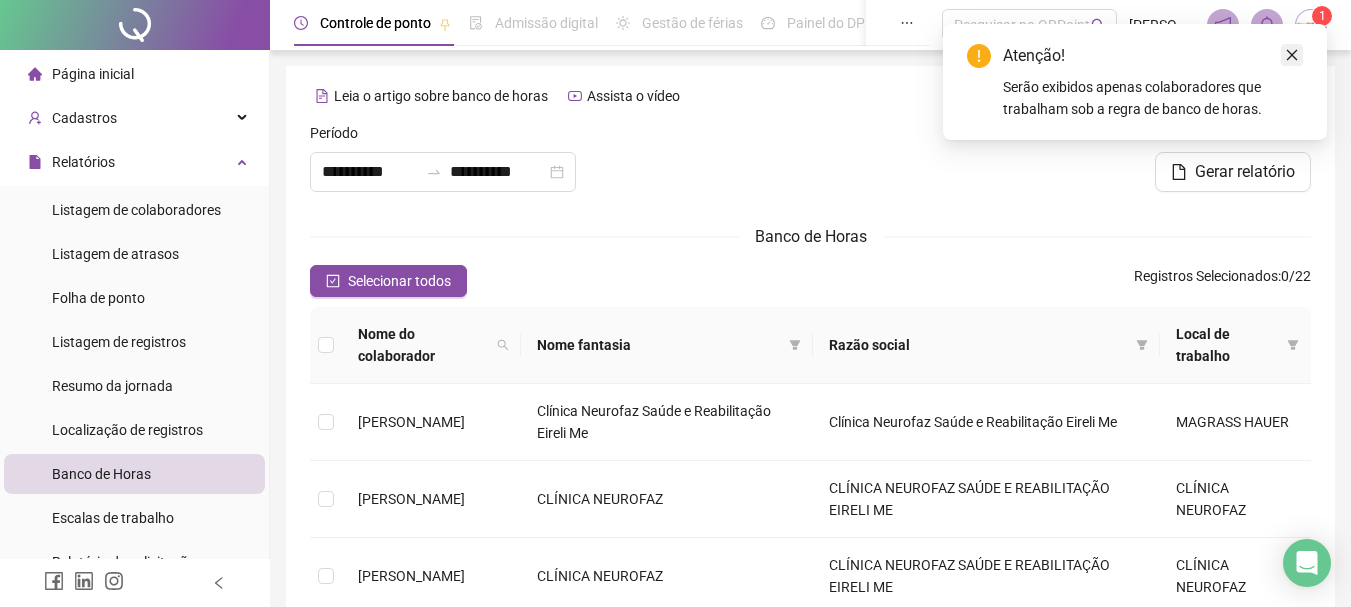 click 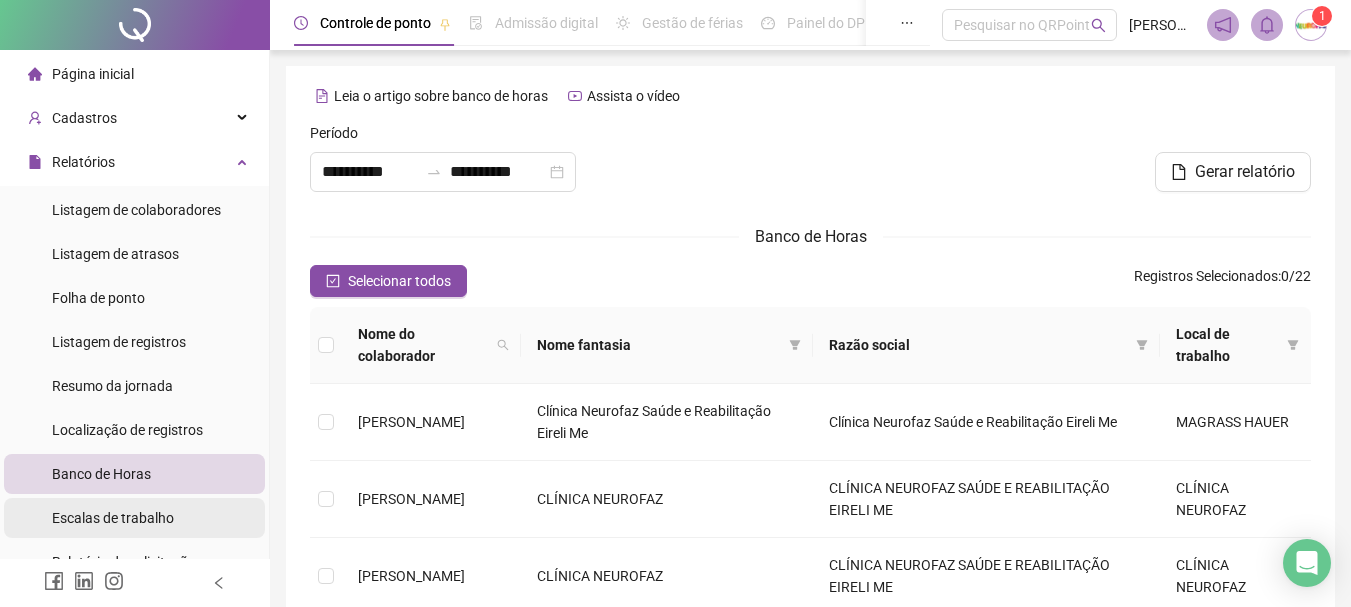 scroll, scrollTop: 100, scrollLeft: 0, axis: vertical 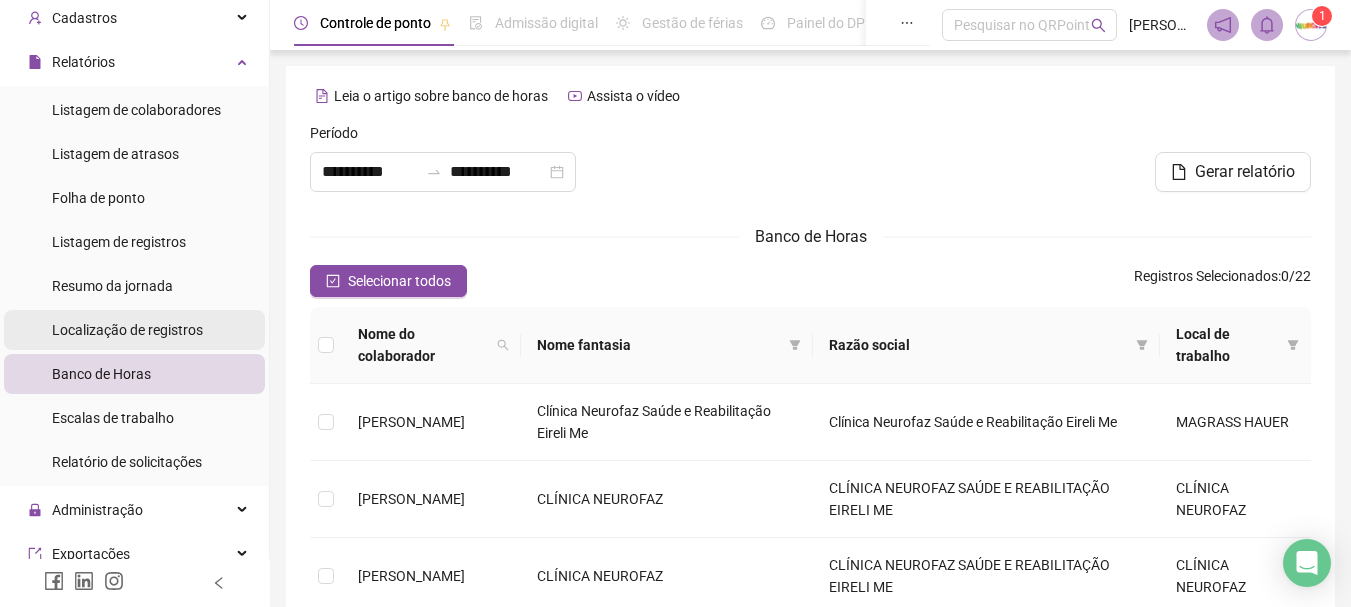 click on "Localização de registros" at bounding box center (127, 330) 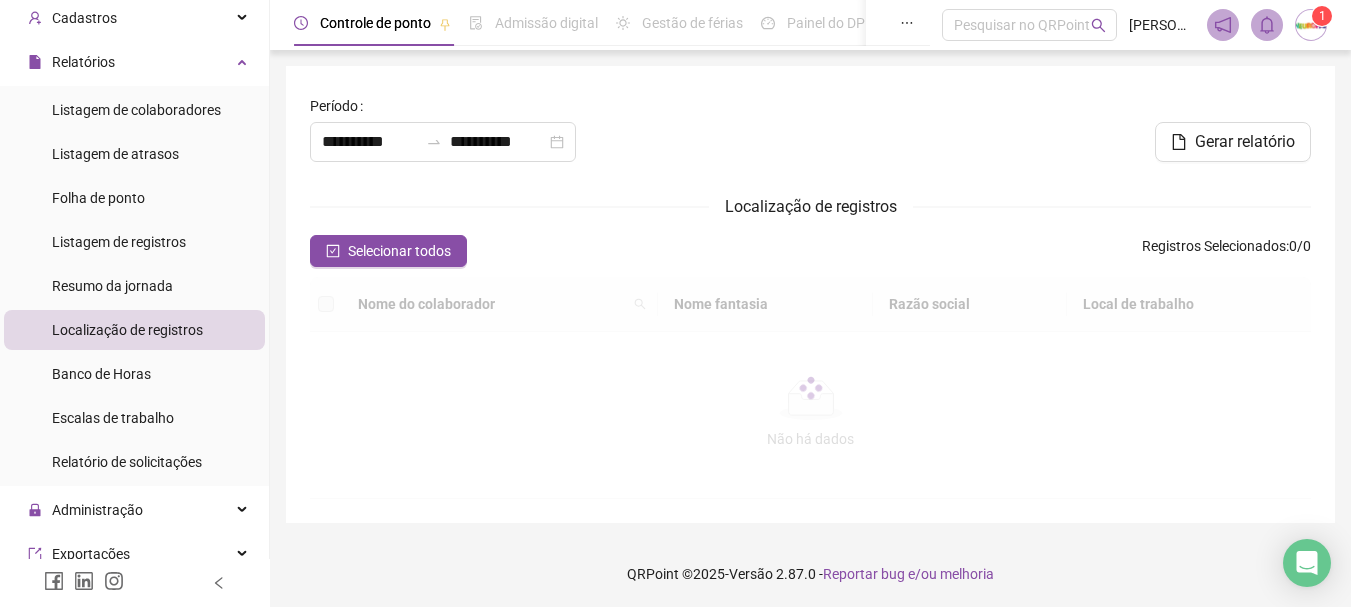 type on "**********" 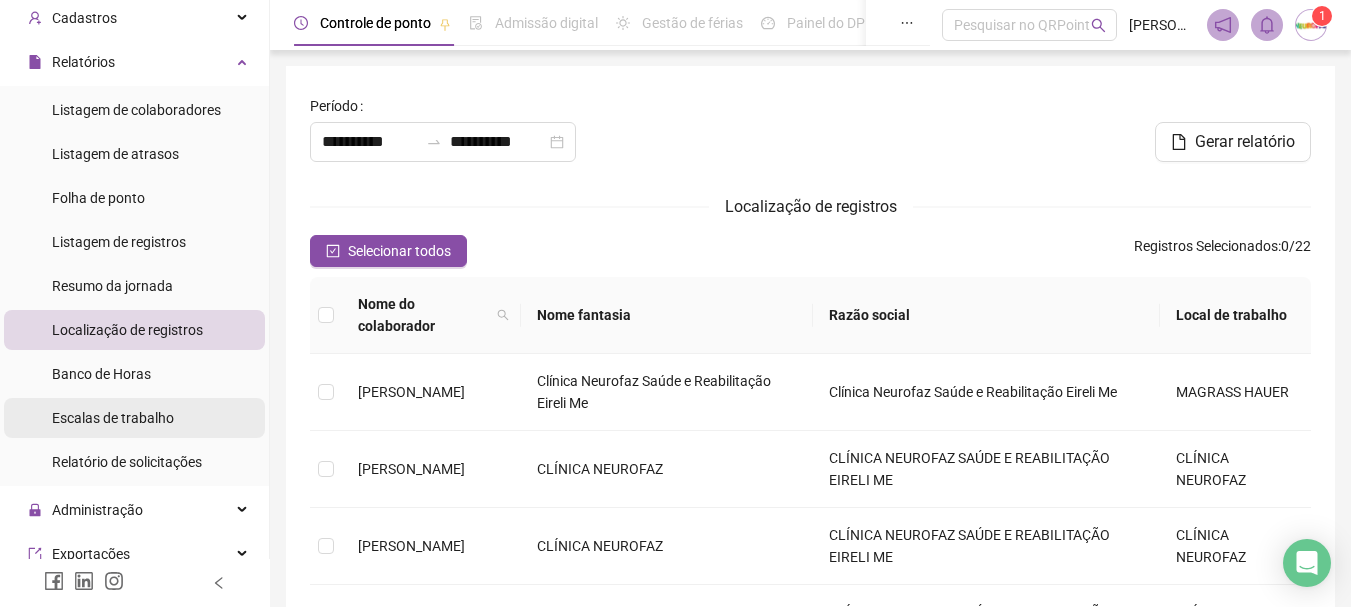 scroll, scrollTop: 200, scrollLeft: 0, axis: vertical 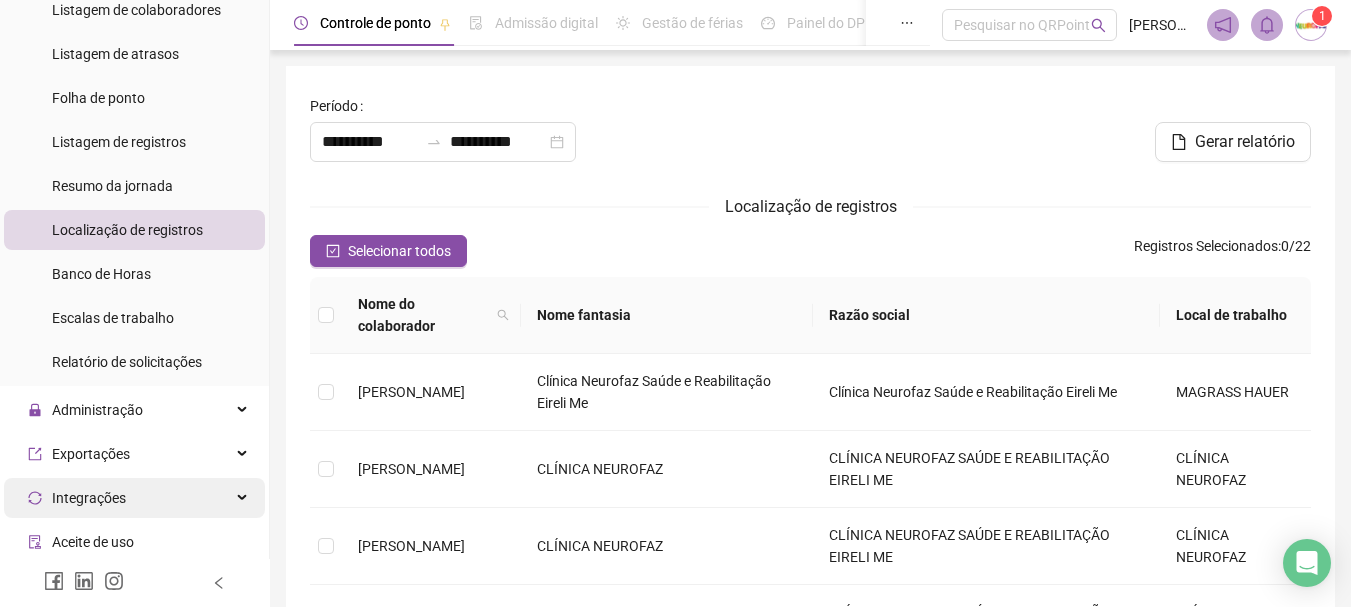 click on "Integrações" at bounding box center (77, 498) 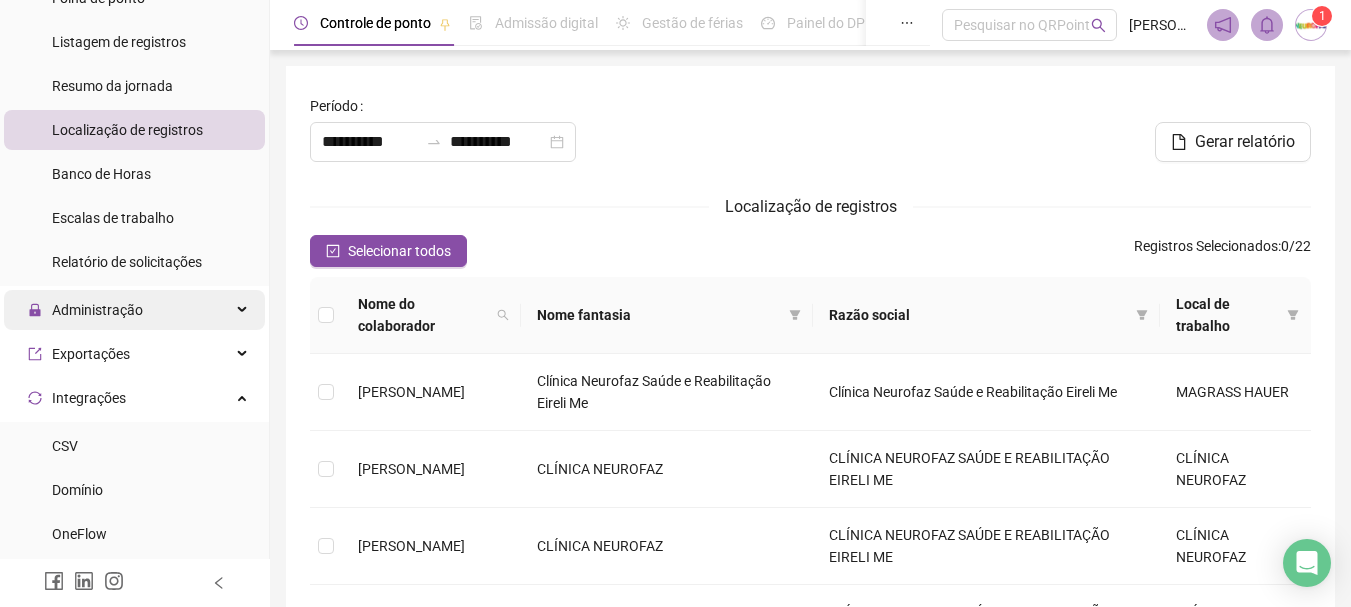 click on "Administração" at bounding box center [97, 310] 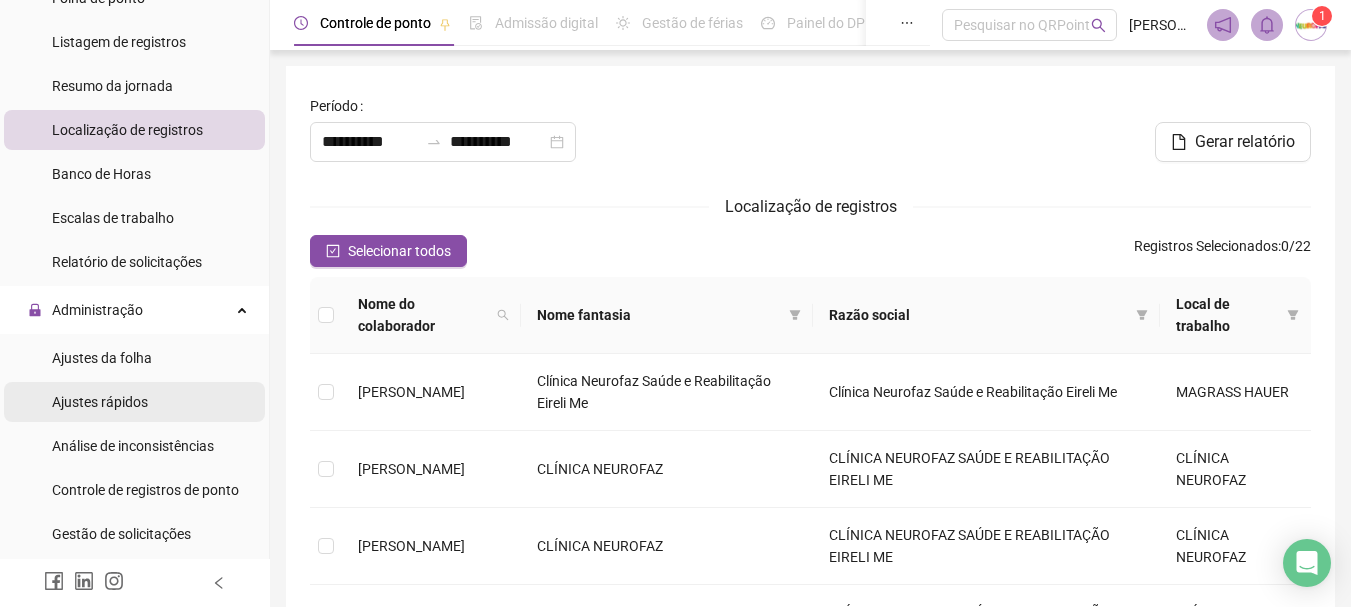 scroll, scrollTop: 400, scrollLeft: 0, axis: vertical 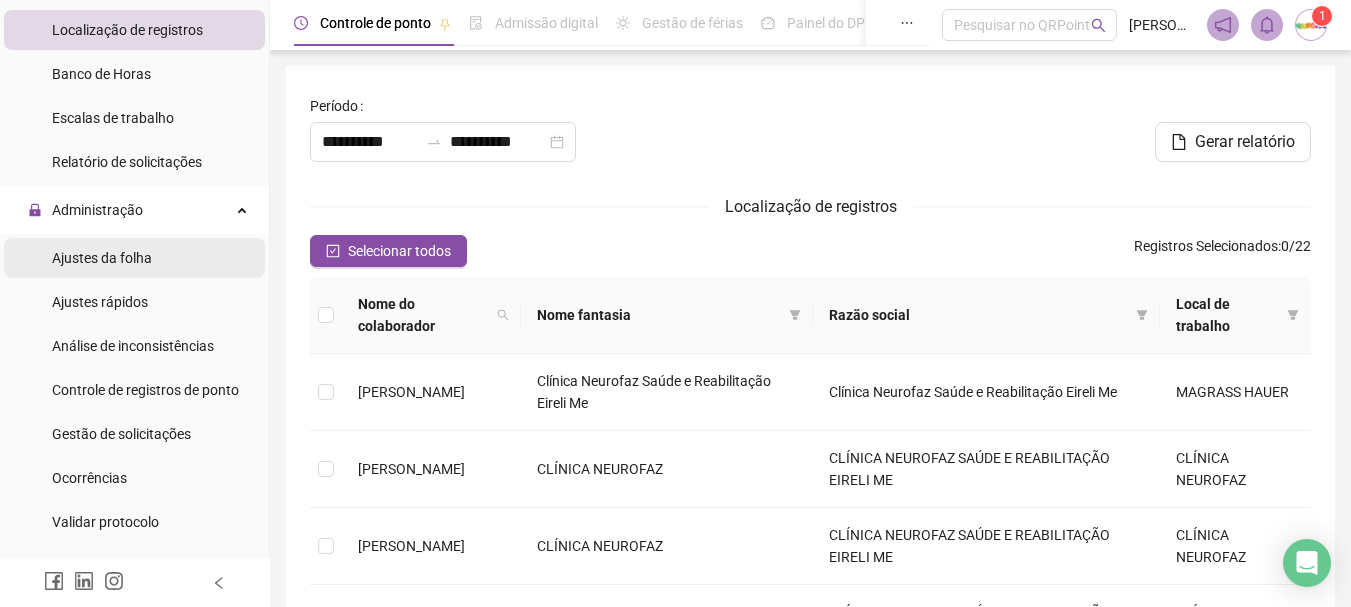 click on "Ajustes da folha" at bounding box center [102, 258] 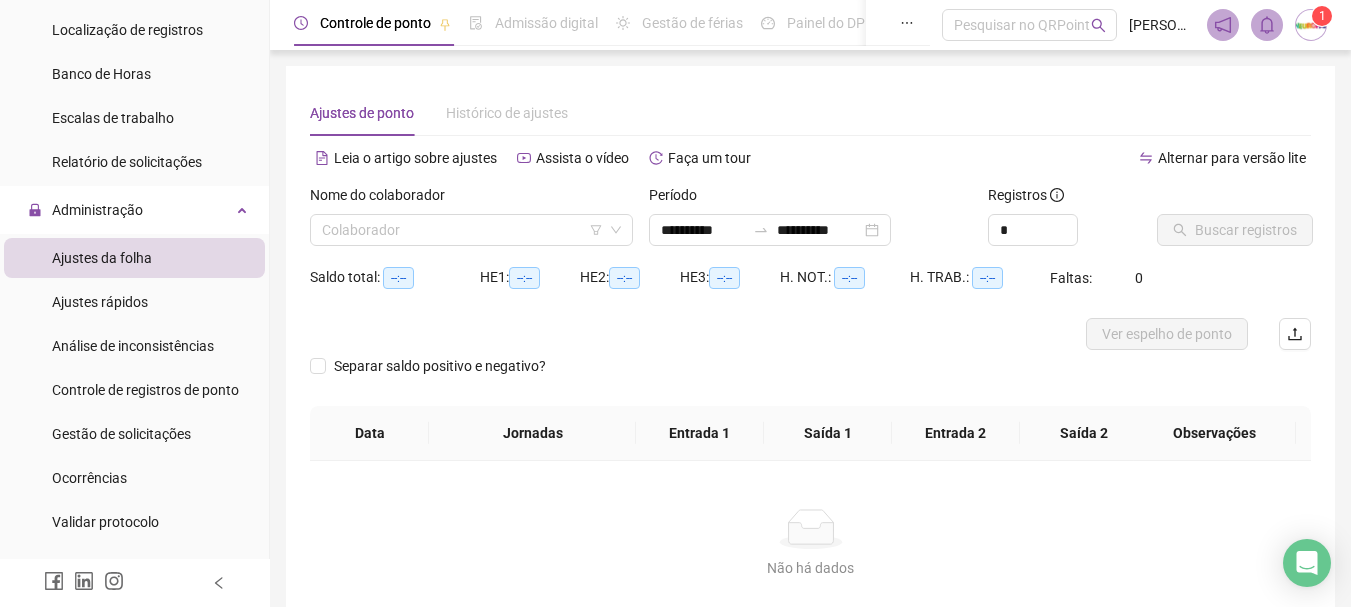 type on "**********" 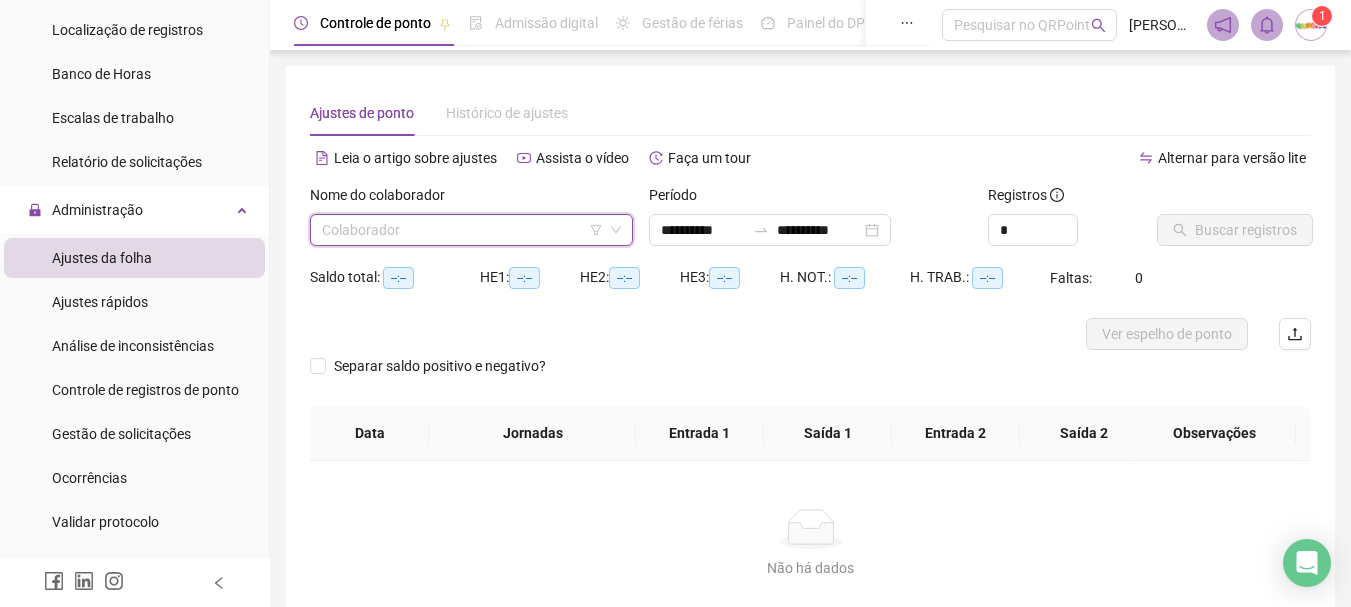 click at bounding box center (465, 230) 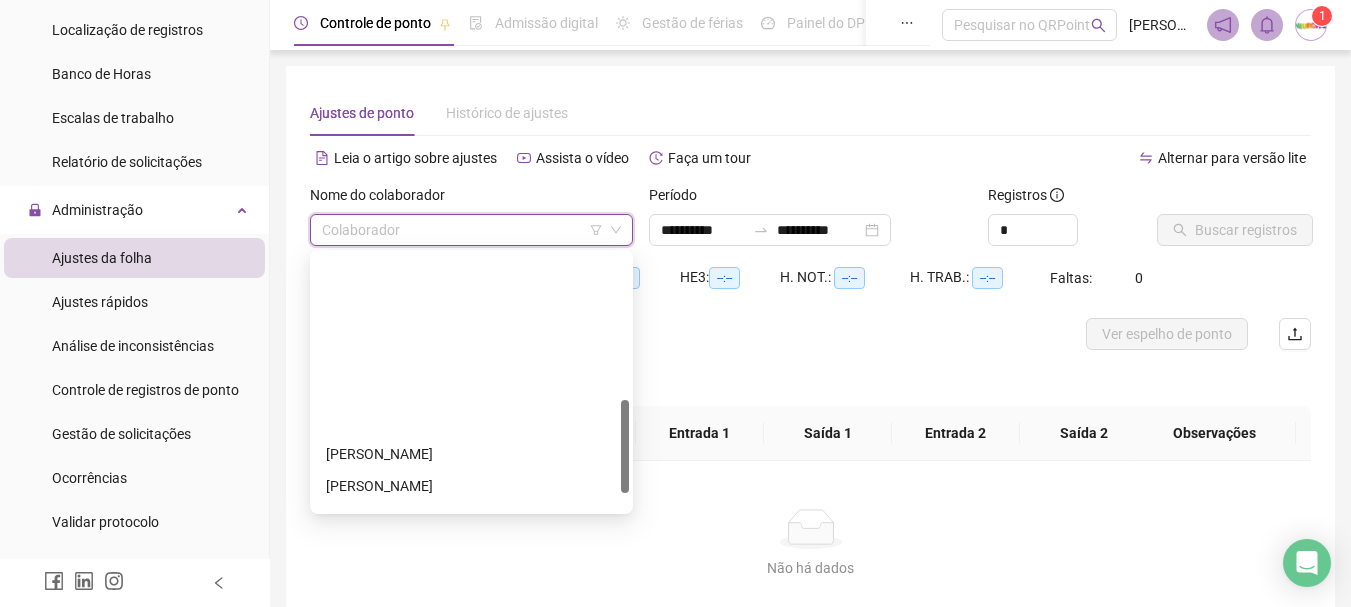 scroll, scrollTop: 400, scrollLeft: 0, axis: vertical 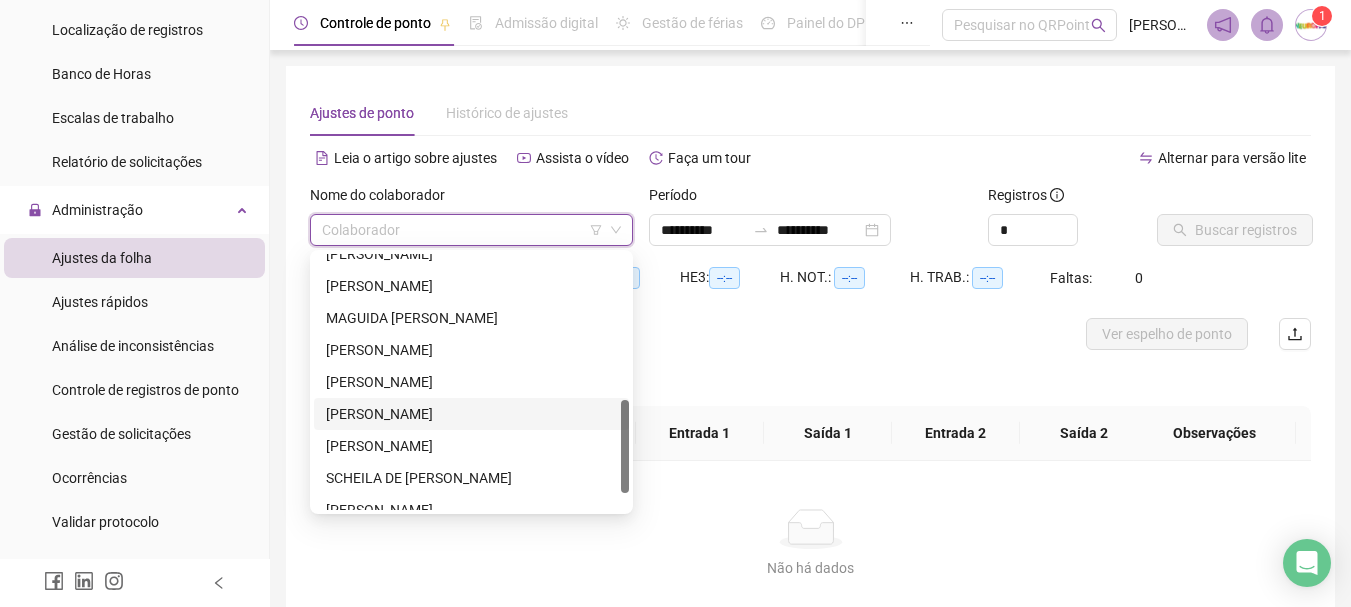 click on "[PERSON_NAME]" at bounding box center [471, 414] 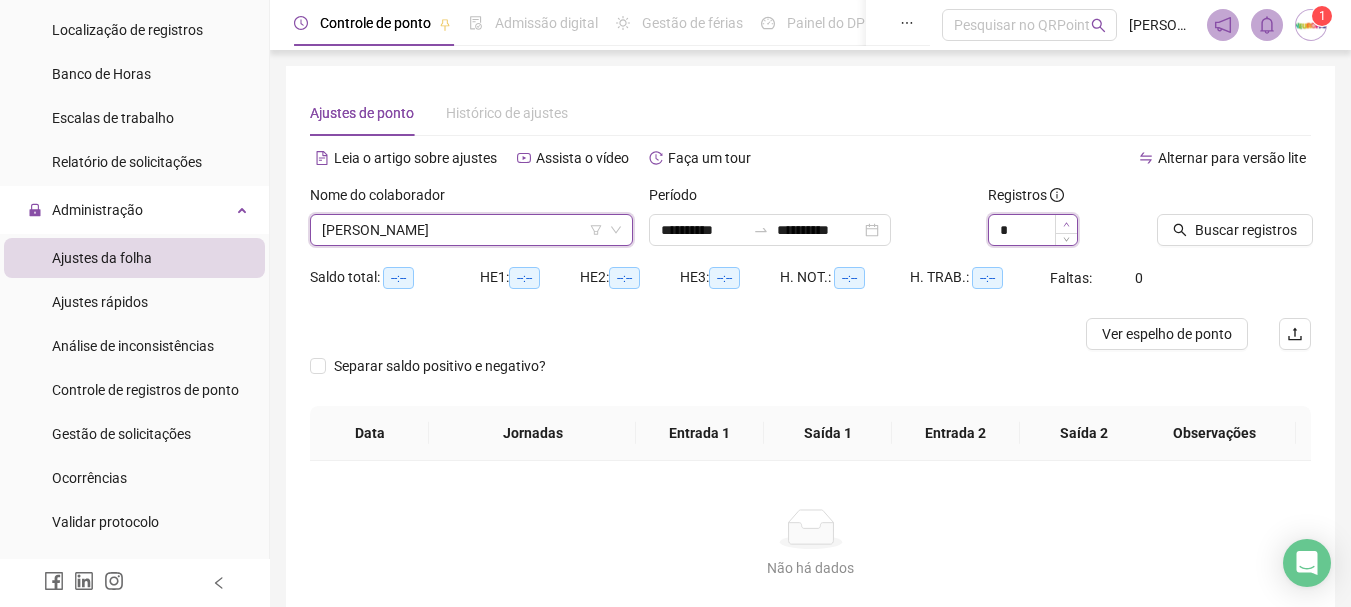 type on "*" 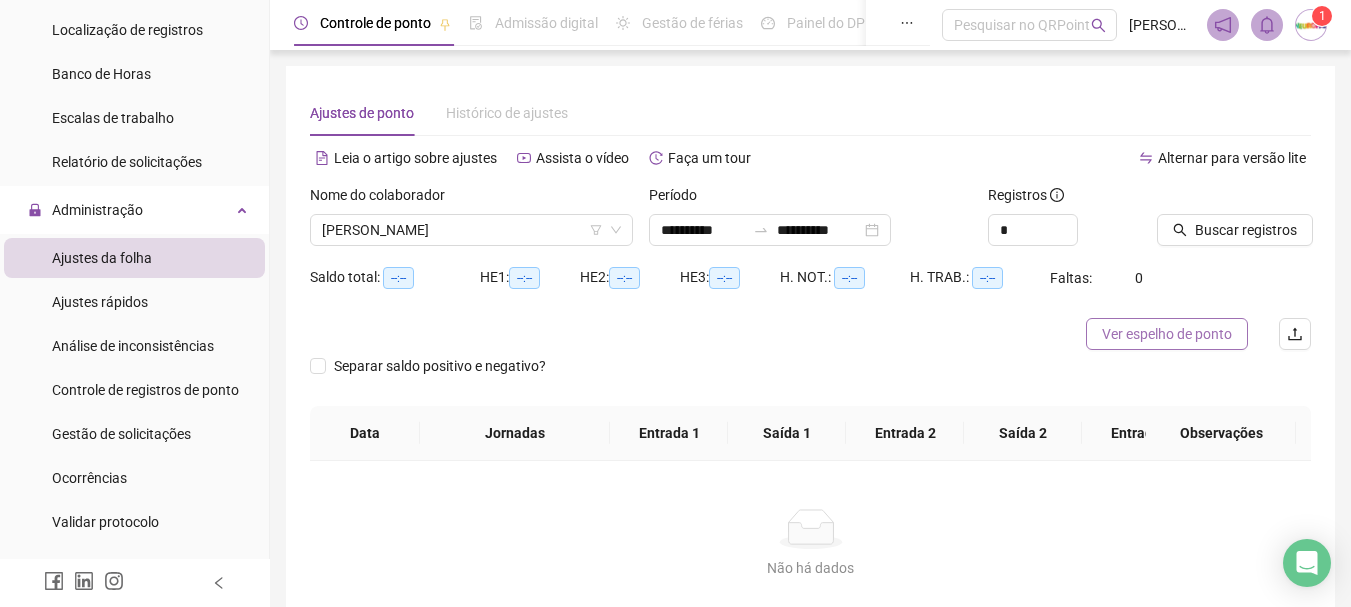 click on "Ver espelho de ponto" at bounding box center (1167, 334) 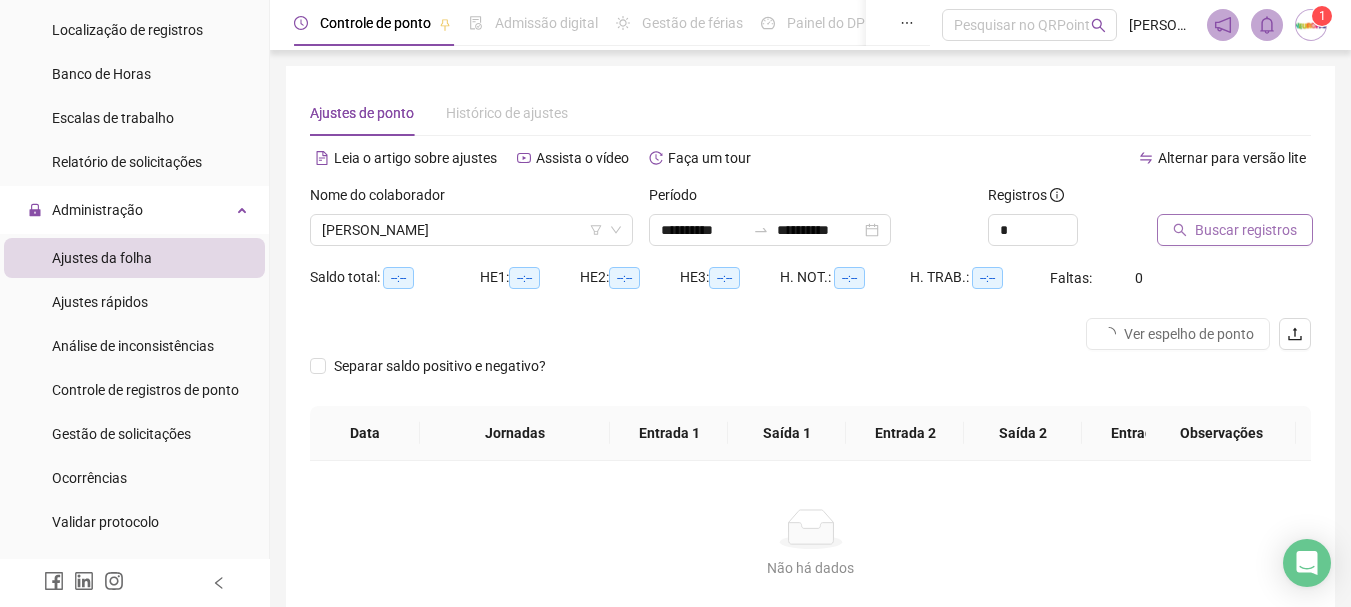 click on "Buscar registros" at bounding box center (1246, 230) 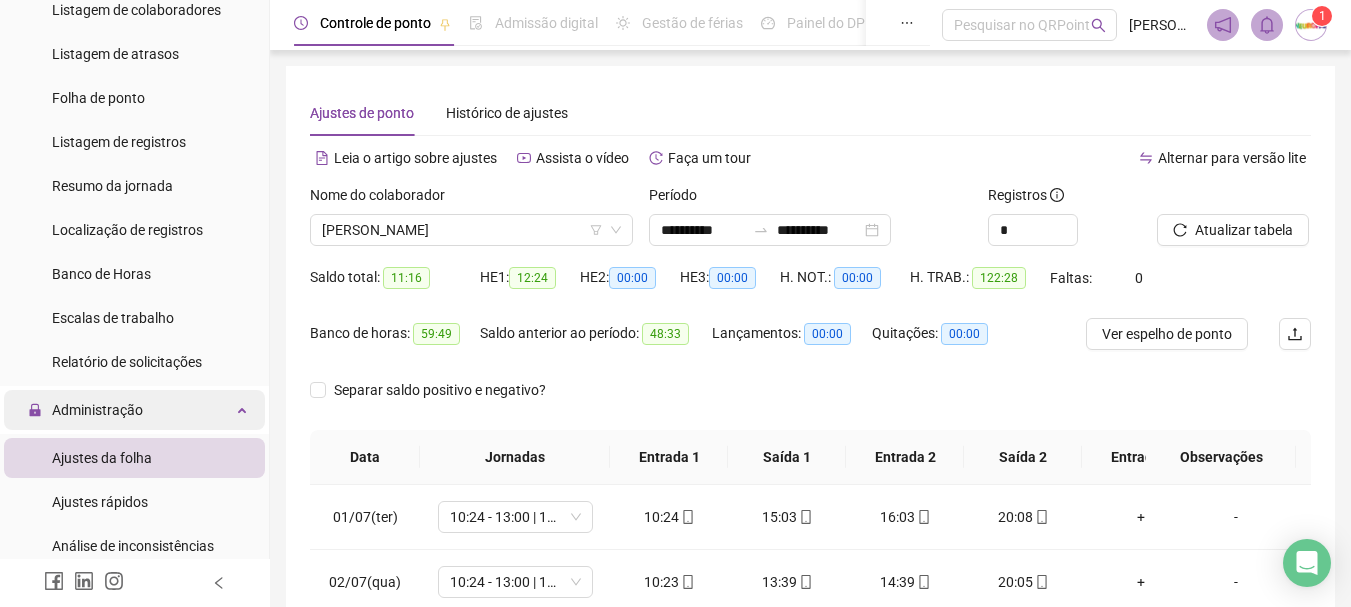 scroll, scrollTop: 0, scrollLeft: 0, axis: both 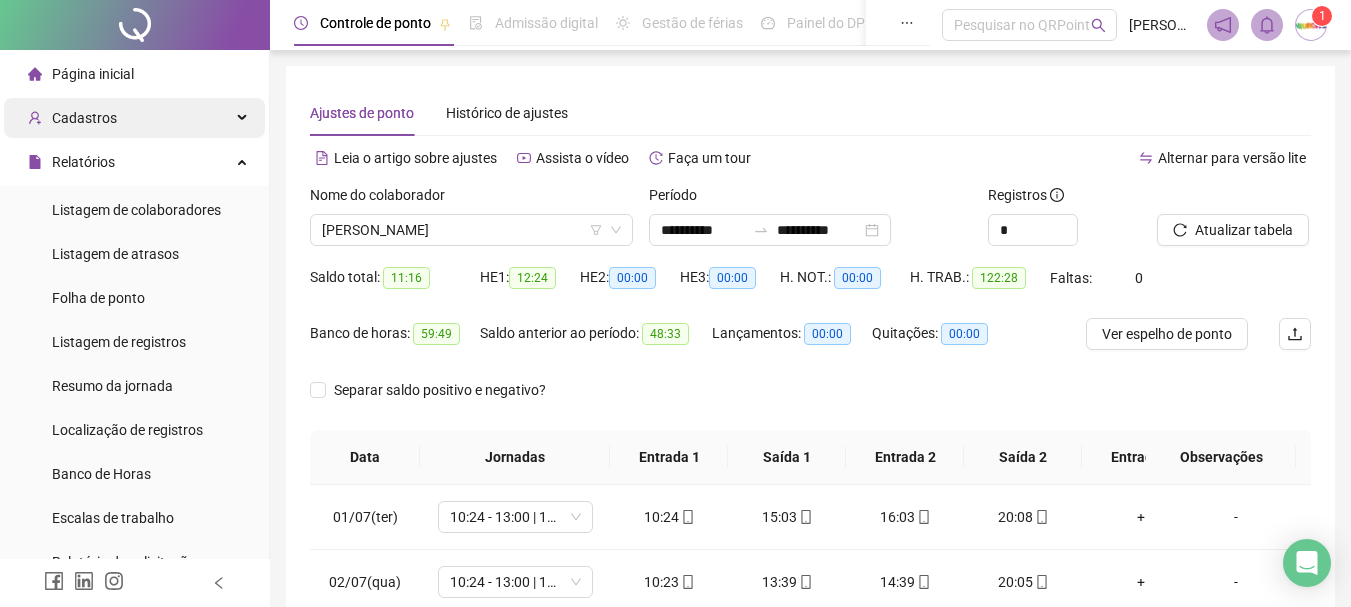 click on "Cadastros" at bounding box center [134, 118] 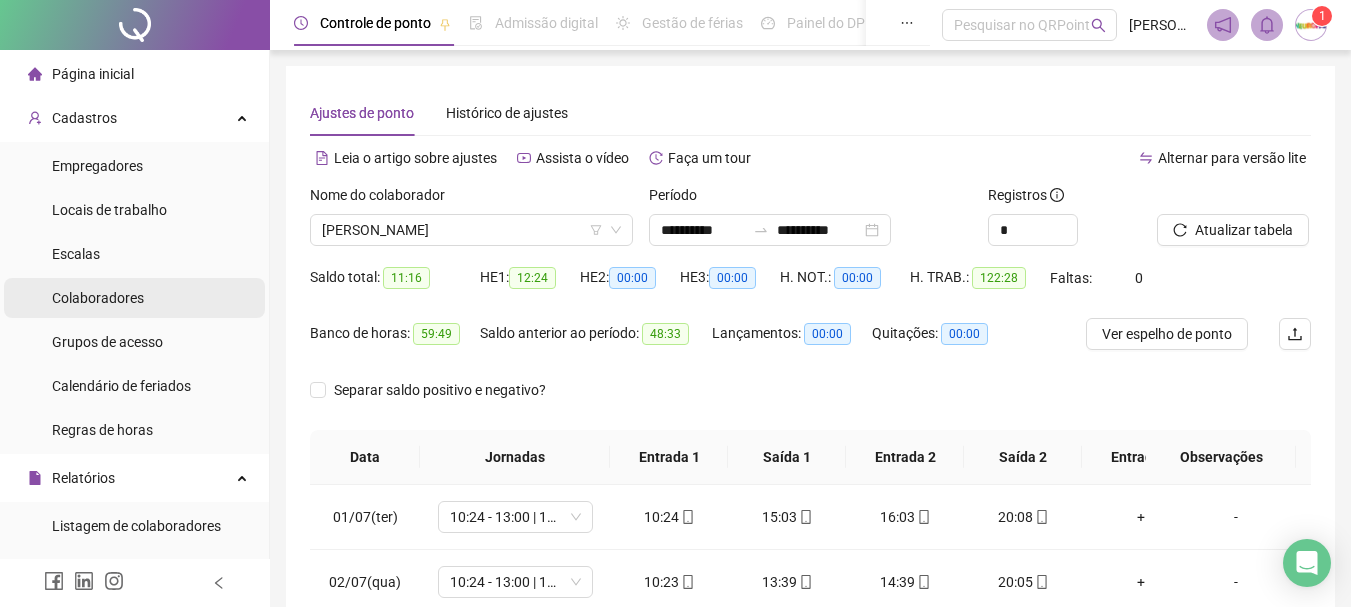click on "Colaboradores" at bounding box center (98, 298) 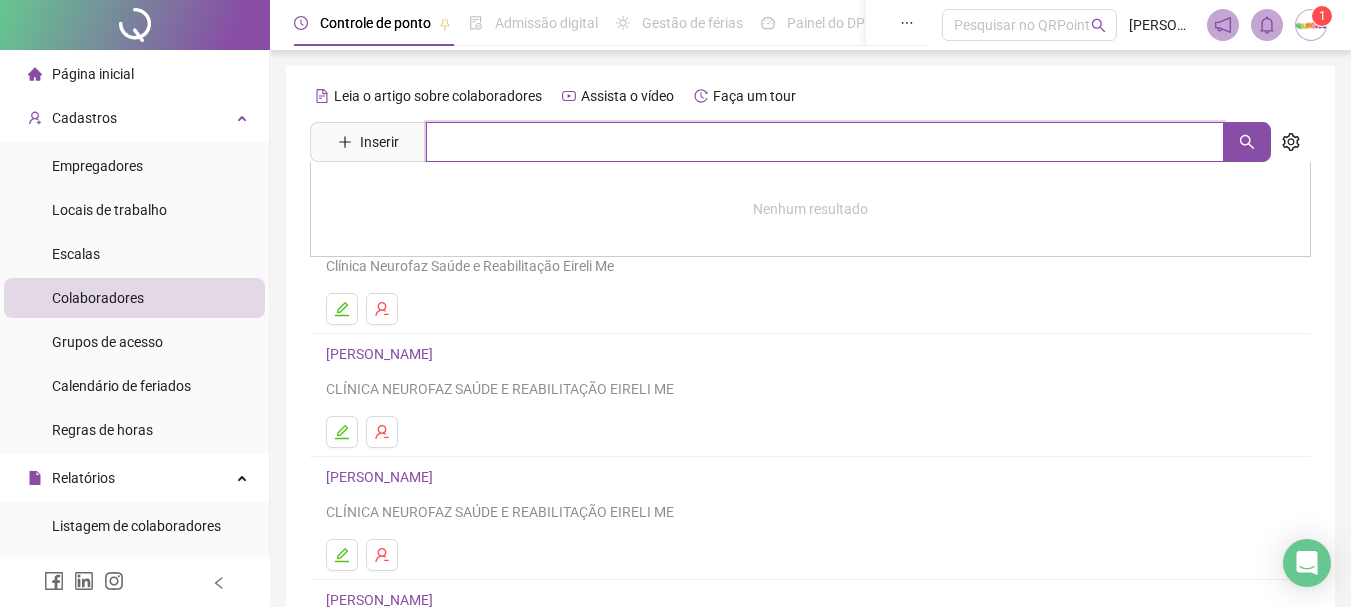 click at bounding box center (825, 142) 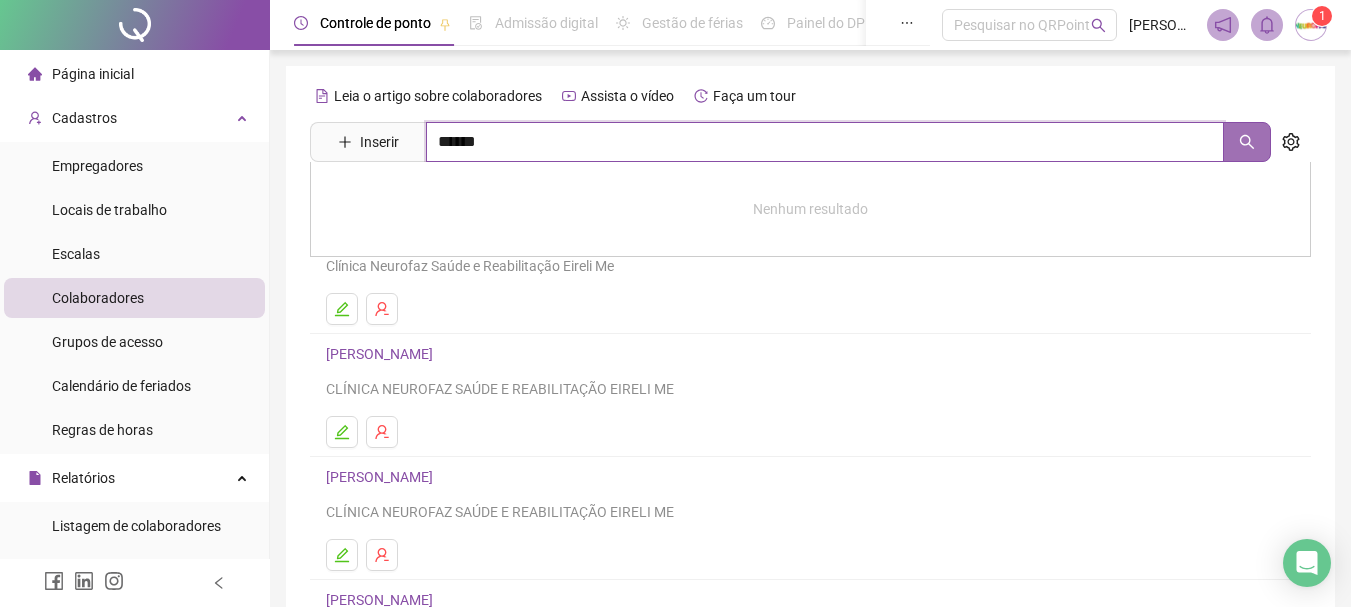 click 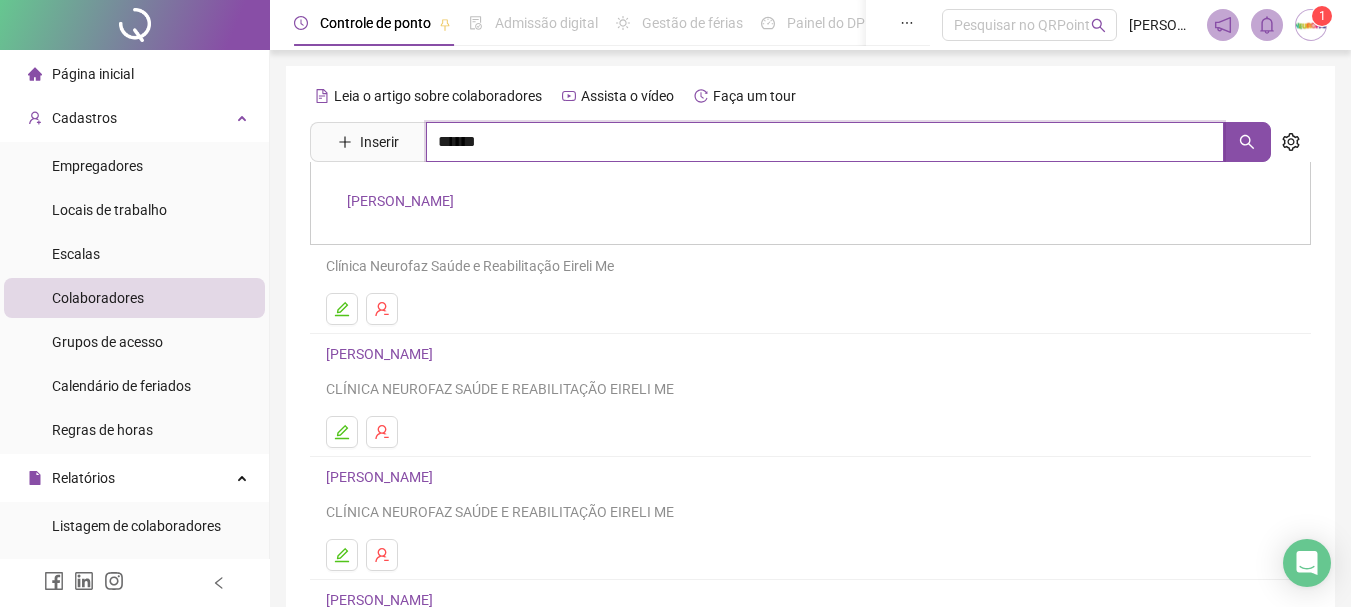 type on "******" 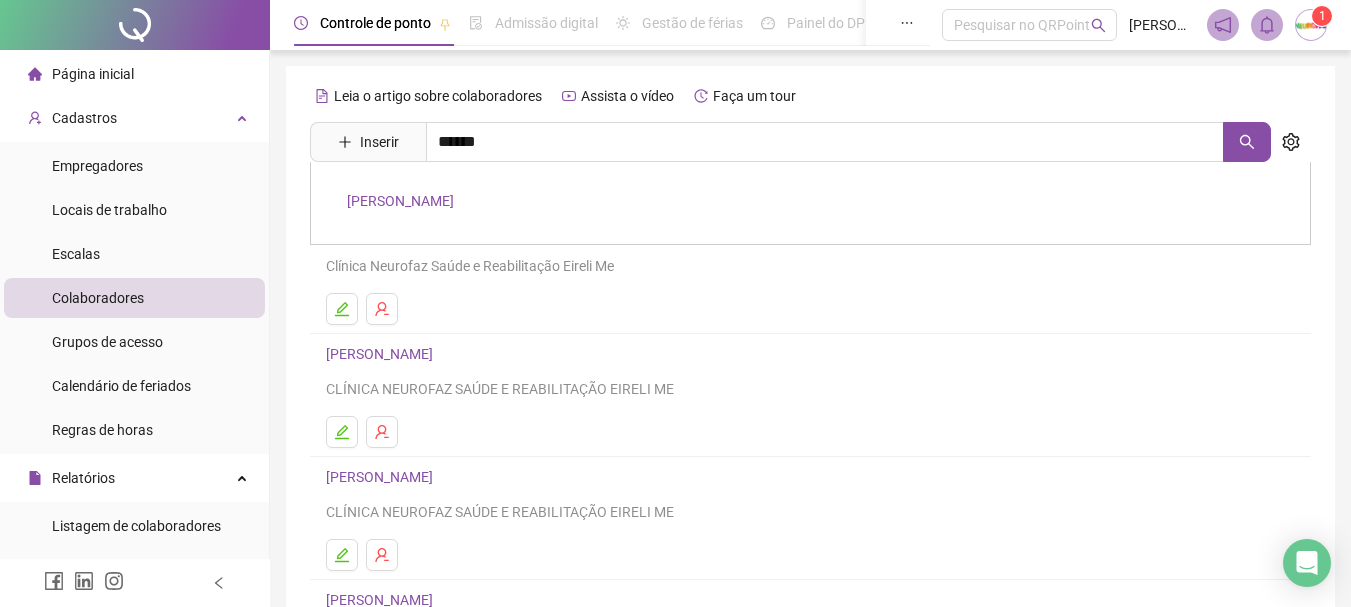 click on "[PERSON_NAME]" at bounding box center [400, 201] 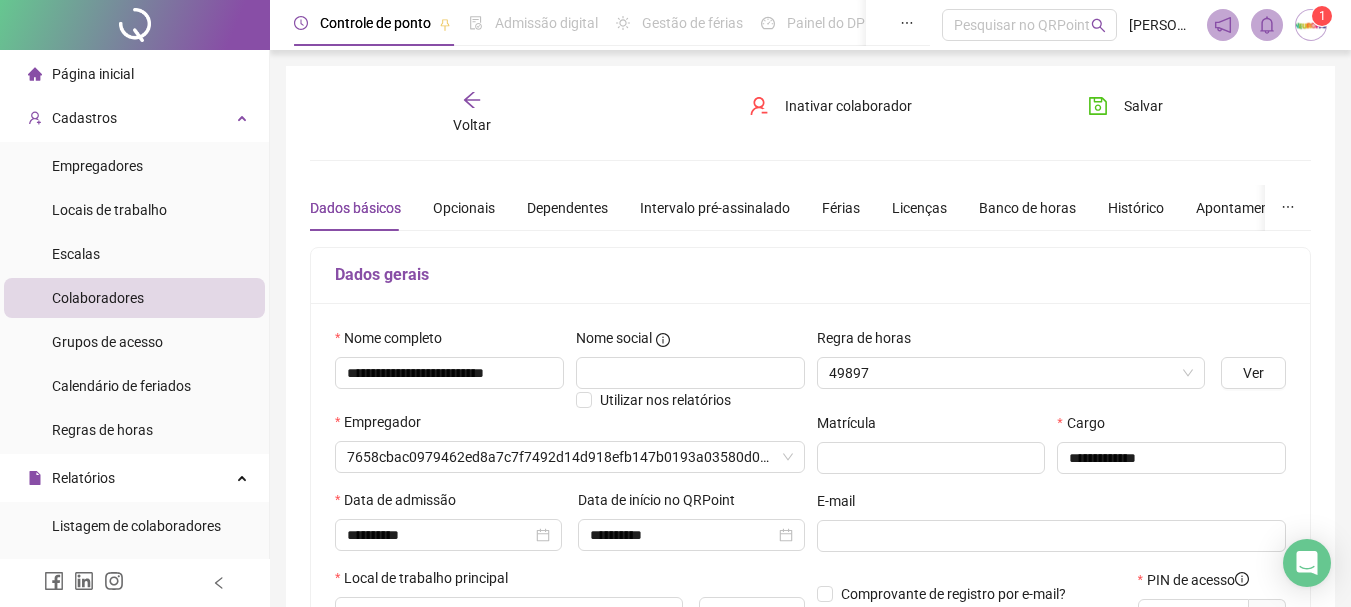 type on "**********" 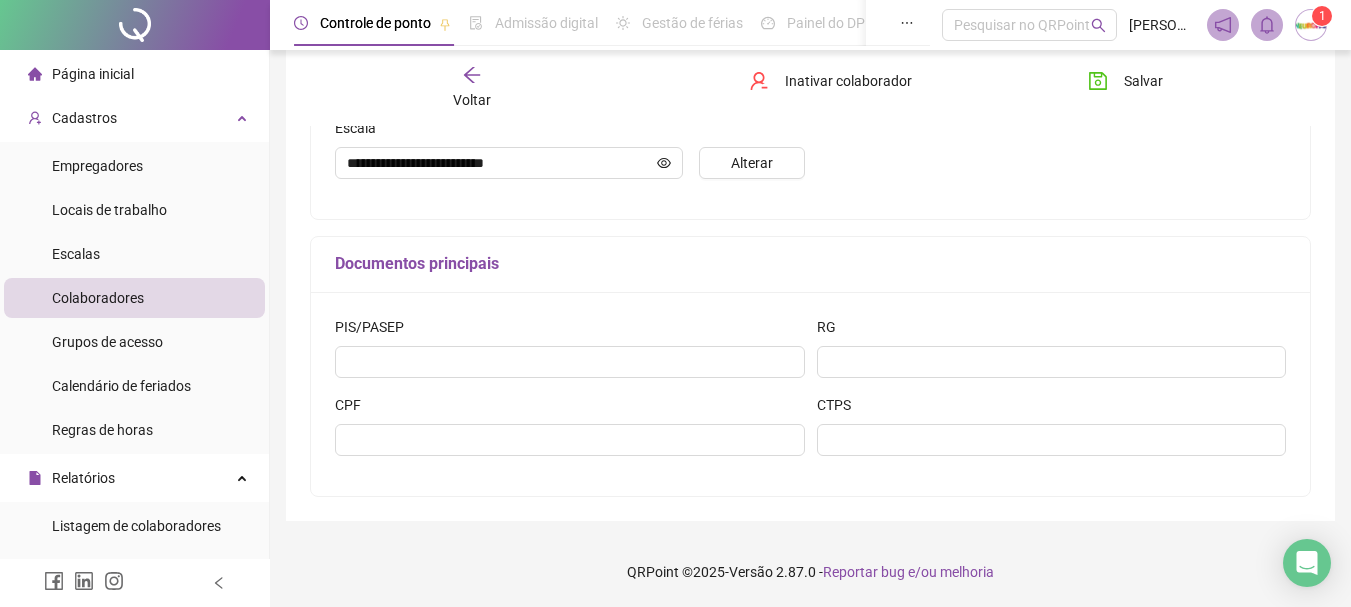 scroll, scrollTop: 134, scrollLeft: 0, axis: vertical 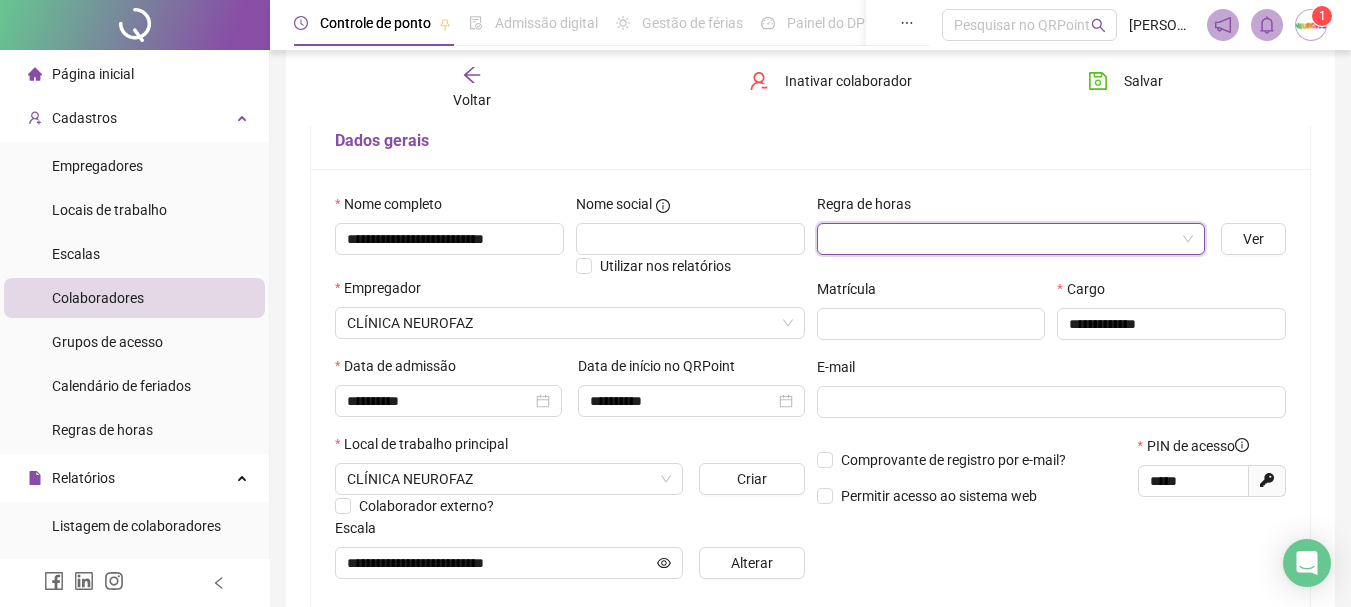 click at bounding box center [1005, 239] 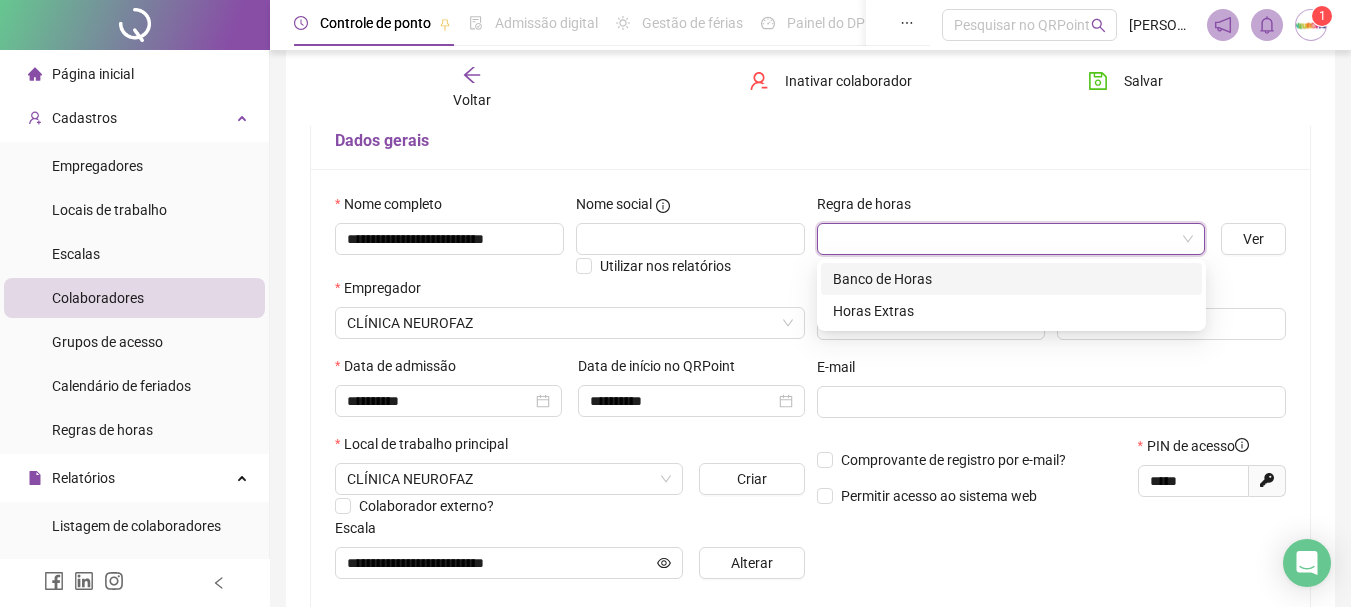 click on "Banco de Horas" at bounding box center [1011, 279] 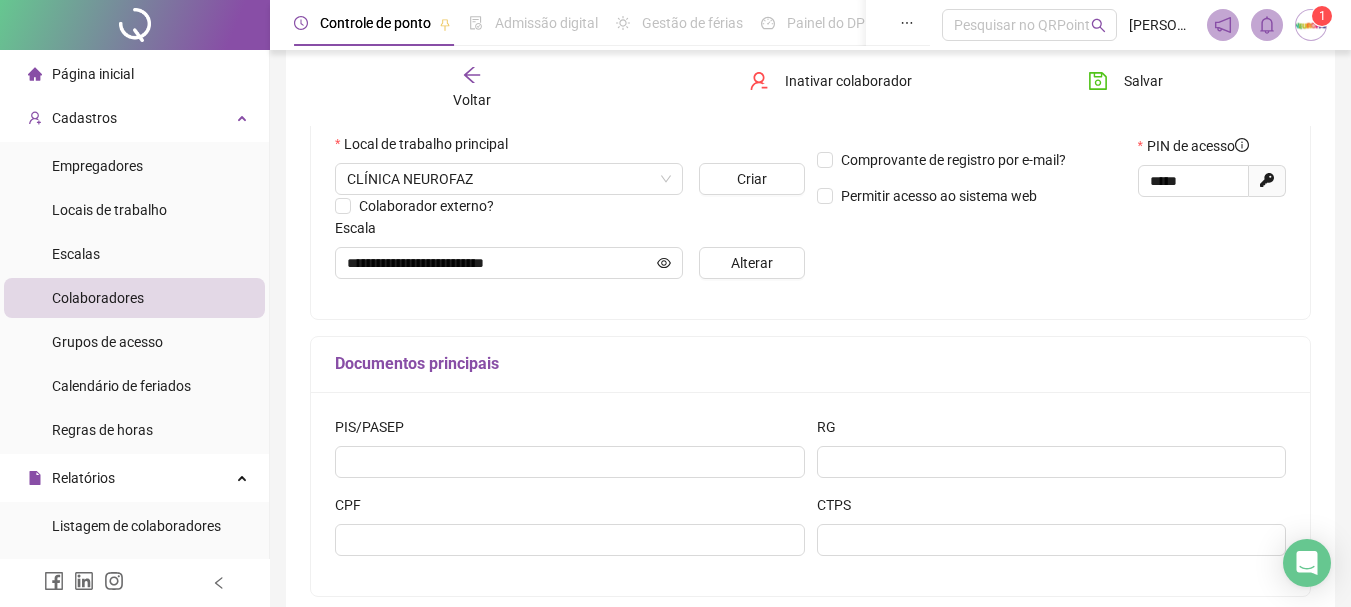 scroll, scrollTop: 0, scrollLeft: 0, axis: both 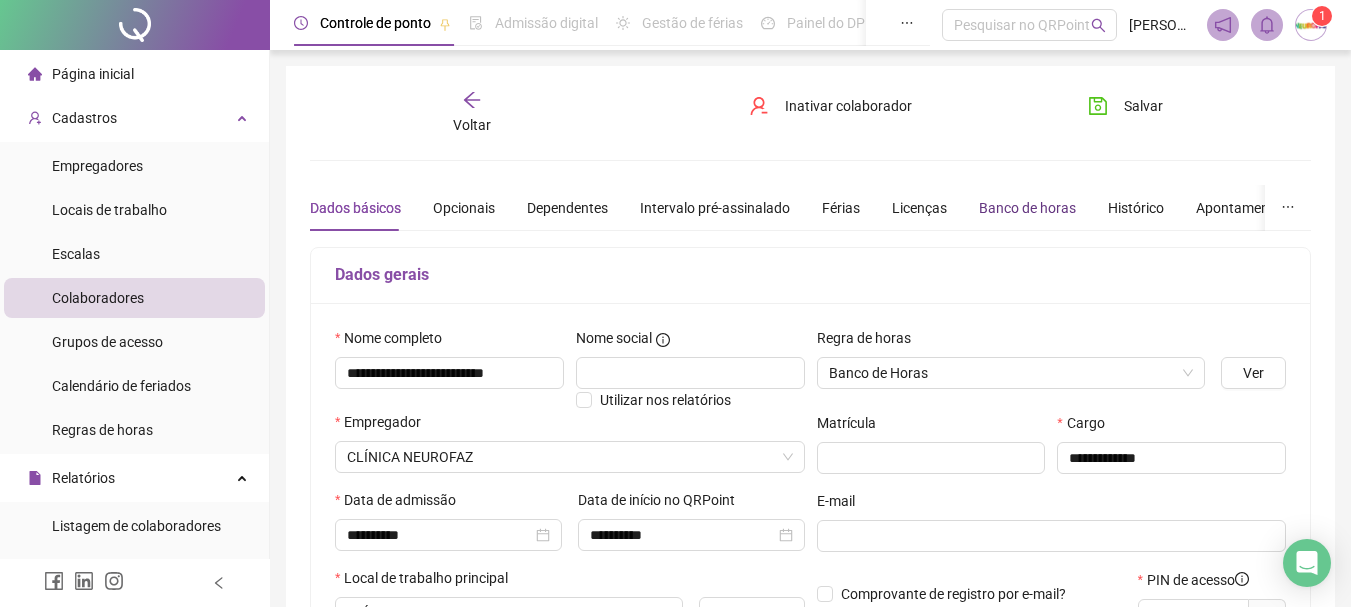 click on "Banco de horas" at bounding box center (1027, 208) 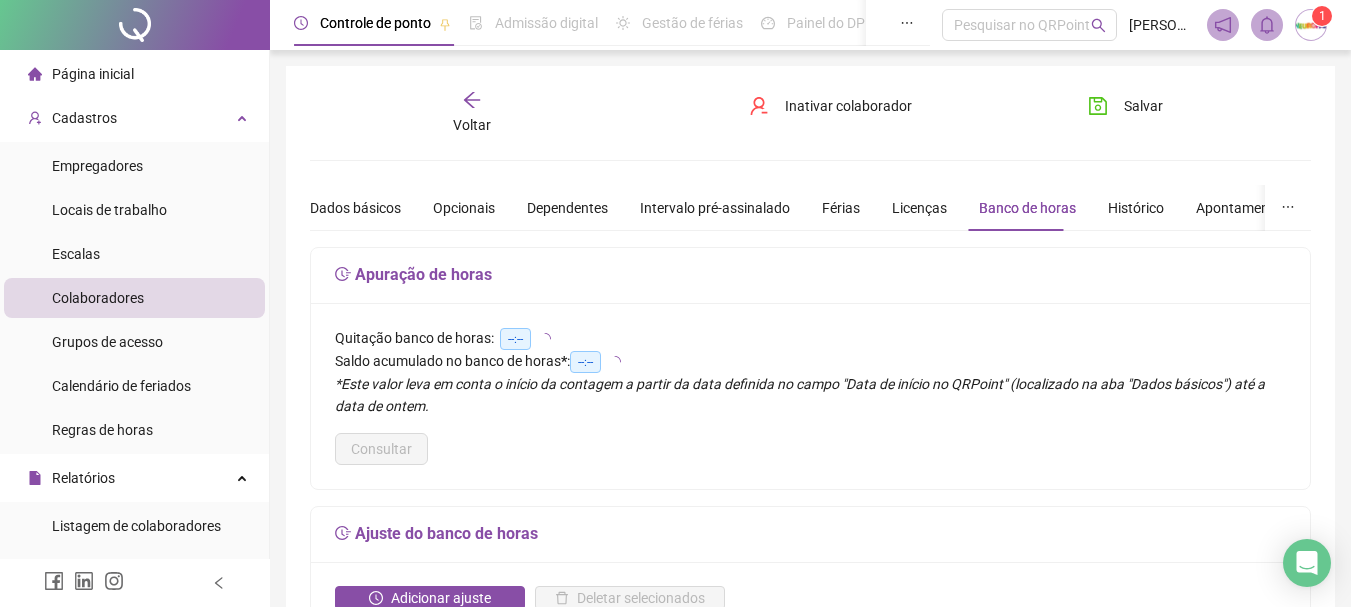 scroll, scrollTop: 200, scrollLeft: 0, axis: vertical 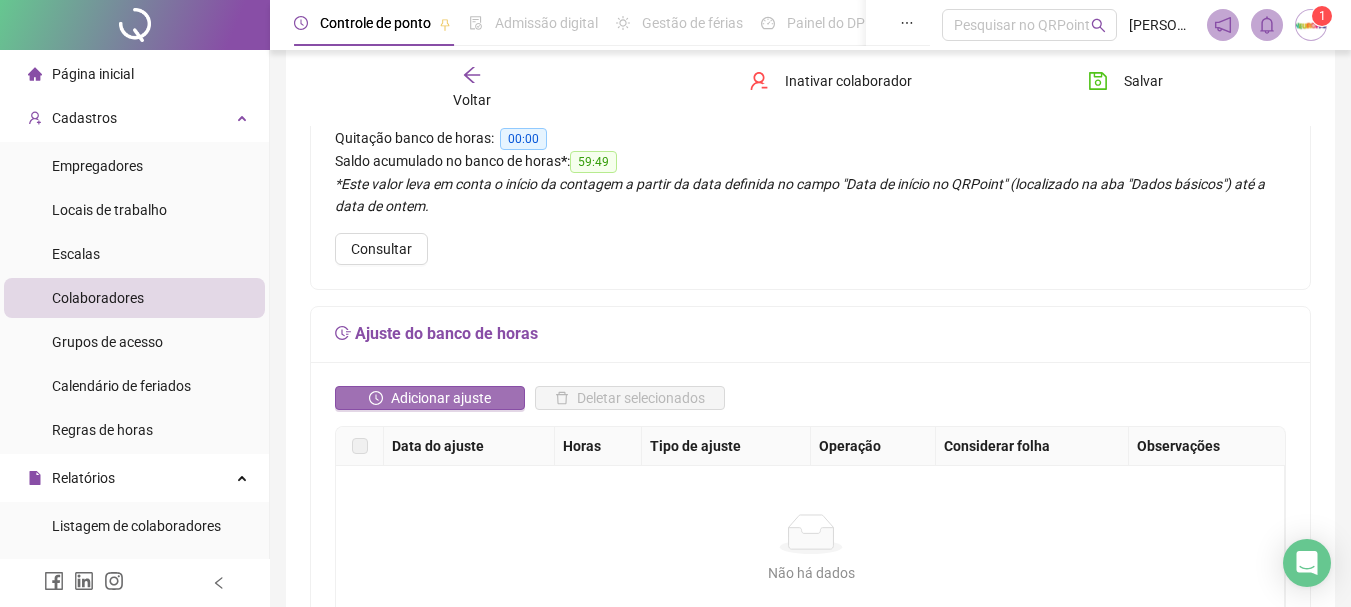 click on "Adicionar ajuste" at bounding box center (441, 398) 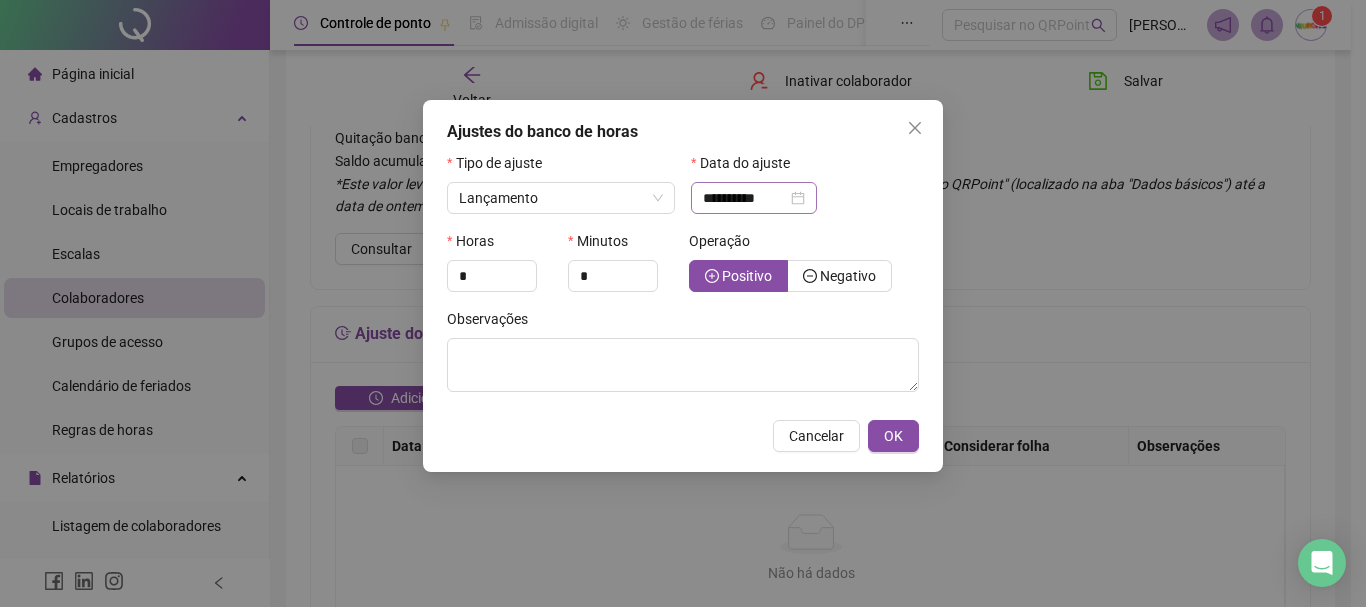click on "**********" at bounding box center [754, 198] 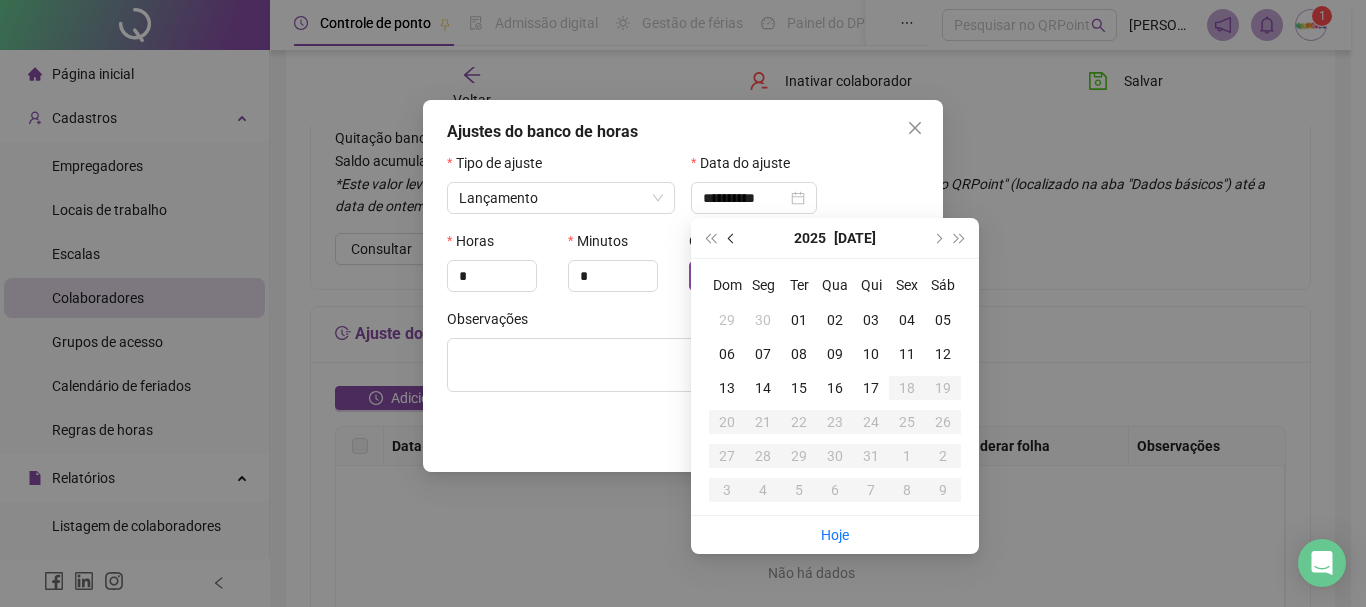 click at bounding box center [732, 238] 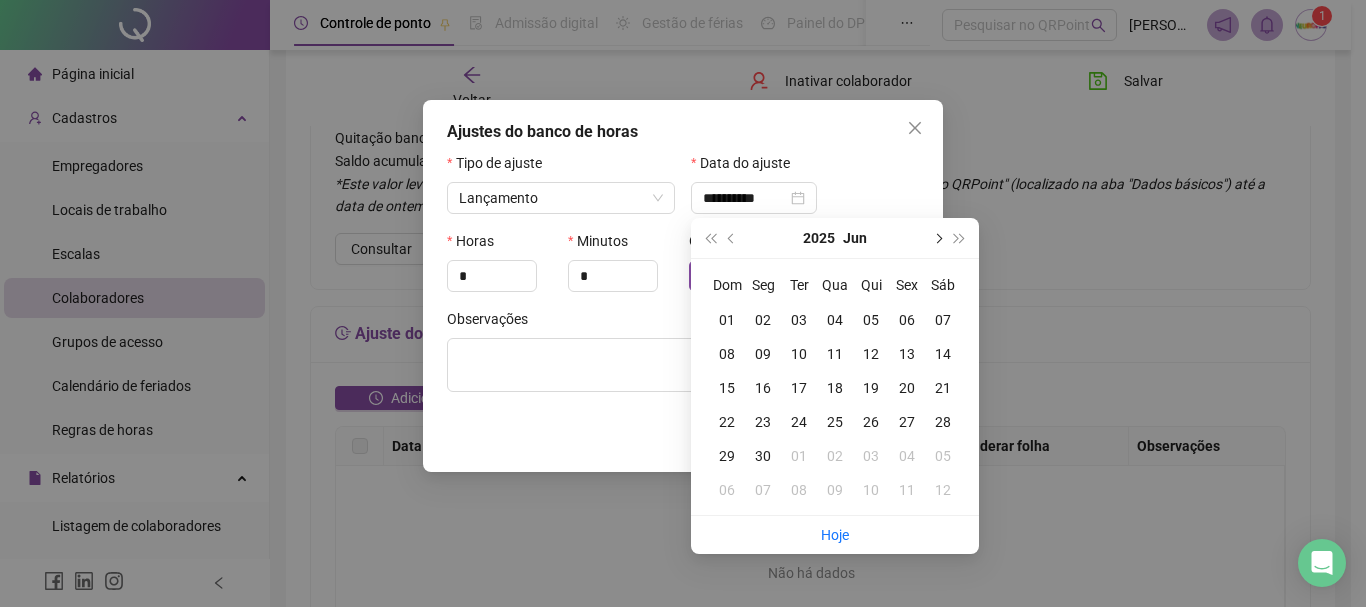 click at bounding box center [937, 238] 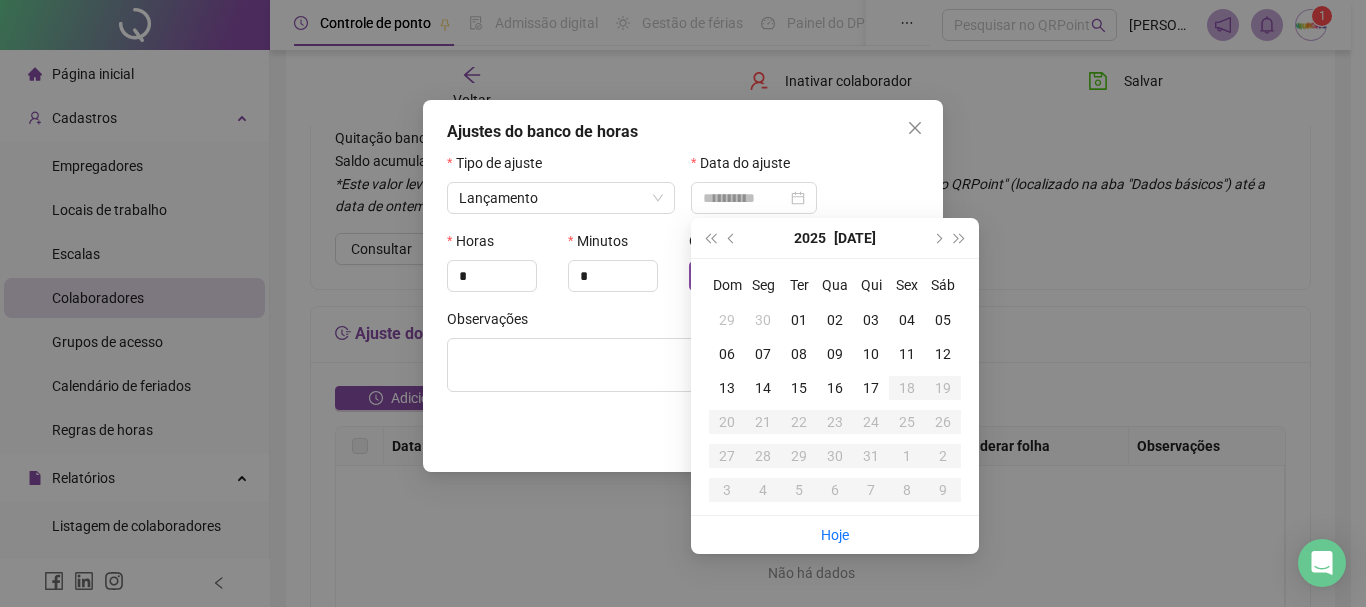 click on "01" at bounding box center [799, 320] 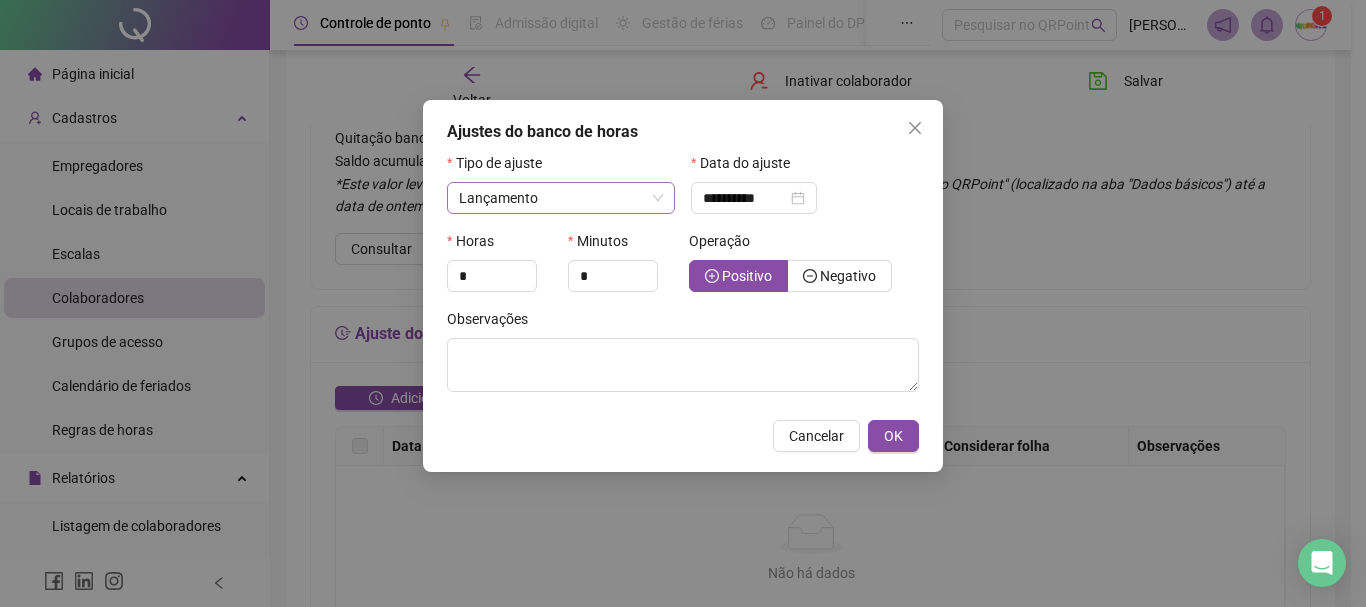click on "Lançamento" at bounding box center (561, 198) 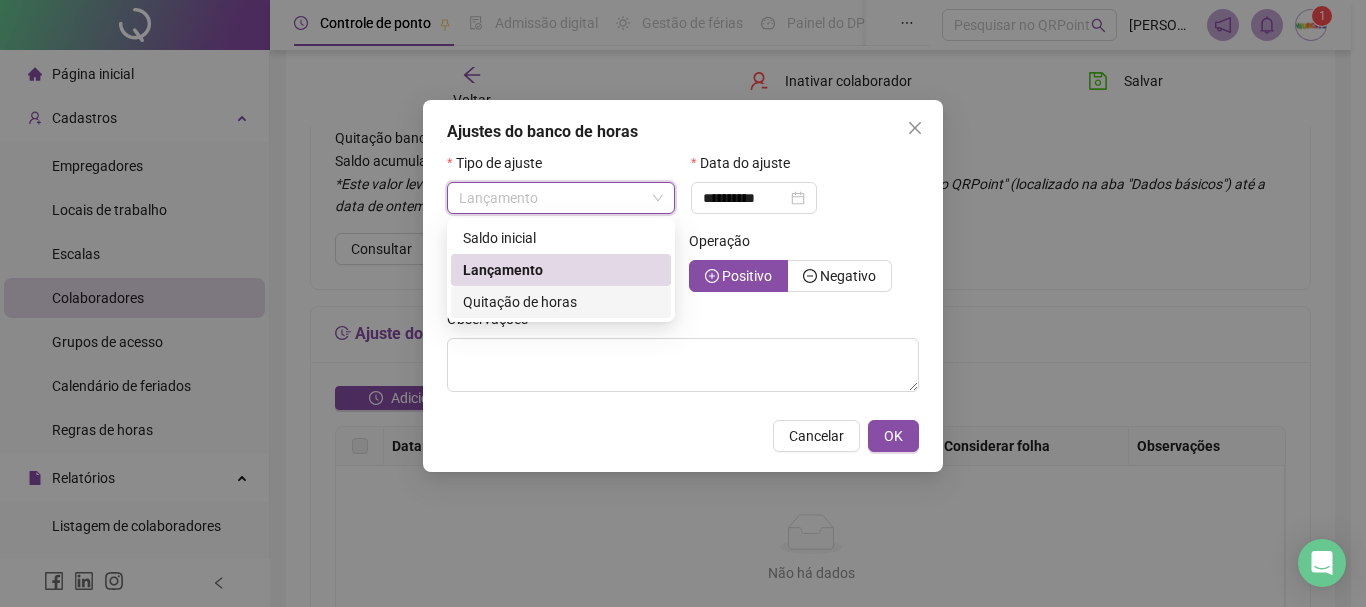 click on "Quitação de horas" at bounding box center (520, 302) 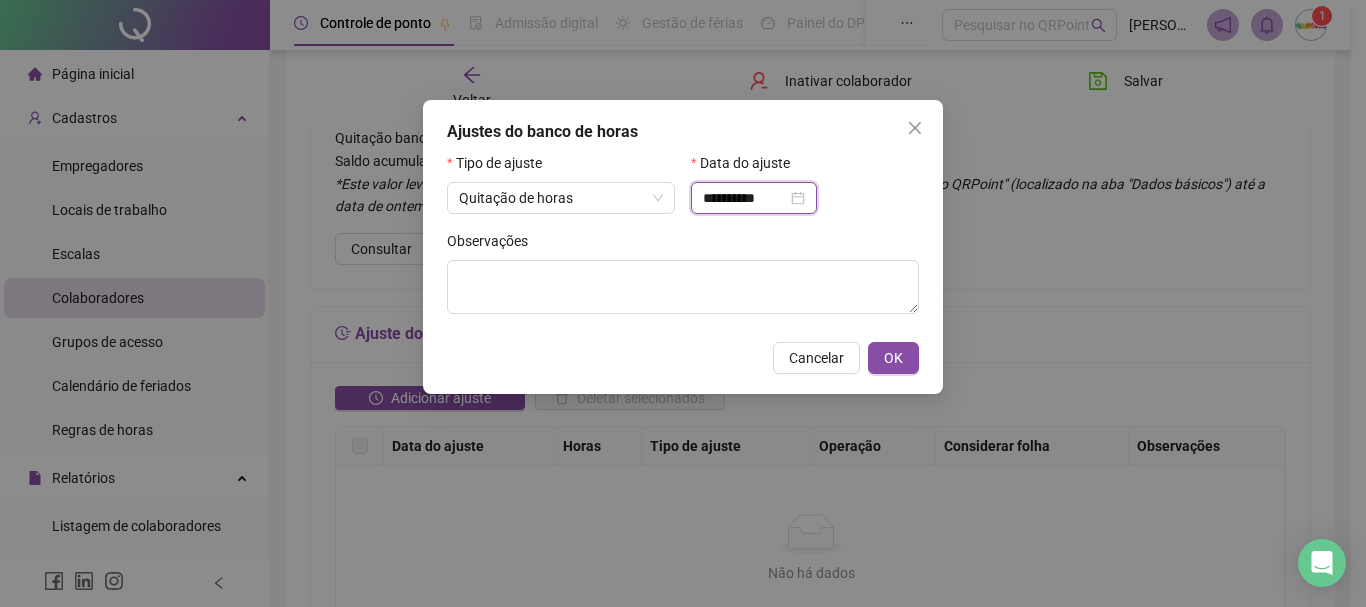 click on "**********" at bounding box center (745, 198) 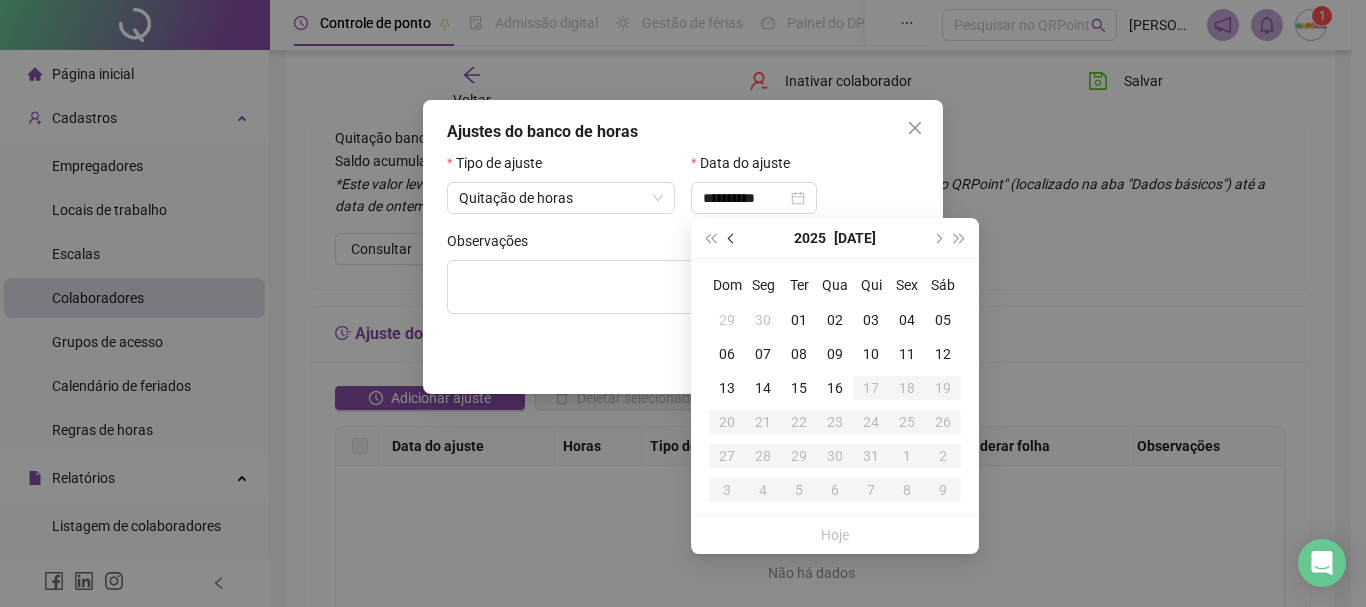 click at bounding box center (732, 238) 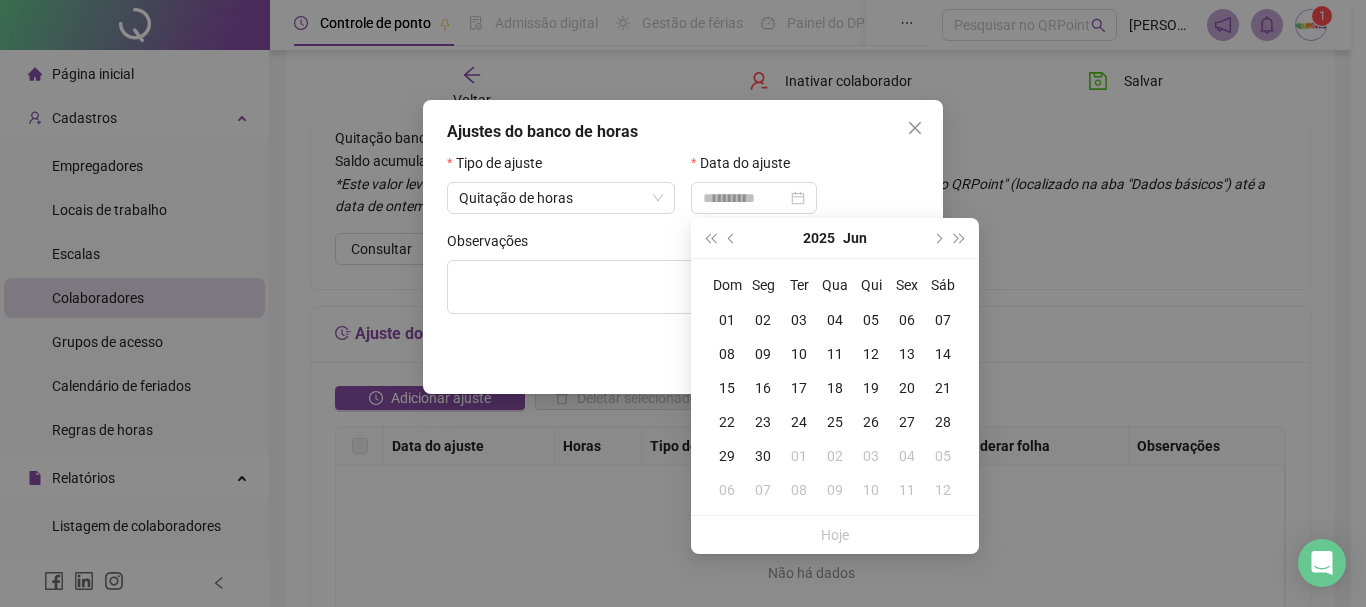 click on "30" at bounding box center (763, 456) 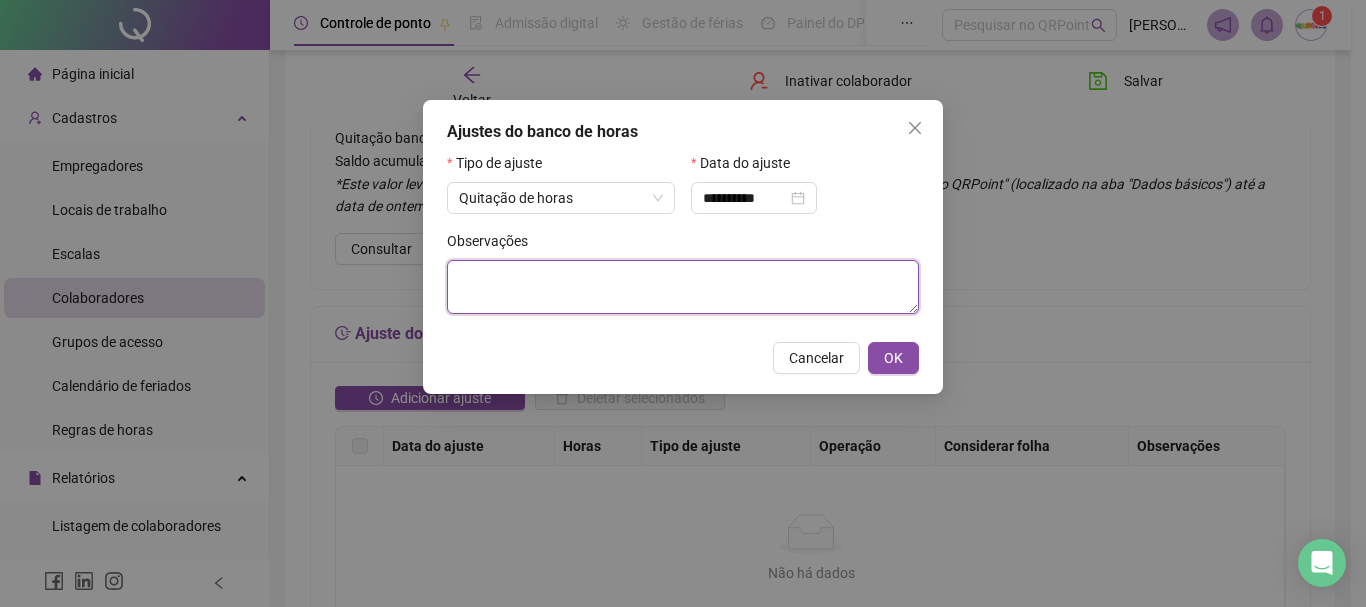click at bounding box center (683, 287) 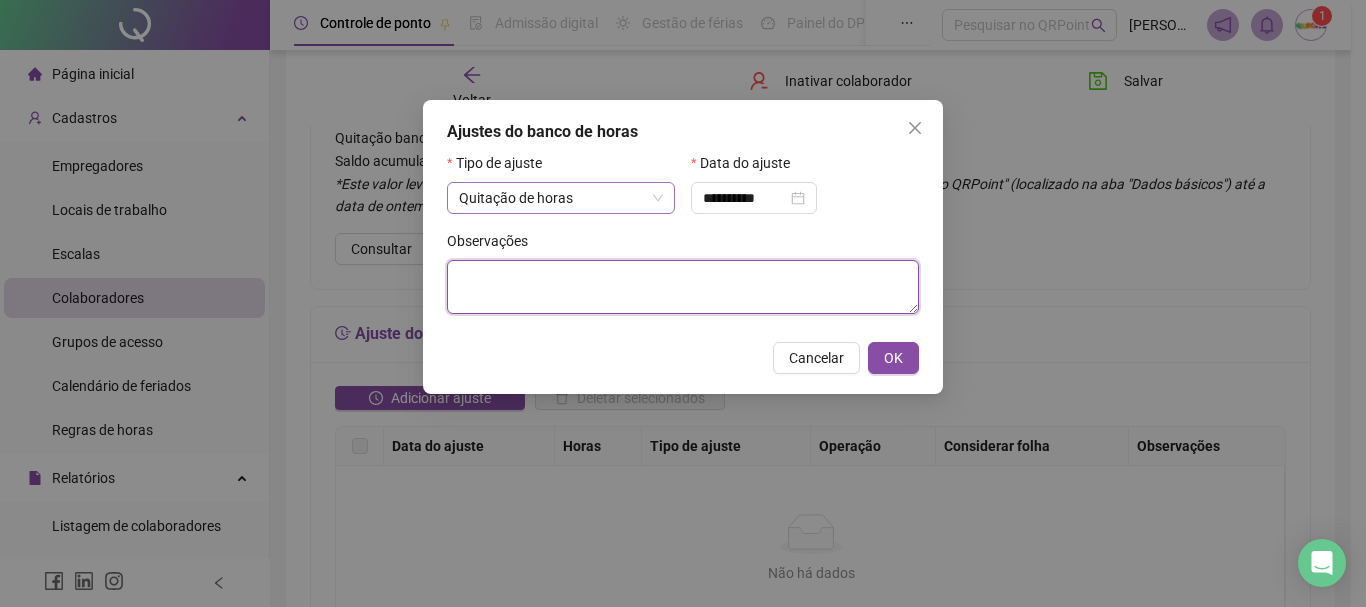 click on "Quitação de horas" at bounding box center [561, 198] 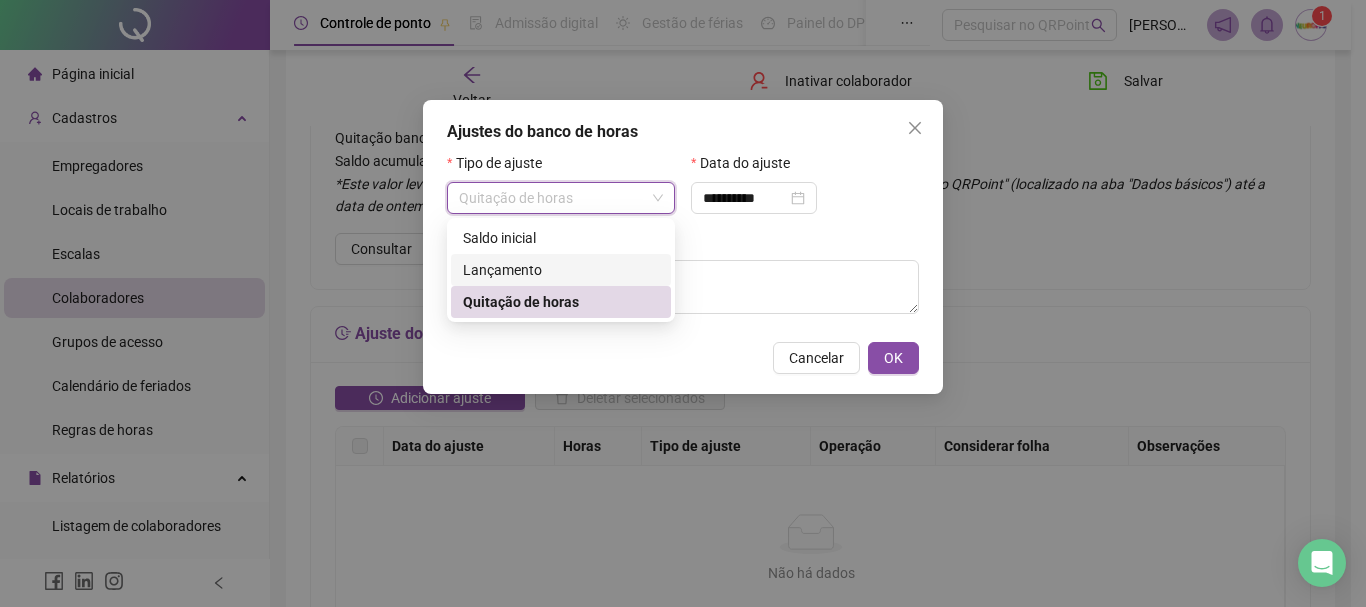 click on "Lançamento" at bounding box center [502, 270] 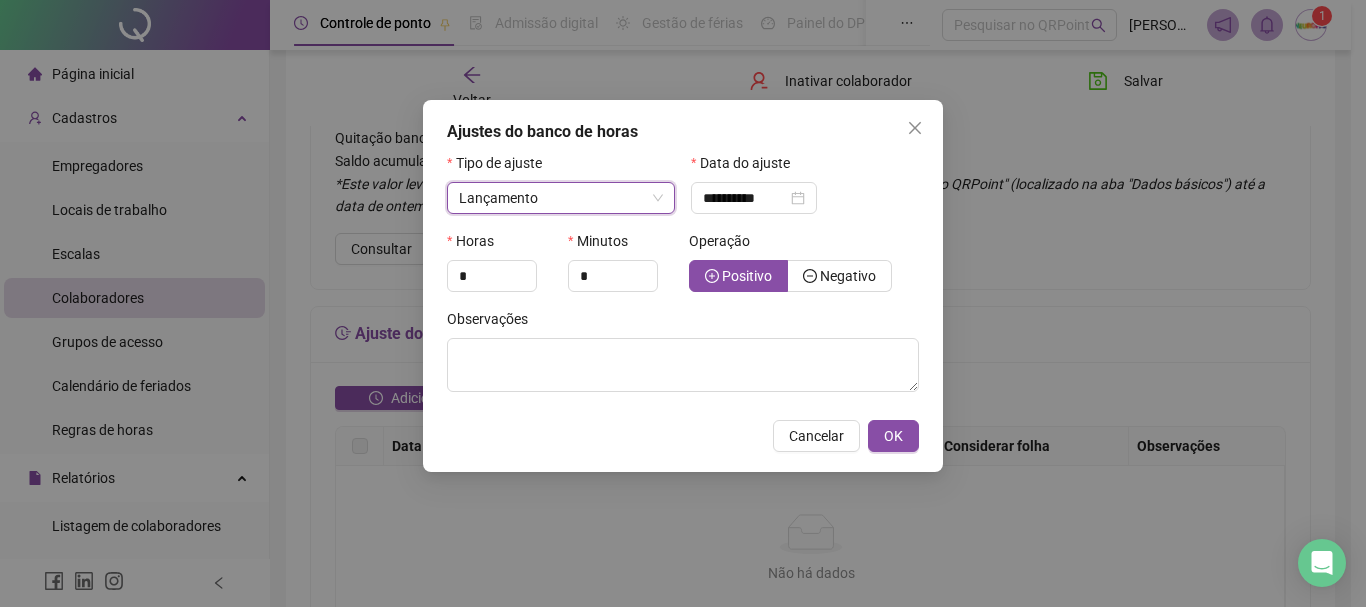 click on "Lançamento" at bounding box center (561, 198) 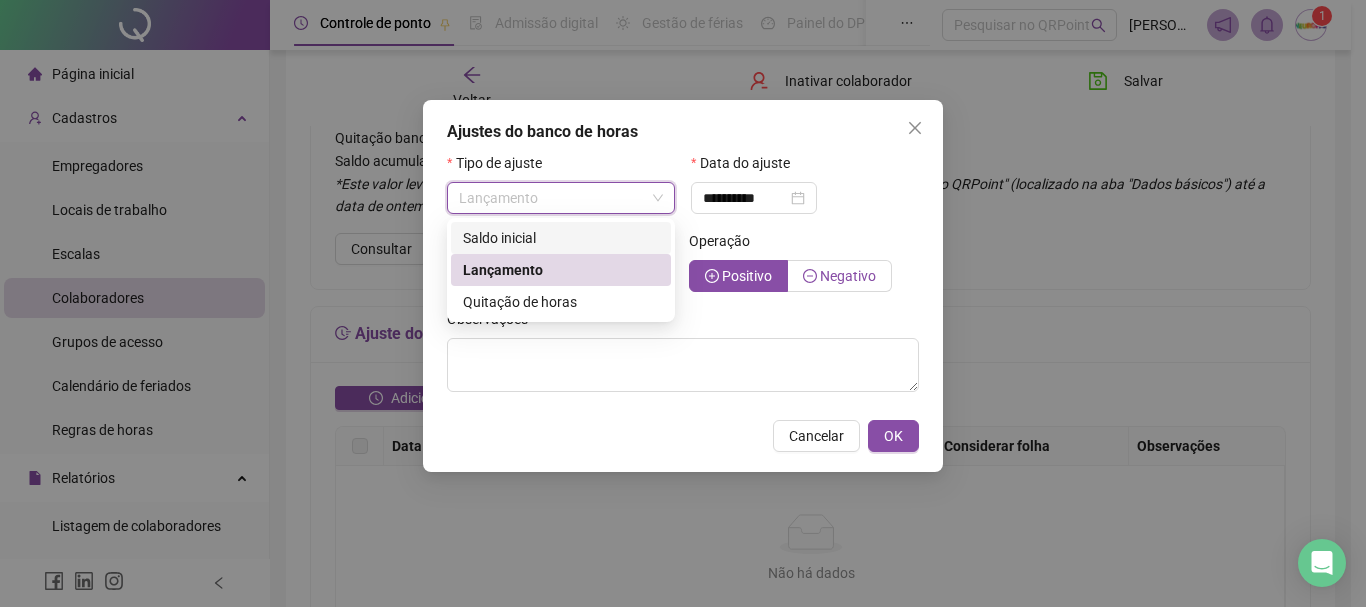 click on "Negativo" at bounding box center [848, 276] 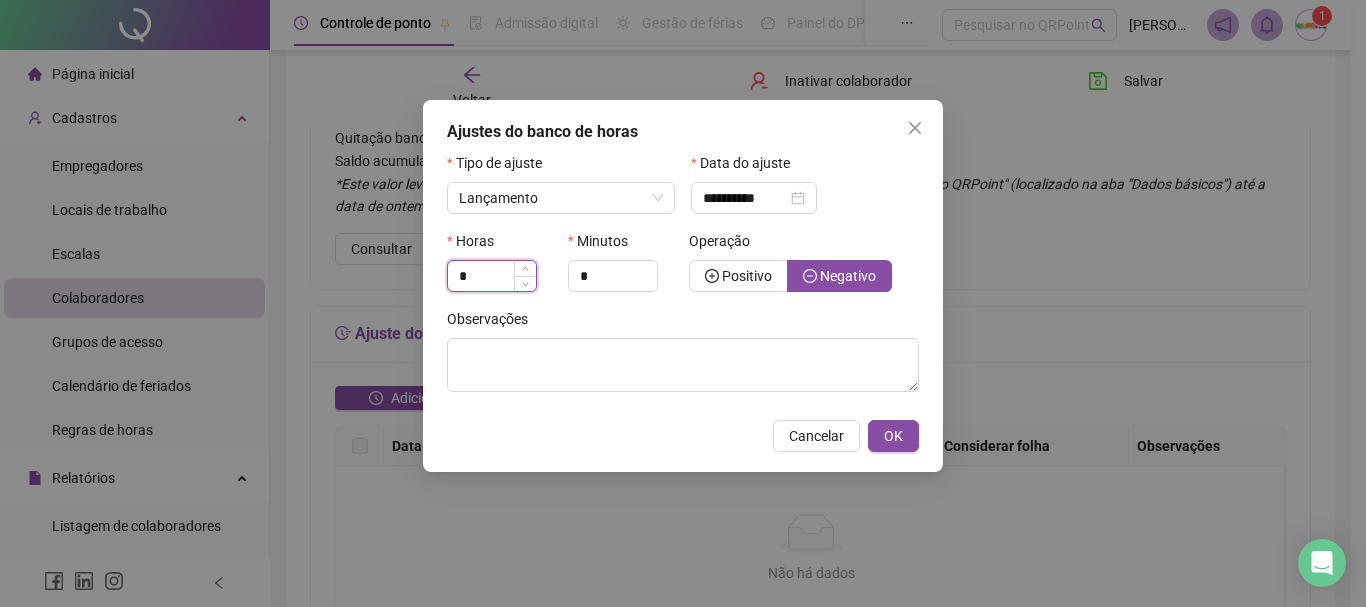 click on "*" at bounding box center [492, 276] 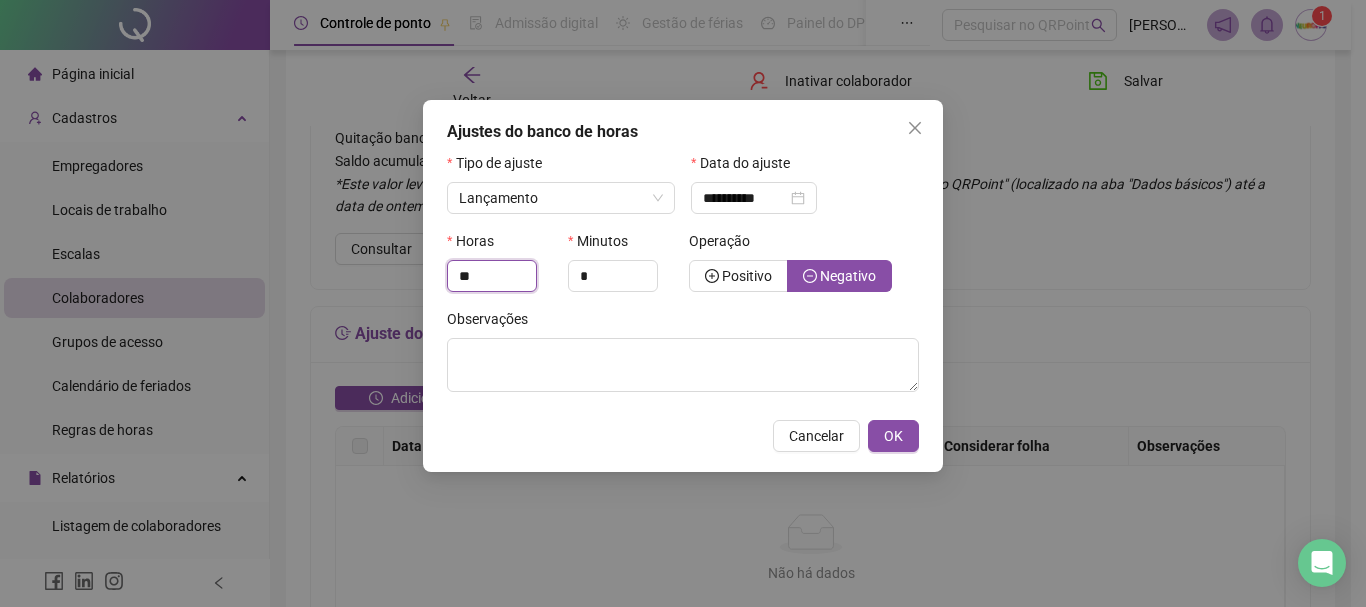 type on "**" 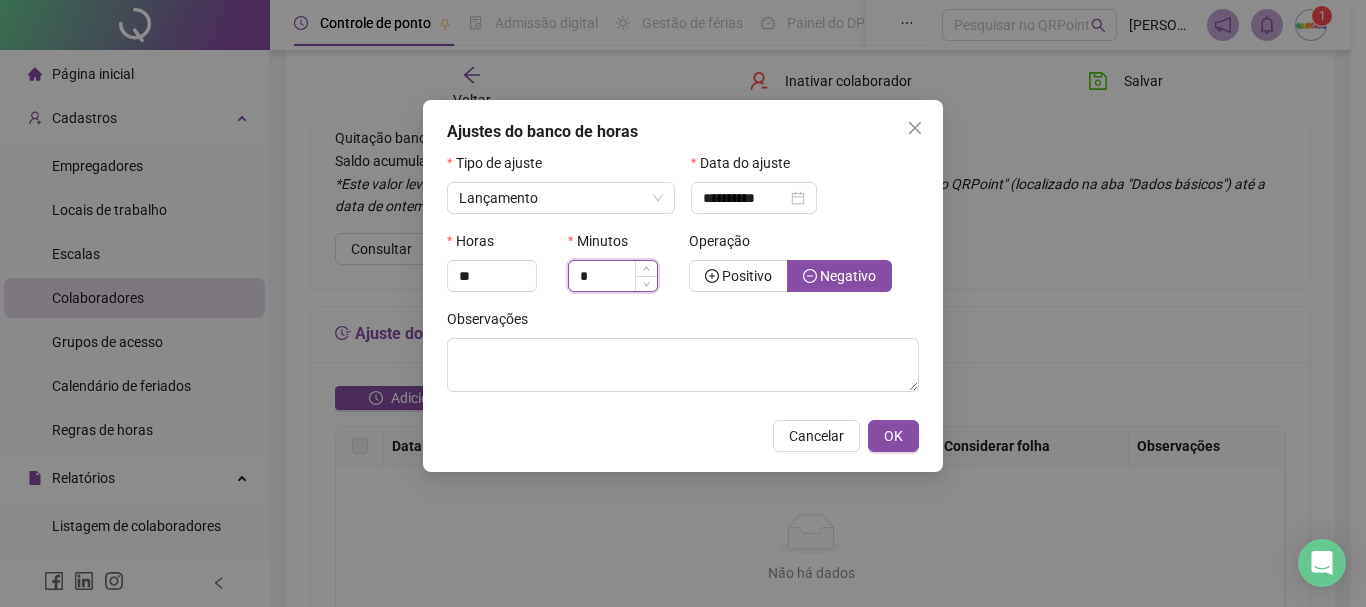 click on "*" at bounding box center [613, 276] 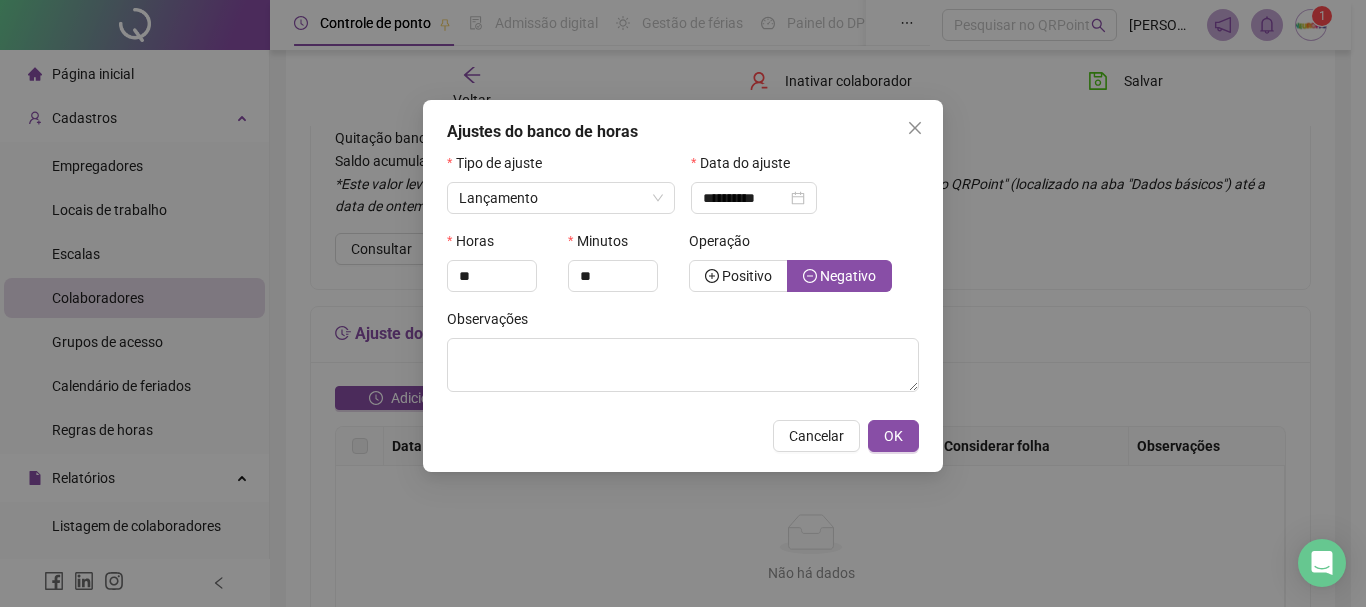 type on "*" 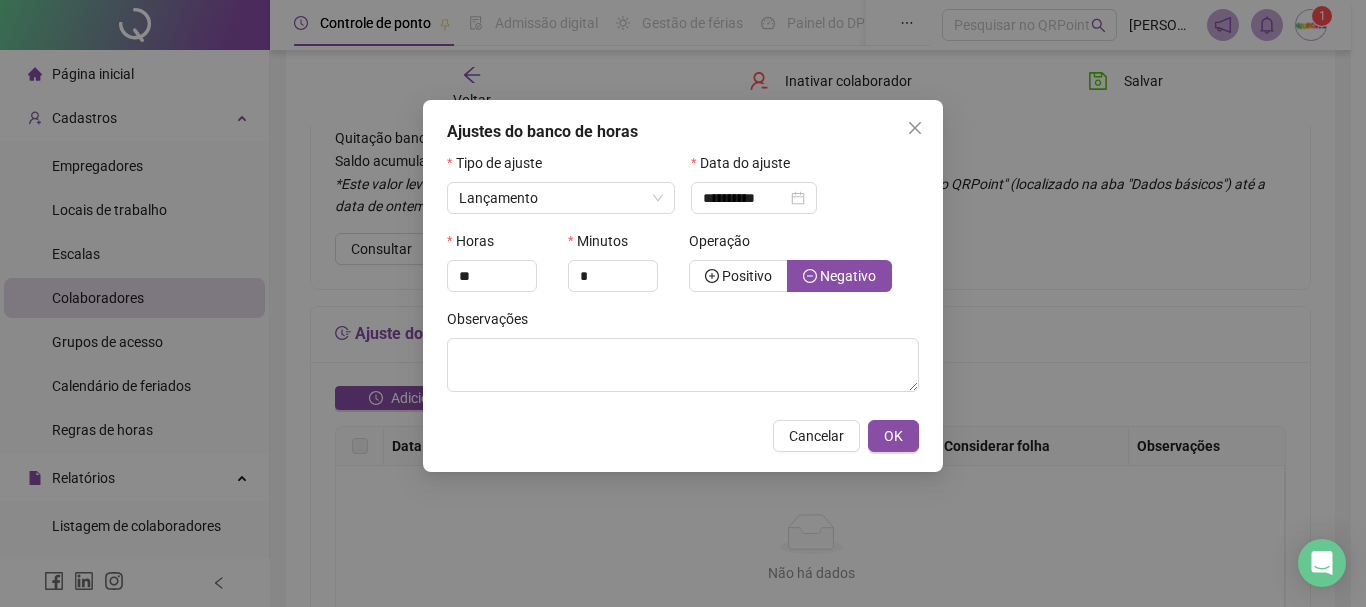 click on "Operação   Positivo   Negativo" at bounding box center (804, 269) 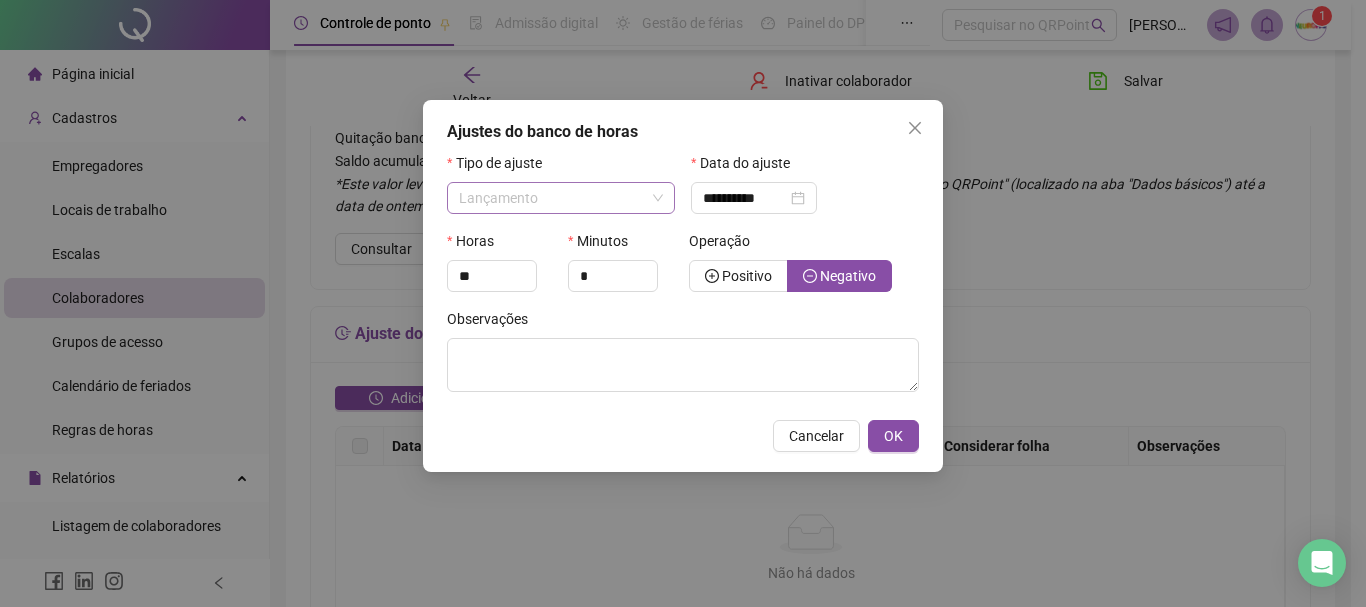 click on "Lançamento" at bounding box center (561, 198) 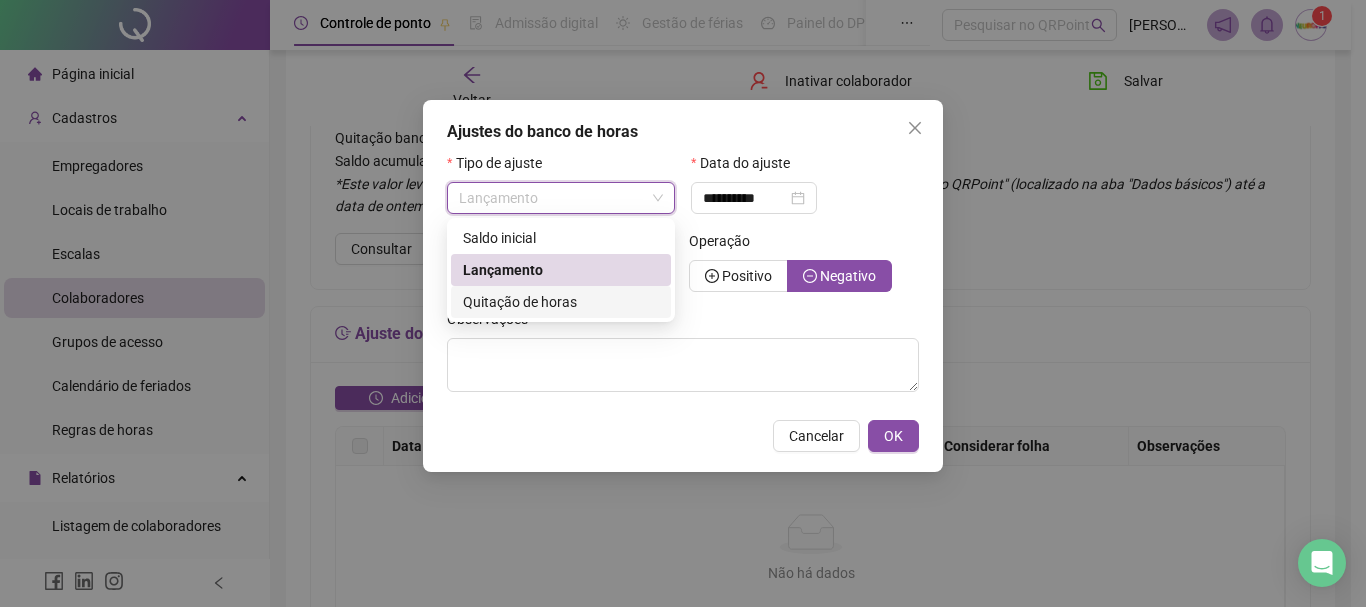 click on "Quitação de horas" at bounding box center [561, 302] 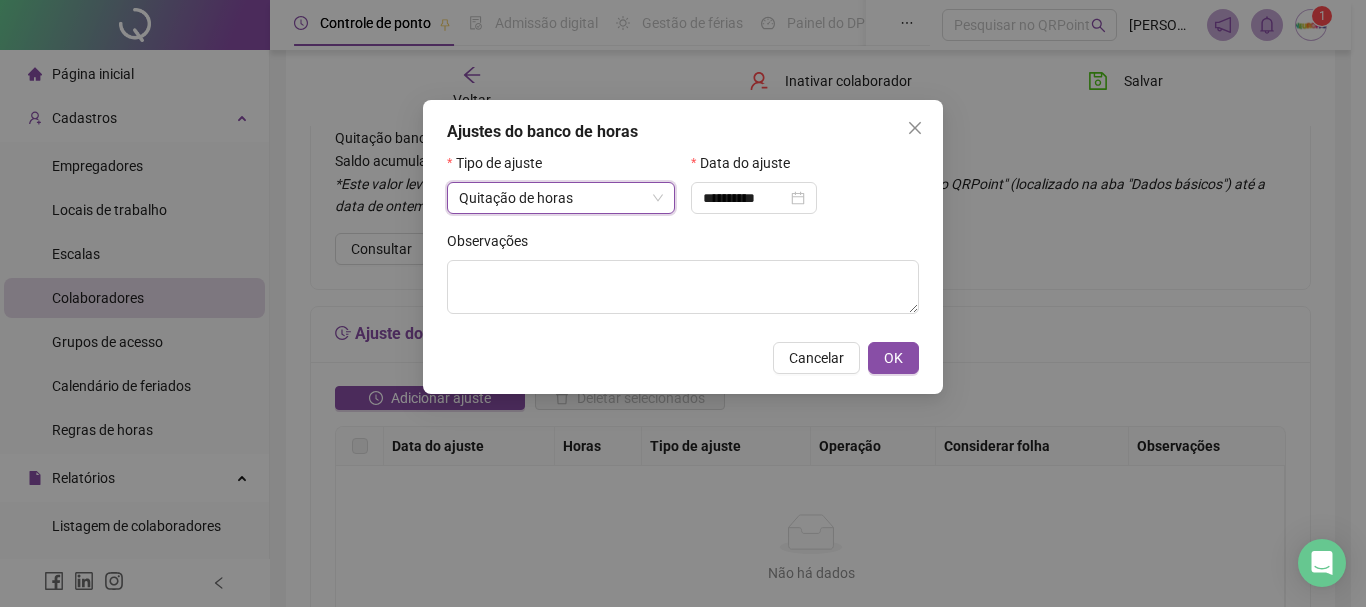 click on "Quitação de horas" at bounding box center (561, 198) 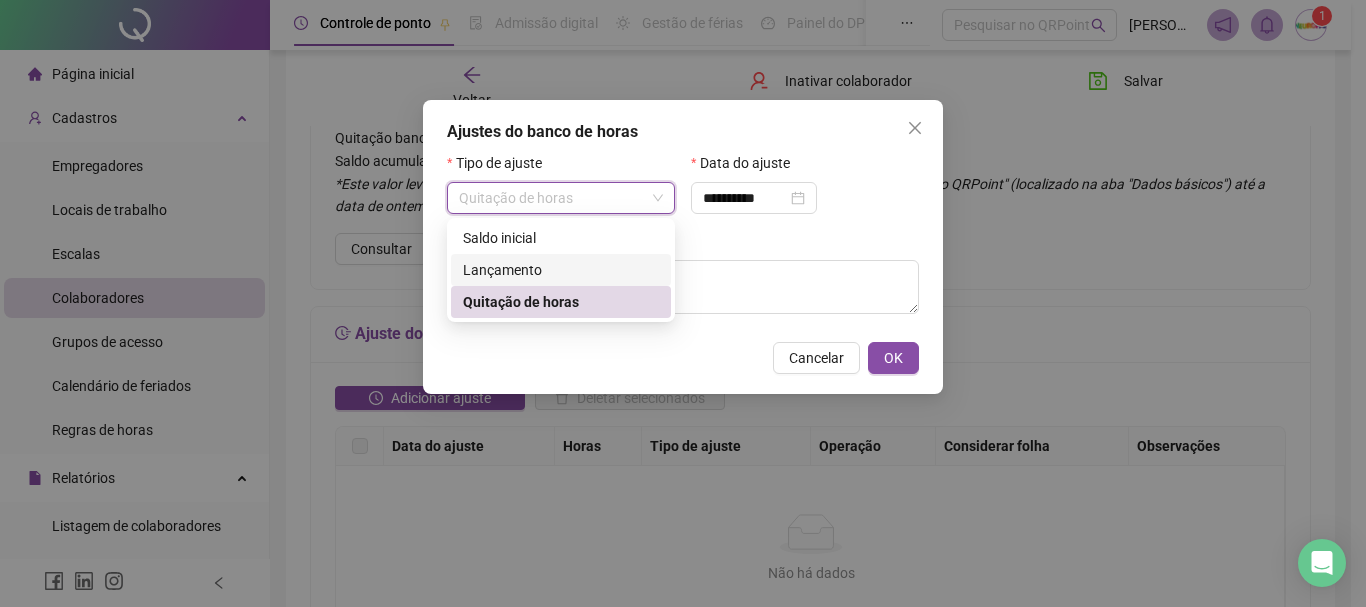 click on "Lançamento" at bounding box center [561, 270] 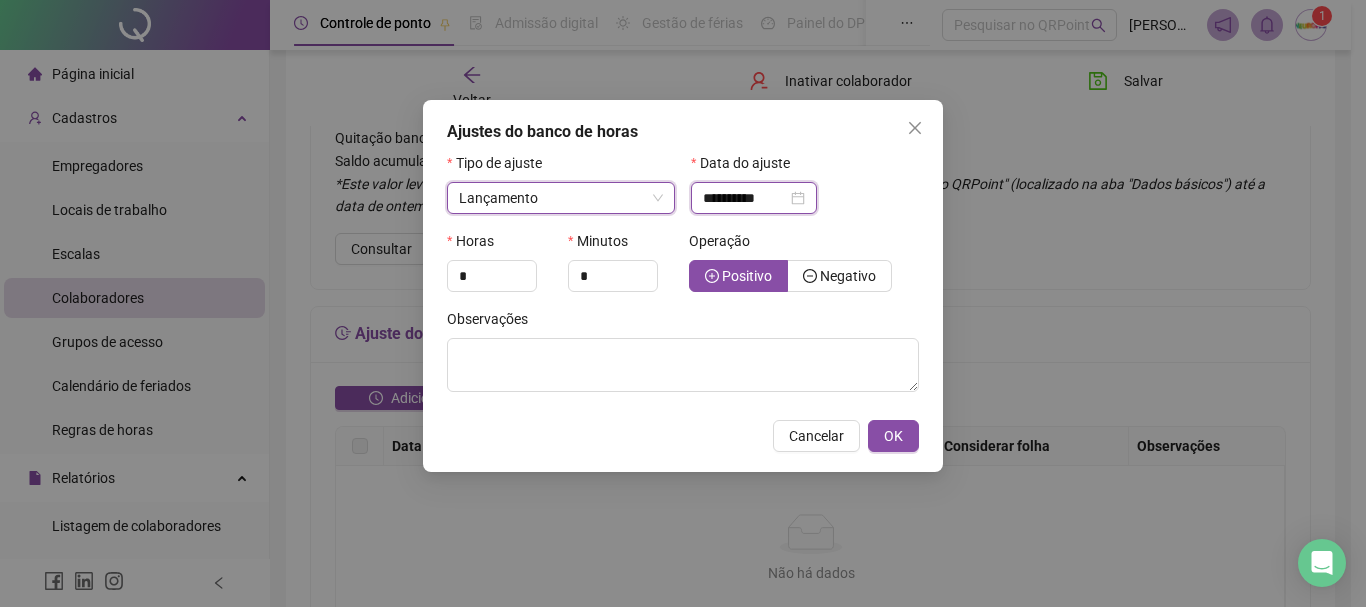 click on "**********" at bounding box center (745, 198) 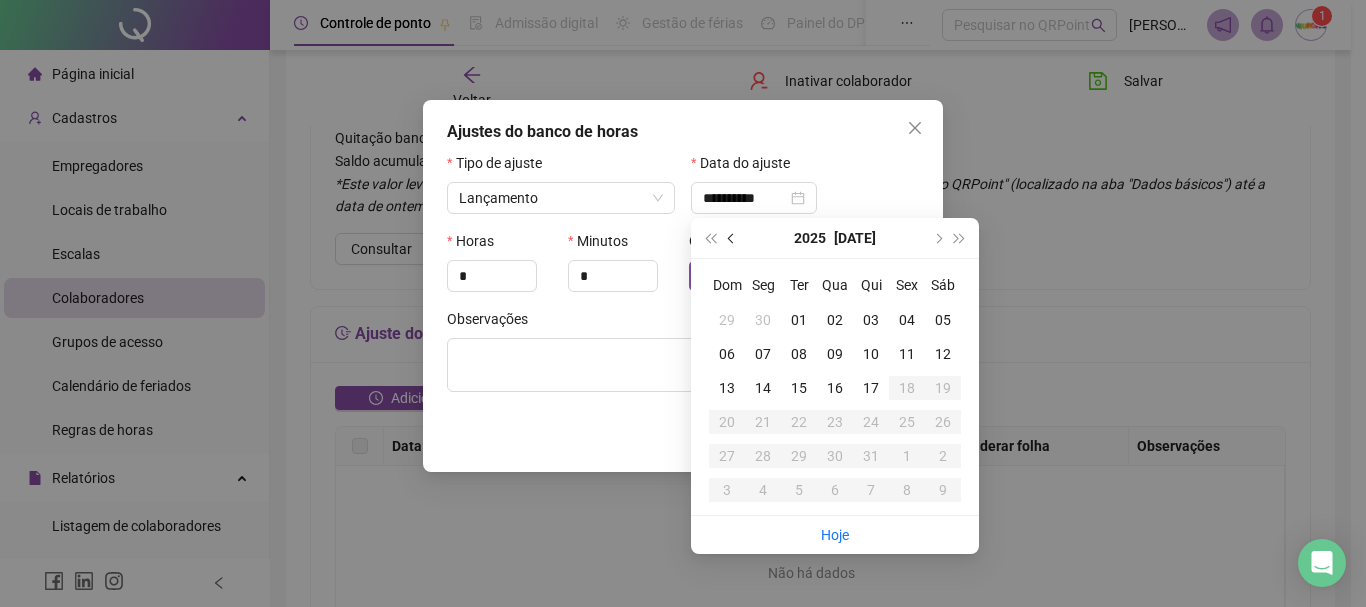 click at bounding box center [732, 238] 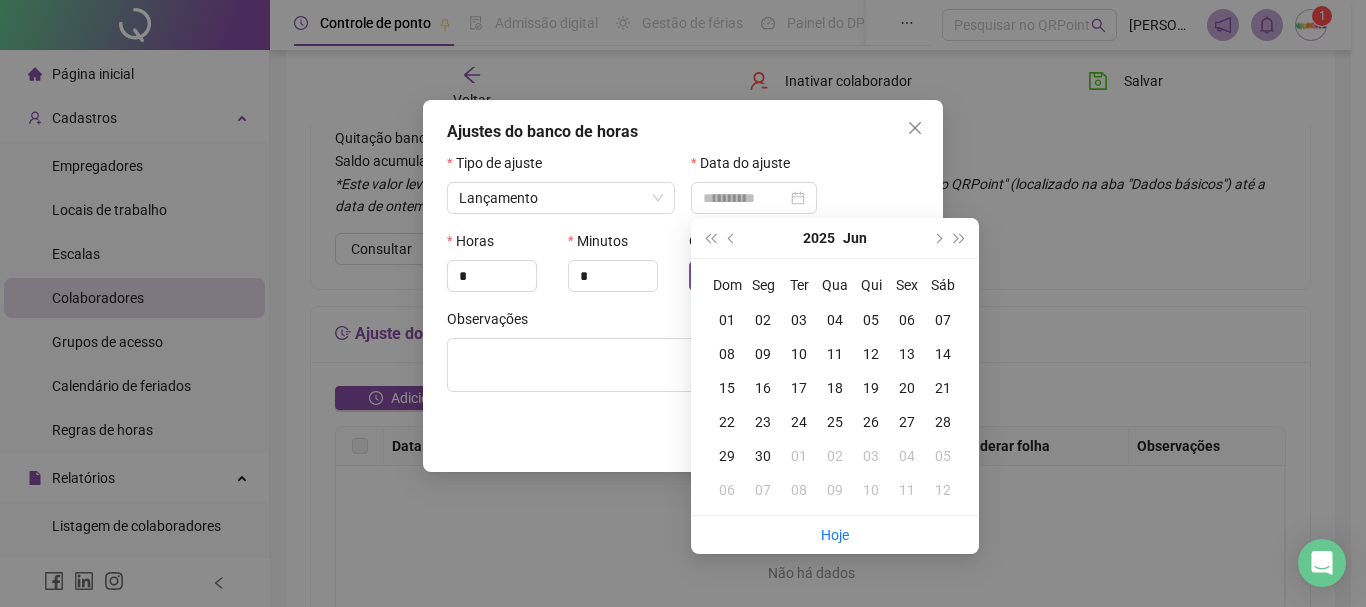 type on "**********" 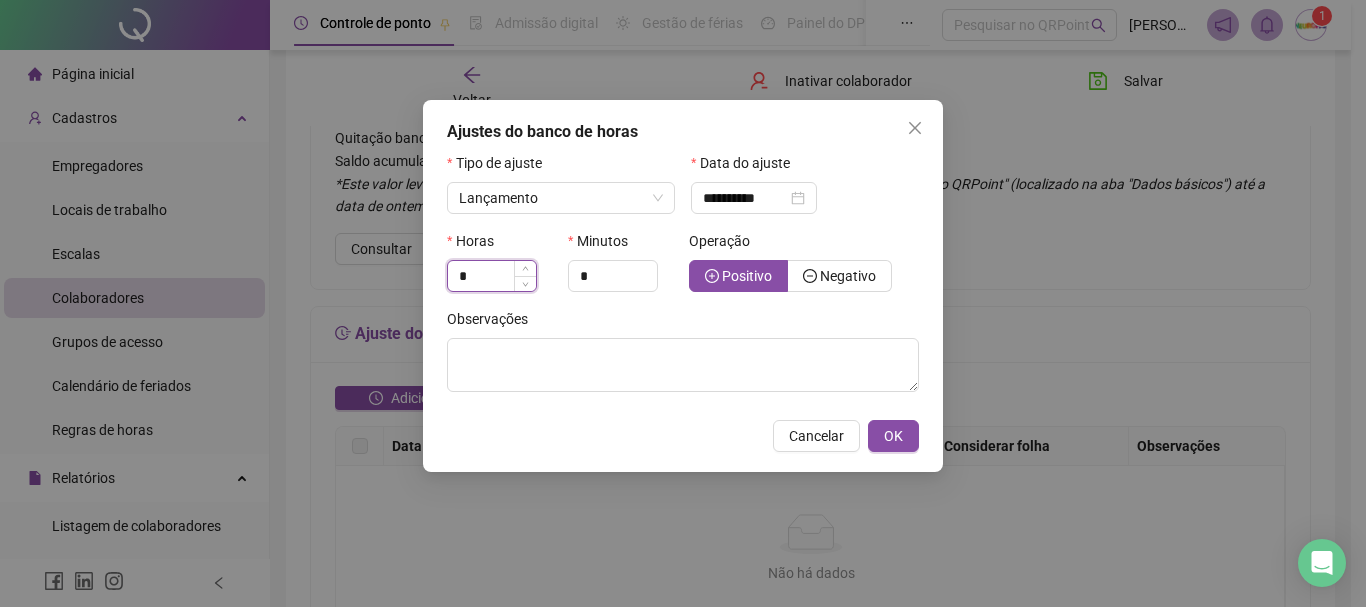 click on "*" at bounding box center [492, 276] 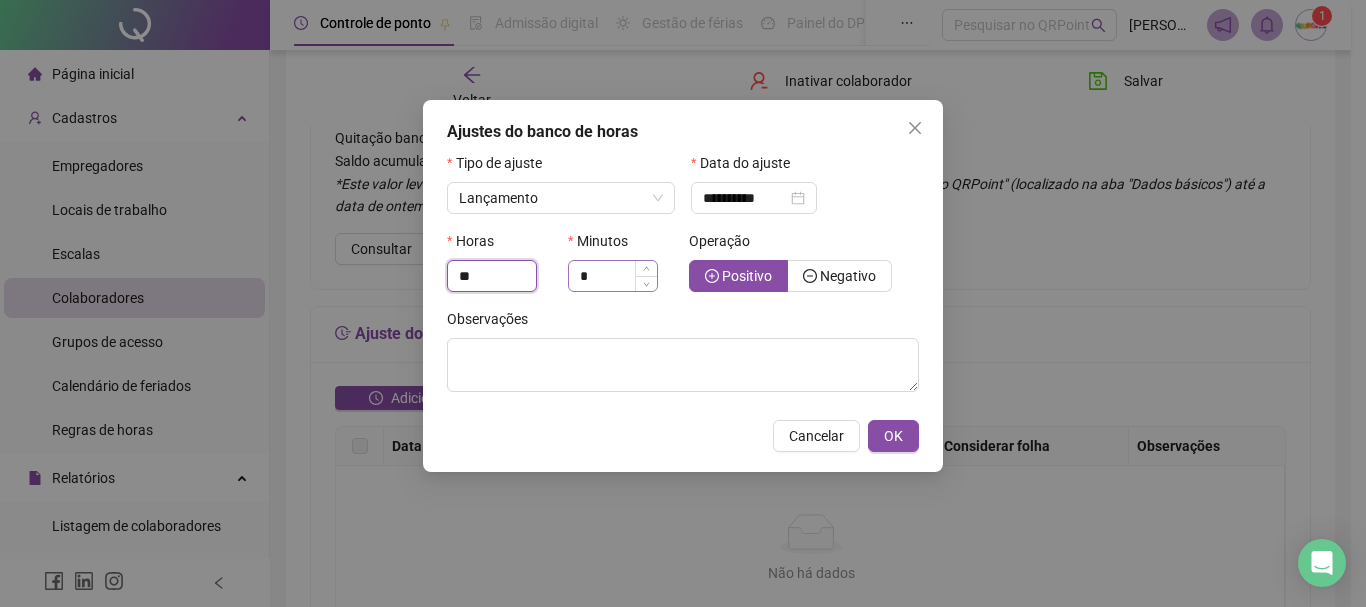type on "**" 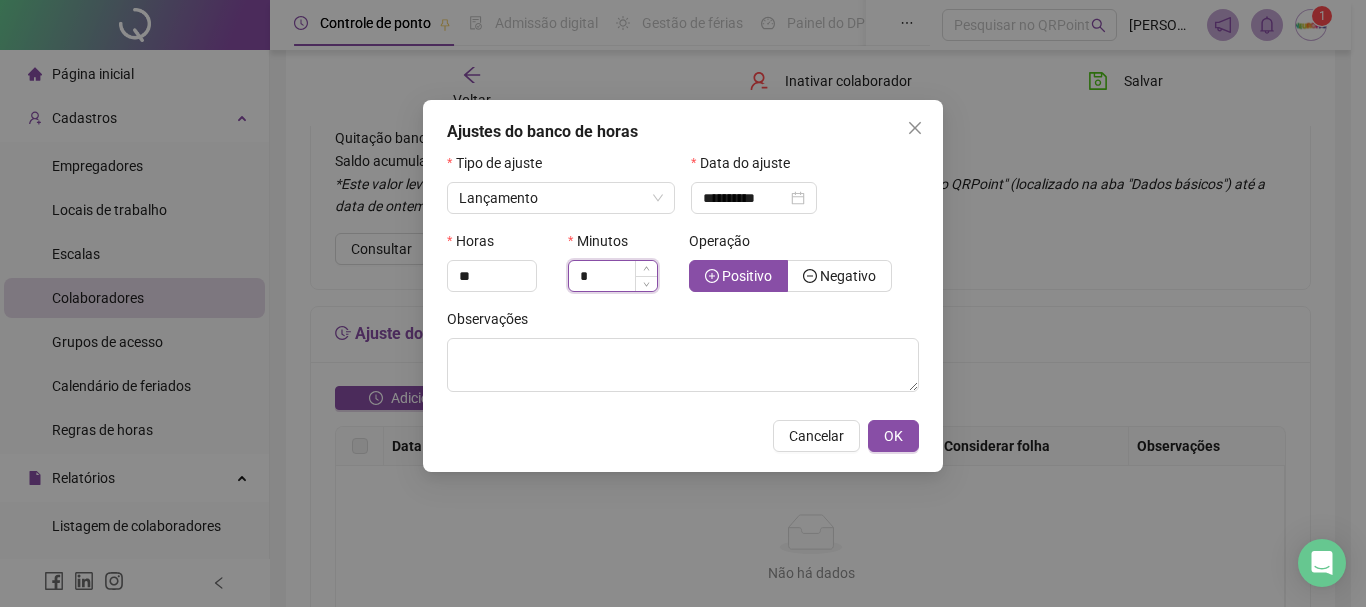 click on "*" at bounding box center [613, 276] 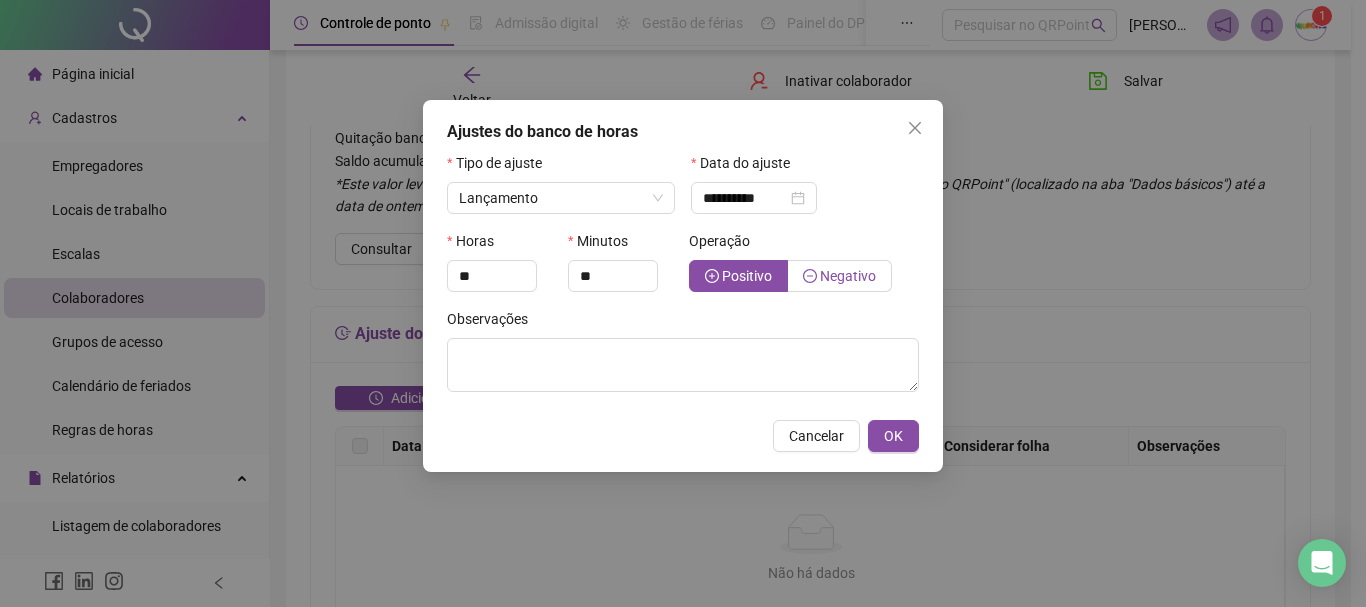 type on "*" 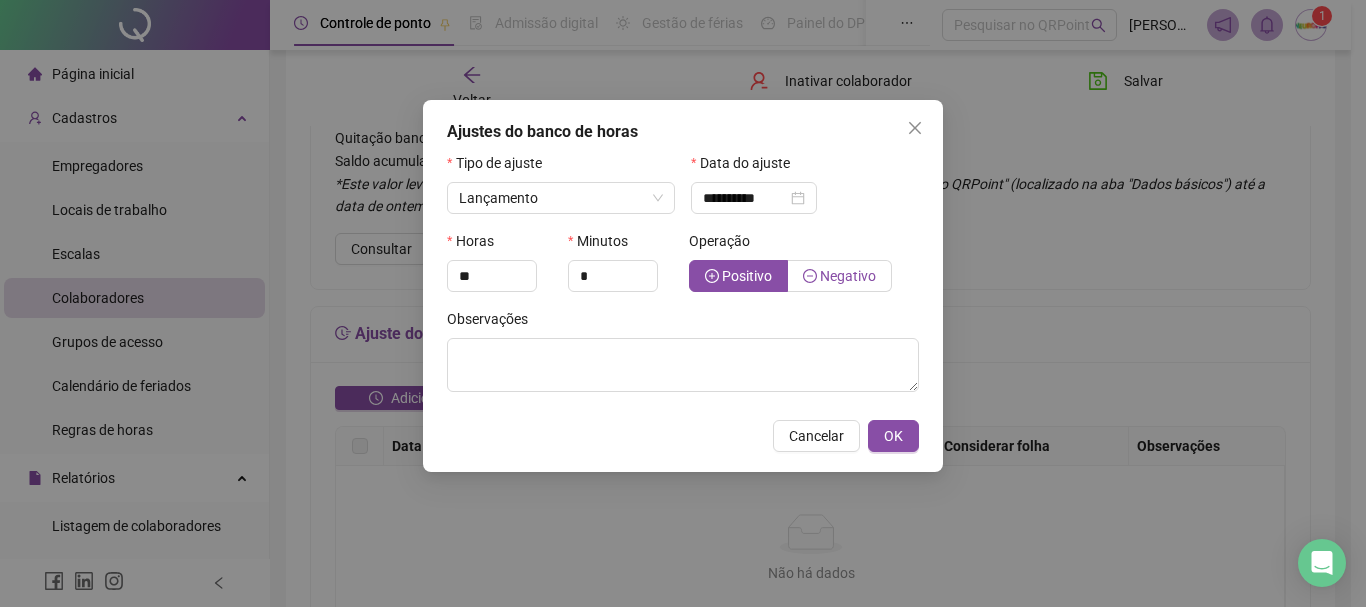 click on "Negativo" at bounding box center (848, 276) 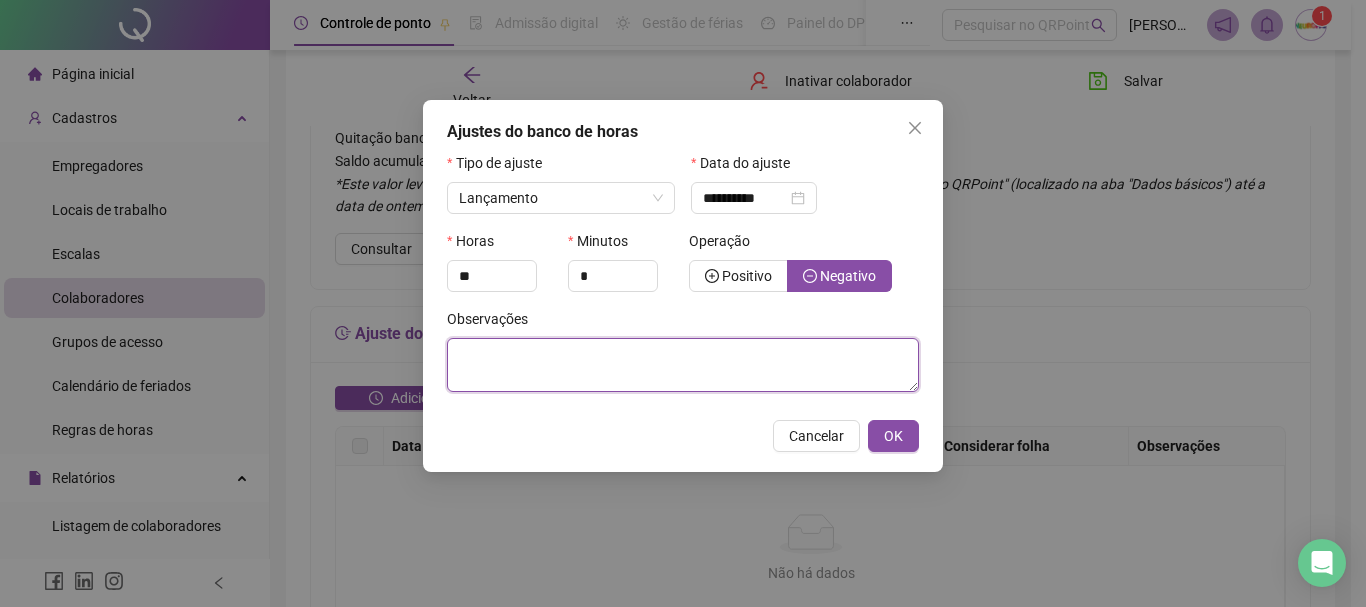 click at bounding box center (683, 365) 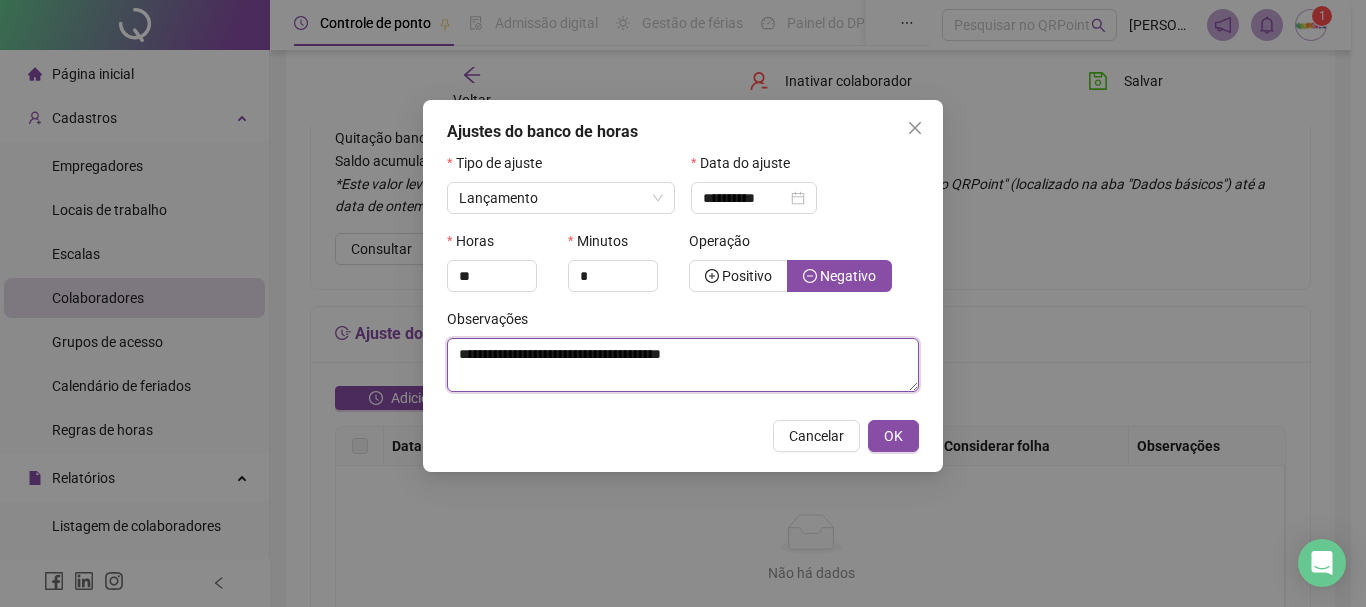 click on "**********" at bounding box center (683, 365) 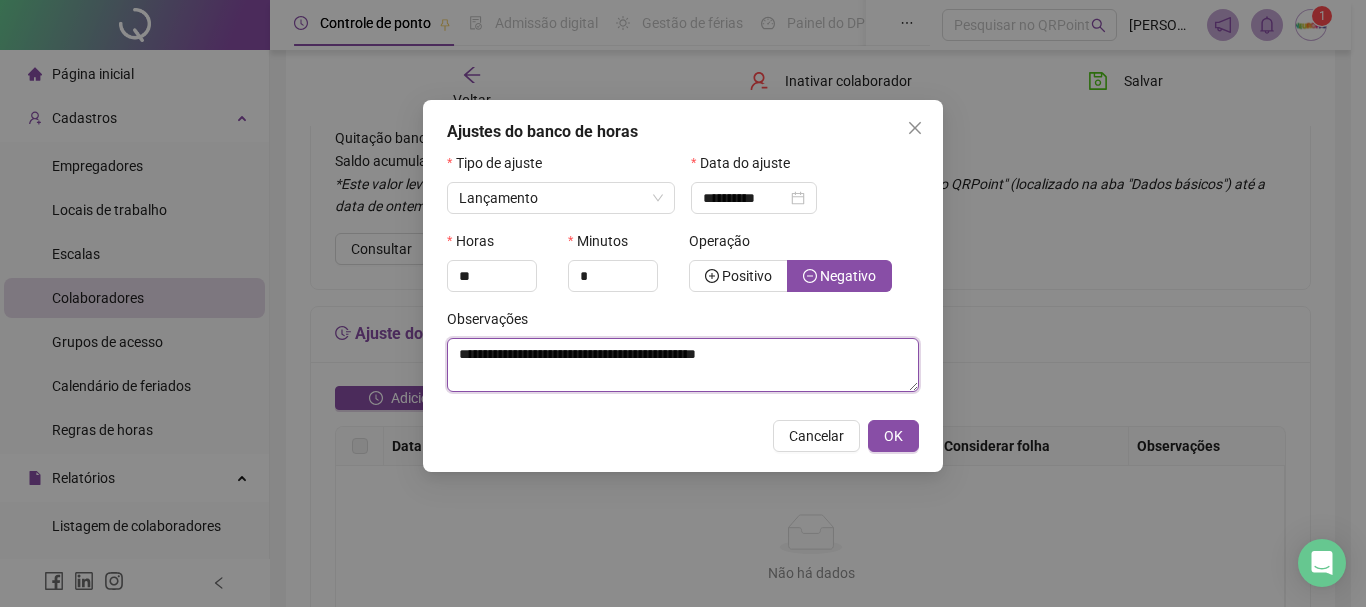 type on "**********" 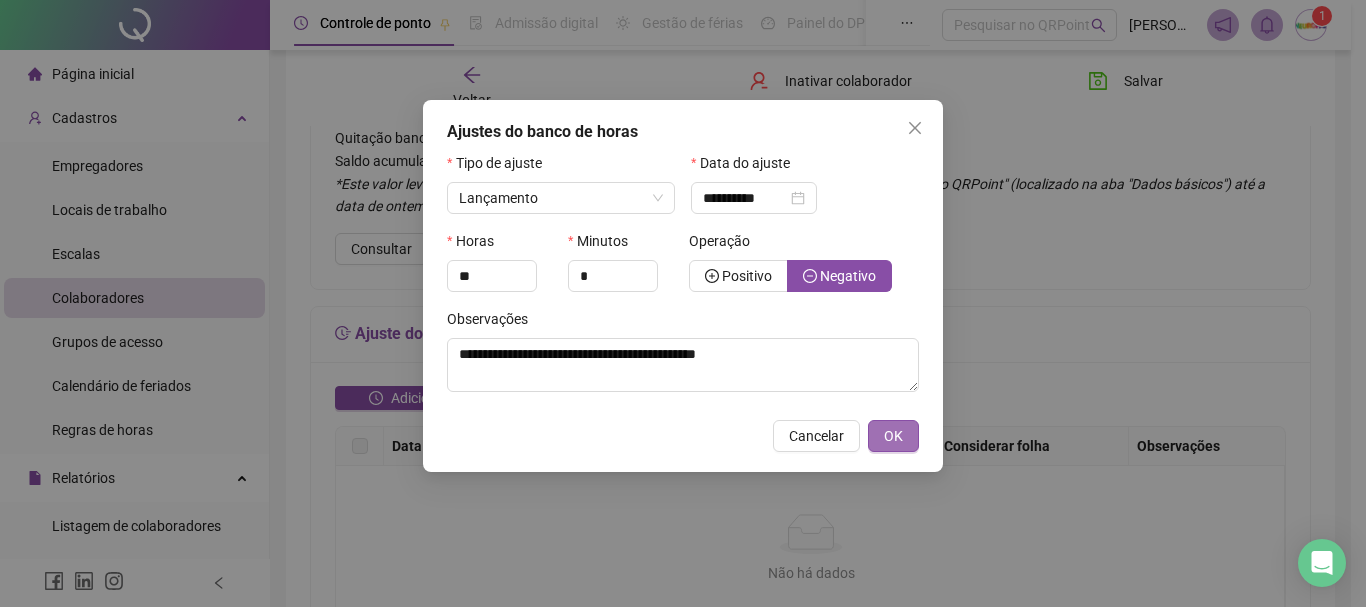 click on "OK" at bounding box center [893, 436] 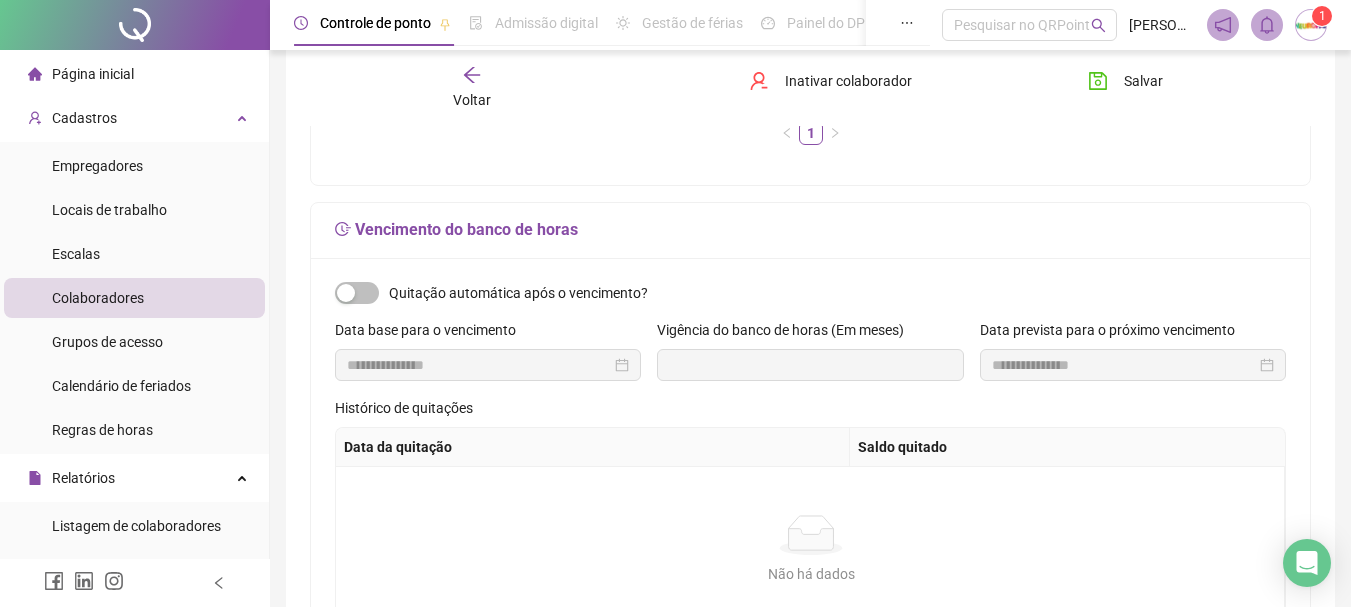 scroll, scrollTop: 400, scrollLeft: 0, axis: vertical 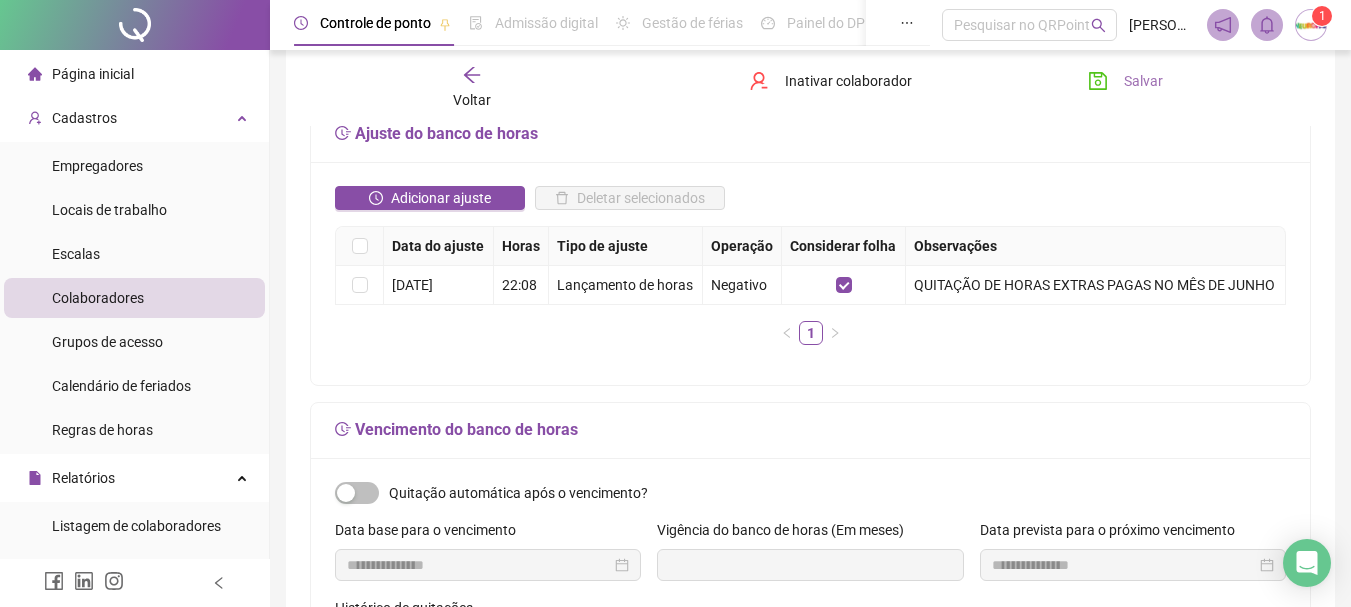click on "Salvar" at bounding box center (1143, 81) 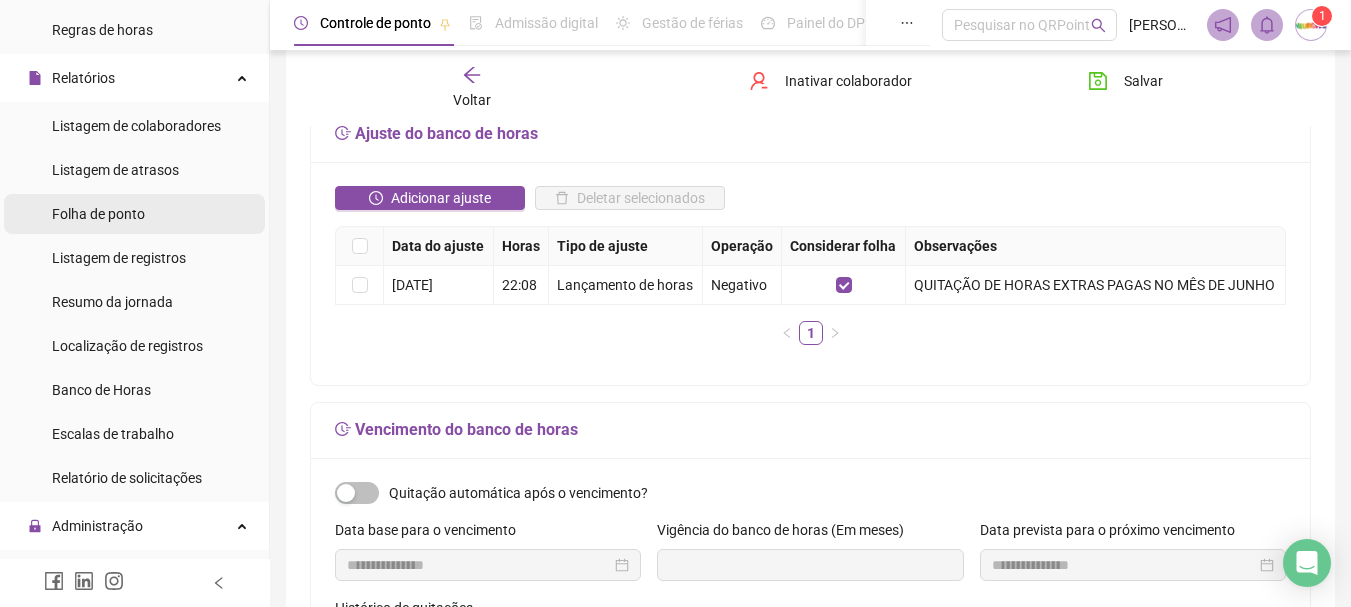 scroll, scrollTop: 0, scrollLeft: 0, axis: both 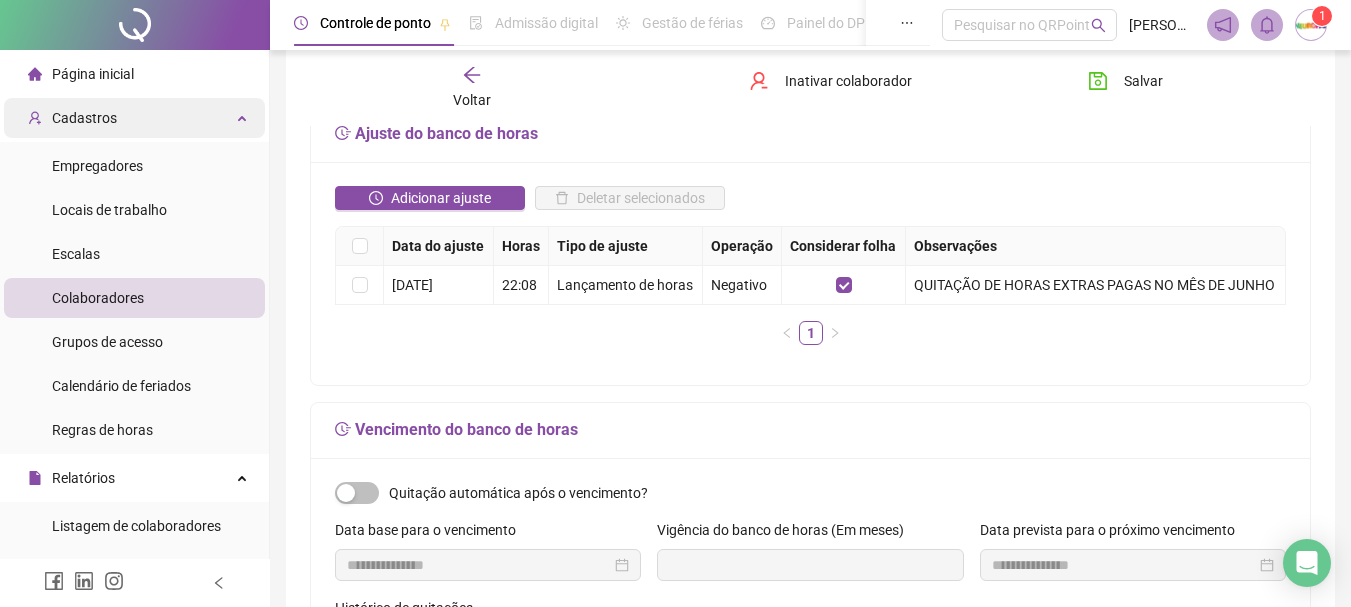 click on "Cadastros" at bounding box center (134, 118) 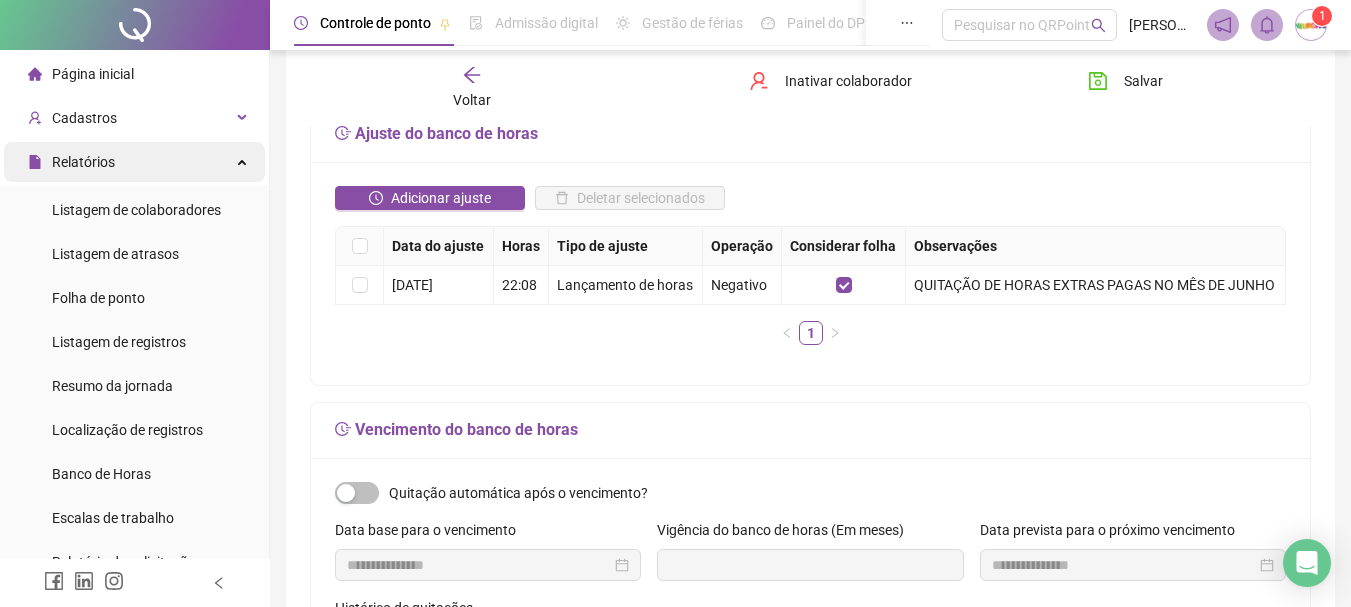 click on "Relatórios" at bounding box center (134, 162) 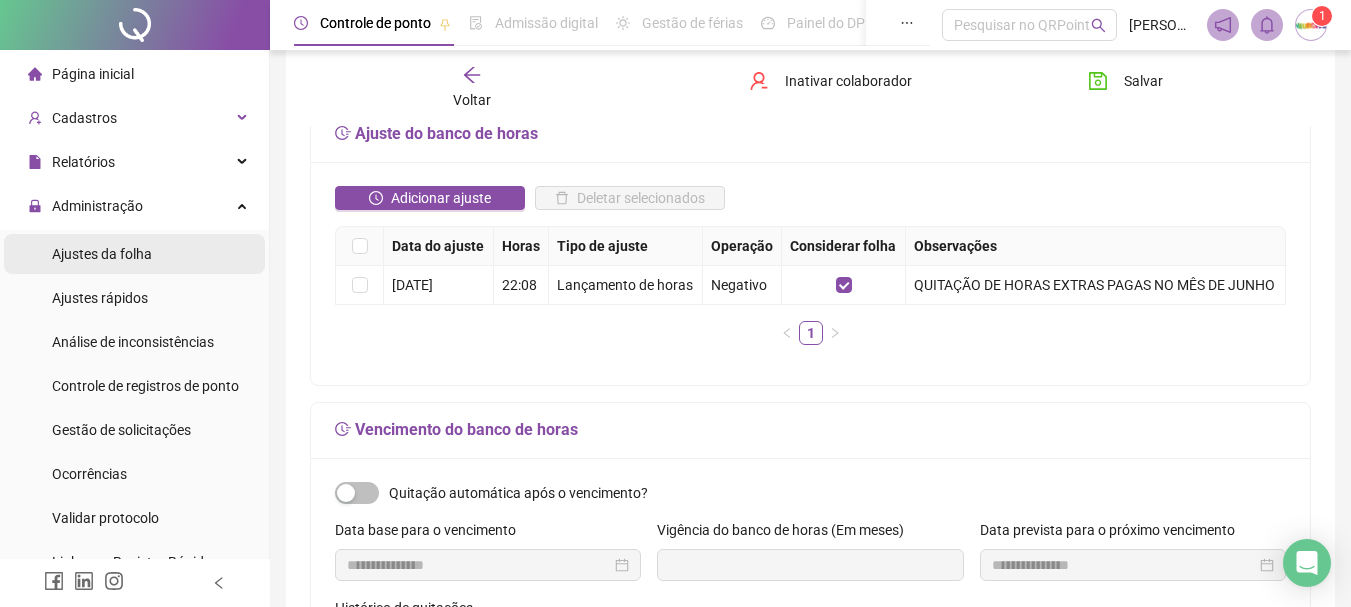 click on "Ajustes da folha" at bounding box center [102, 254] 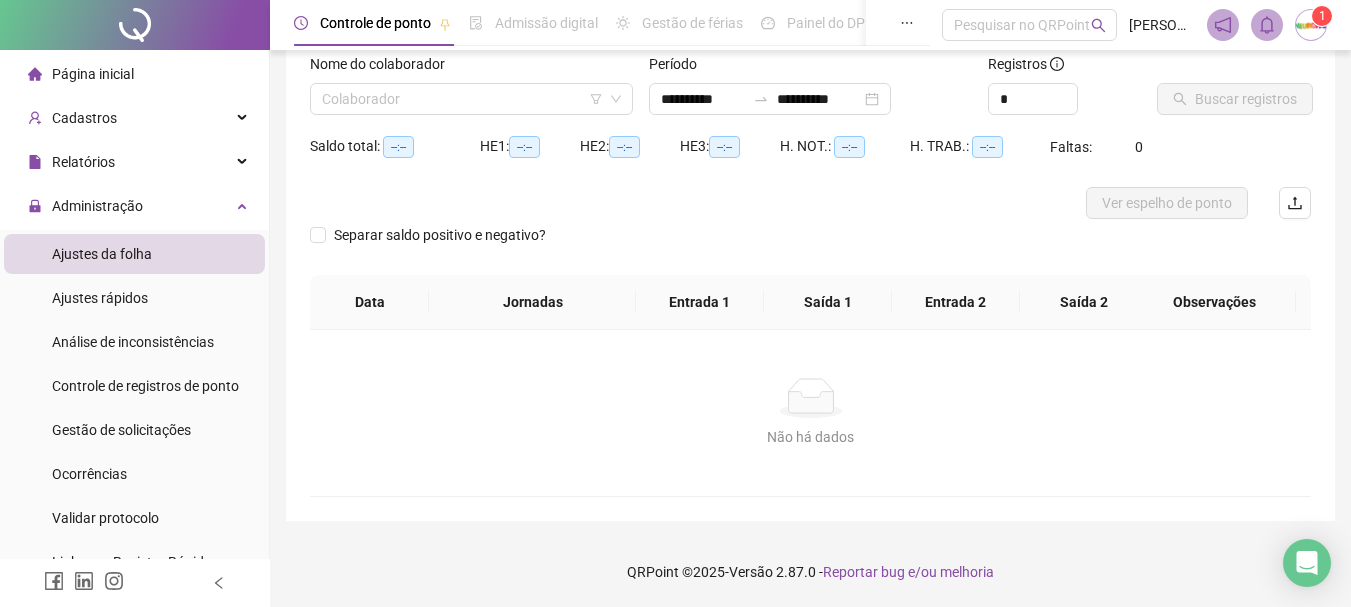 scroll, scrollTop: 131, scrollLeft: 0, axis: vertical 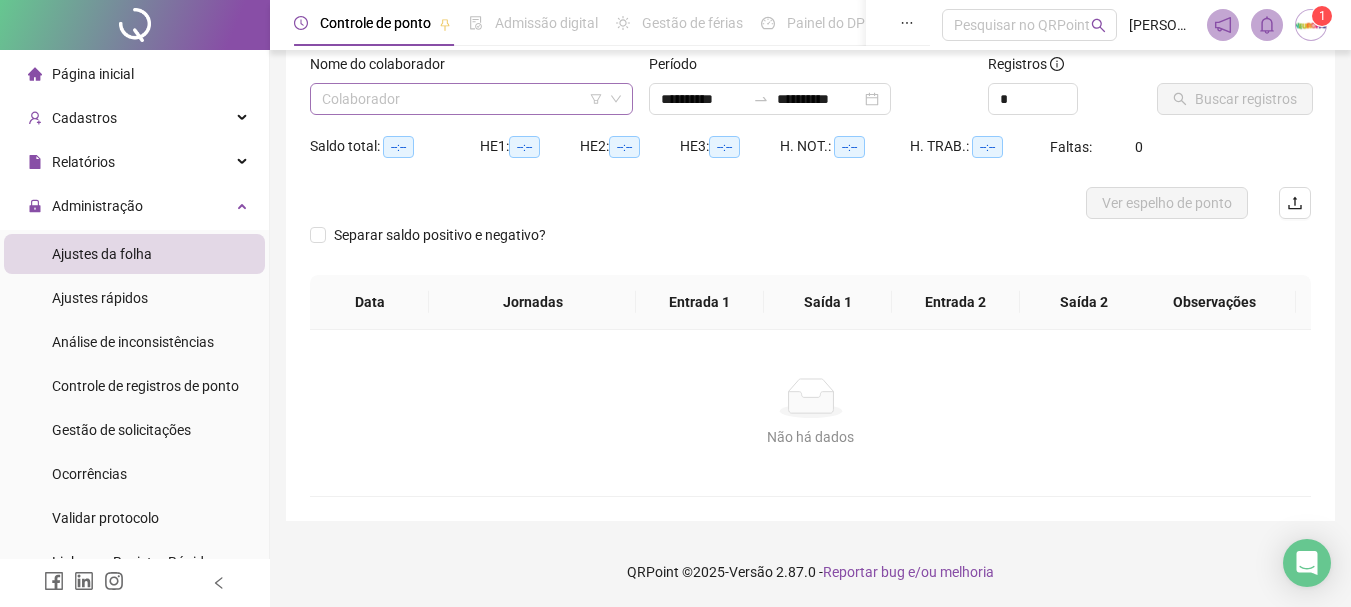 click at bounding box center (465, 99) 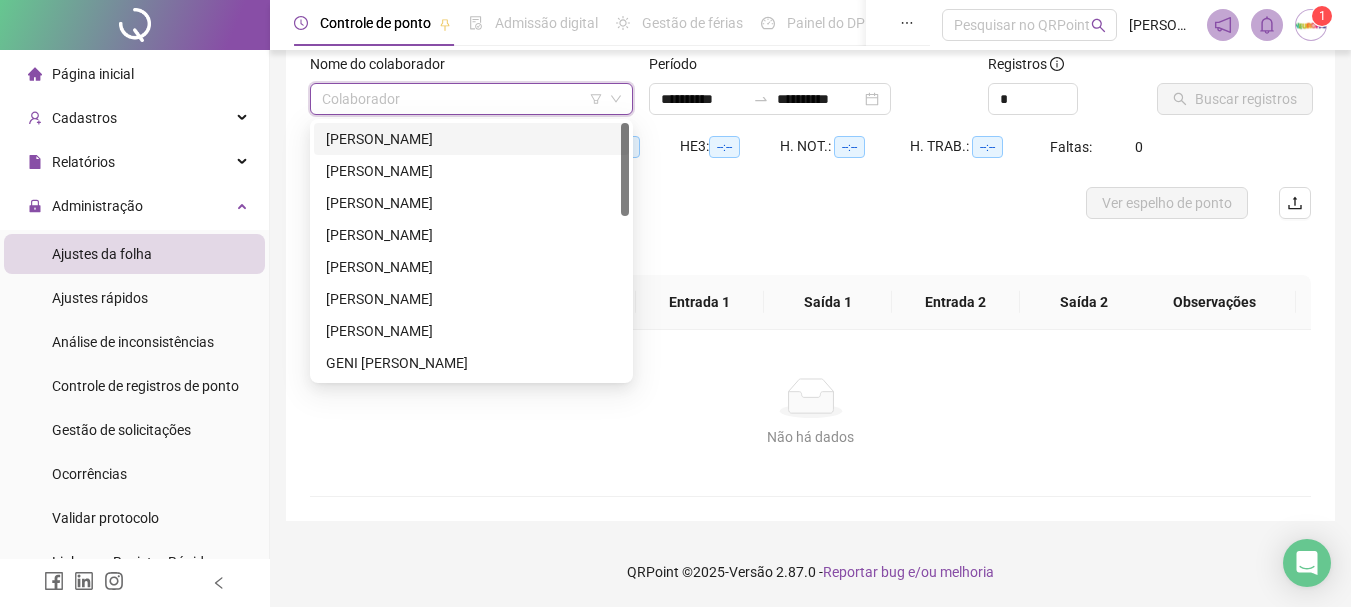type on "**********" 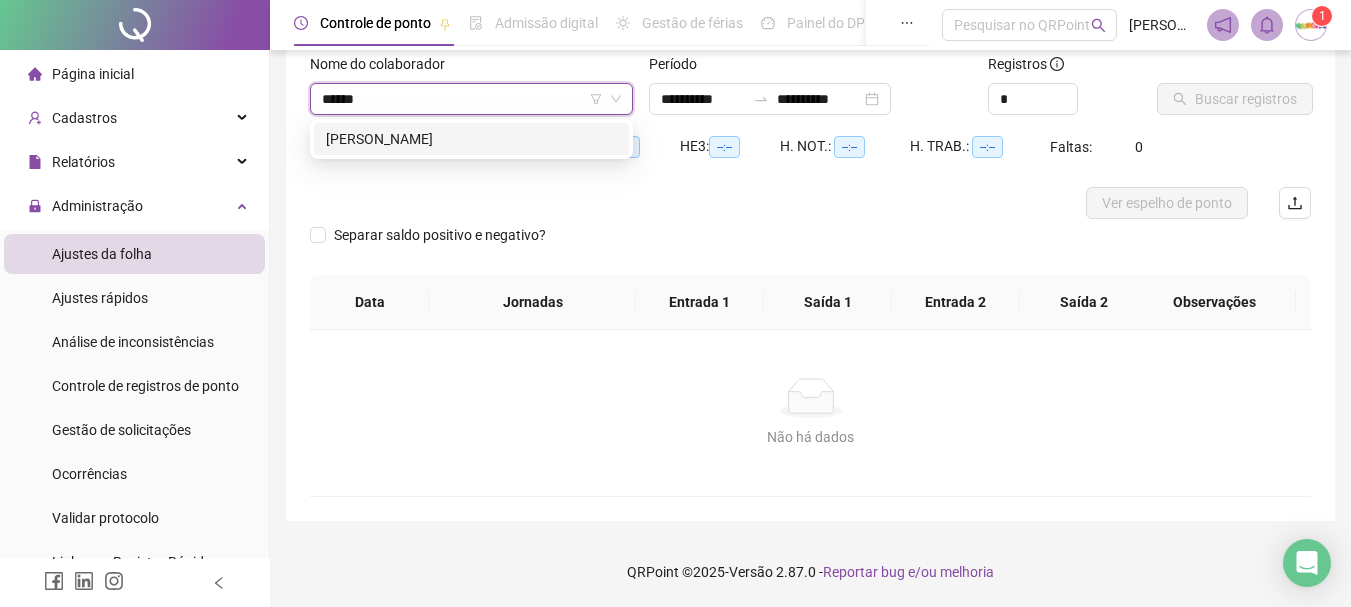 type on "******" 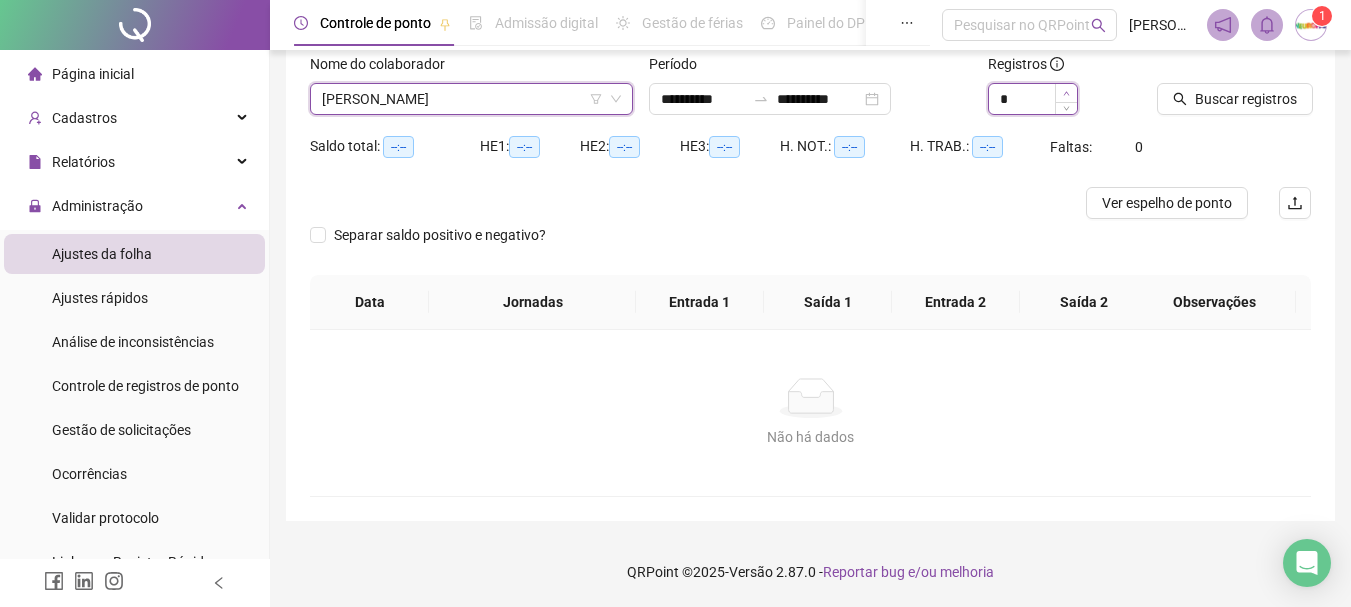 type on "*" 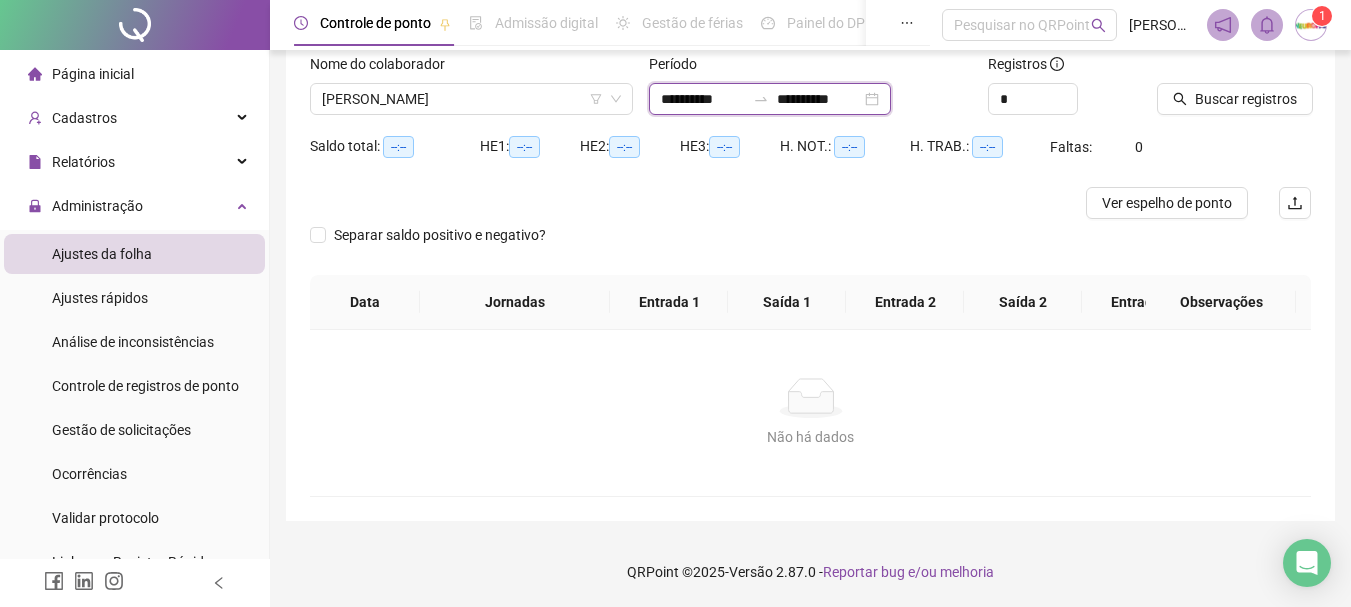 click on "**********" at bounding box center (819, 99) 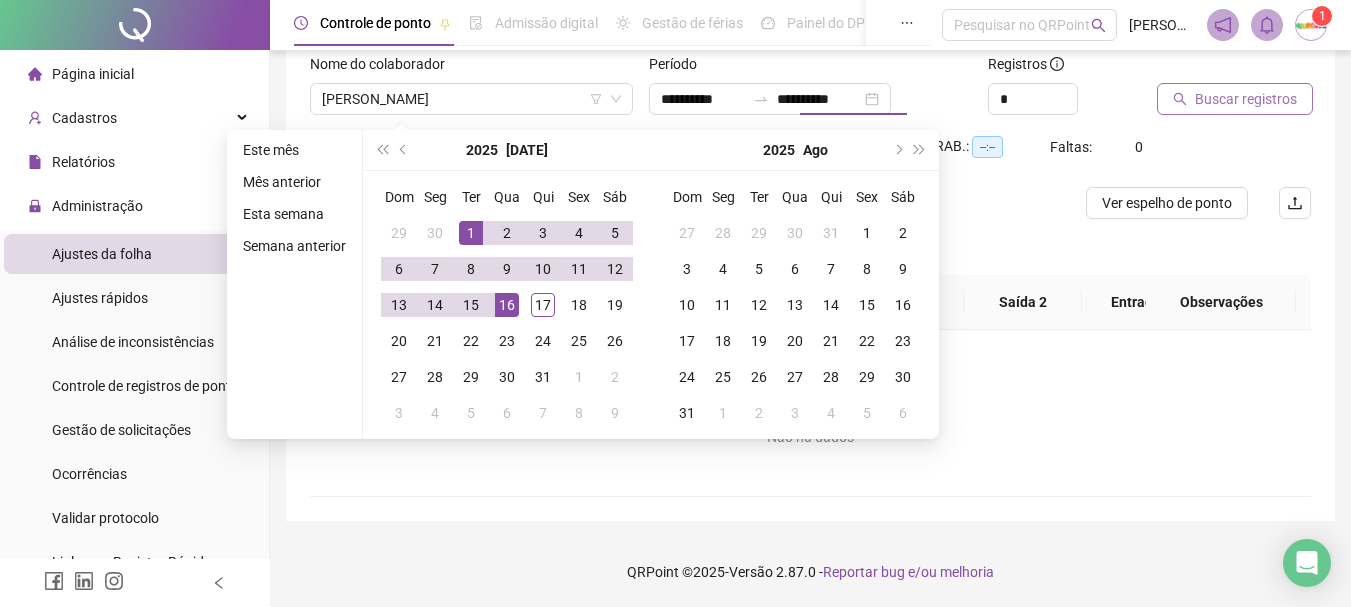 click on "Buscar registros" at bounding box center [1246, 99] 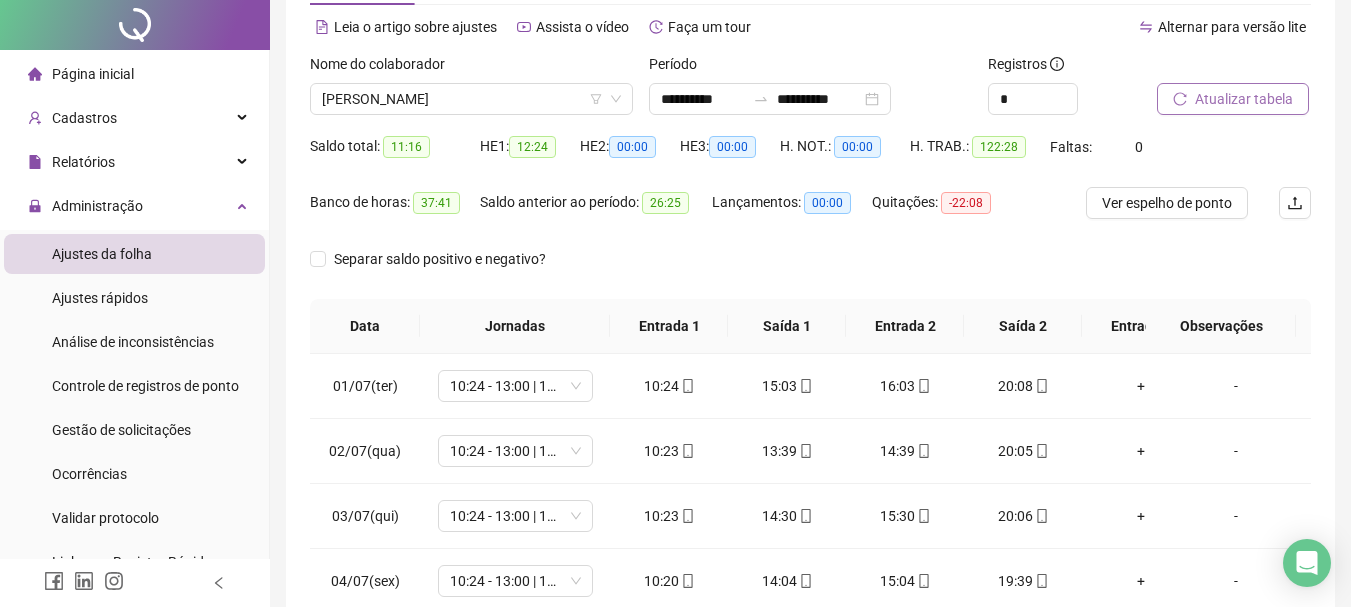 scroll, scrollTop: 0, scrollLeft: 0, axis: both 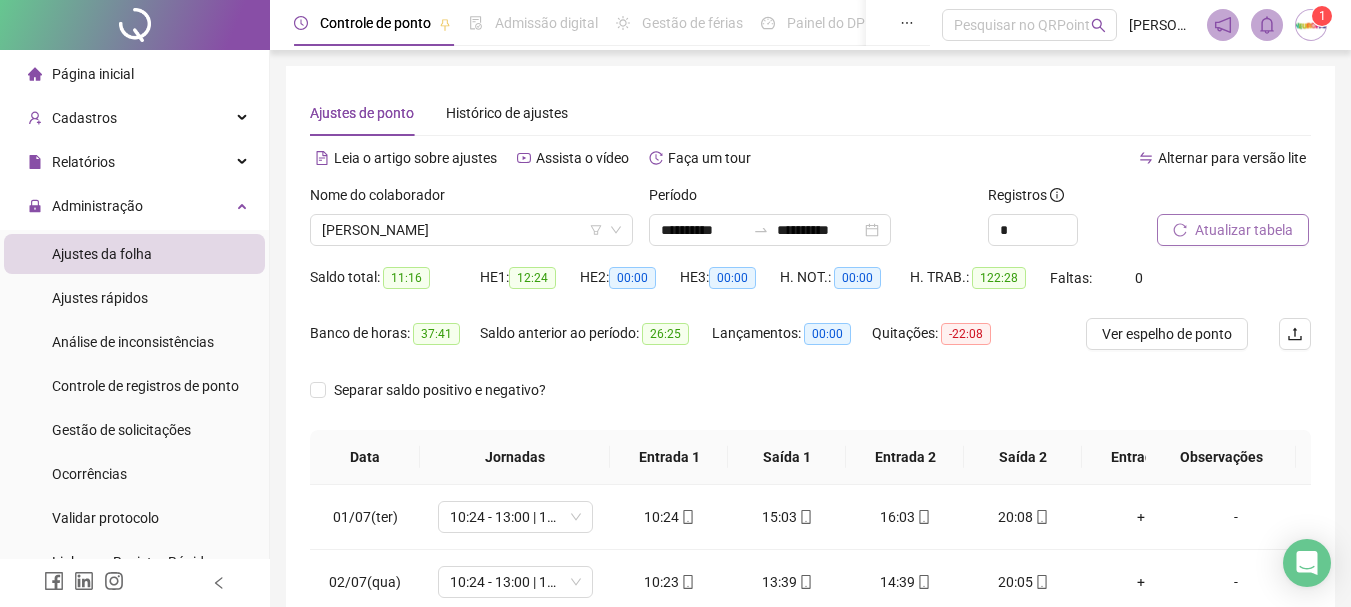 click on "Atualizar tabela" at bounding box center [1244, 230] 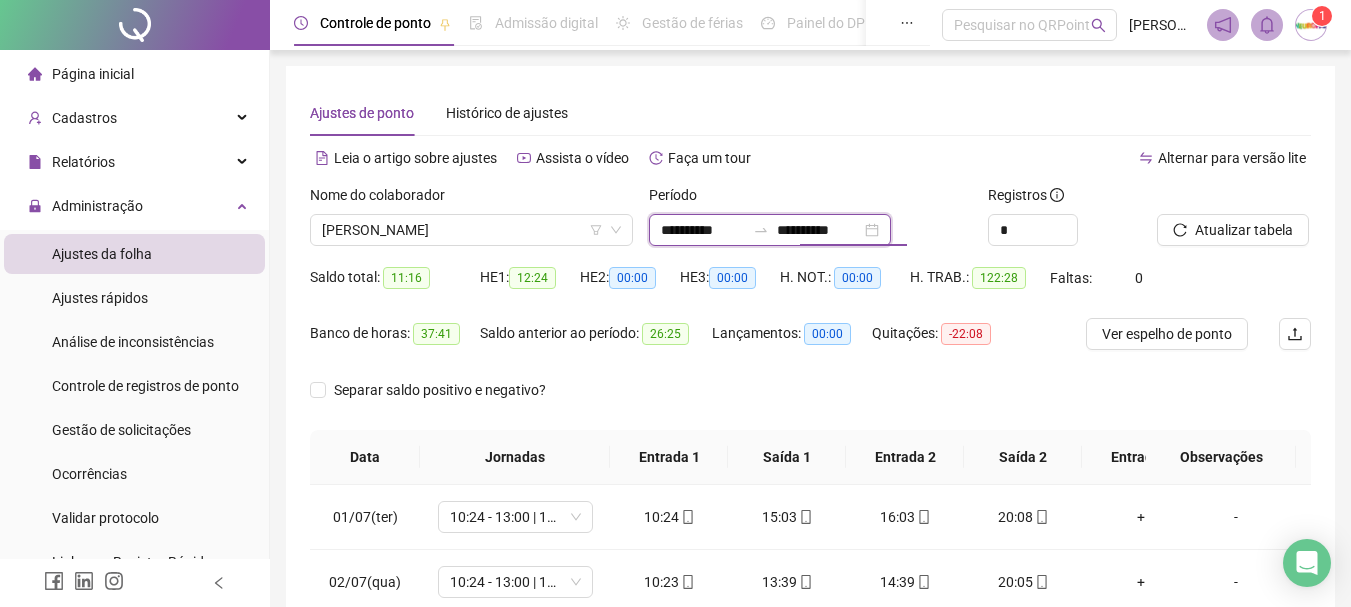click on "**********" at bounding box center [819, 230] 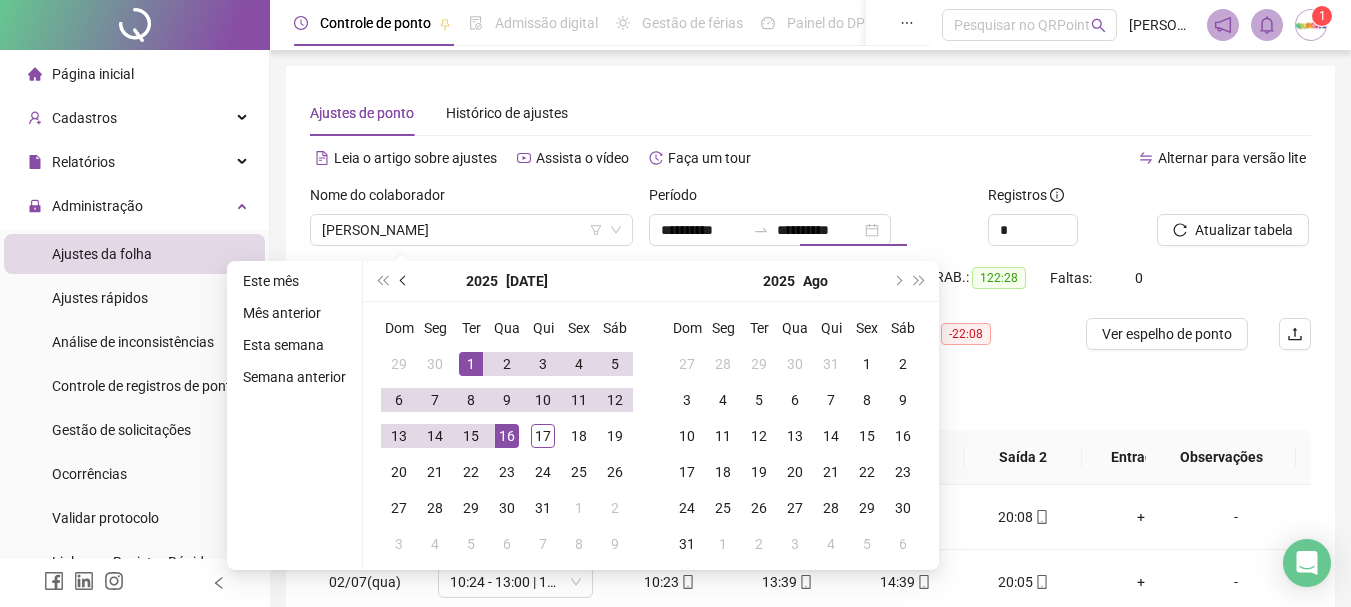 click at bounding box center (404, 281) 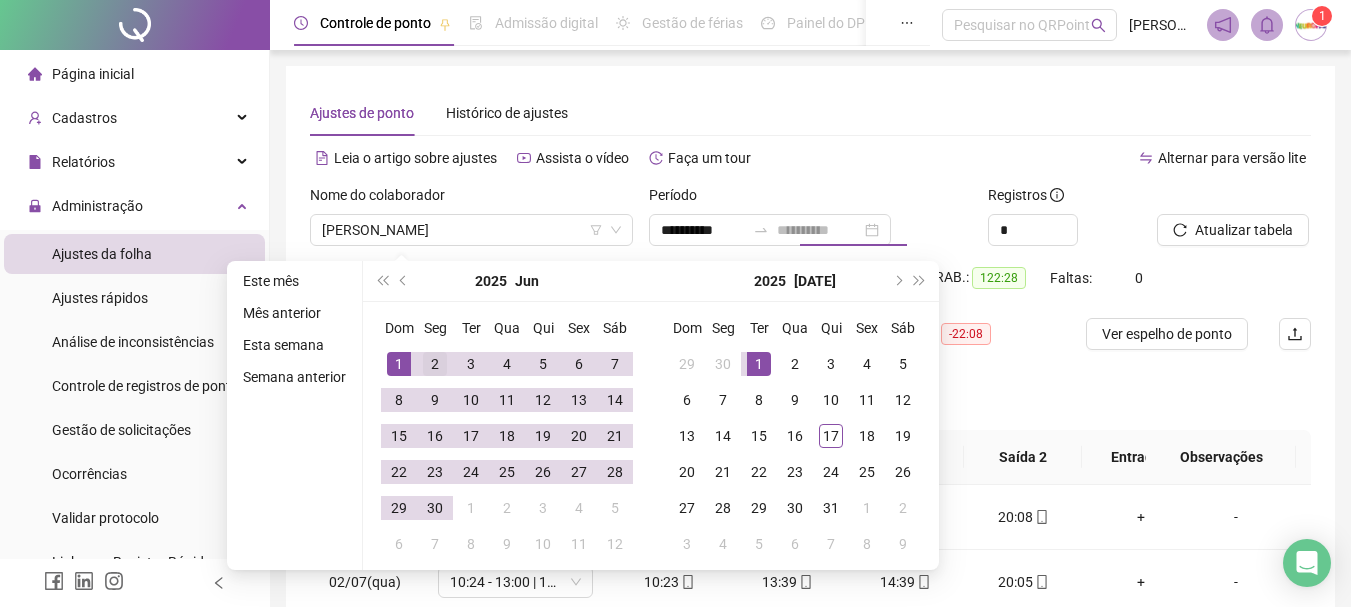 type on "**********" 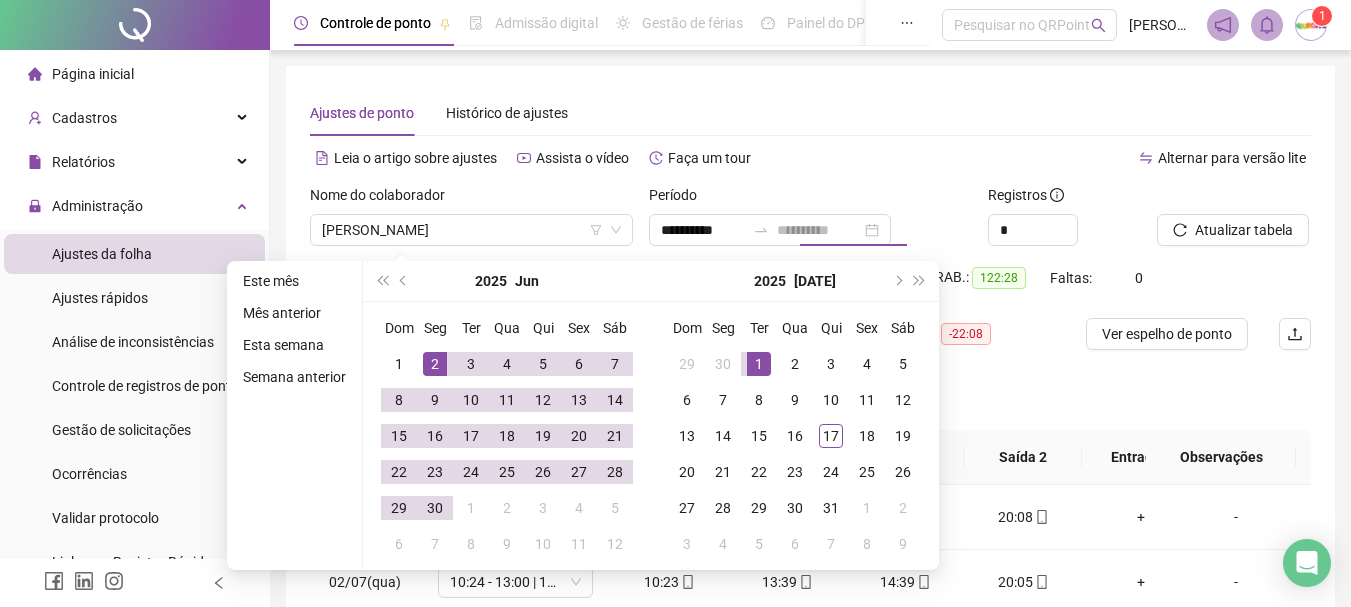 click on "2" at bounding box center (435, 364) 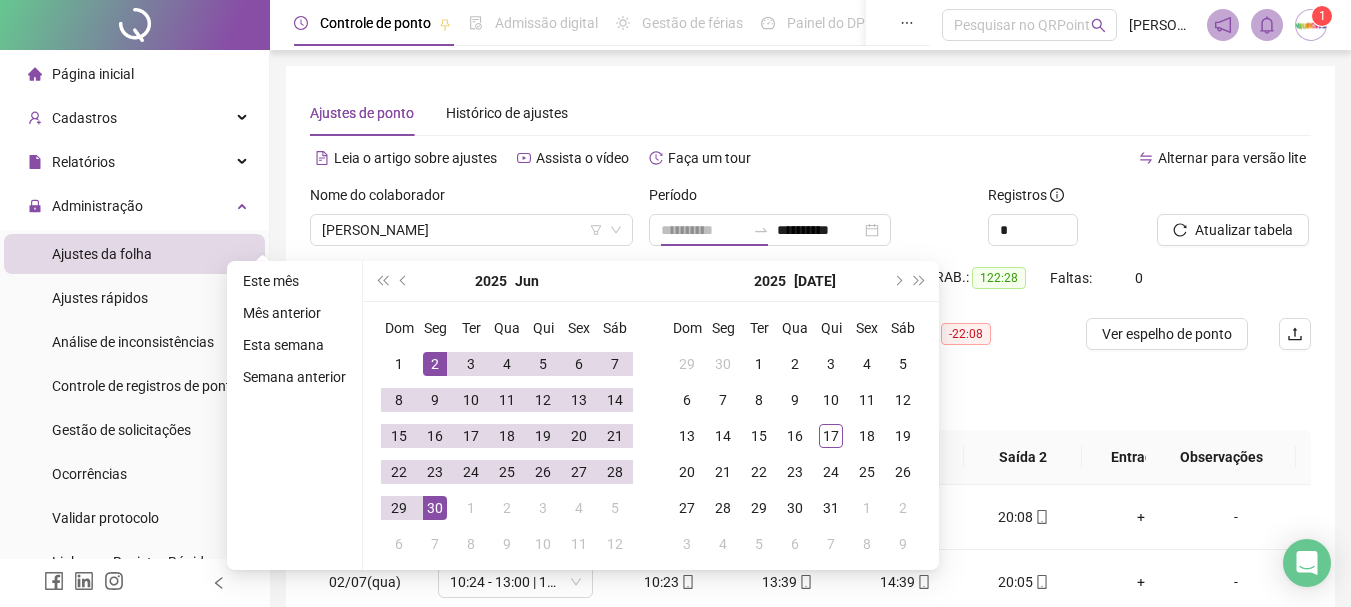 click on "30" at bounding box center (435, 508) 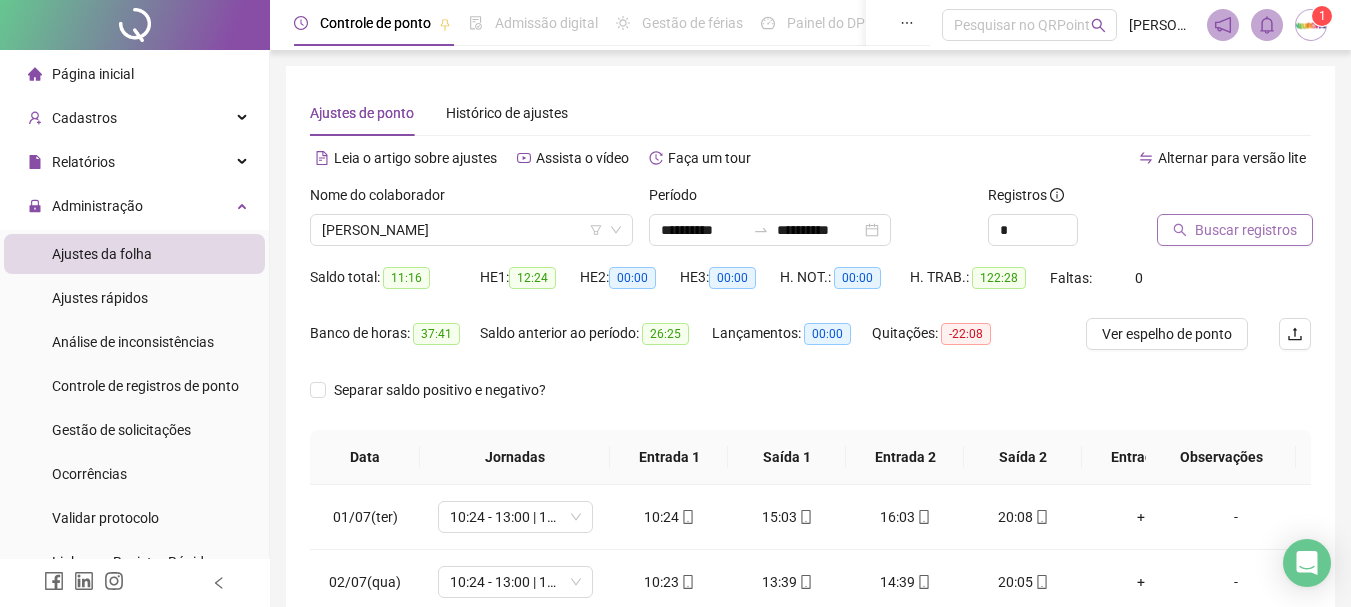 click on "Buscar registros" at bounding box center (1235, 230) 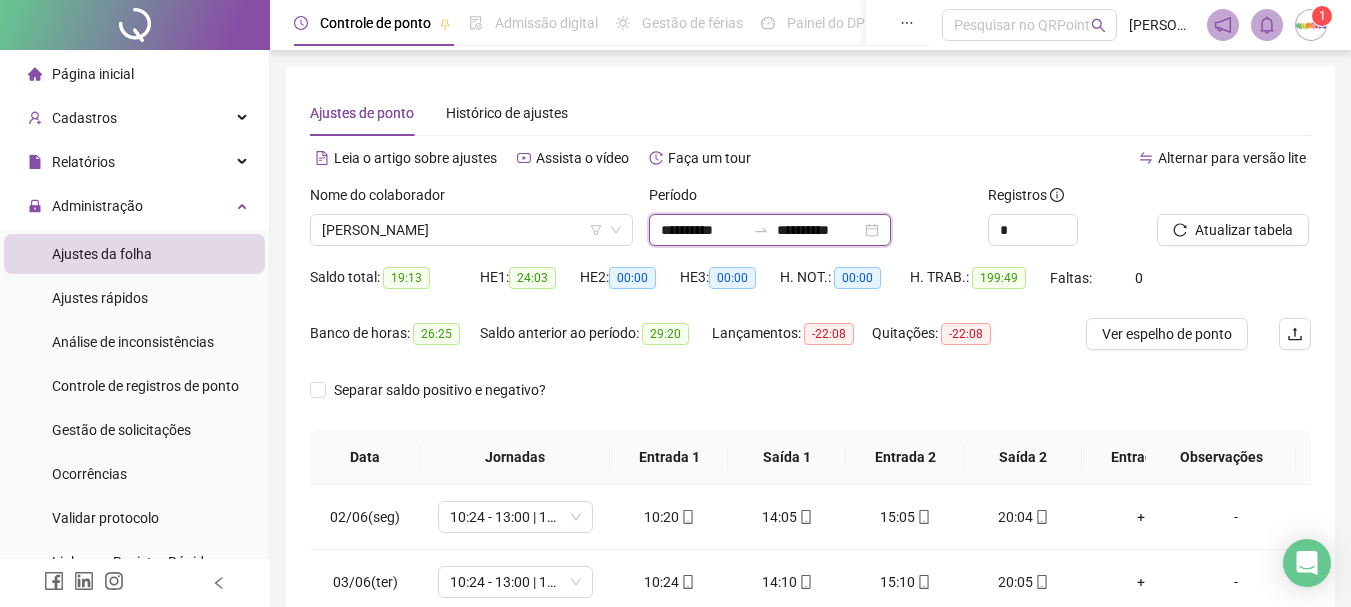 click on "**********" at bounding box center (819, 230) 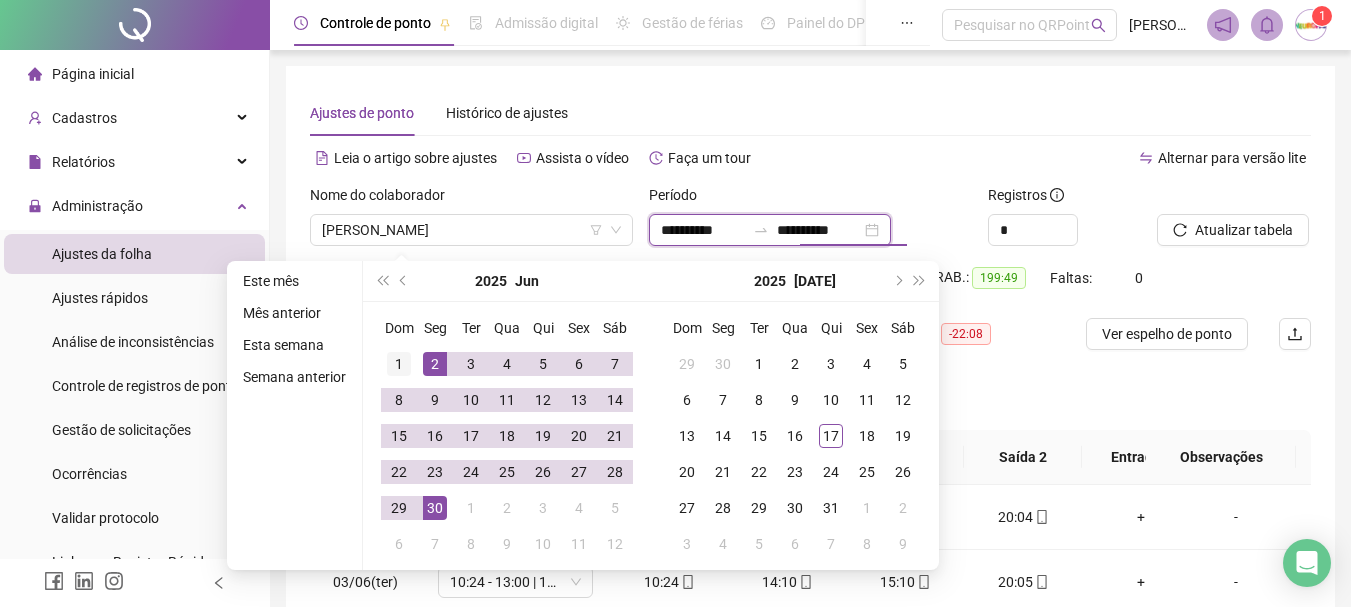 type on "**********" 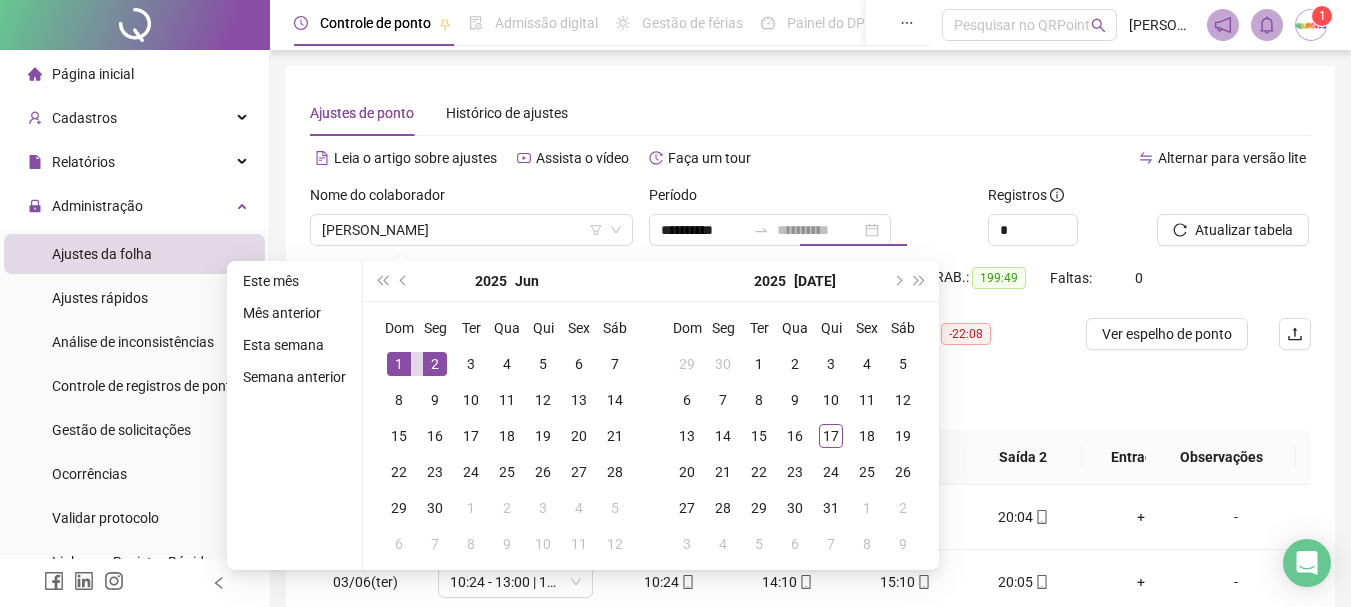 click on "1" at bounding box center (399, 364) 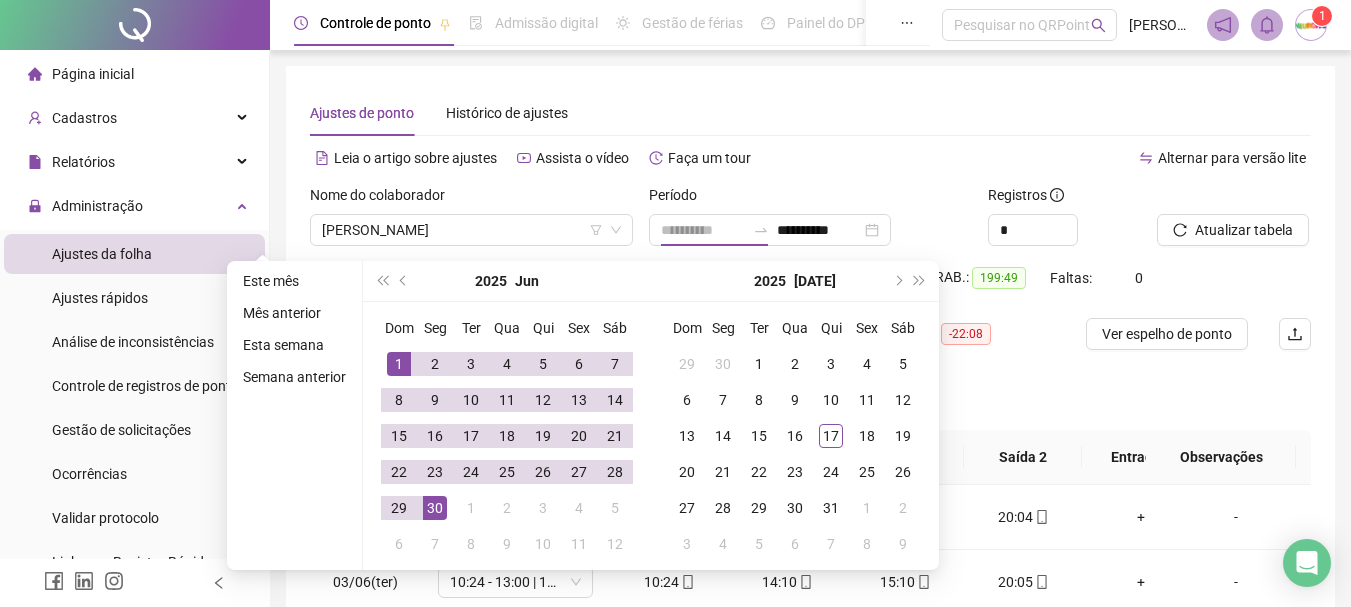 click on "30" at bounding box center (435, 508) 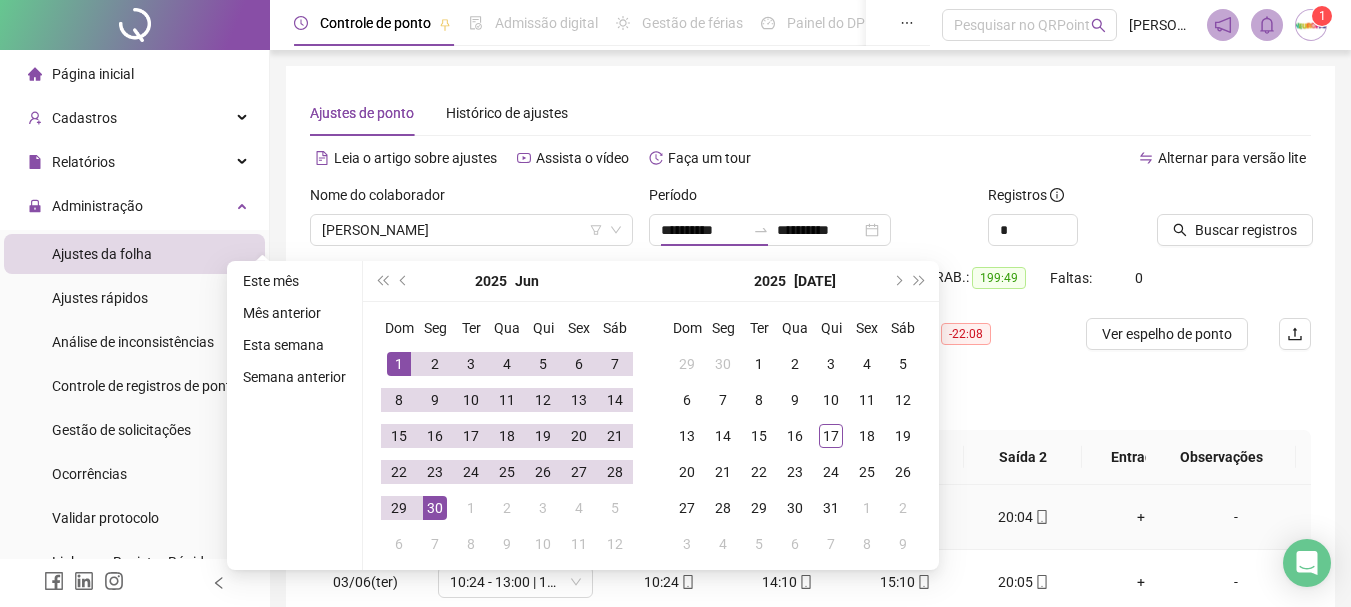 type on "**********" 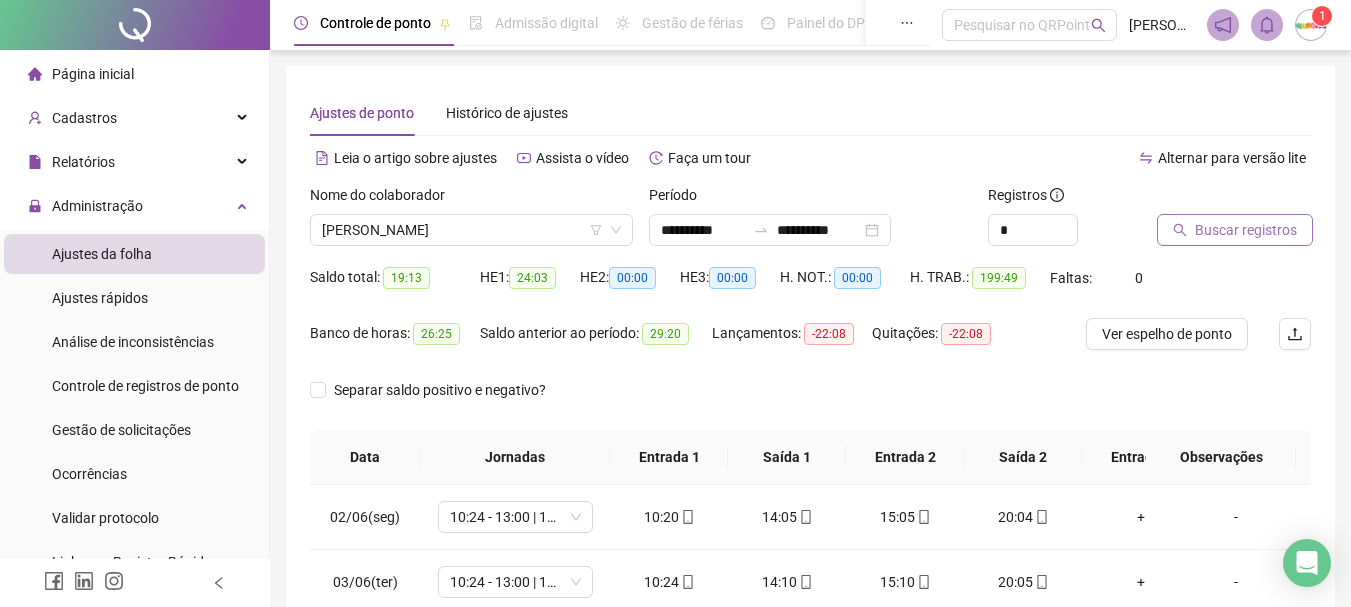 click on "Buscar registros" at bounding box center [1246, 230] 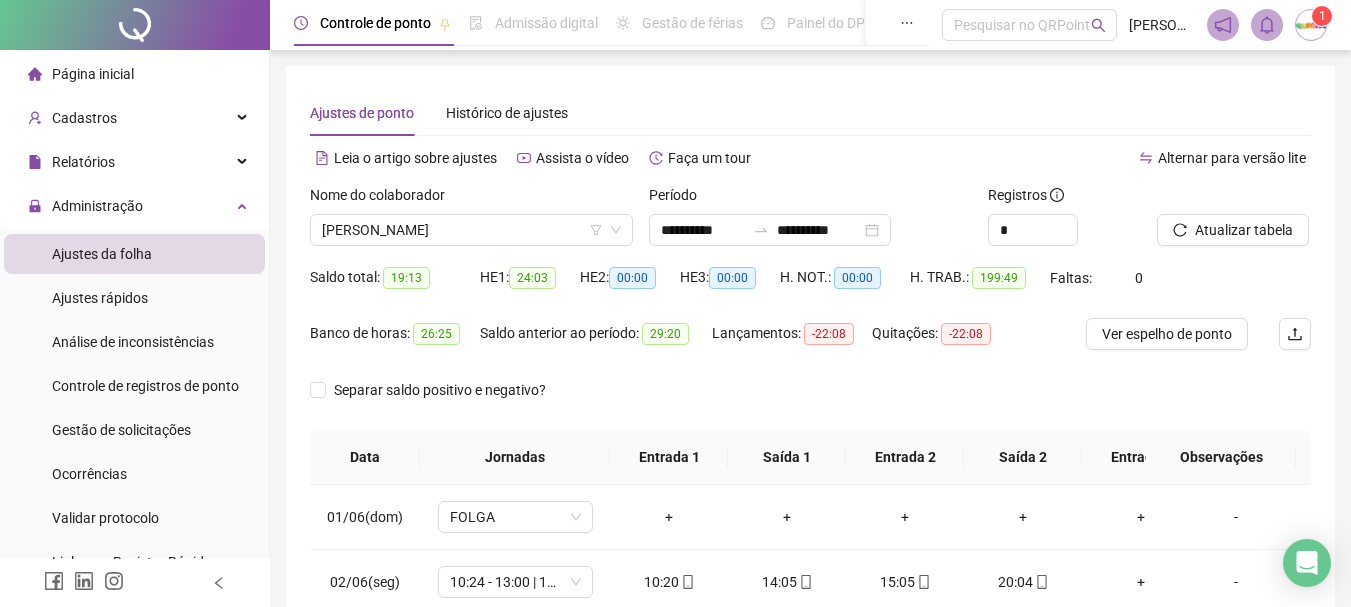 scroll, scrollTop: 400, scrollLeft: 0, axis: vertical 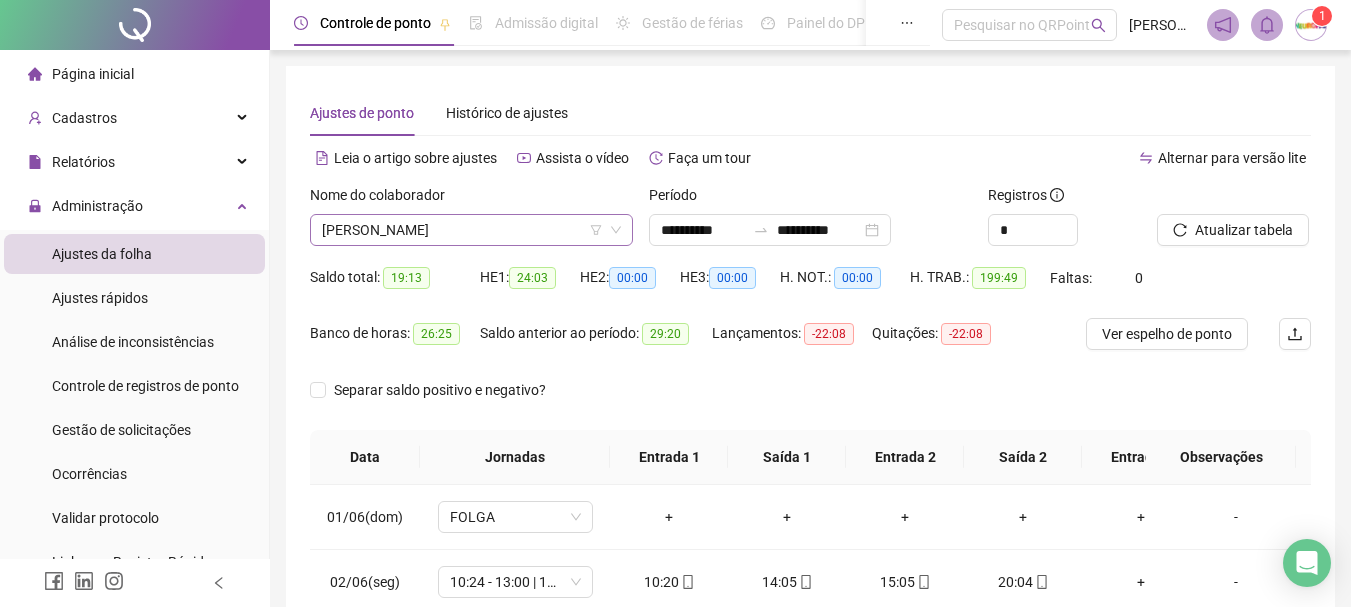 click on "[PERSON_NAME]" at bounding box center [471, 230] 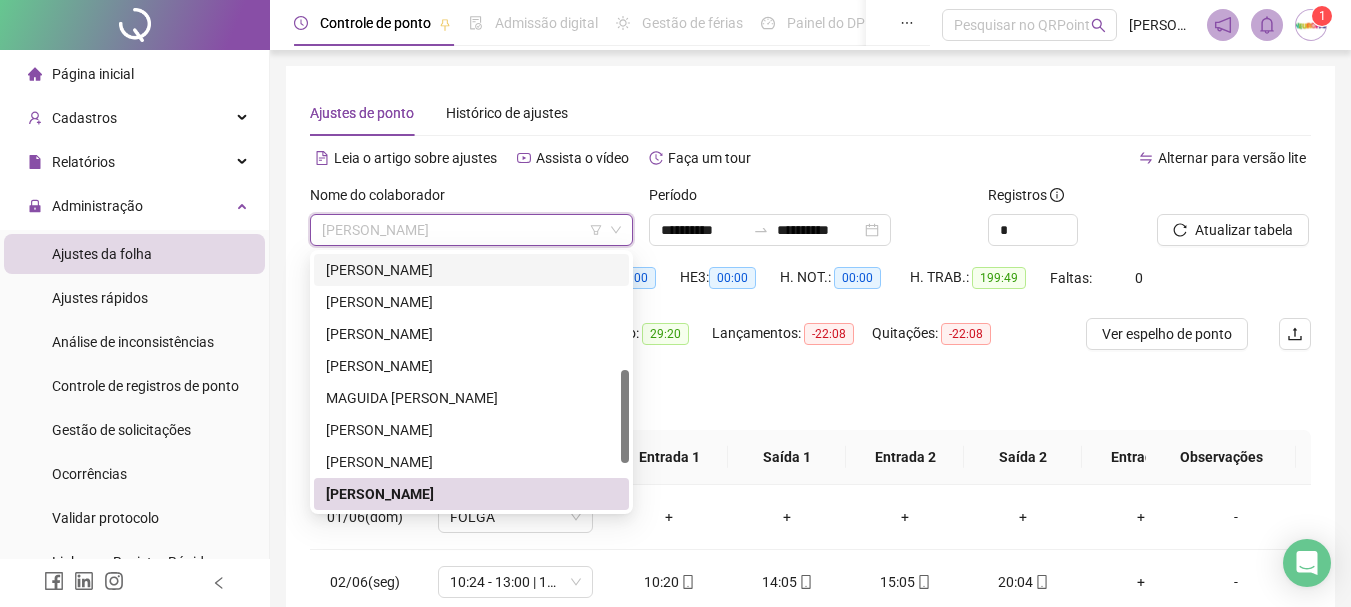 click on "Alternar para versão lite" at bounding box center [1061, 168] 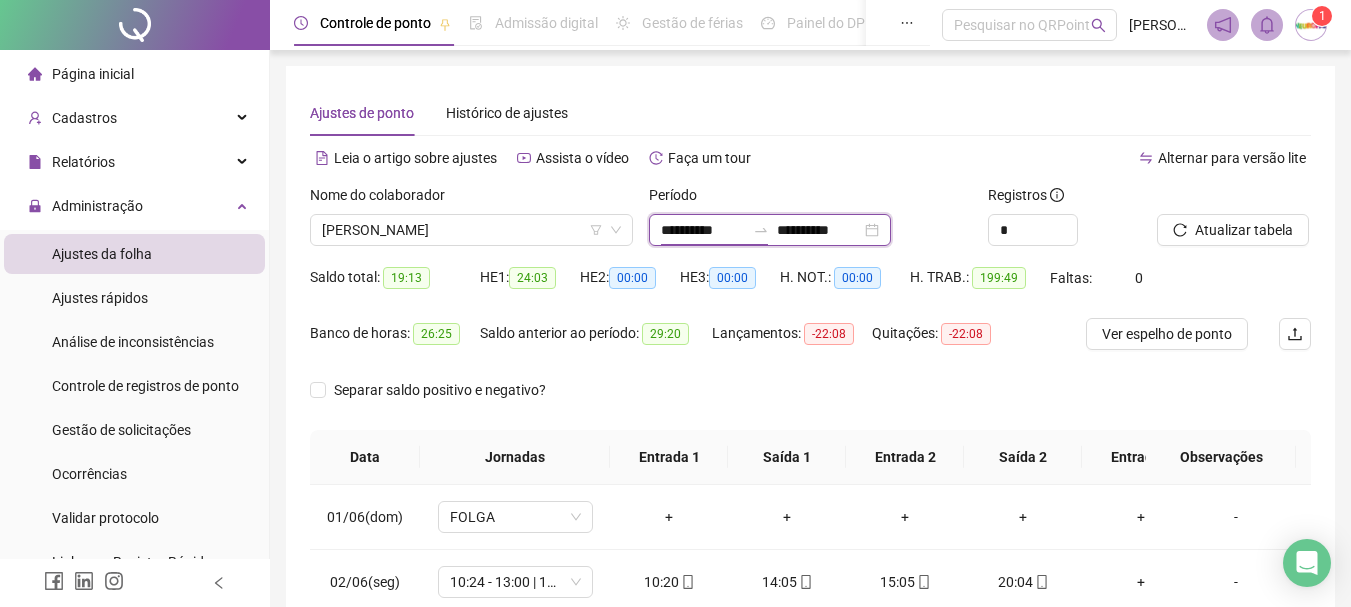 click on "**********" at bounding box center [703, 230] 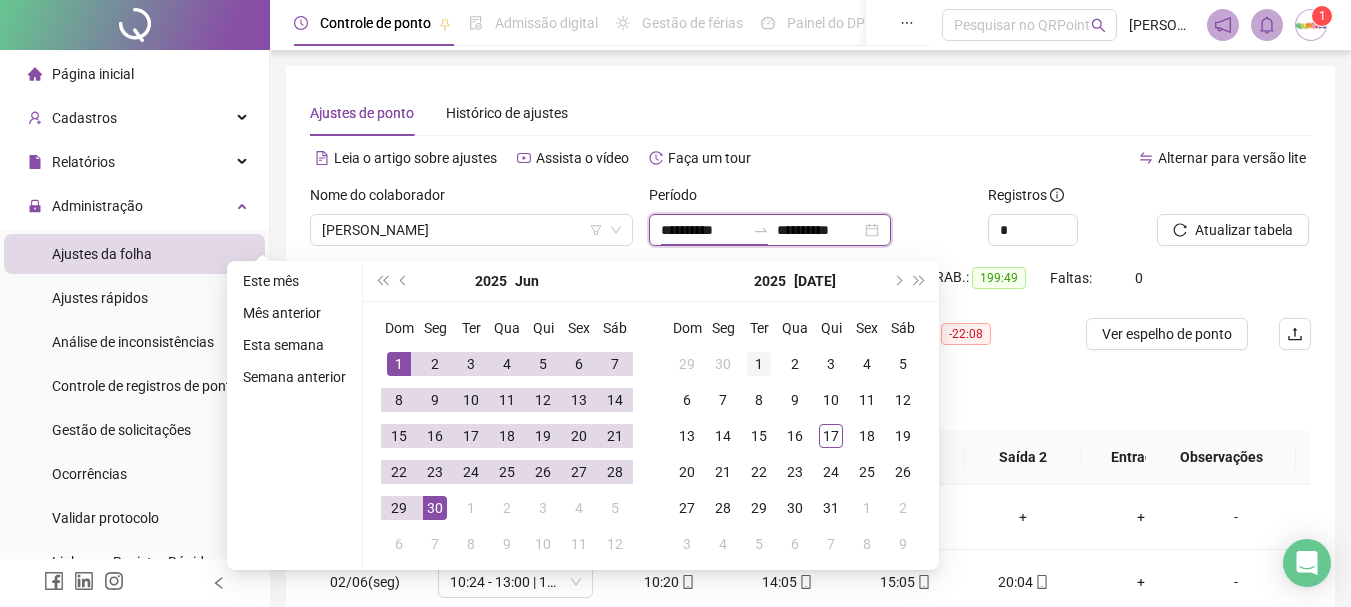 type on "**********" 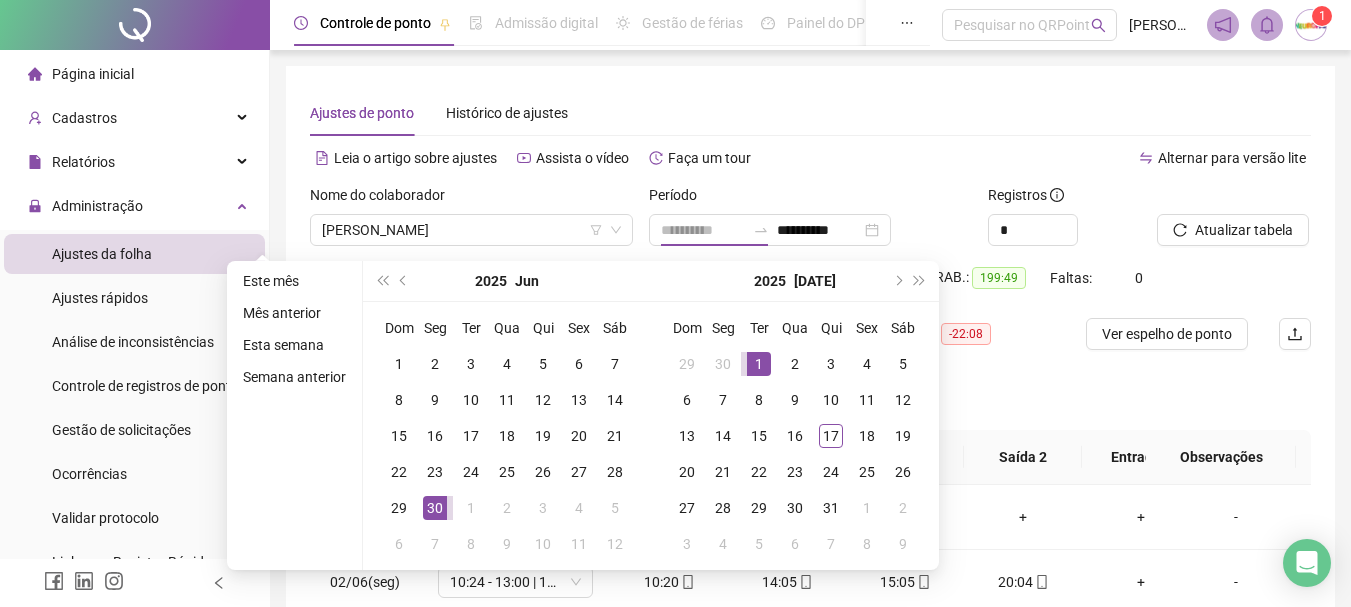 click on "1" at bounding box center (759, 364) 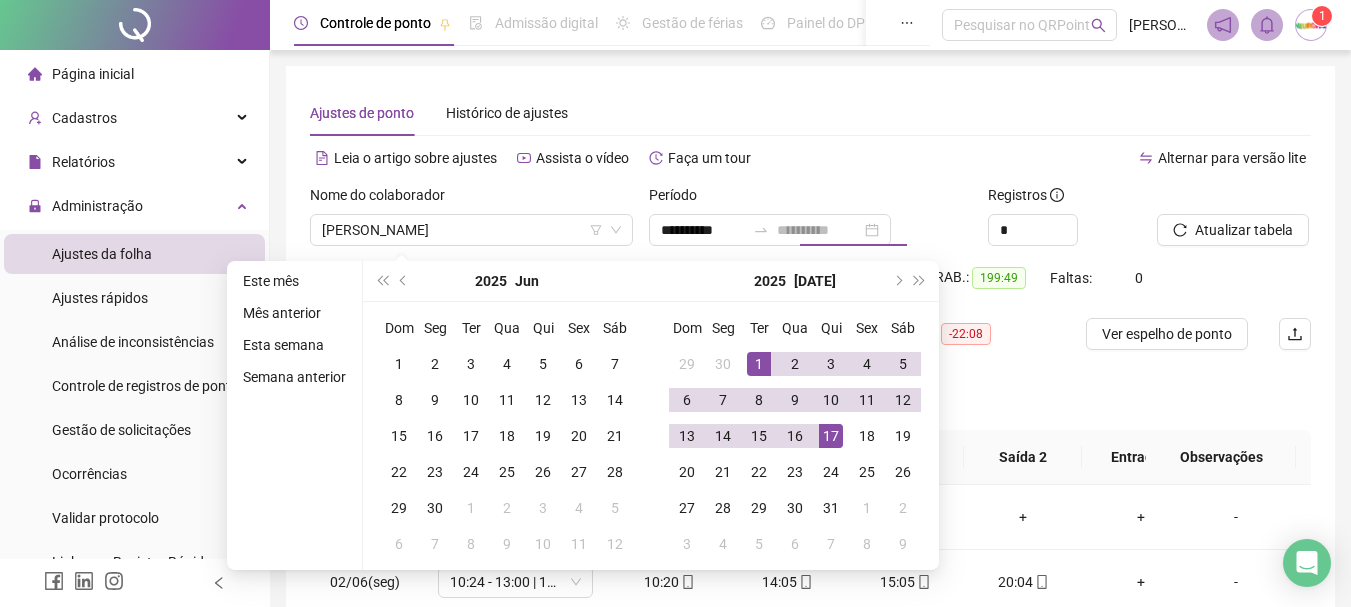 click on "17" at bounding box center [831, 436] 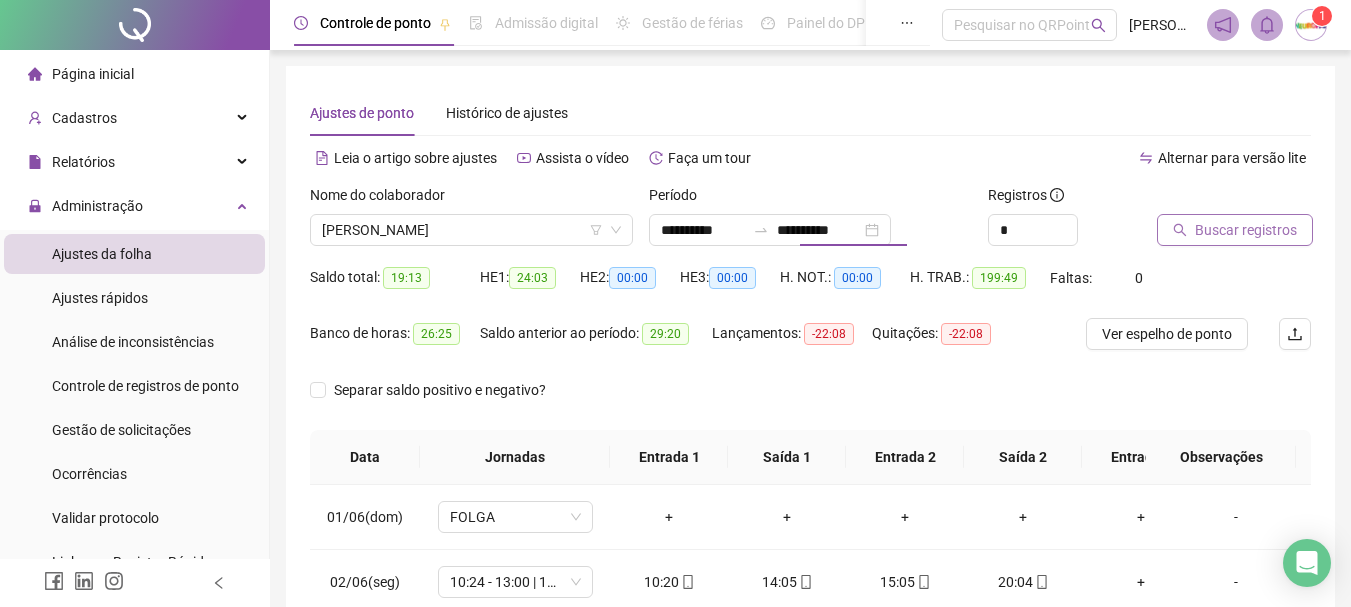 click on "Buscar registros" at bounding box center (1246, 230) 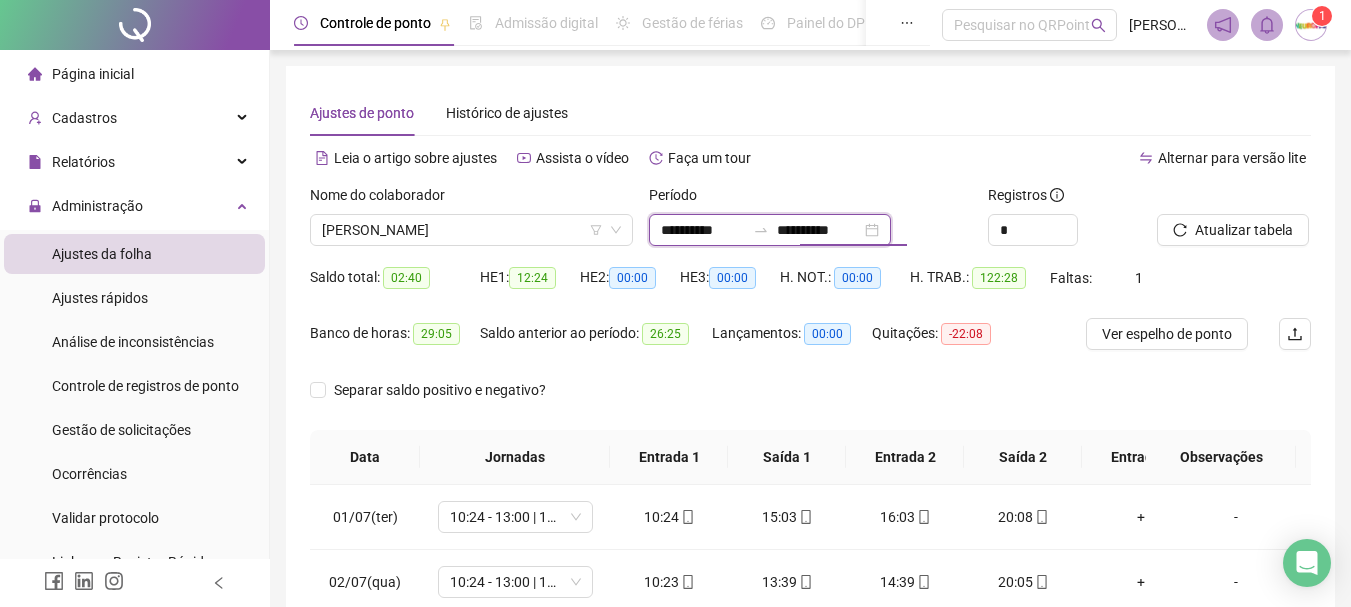 click on "**********" at bounding box center (819, 230) 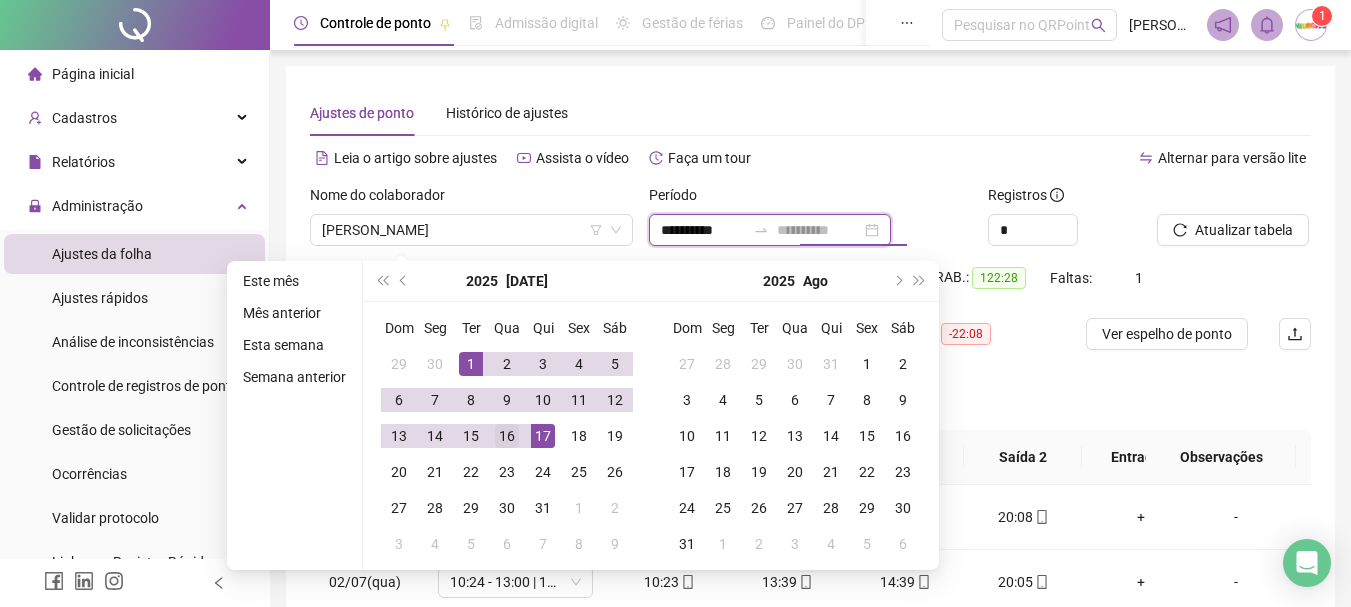 type on "**********" 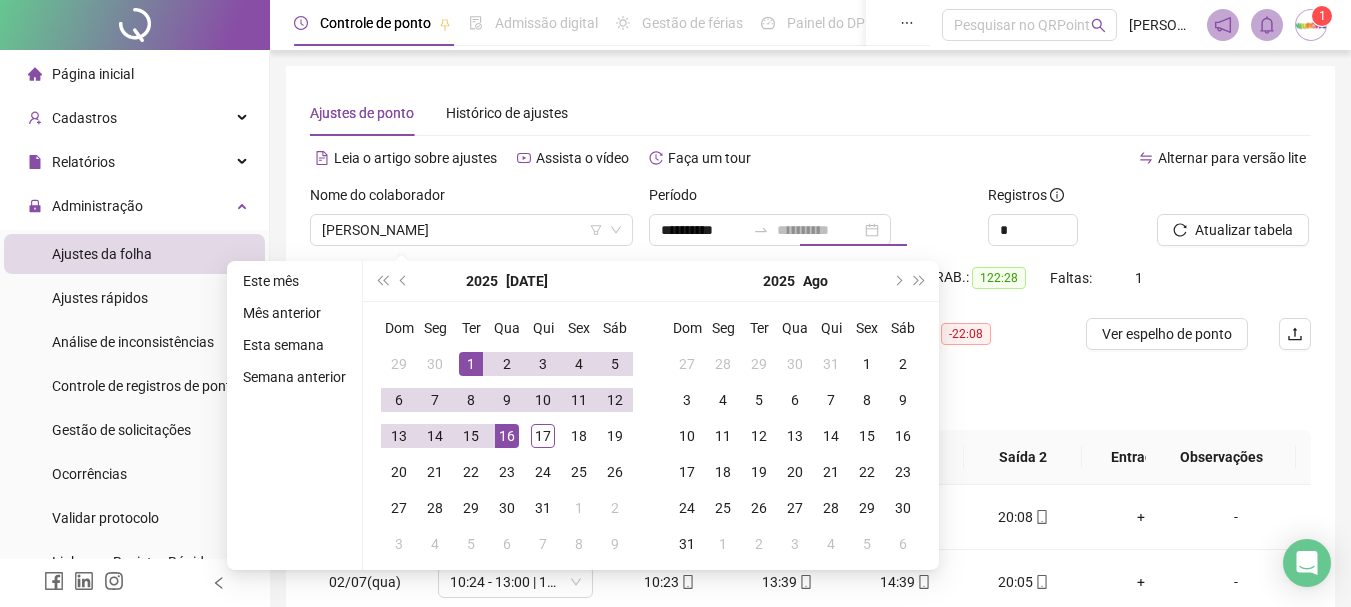 click on "16" at bounding box center (507, 436) 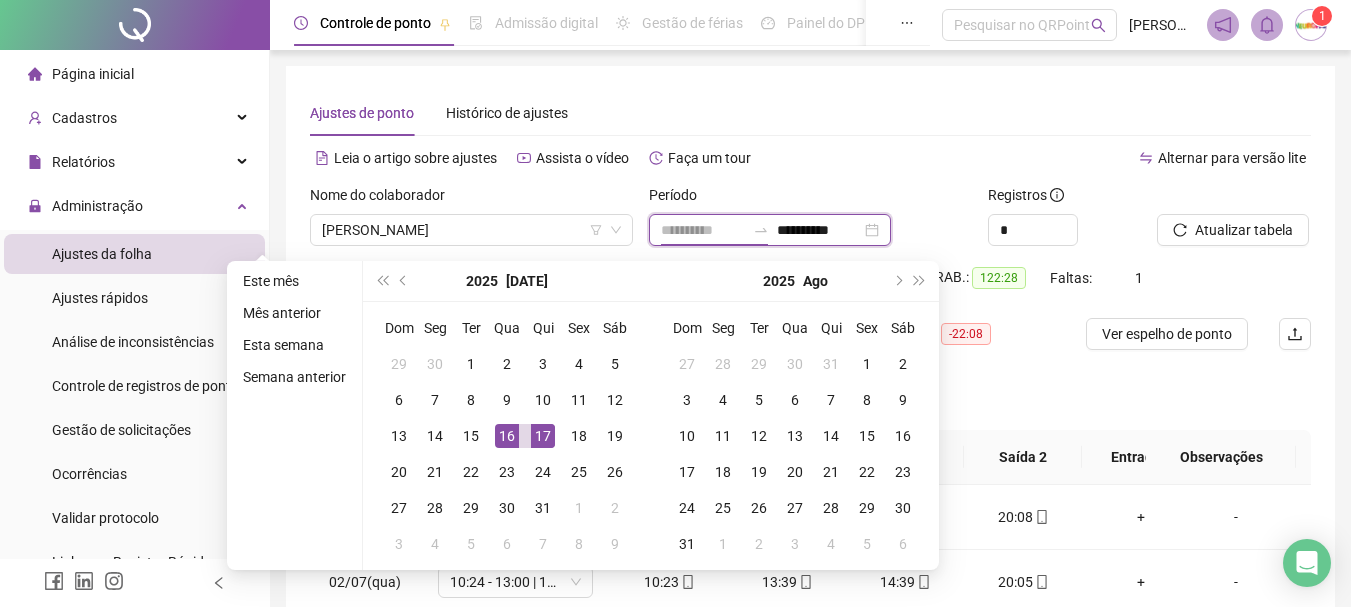 type on "**********" 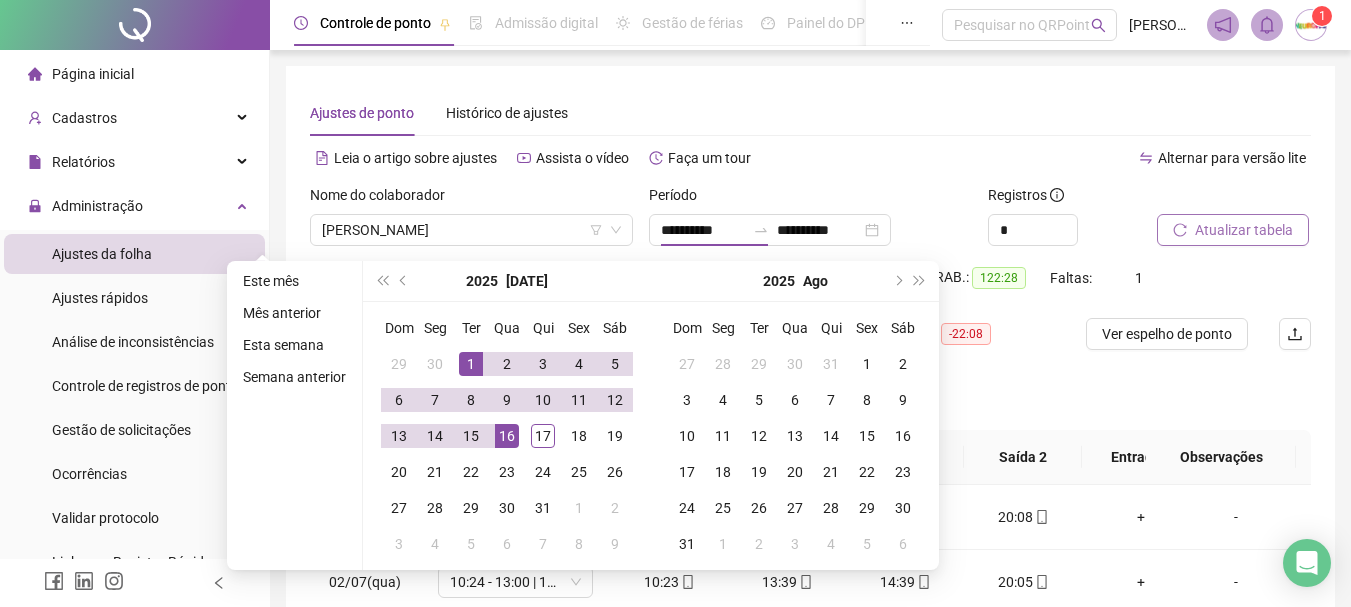 click on "Atualizar tabela" at bounding box center (1233, 230) 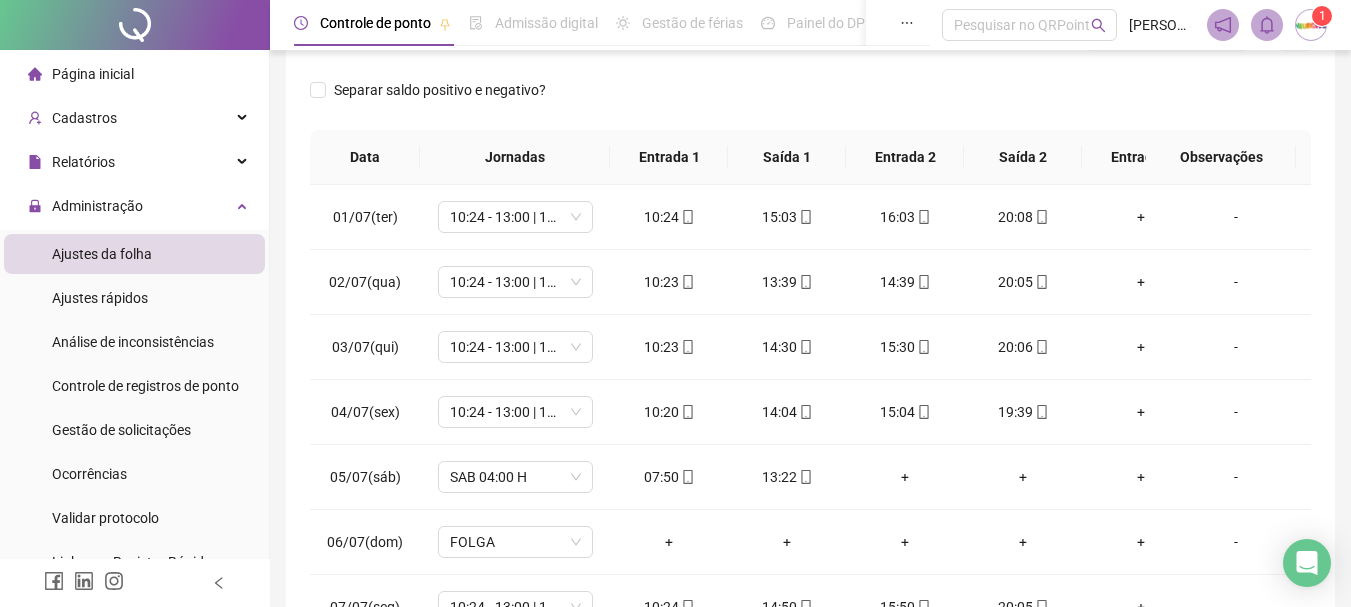 scroll, scrollTop: 400, scrollLeft: 0, axis: vertical 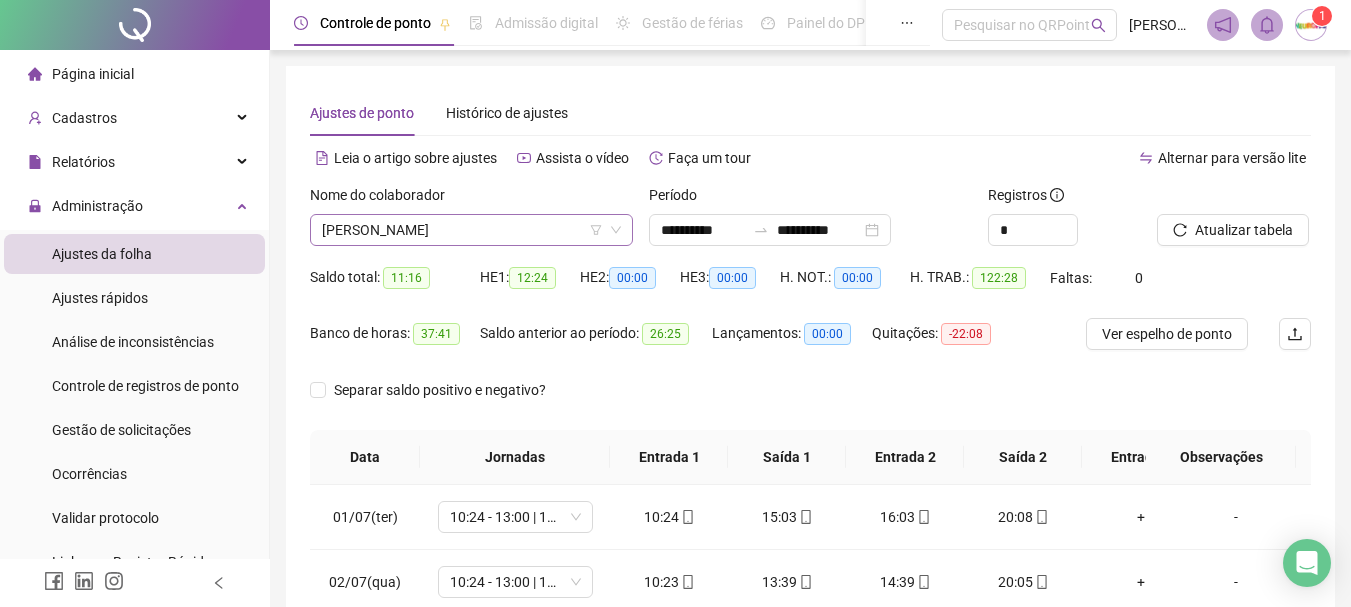 click on "[PERSON_NAME]" at bounding box center (471, 230) 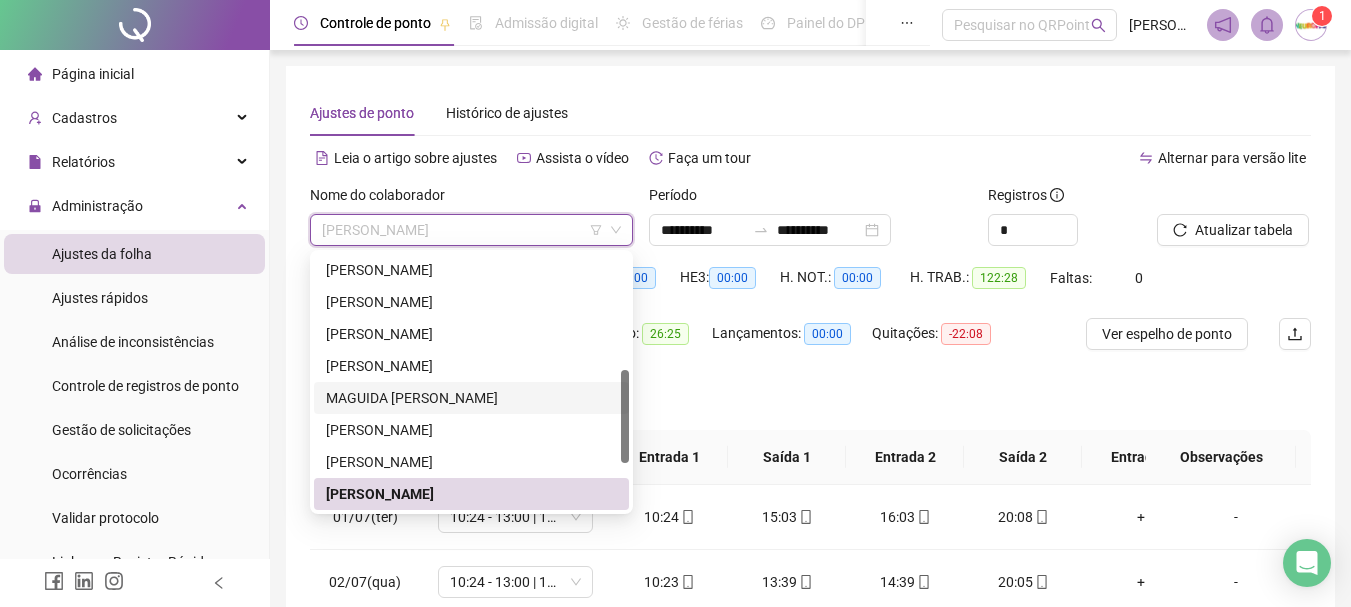 click on "MAGUIDA [PERSON_NAME]" at bounding box center (471, 398) 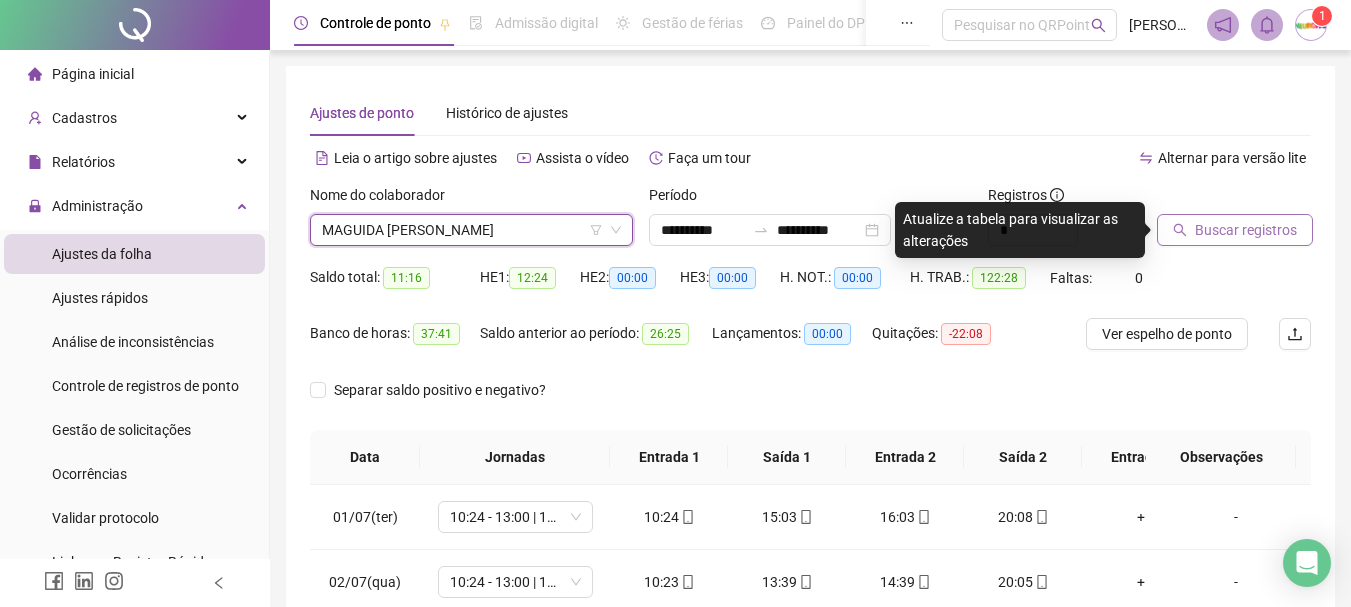 click on "Buscar registros" at bounding box center (1235, 230) 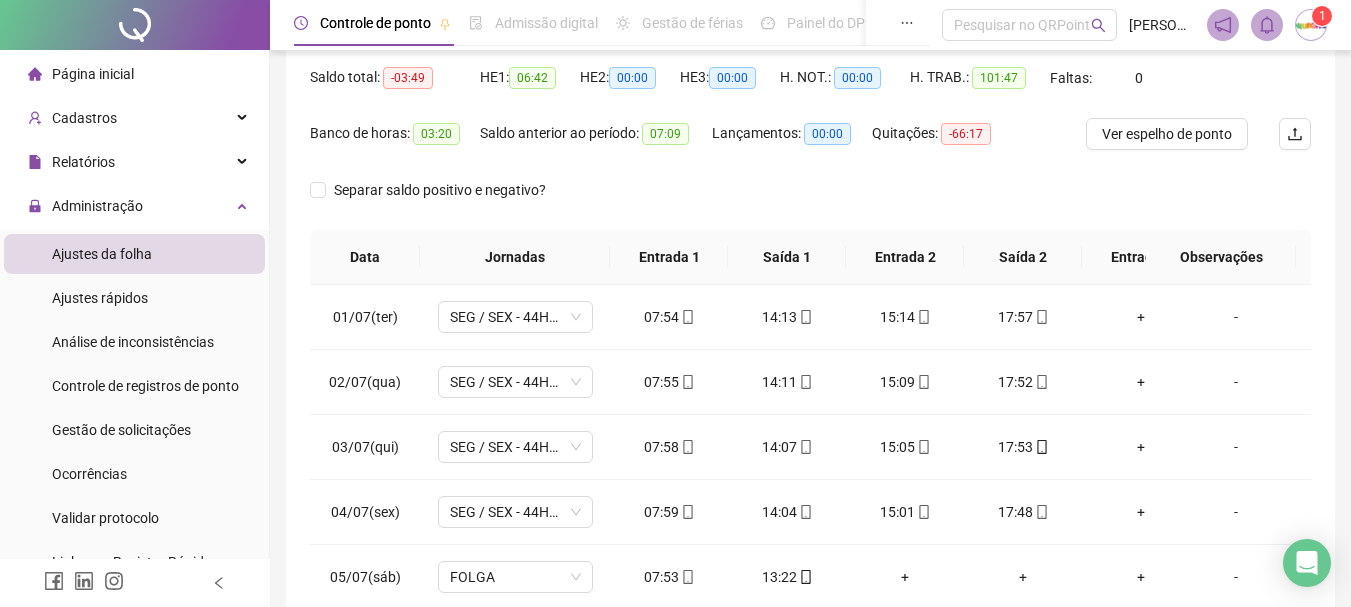scroll, scrollTop: 400, scrollLeft: 0, axis: vertical 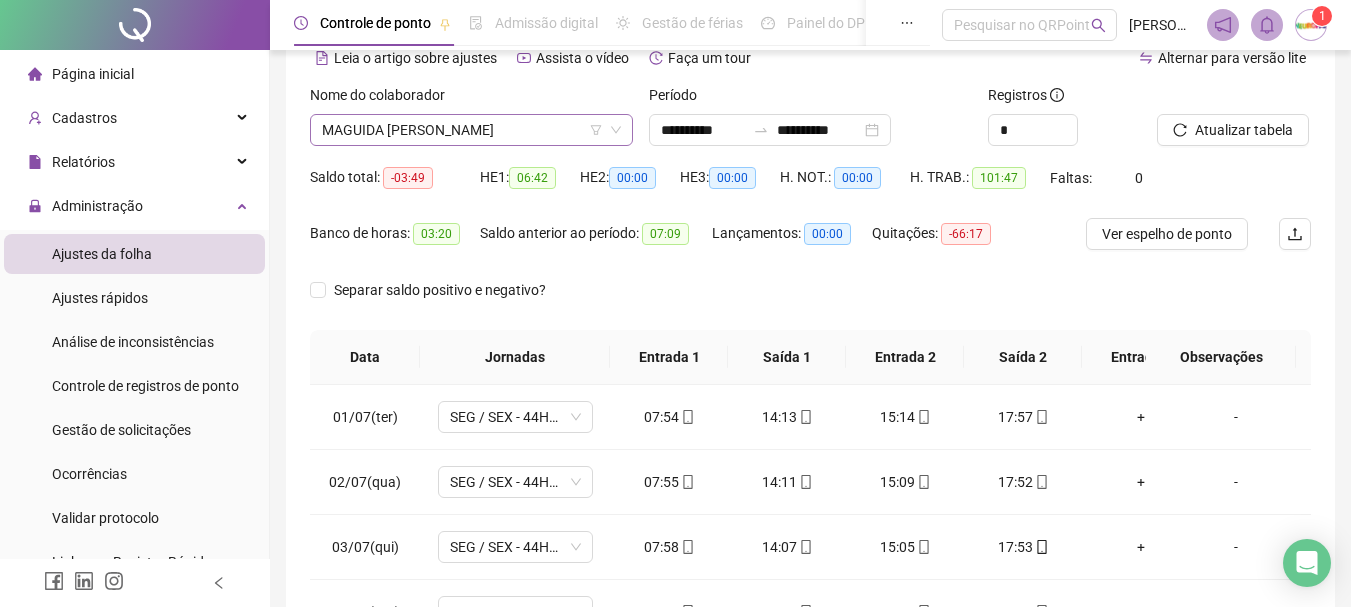 click on "MAGUIDA [PERSON_NAME]" at bounding box center [471, 130] 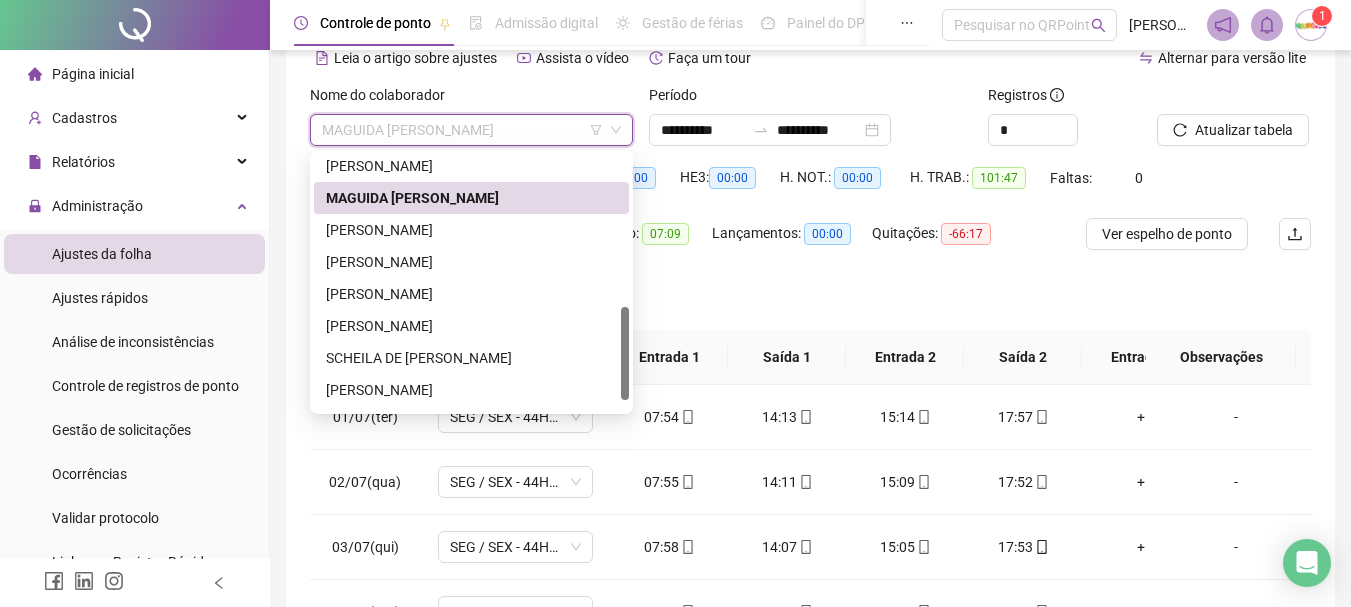 scroll, scrollTop: 448, scrollLeft: 0, axis: vertical 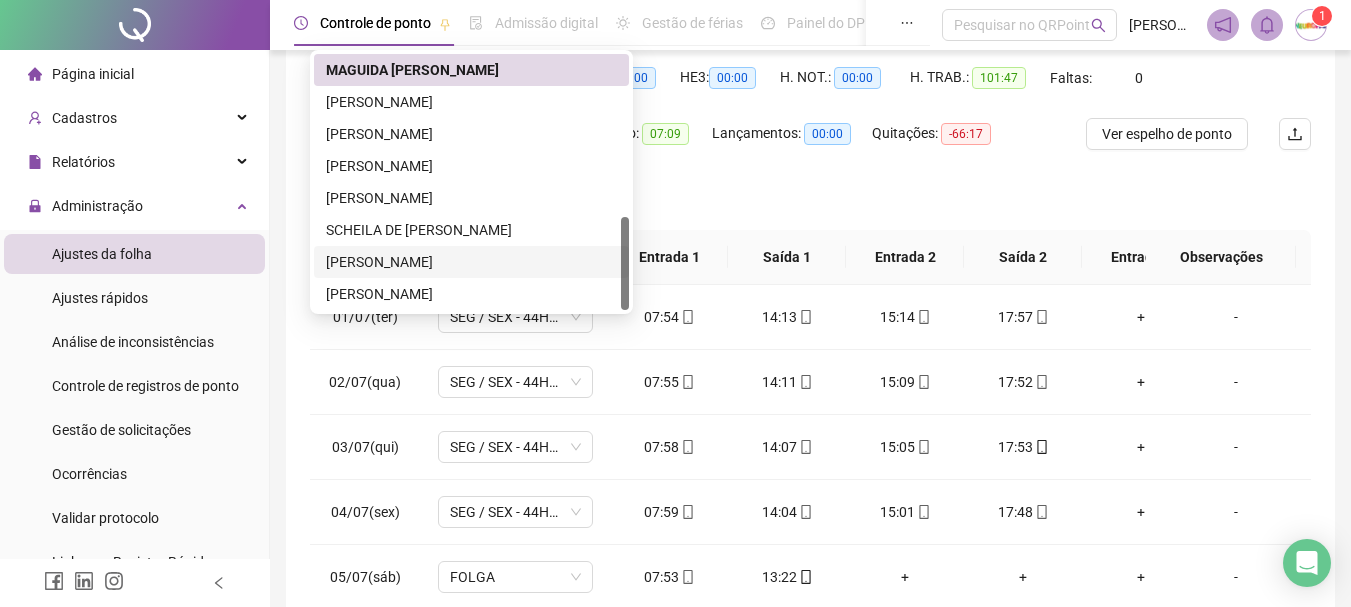 click on "Separar saldo positivo e negativo?" at bounding box center (810, 202) 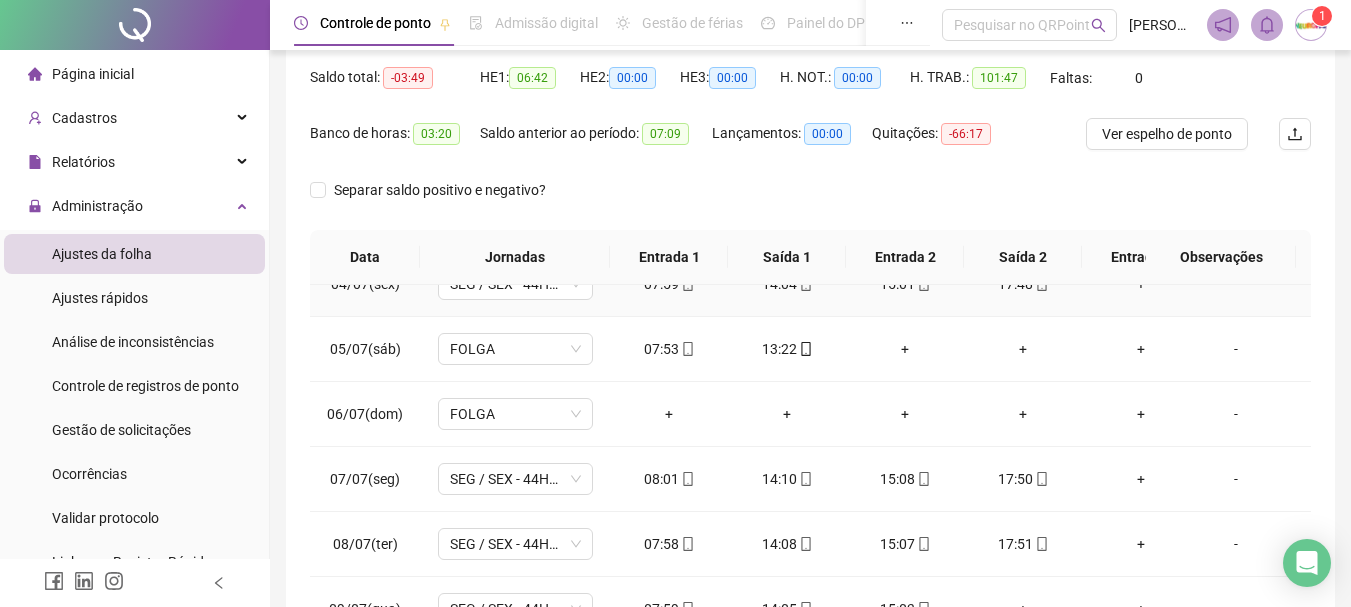 scroll, scrollTop: 128, scrollLeft: 0, axis: vertical 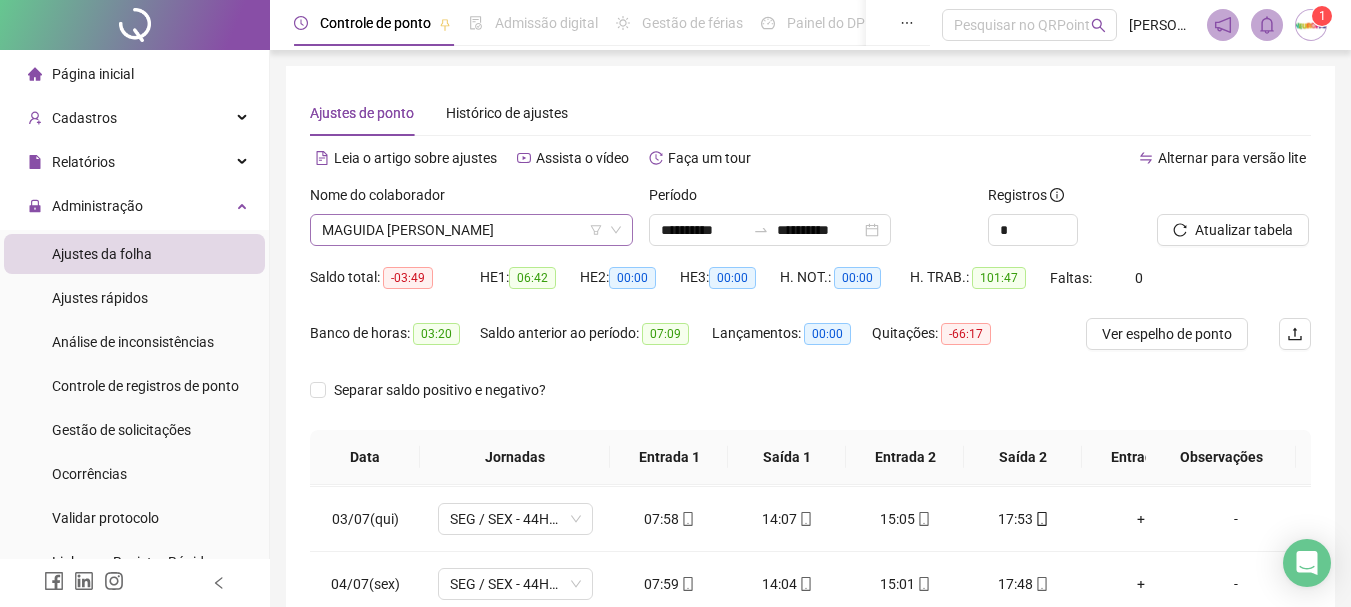 click on "MAGUIDA [PERSON_NAME]" at bounding box center (471, 230) 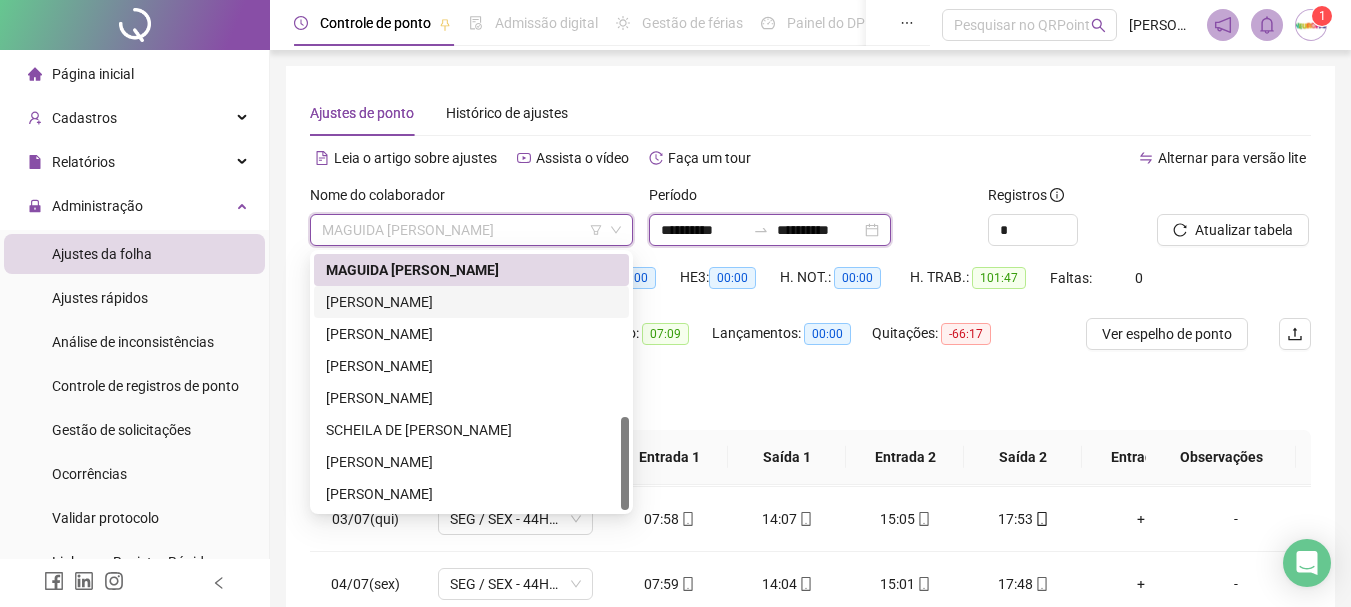 click on "**********" at bounding box center (819, 230) 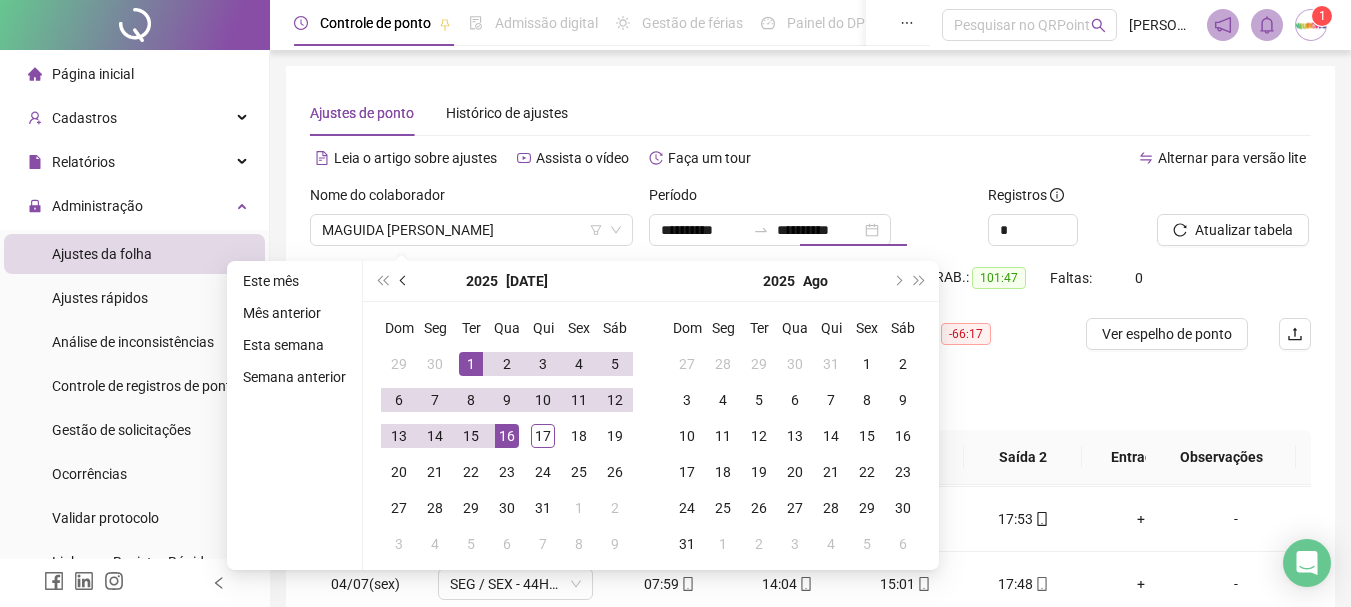 click at bounding box center (404, 281) 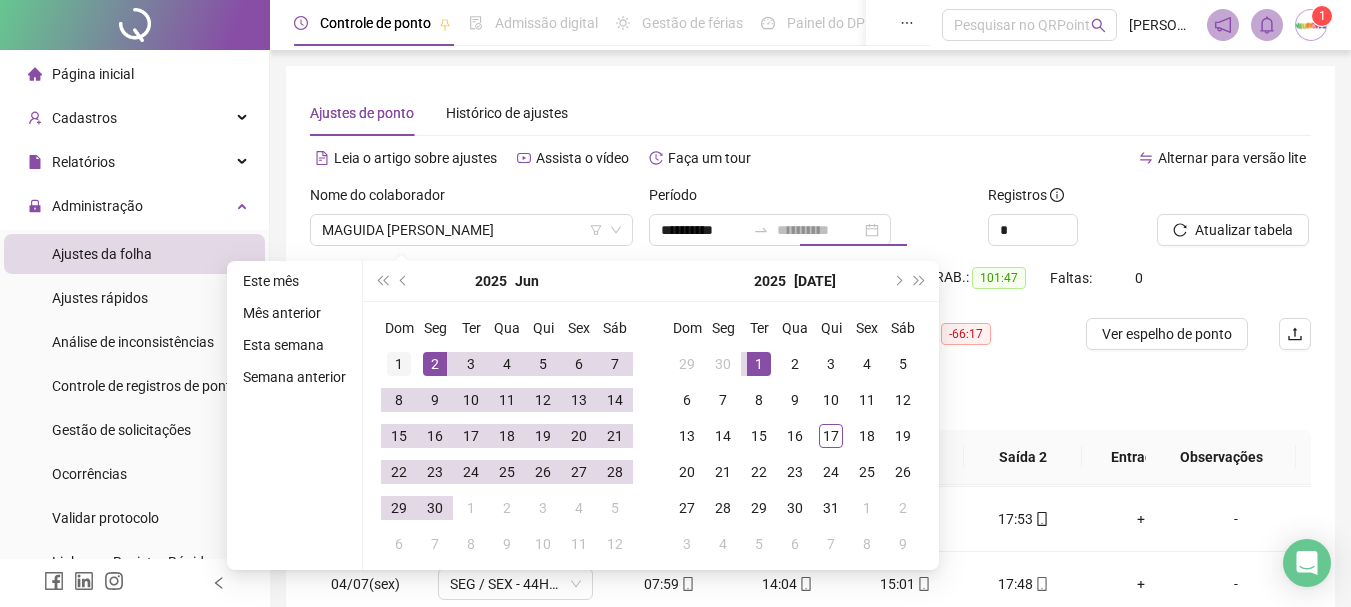 type on "**********" 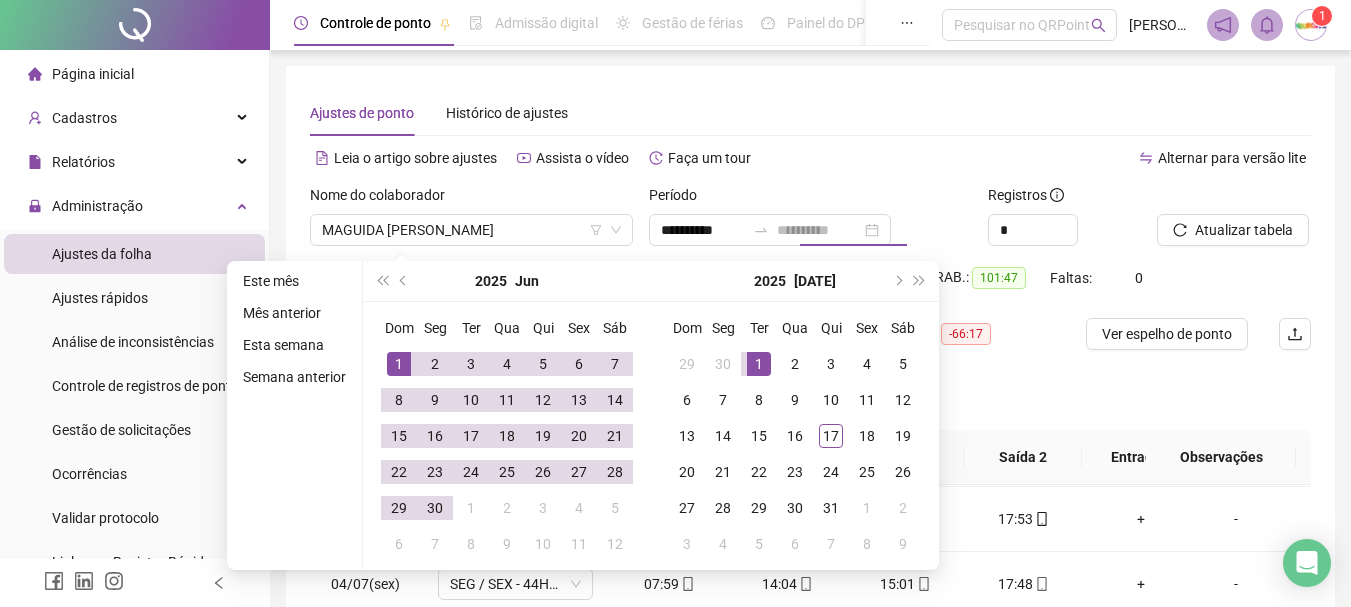 click on "1" at bounding box center [399, 364] 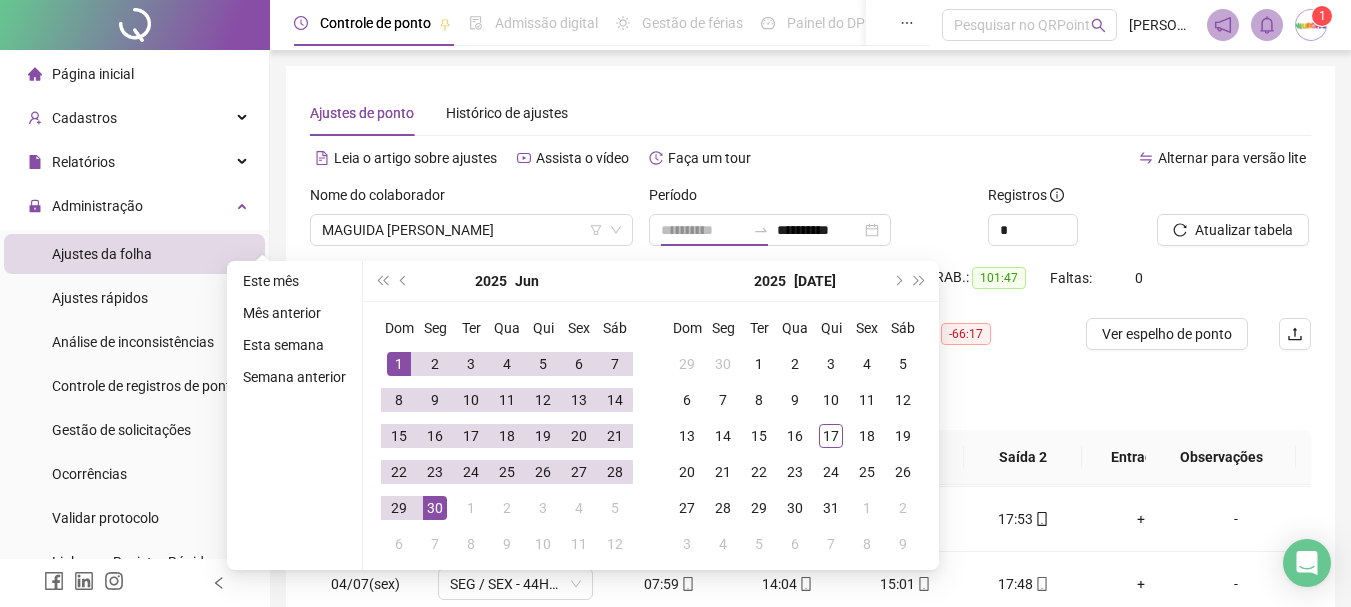 click on "30" at bounding box center [435, 508] 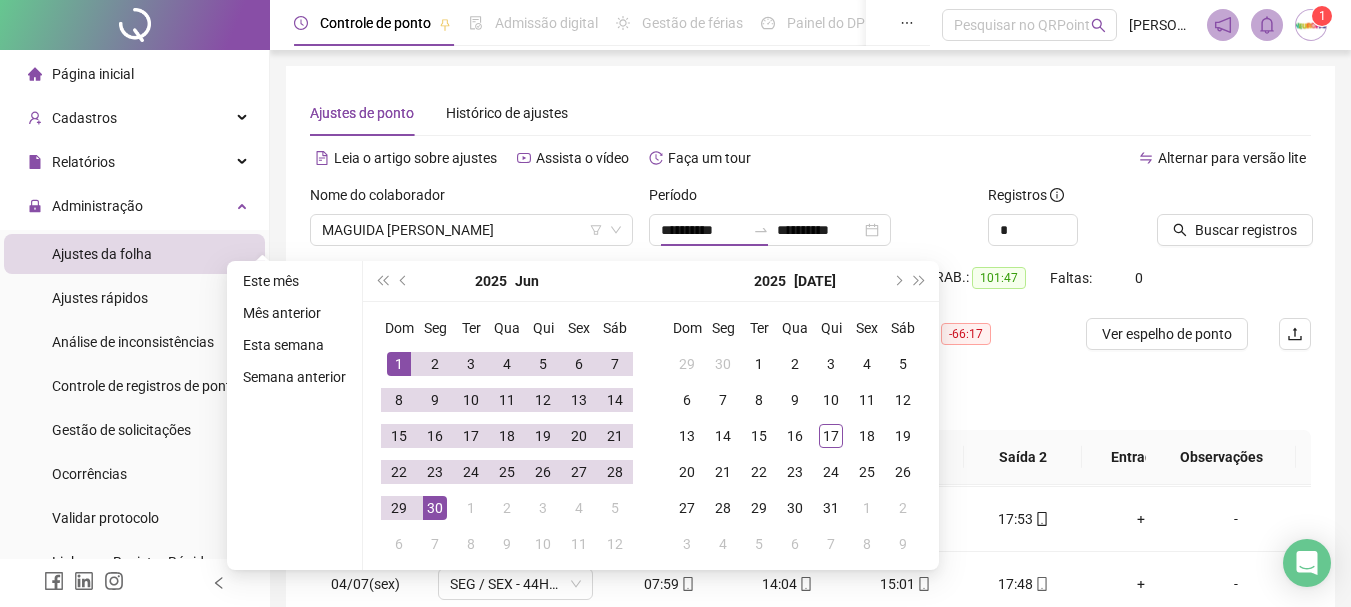 type on "**********" 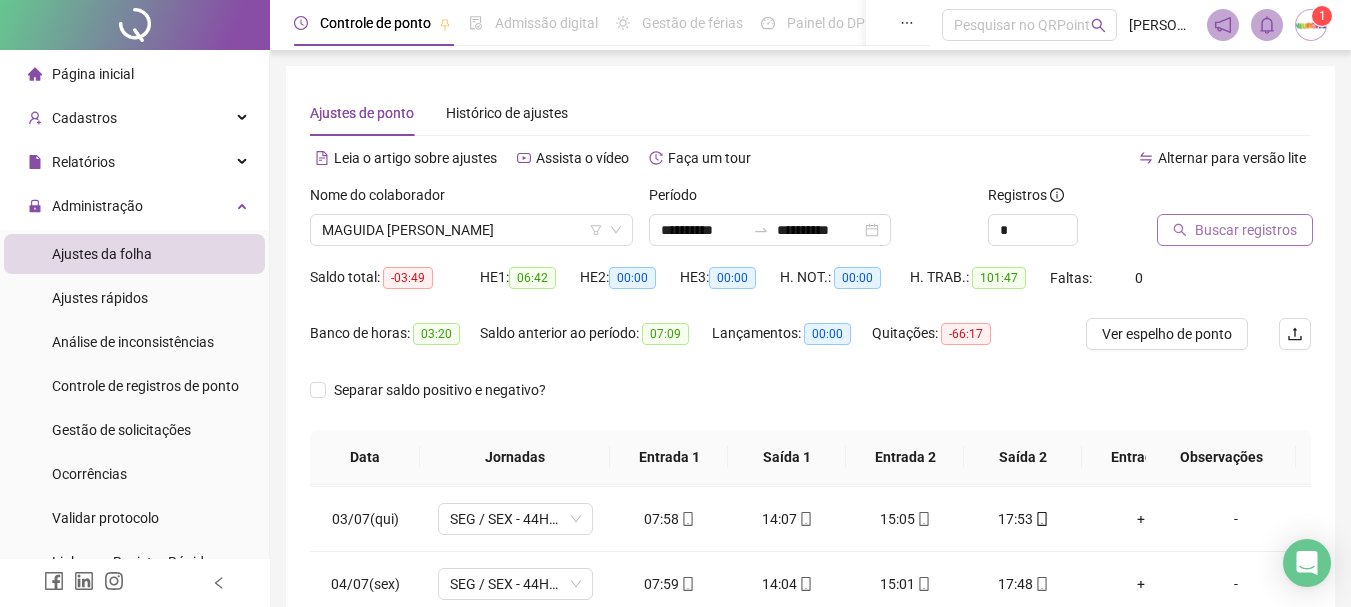 click on "Buscar registros" at bounding box center [1246, 230] 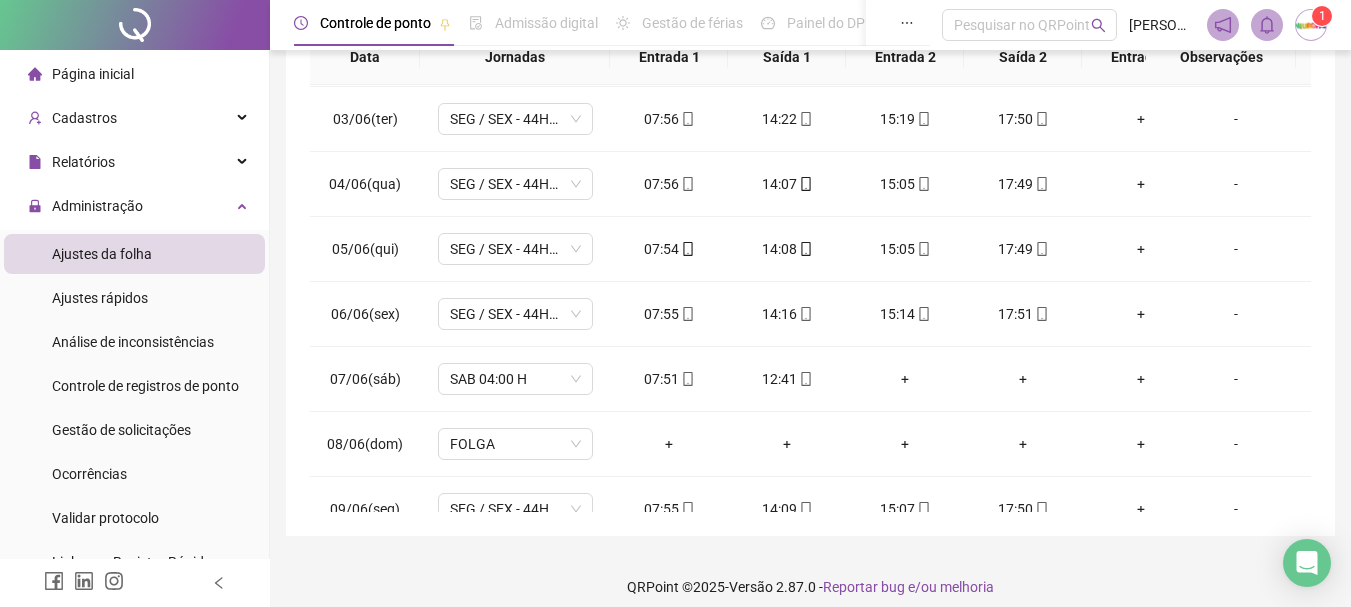 scroll, scrollTop: 415, scrollLeft: 0, axis: vertical 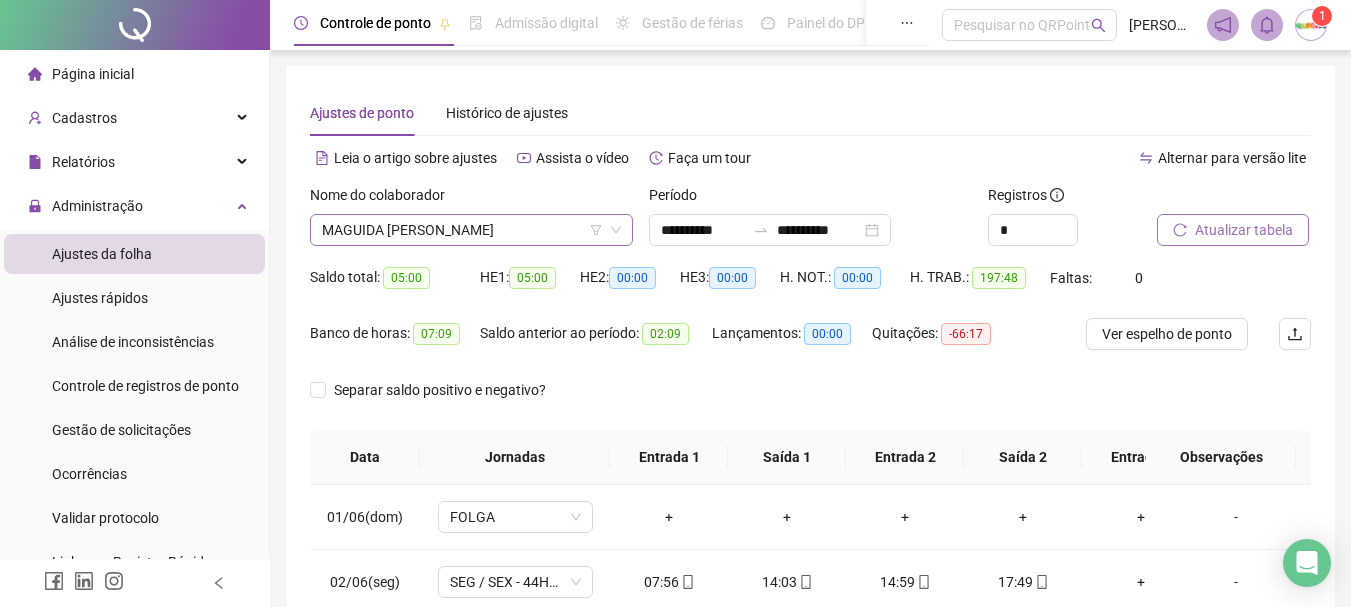 click on "MAGUIDA [PERSON_NAME]" at bounding box center [471, 230] 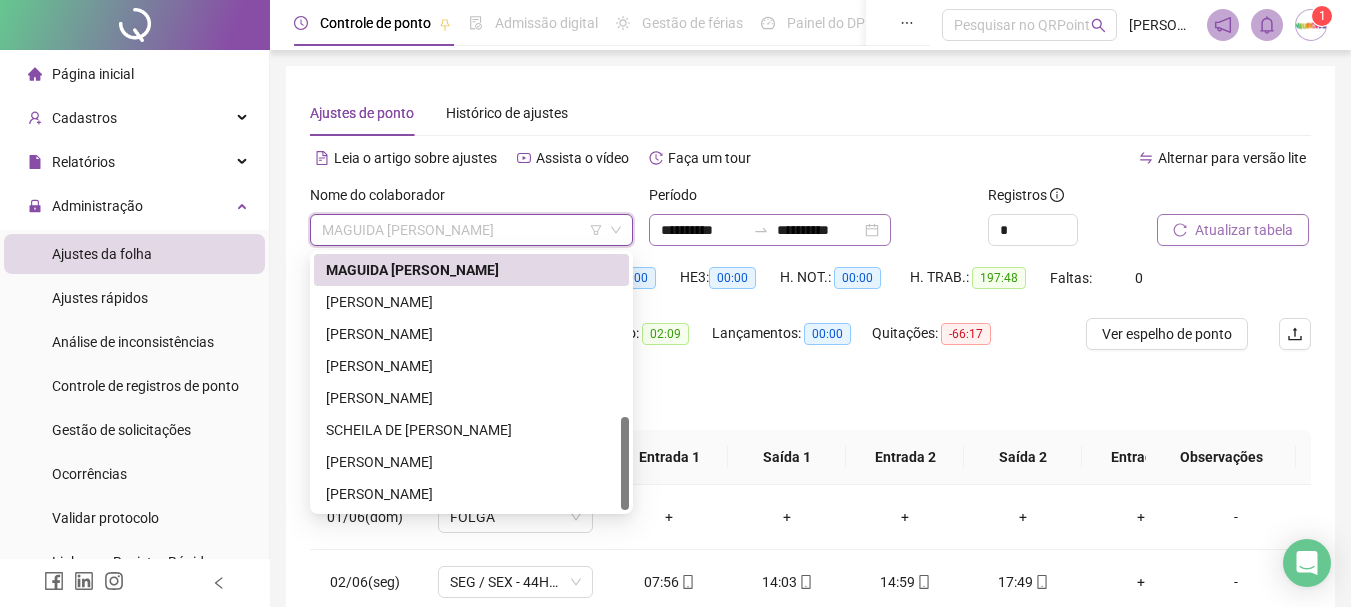 click on "**********" at bounding box center [770, 230] 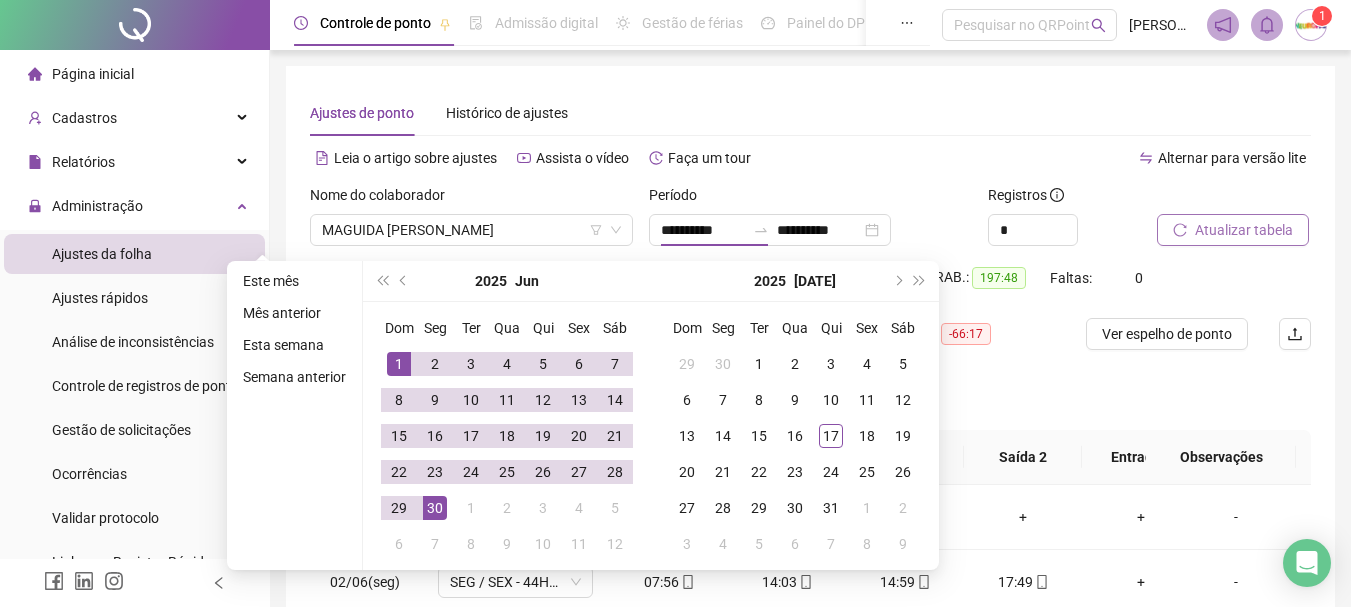 click on "**********" at bounding box center [810, 501] 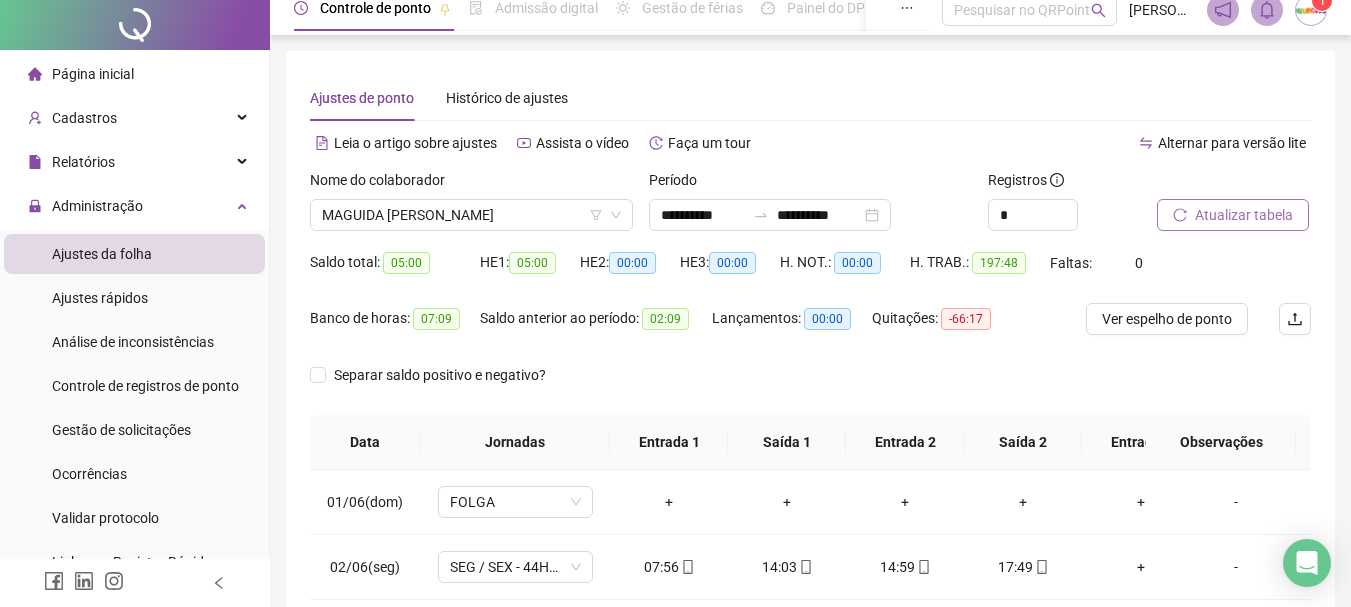 scroll, scrollTop: 0, scrollLeft: 0, axis: both 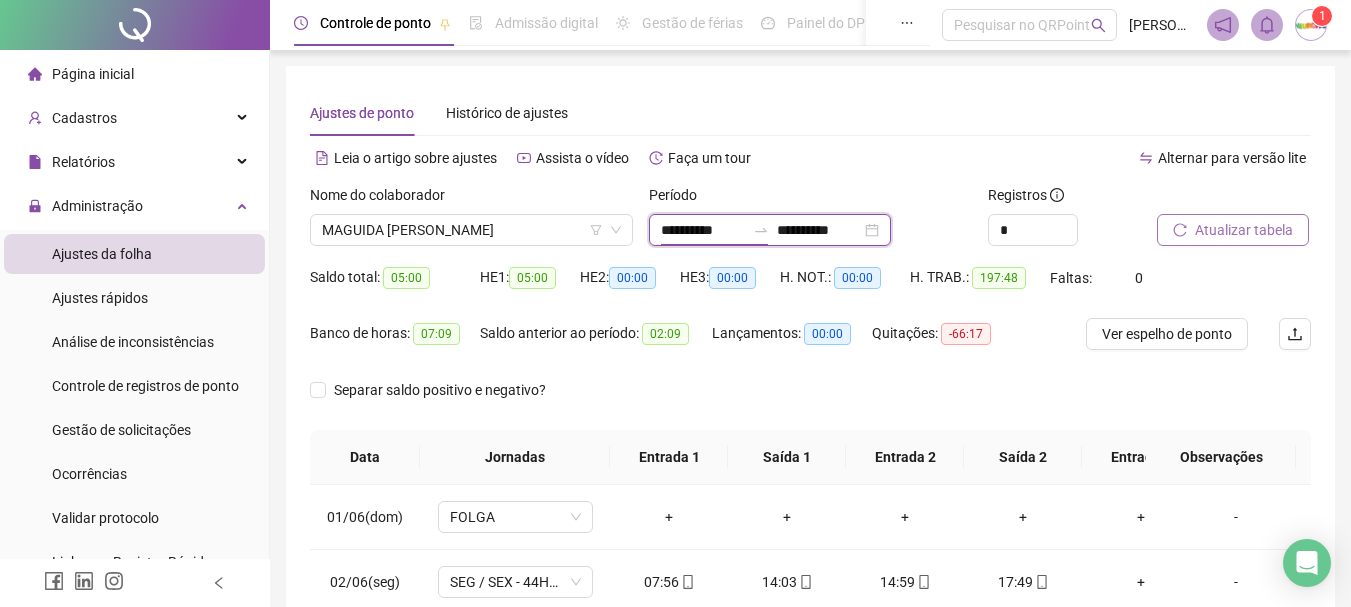 click on "**********" at bounding box center (703, 230) 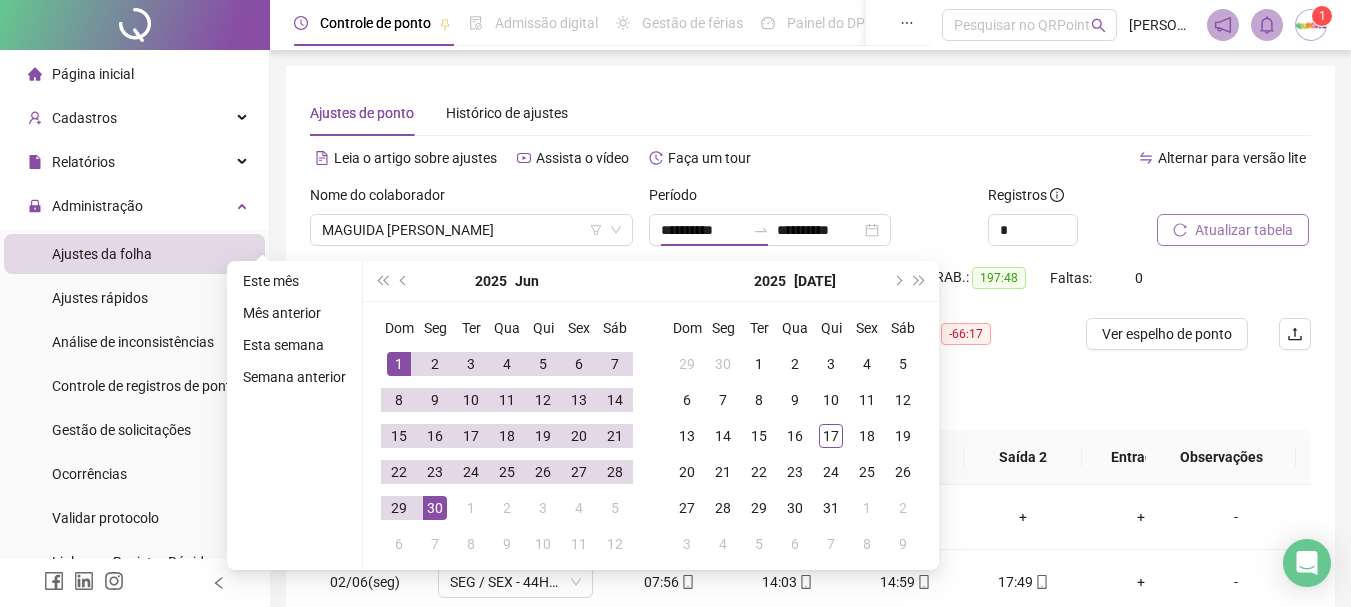 click on "Ajustes de ponto Histórico de ajustes" at bounding box center [810, 113] 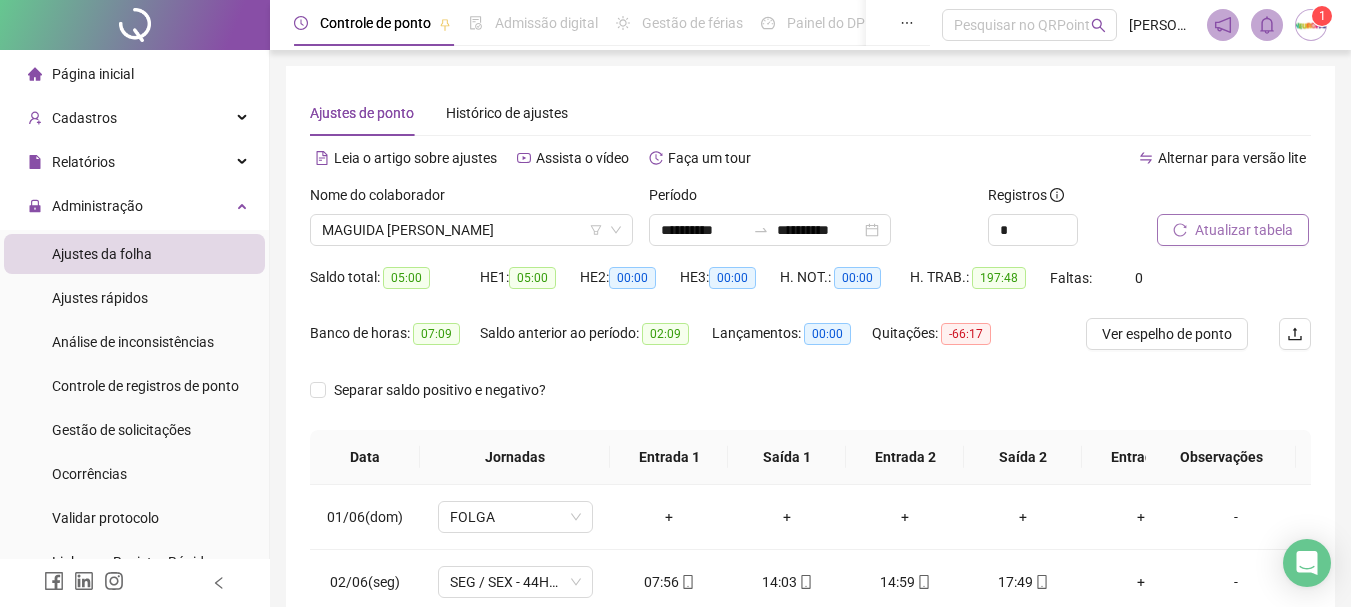 scroll, scrollTop: 200, scrollLeft: 0, axis: vertical 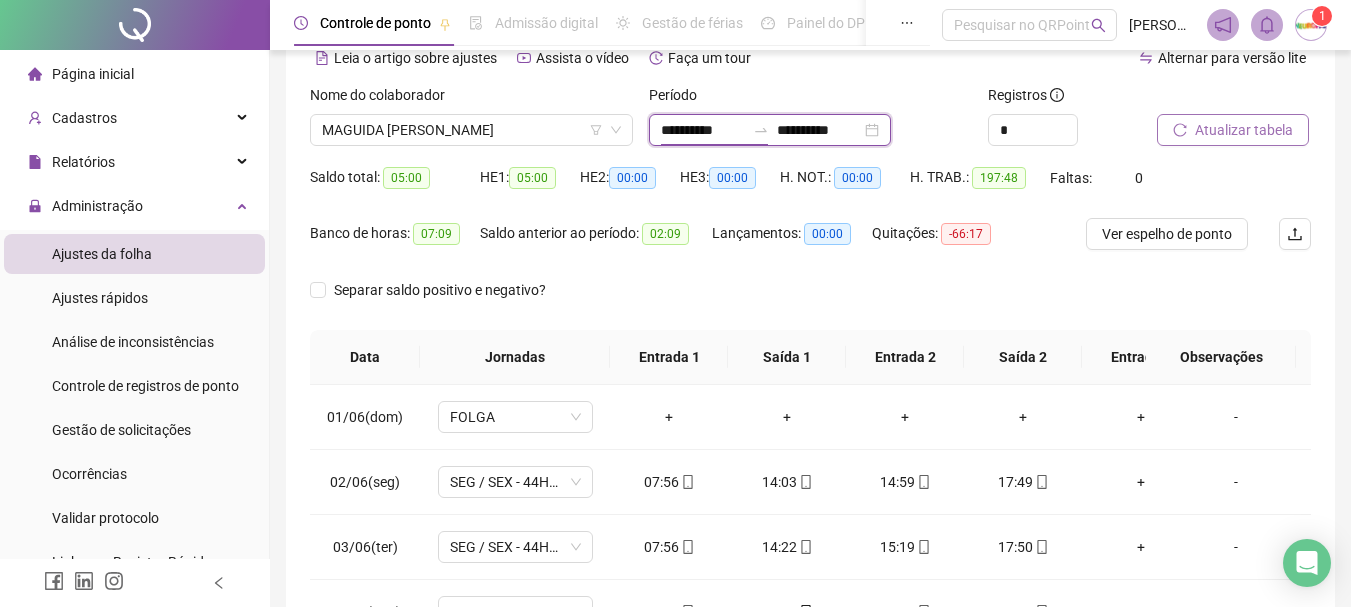 click on "**********" at bounding box center (703, 130) 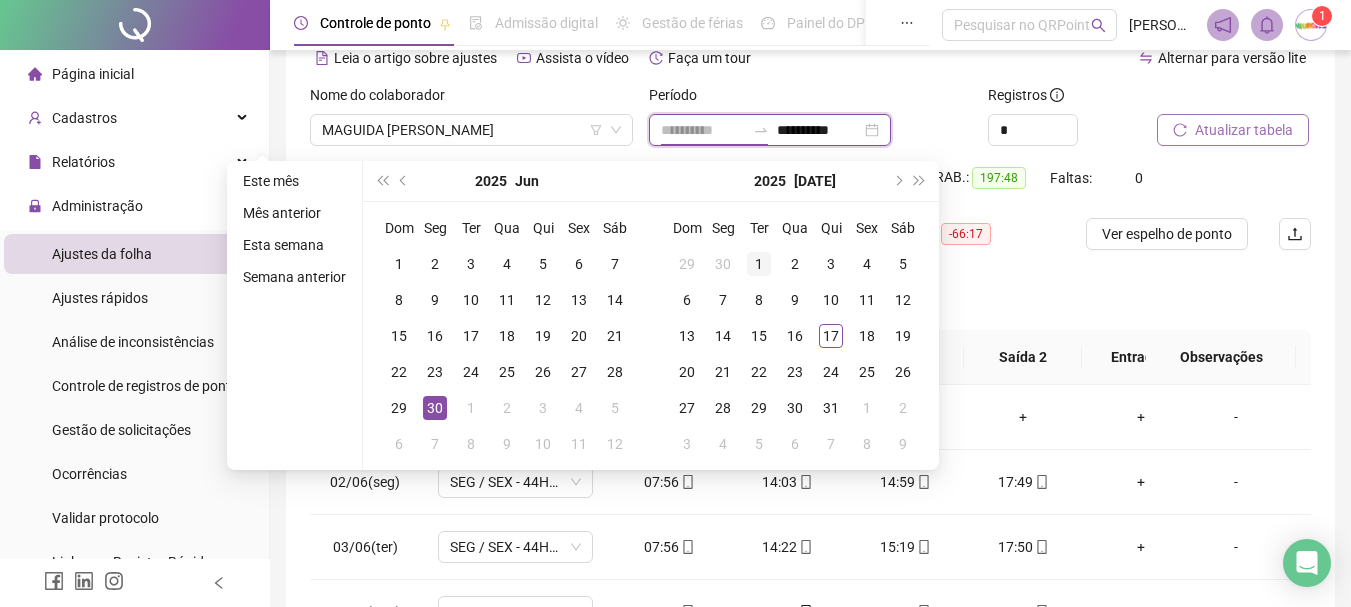 type on "**********" 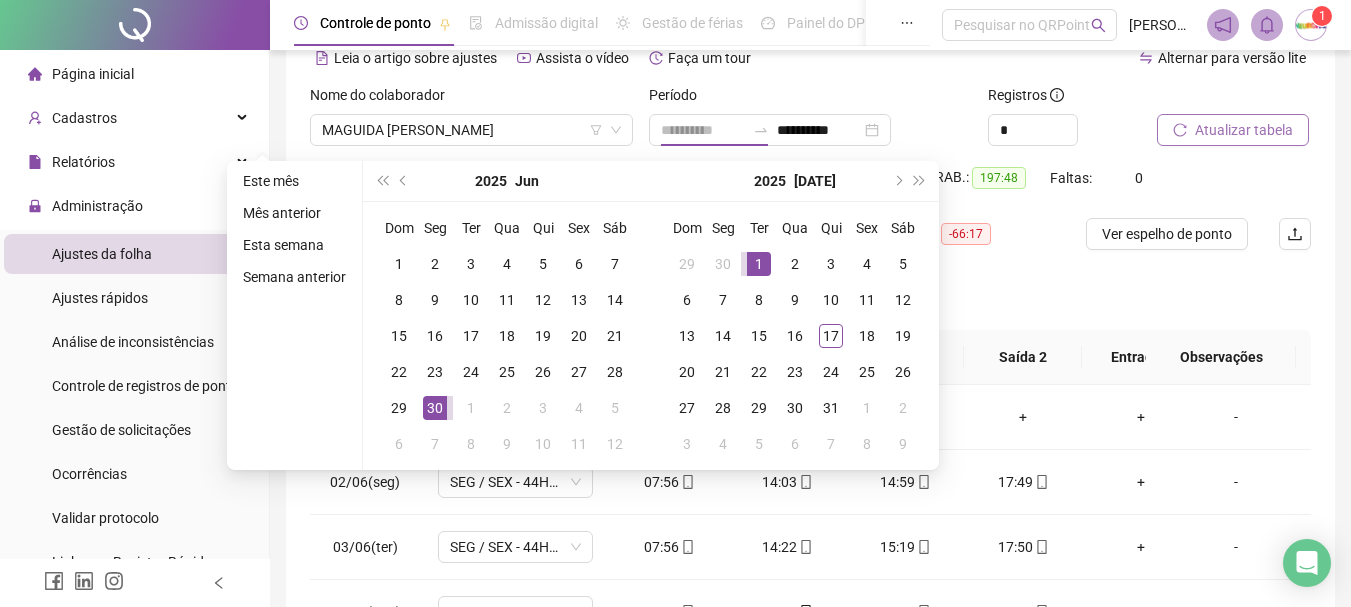 click on "1" at bounding box center (759, 264) 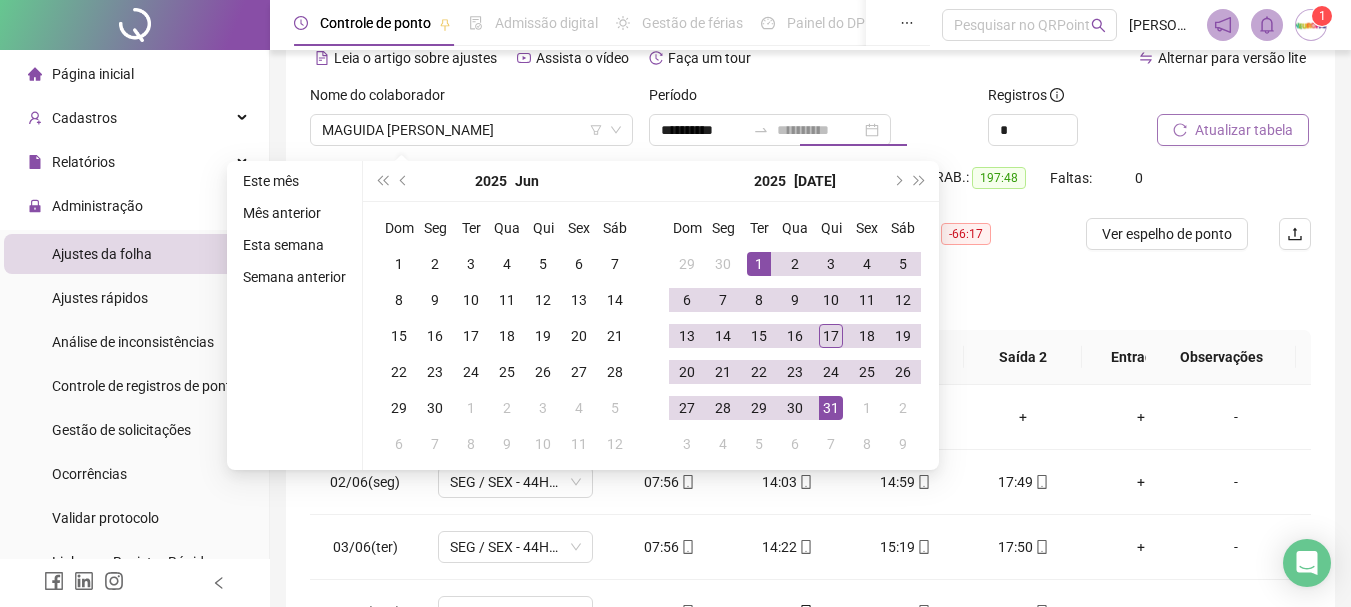 click on "31" at bounding box center (831, 408) 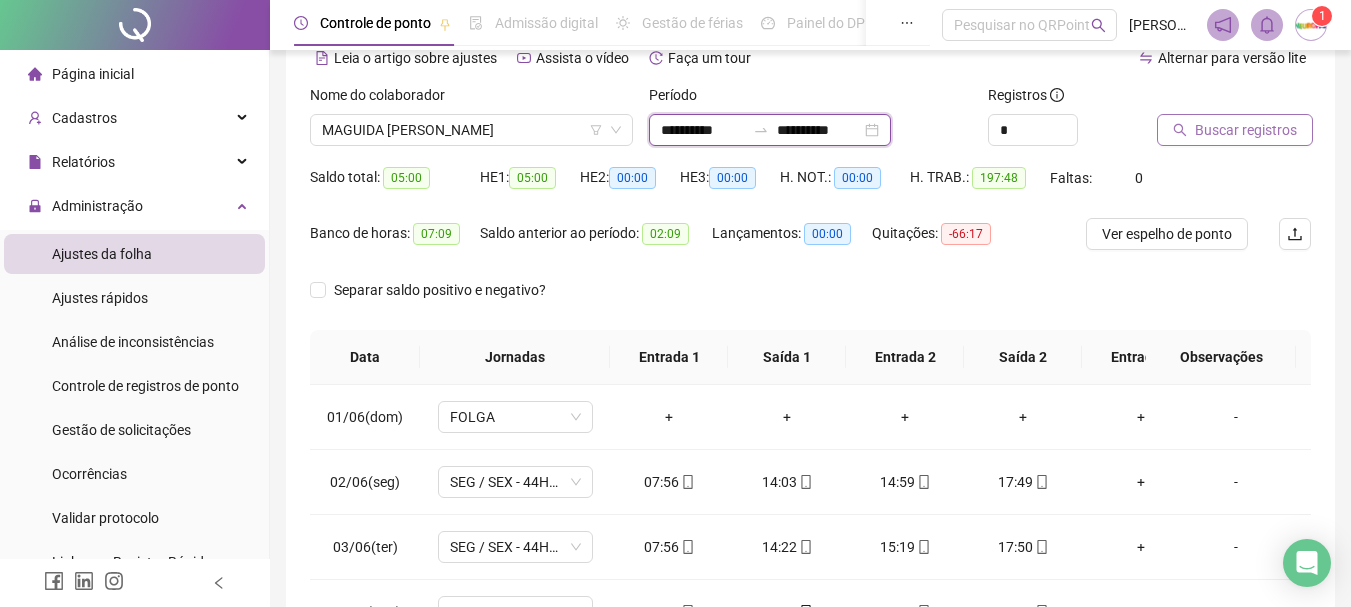 click on "**********" at bounding box center (819, 130) 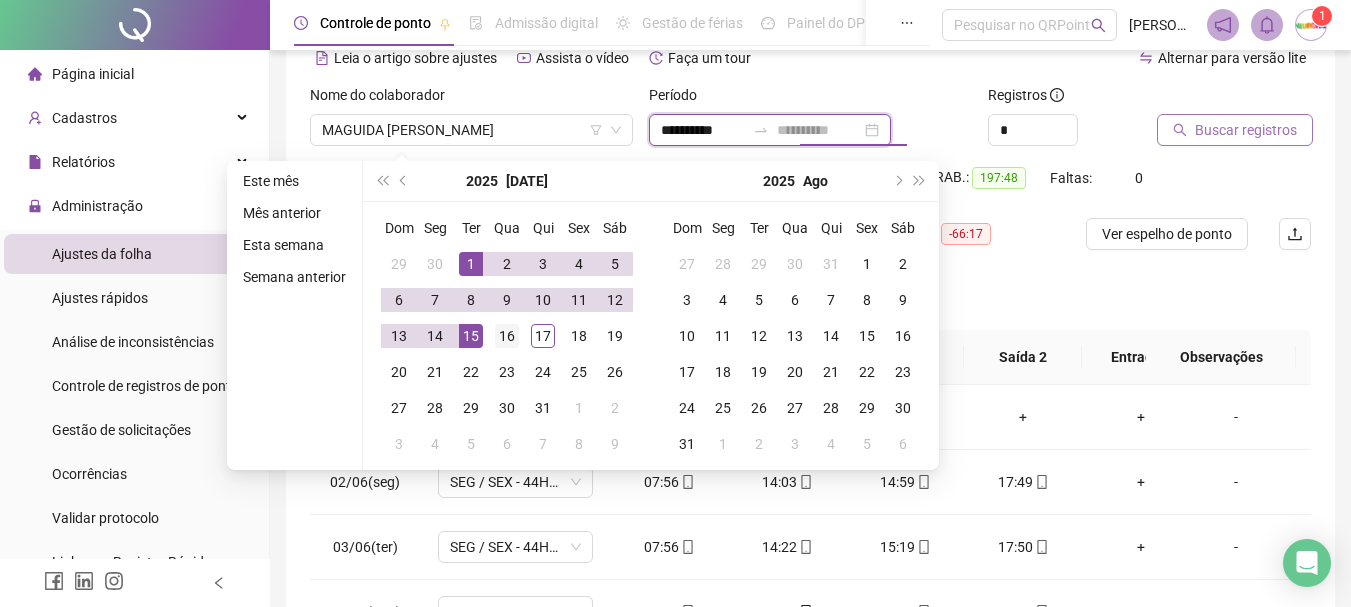 type on "**********" 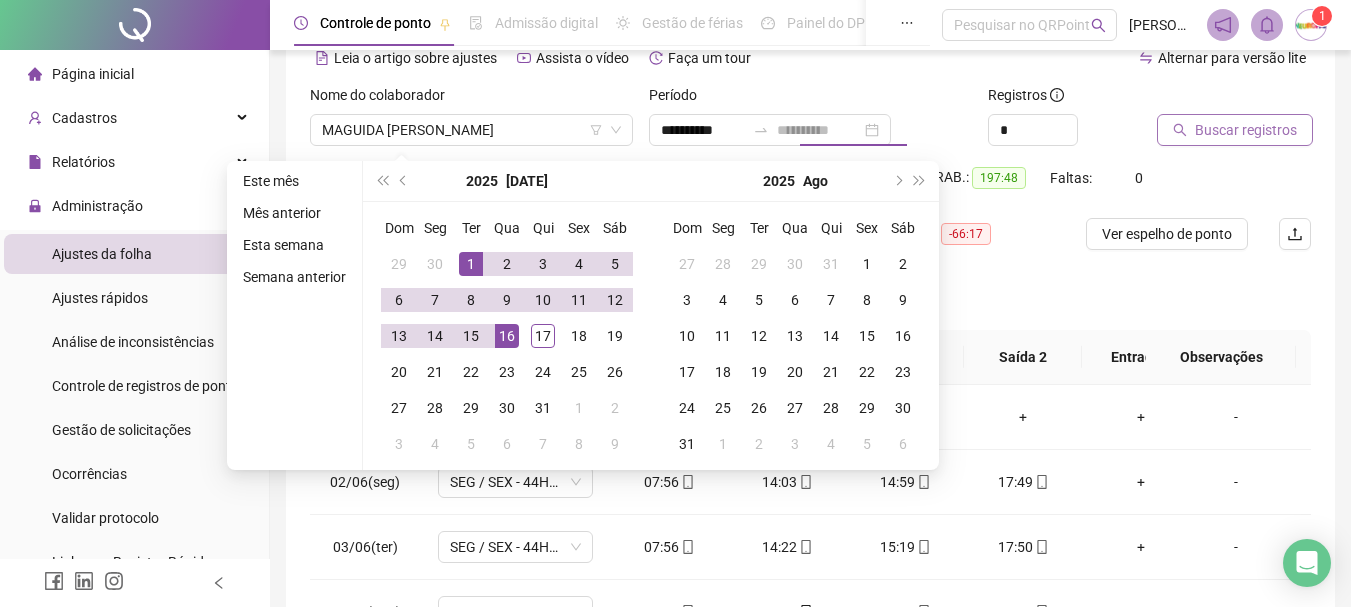 click on "16" at bounding box center [507, 336] 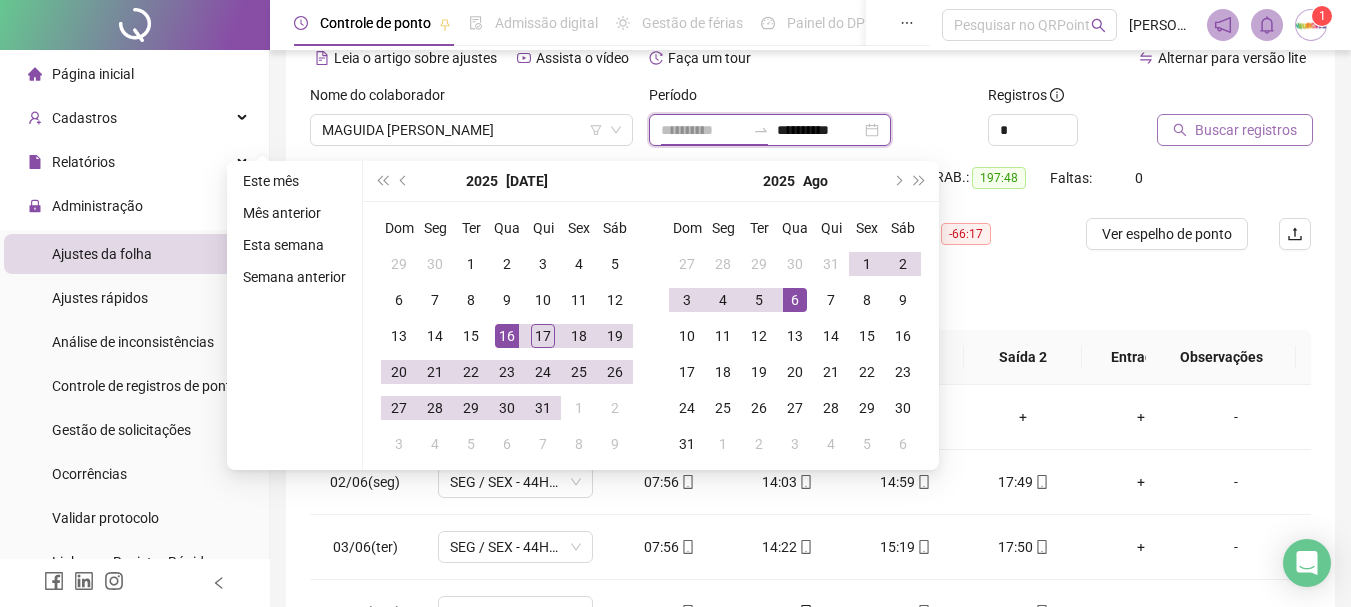 type on "**********" 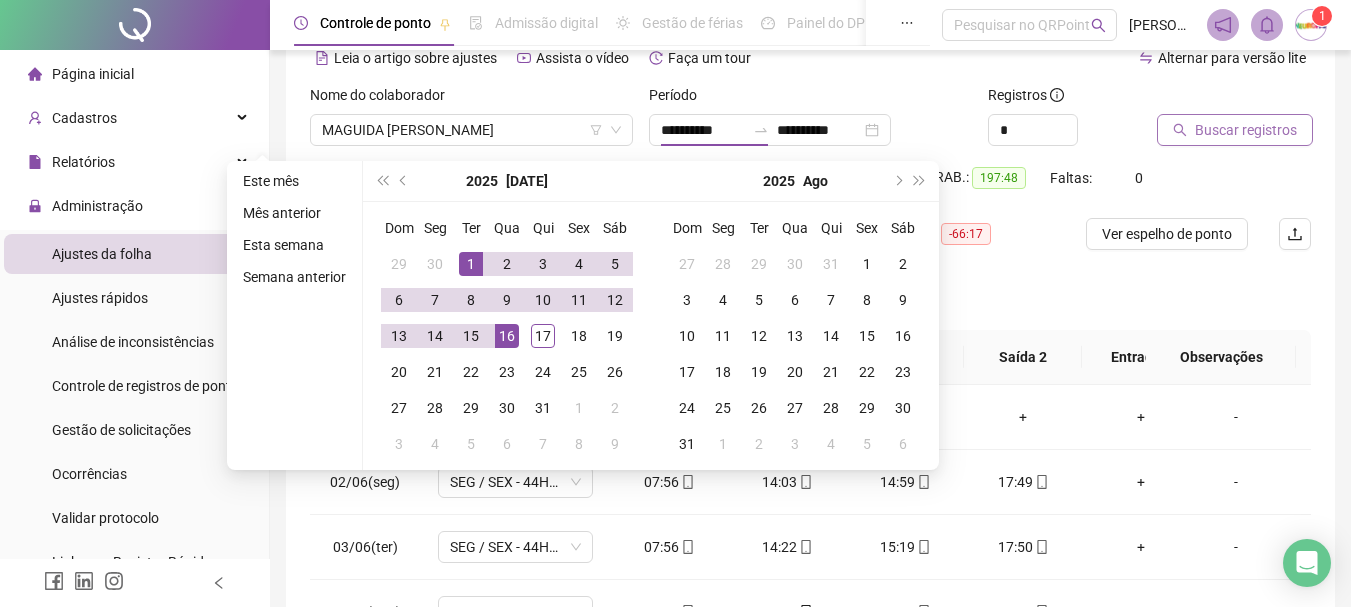 click on "Buscar registros" at bounding box center (1235, 130) 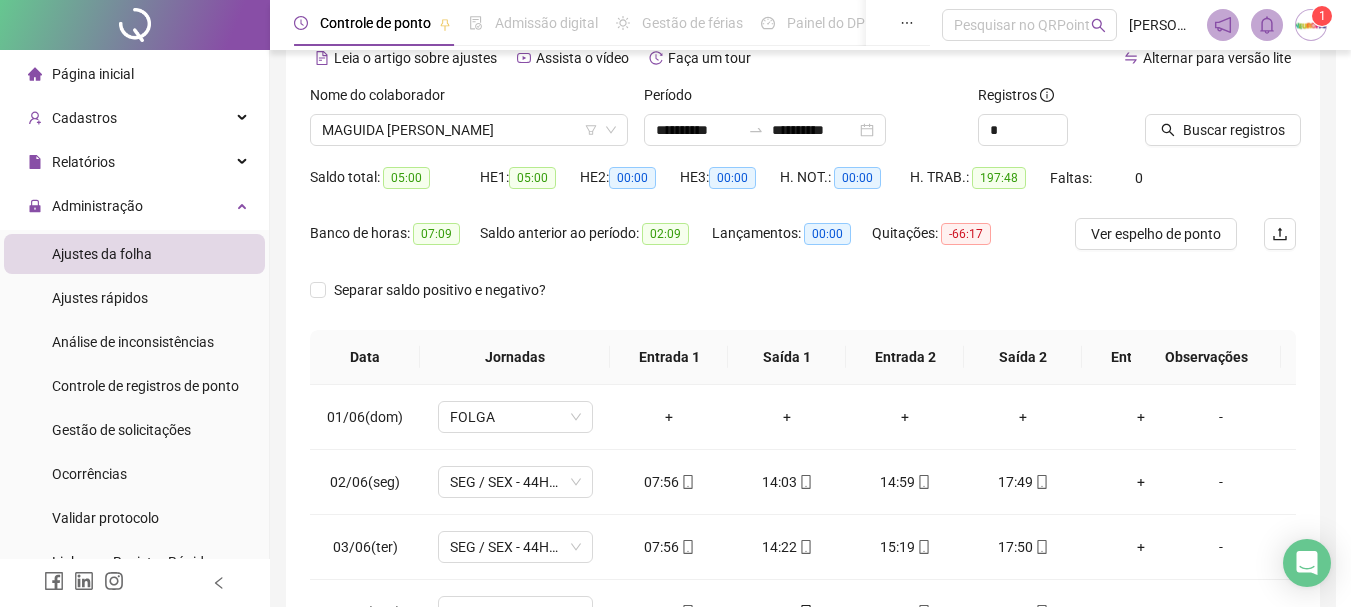 click on "Buscando registros Os registros de ponto estão sendo buscados... OK" at bounding box center [675, 303] 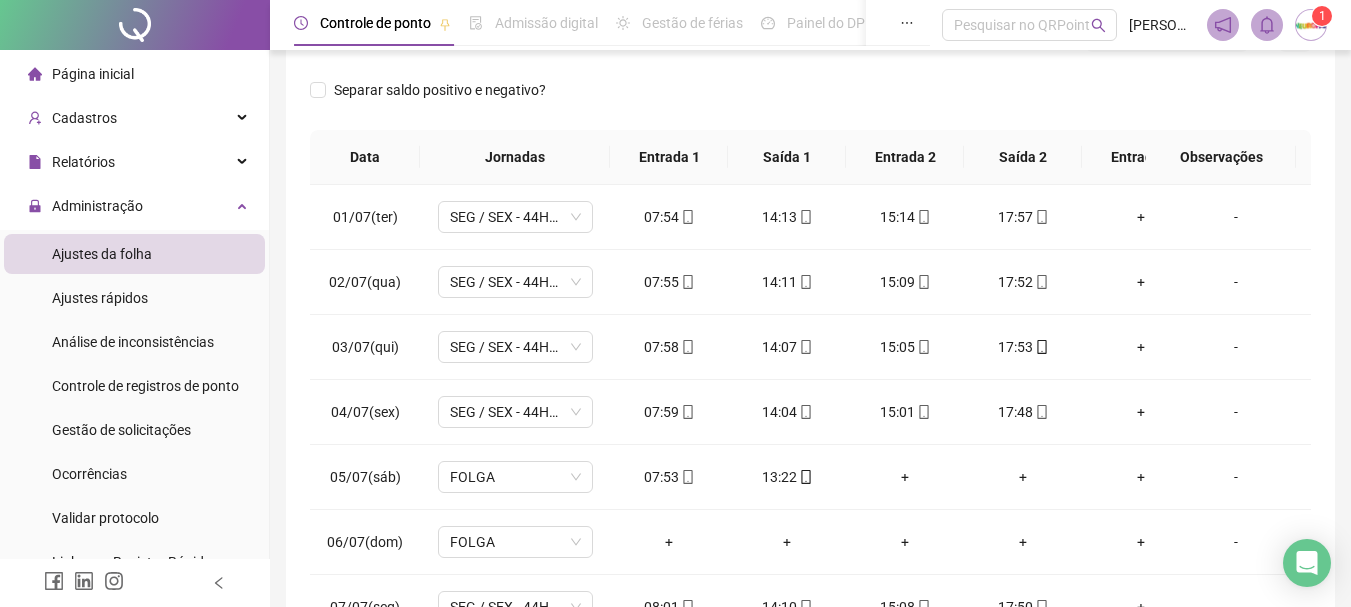scroll, scrollTop: 400, scrollLeft: 0, axis: vertical 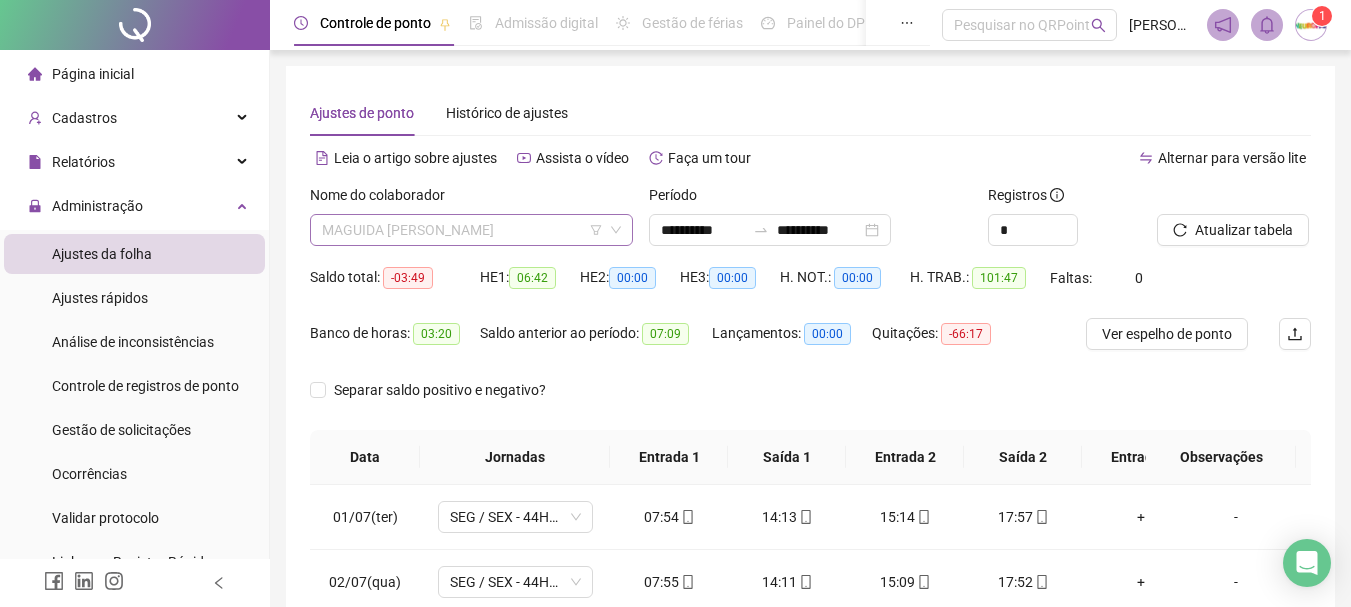 click on "MAGUIDA [PERSON_NAME]" at bounding box center (471, 230) 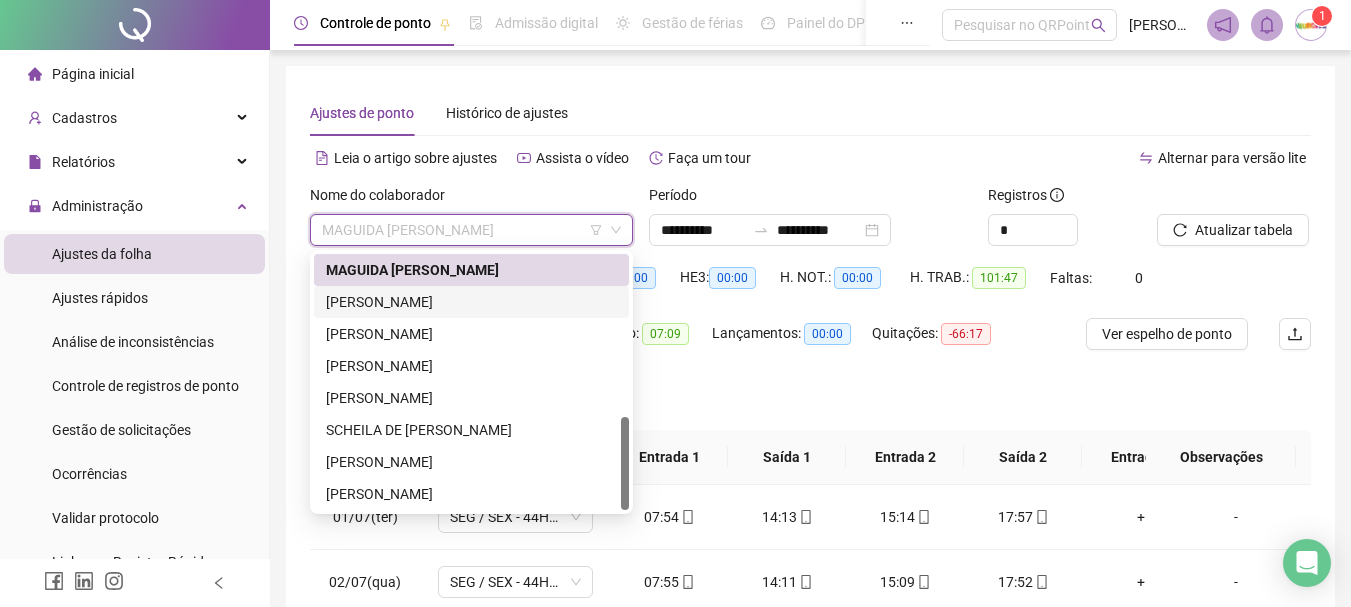 click on "[PERSON_NAME]" at bounding box center [471, 302] 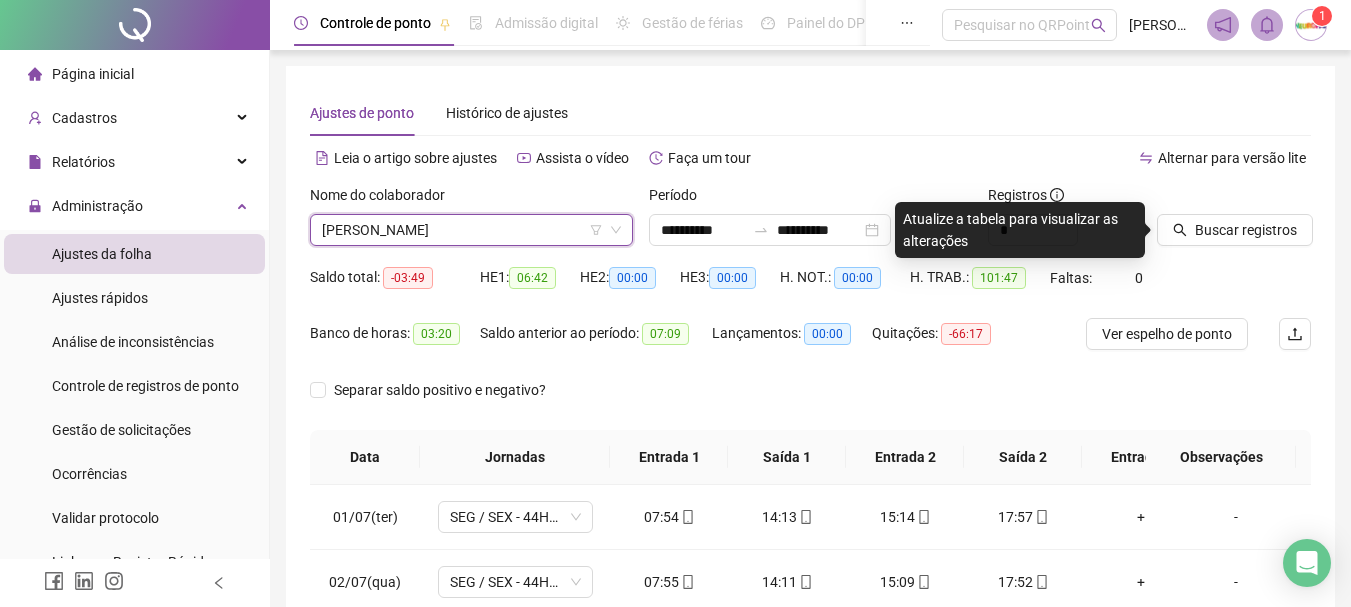 click on "Alternar para versão lite" at bounding box center [1061, 158] 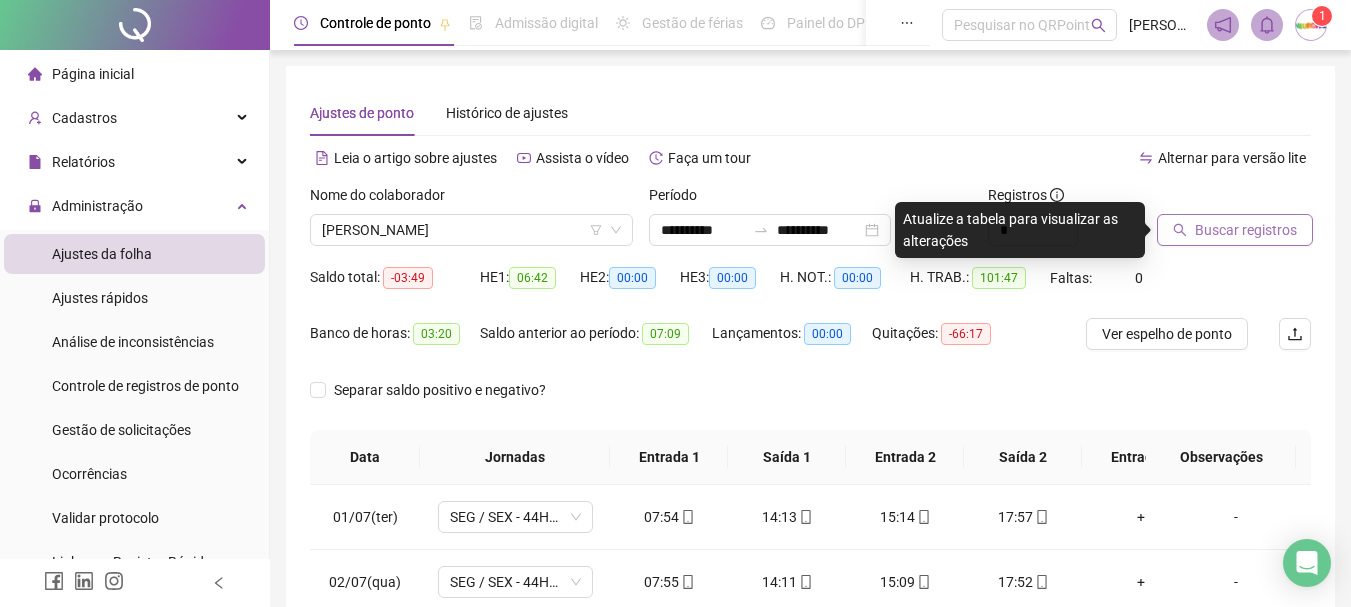 click on "Buscar registros" at bounding box center [1246, 230] 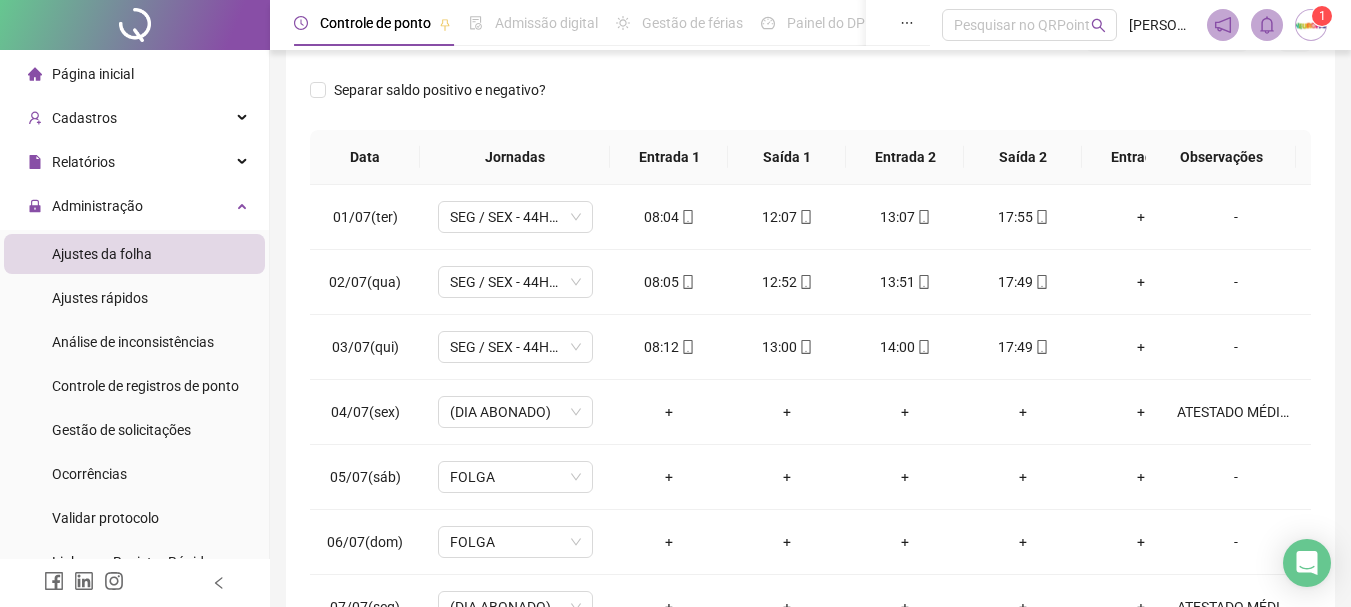 scroll, scrollTop: 400, scrollLeft: 0, axis: vertical 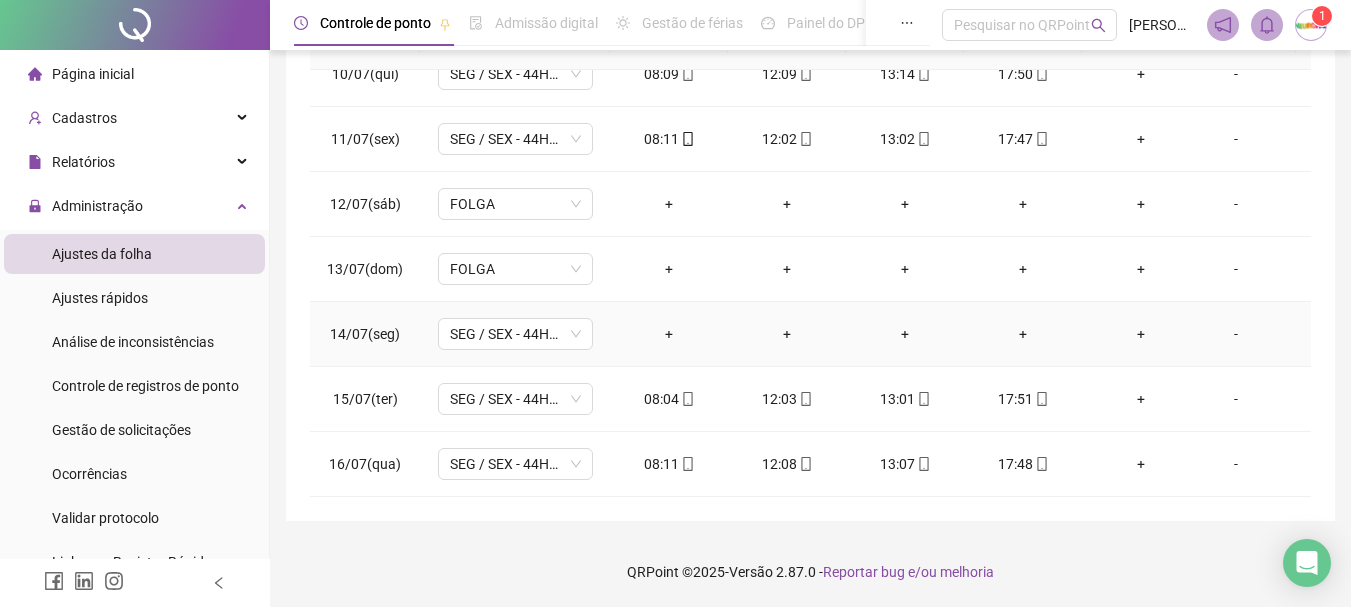 click on "-" at bounding box center (1236, 334) 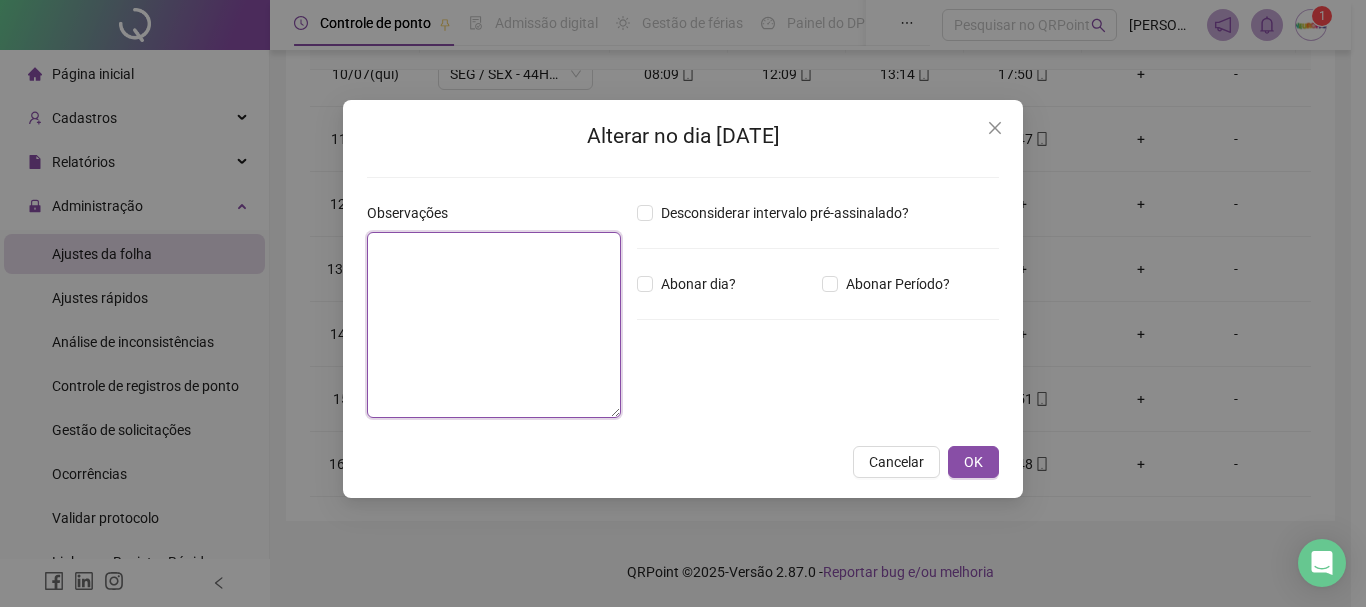 click at bounding box center (494, 325) 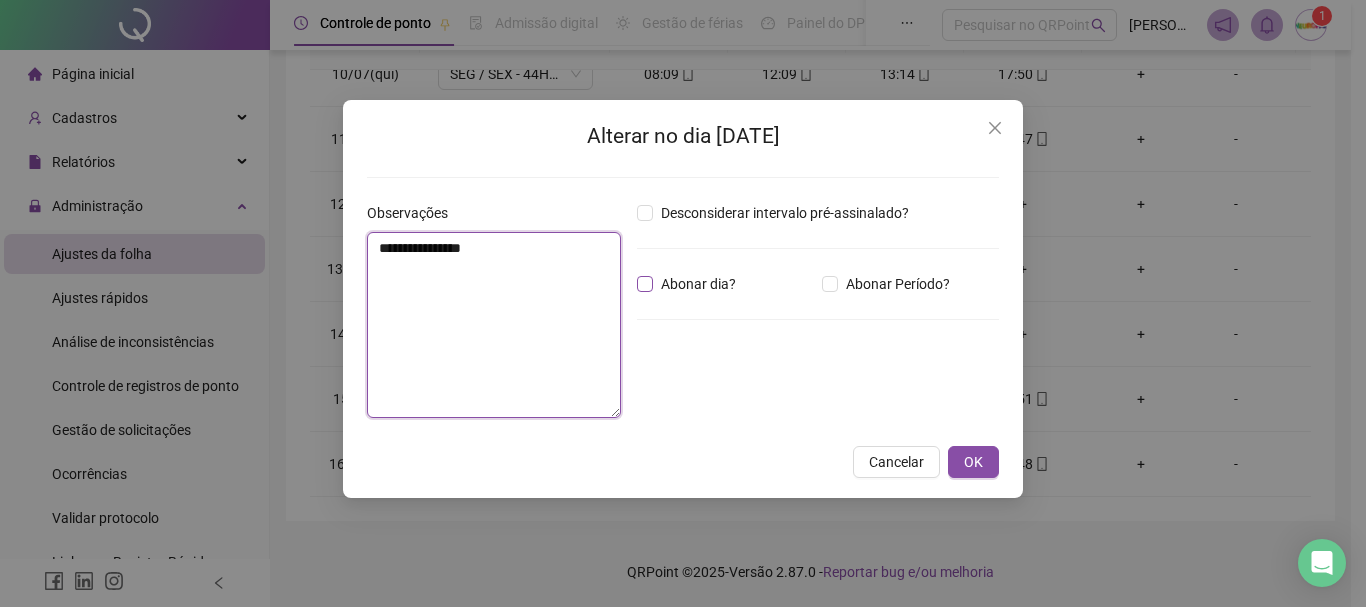 type on "**********" 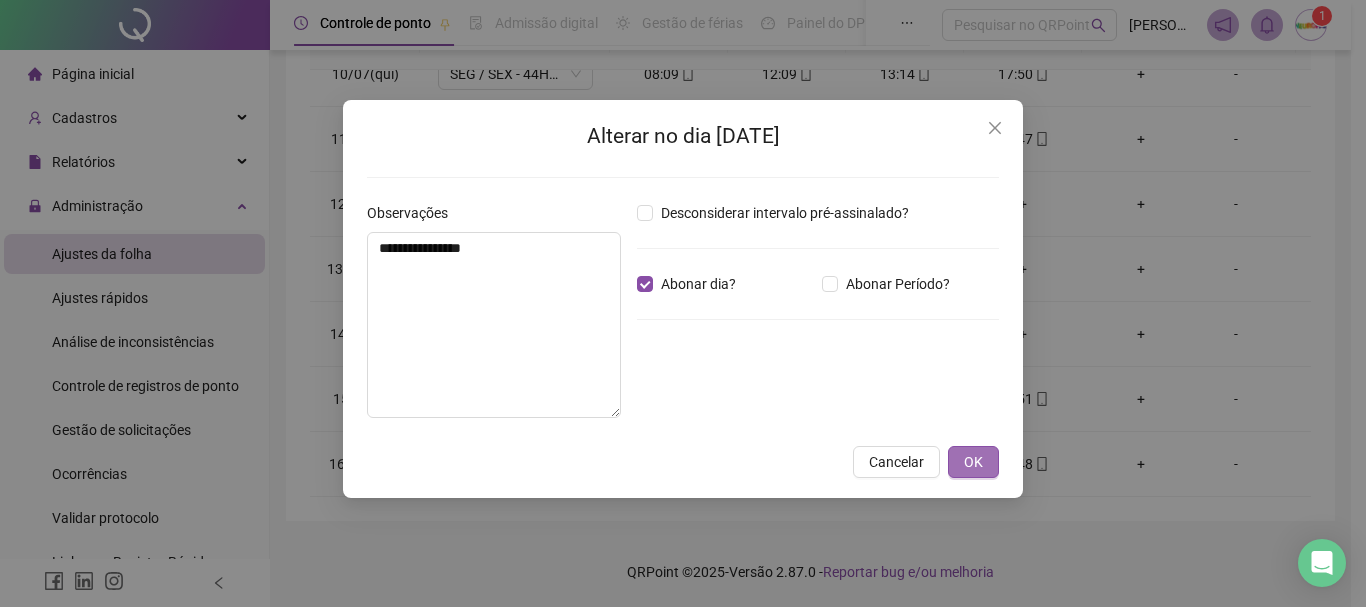 click on "OK" at bounding box center [973, 462] 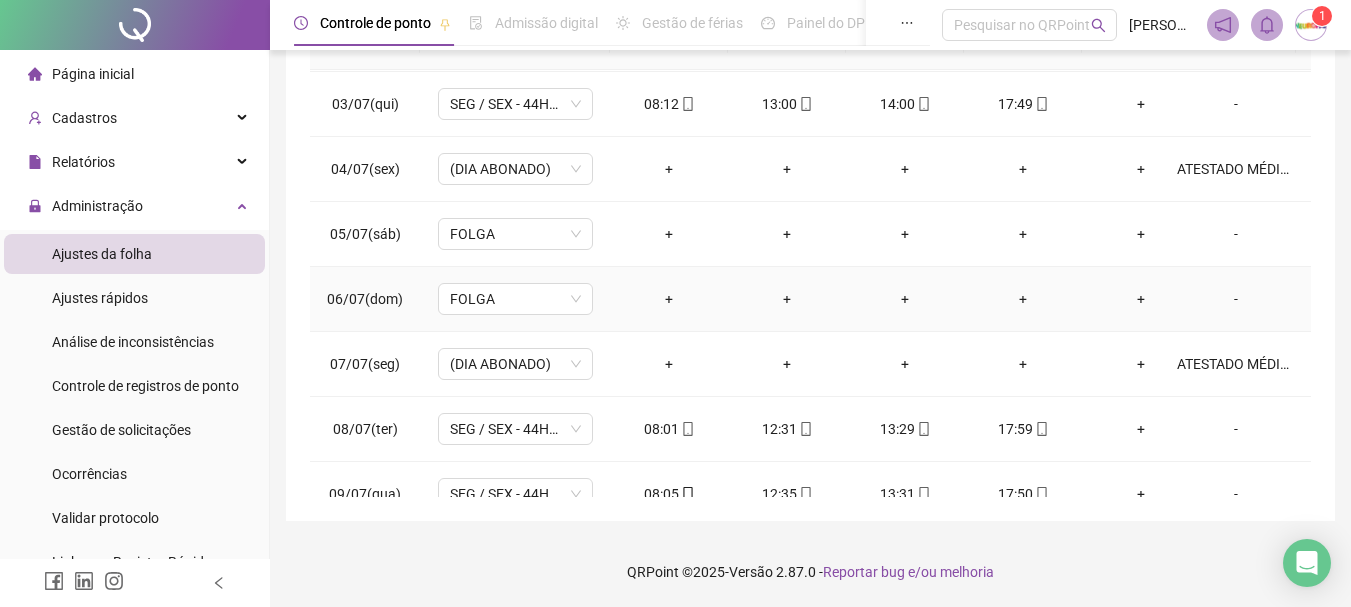 scroll, scrollTop: 0, scrollLeft: 0, axis: both 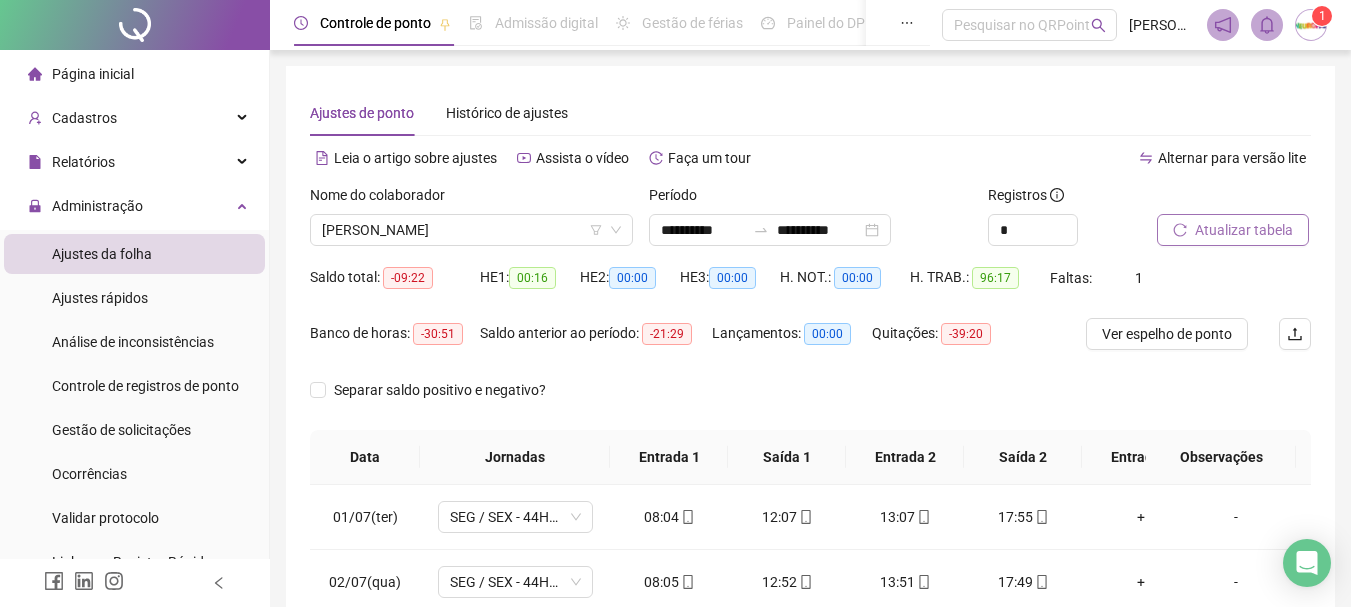 click on "Atualizar tabela" at bounding box center (1233, 230) 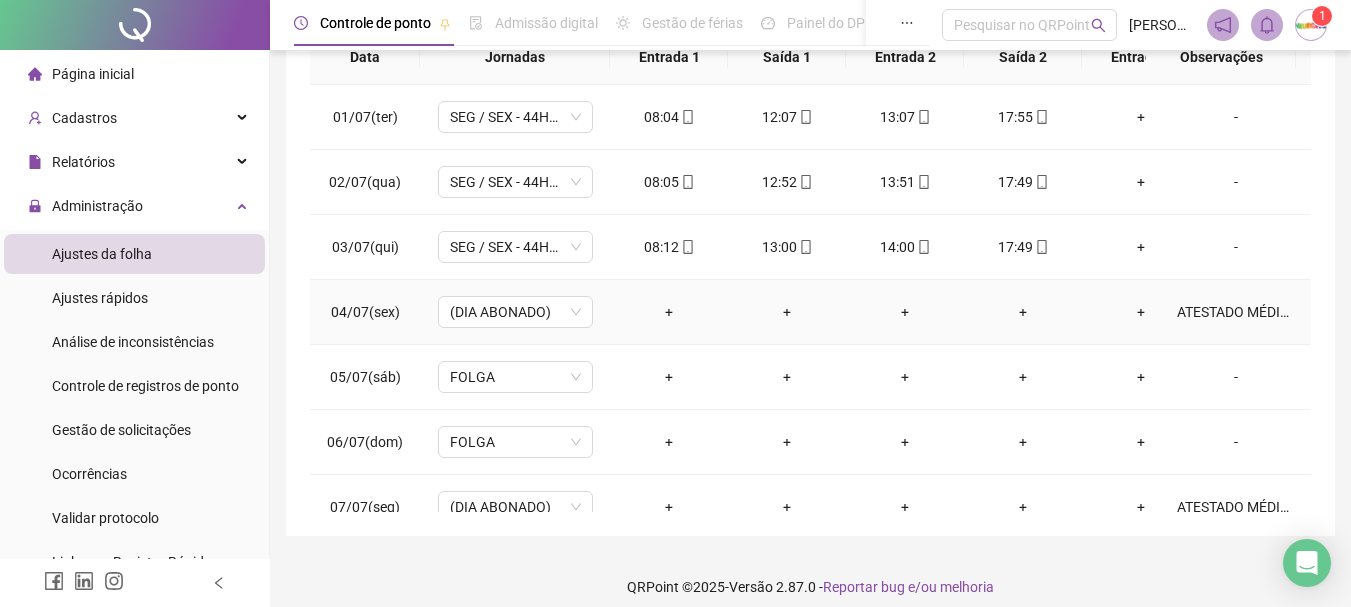 scroll, scrollTop: 200, scrollLeft: 0, axis: vertical 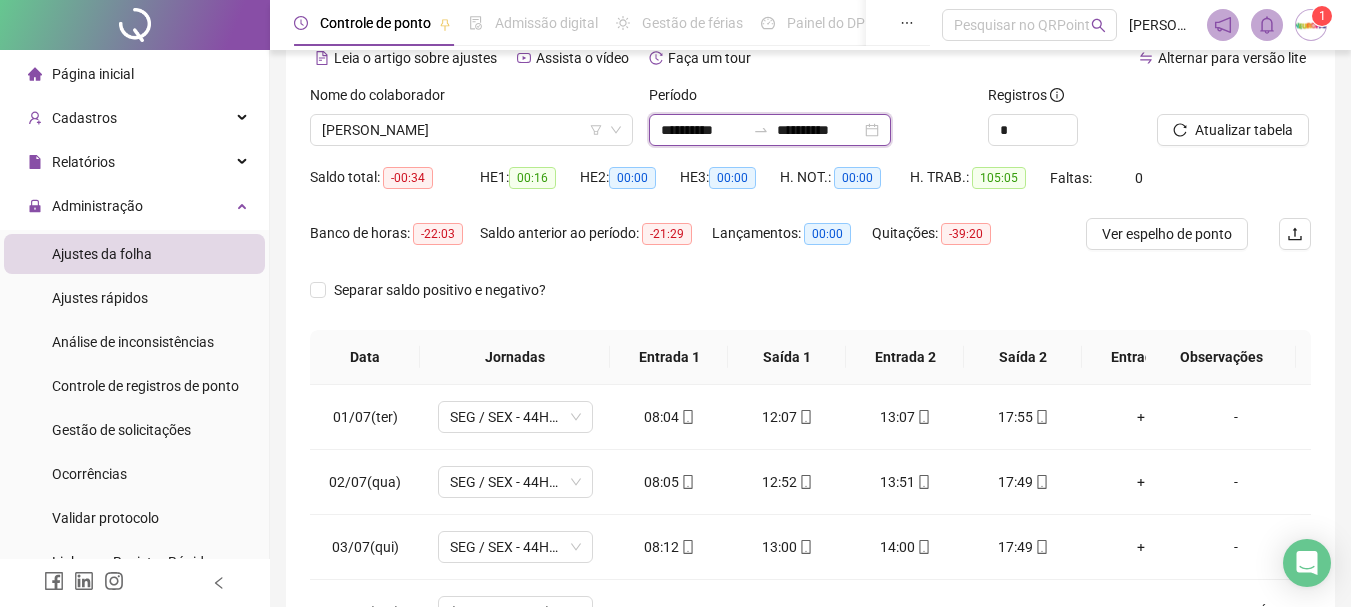 click on "**********" at bounding box center [703, 130] 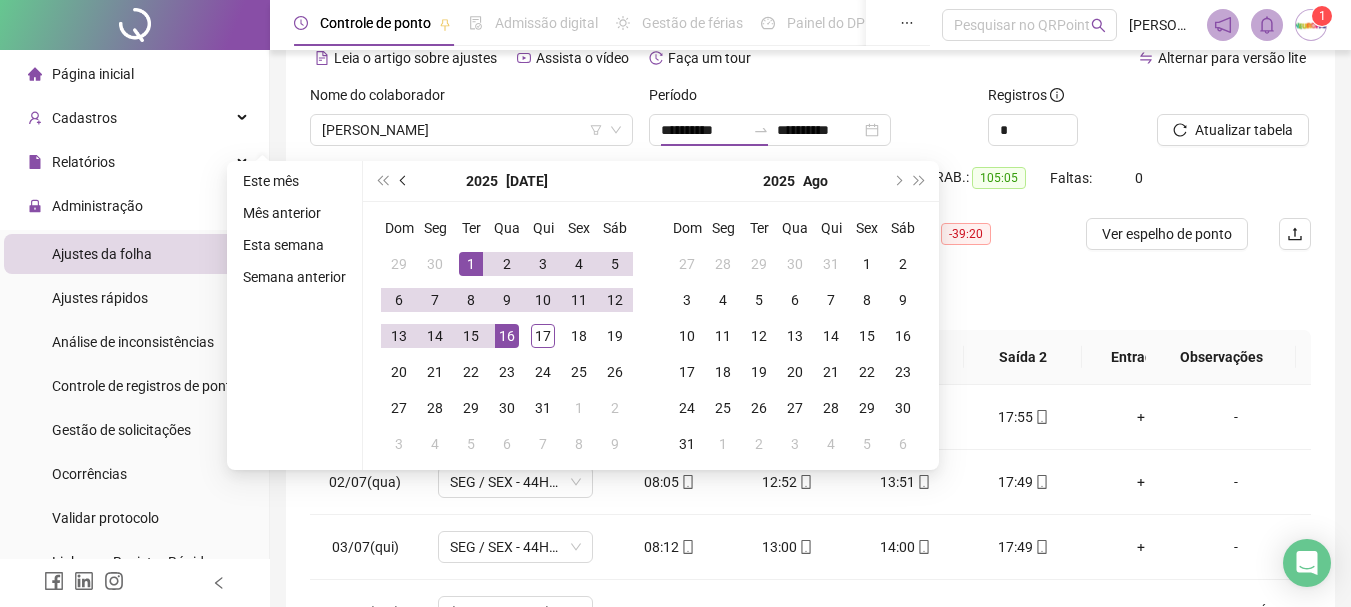click at bounding box center (404, 181) 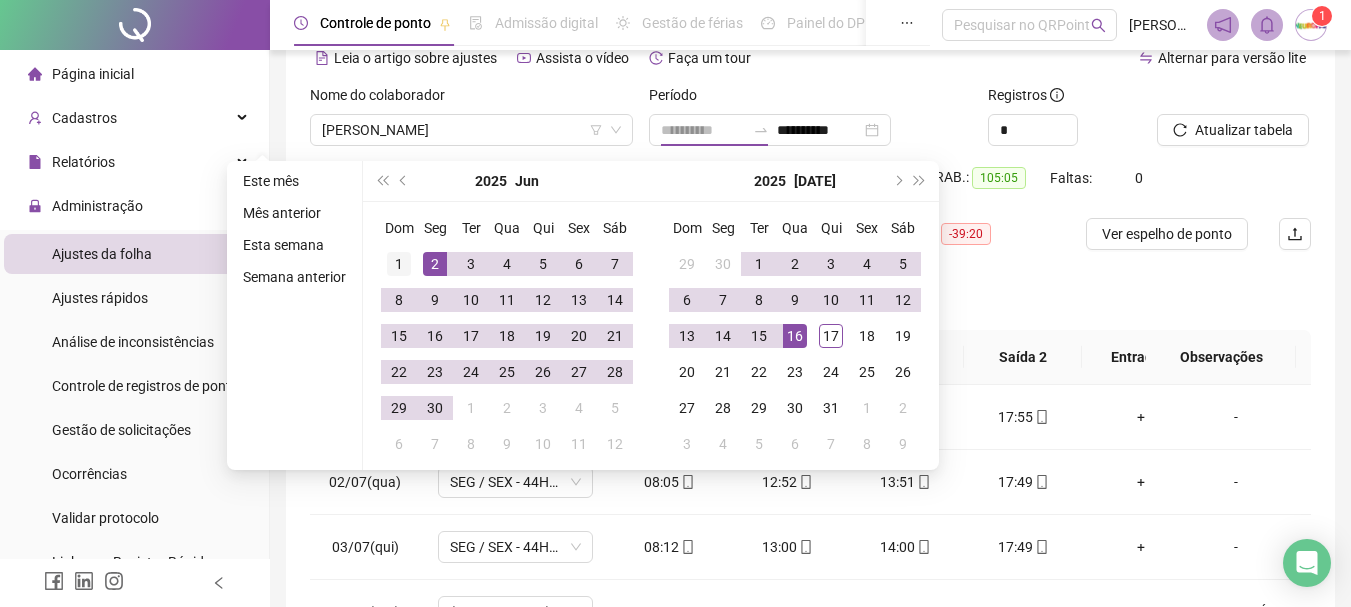 type on "**********" 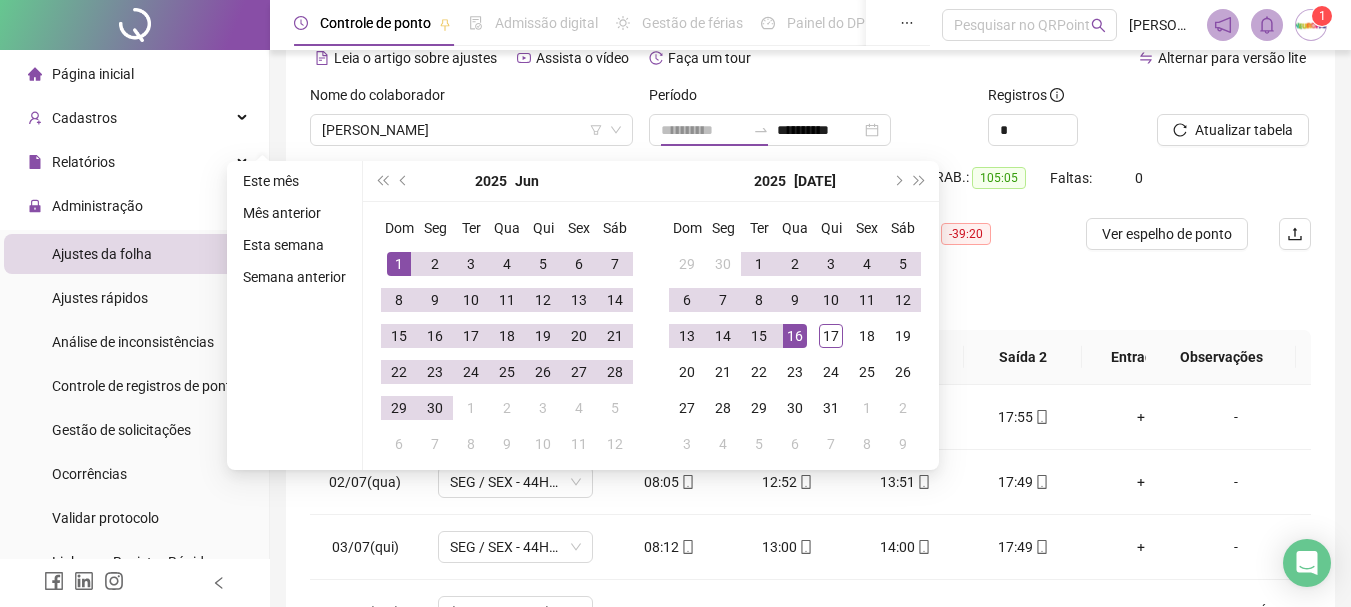 click on "1" at bounding box center (399, 264) 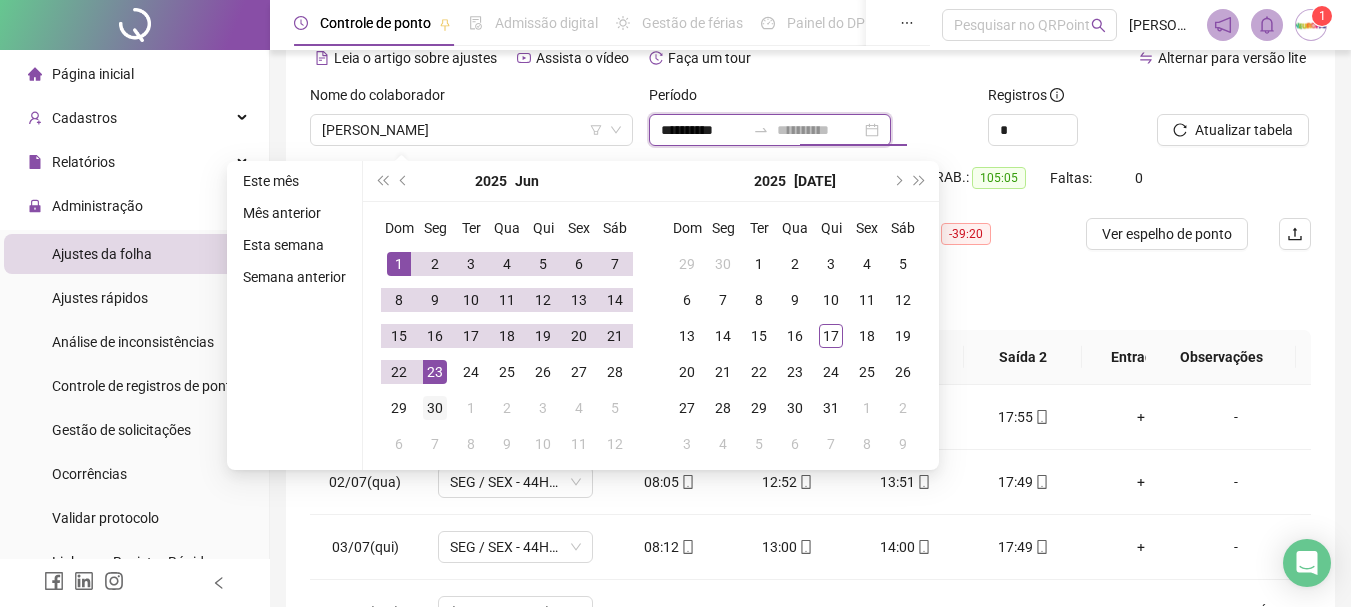 type on "**********" 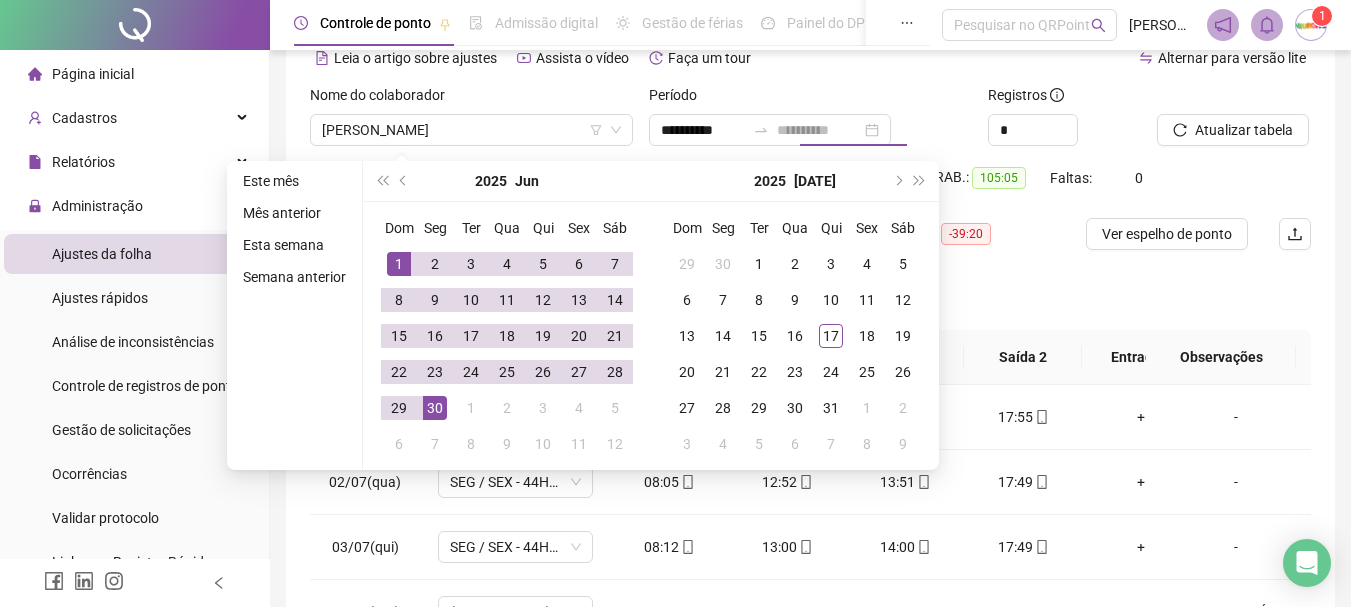 click on "30" at bounding box center [435, 408] 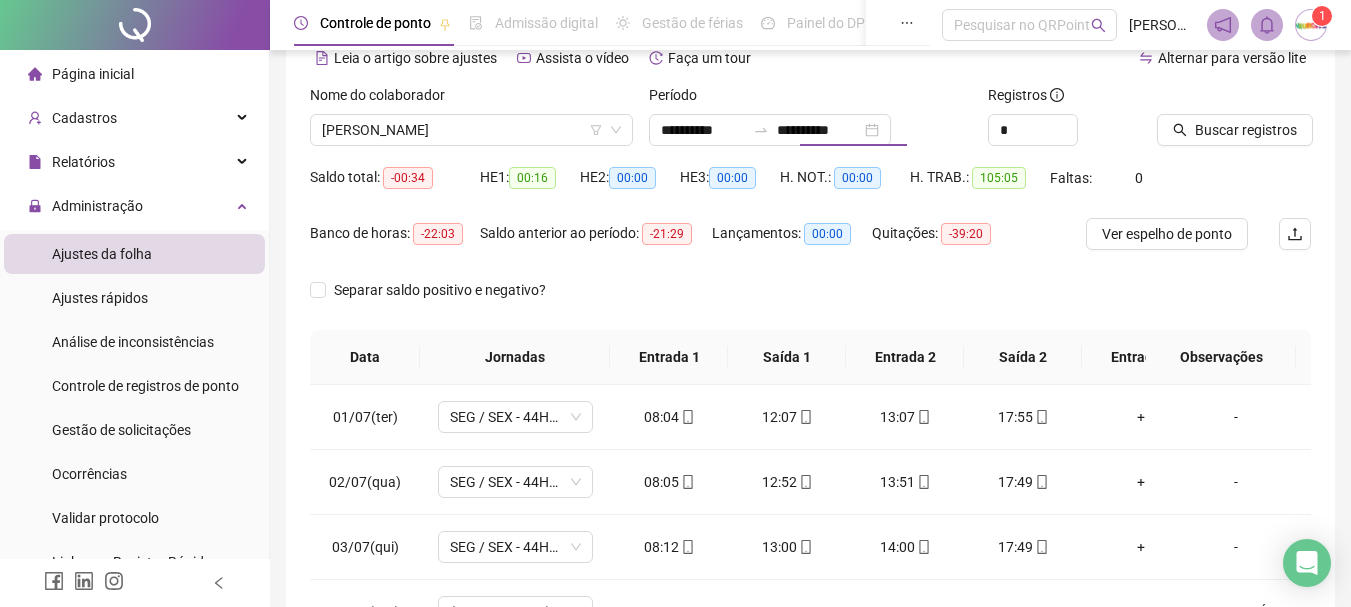 click on "Buscar registros" at bounding box center (1234, 123) 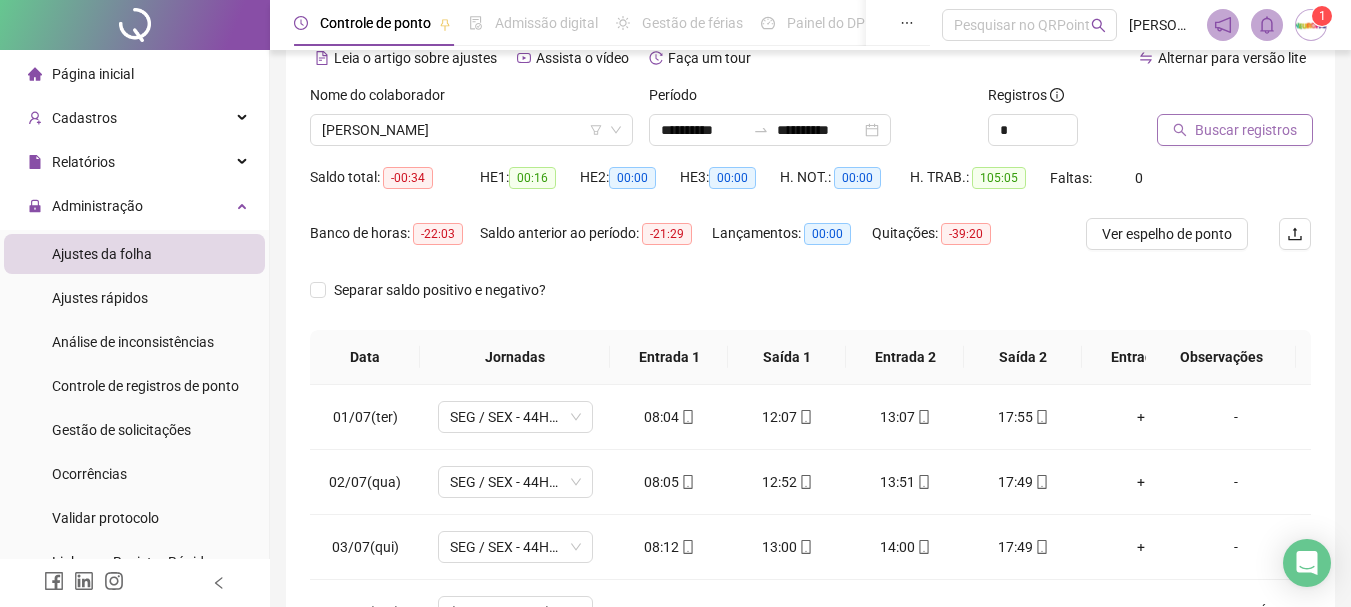 click on "Buscar registros" at bounding box center (1235, 130) 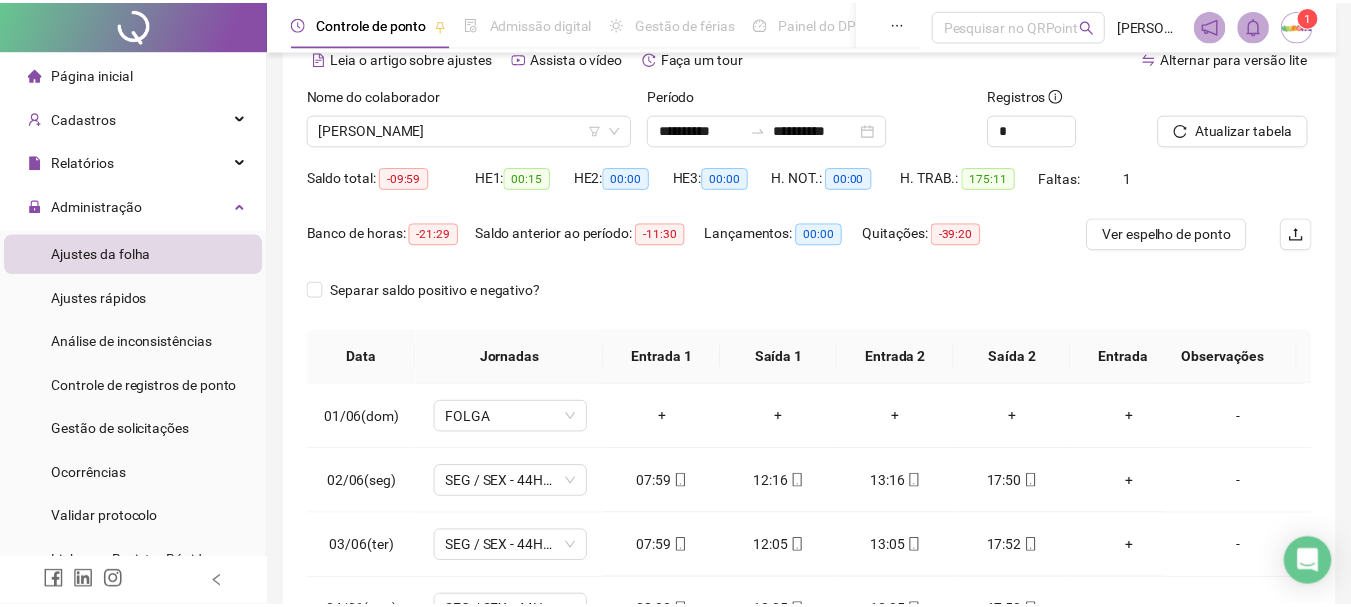 scroll, scrollTop: 200, scrollLeft: 0, axis: vertical 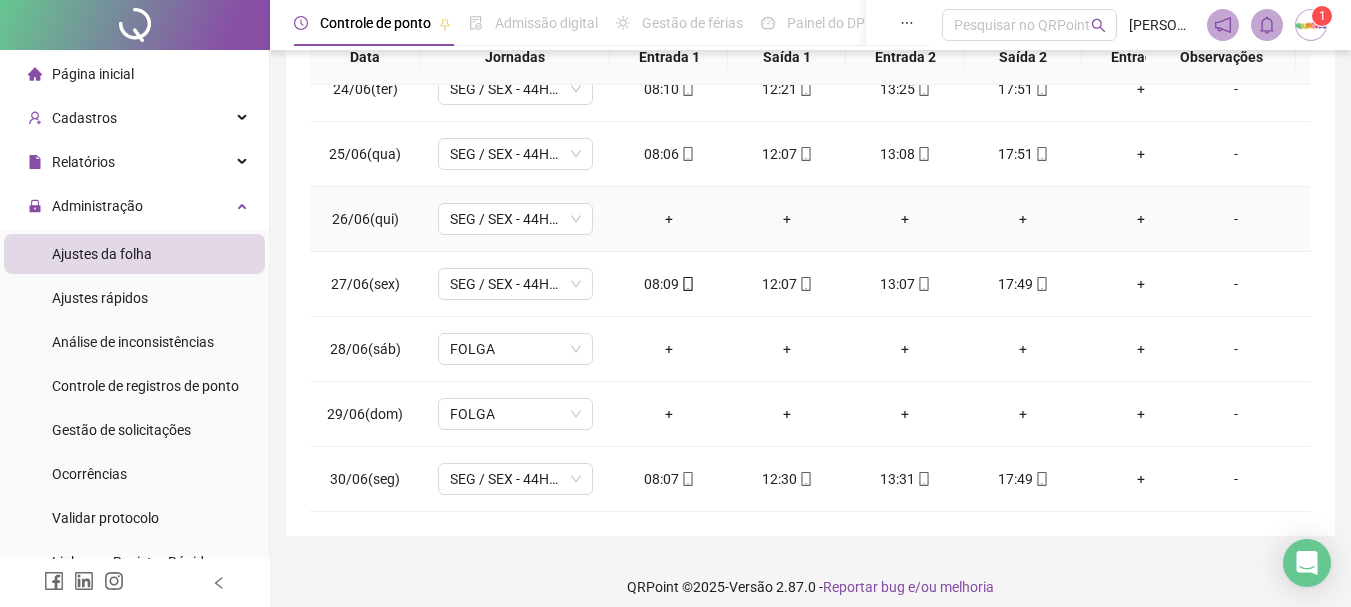 click on "-" at bounding box center [1236, 219] 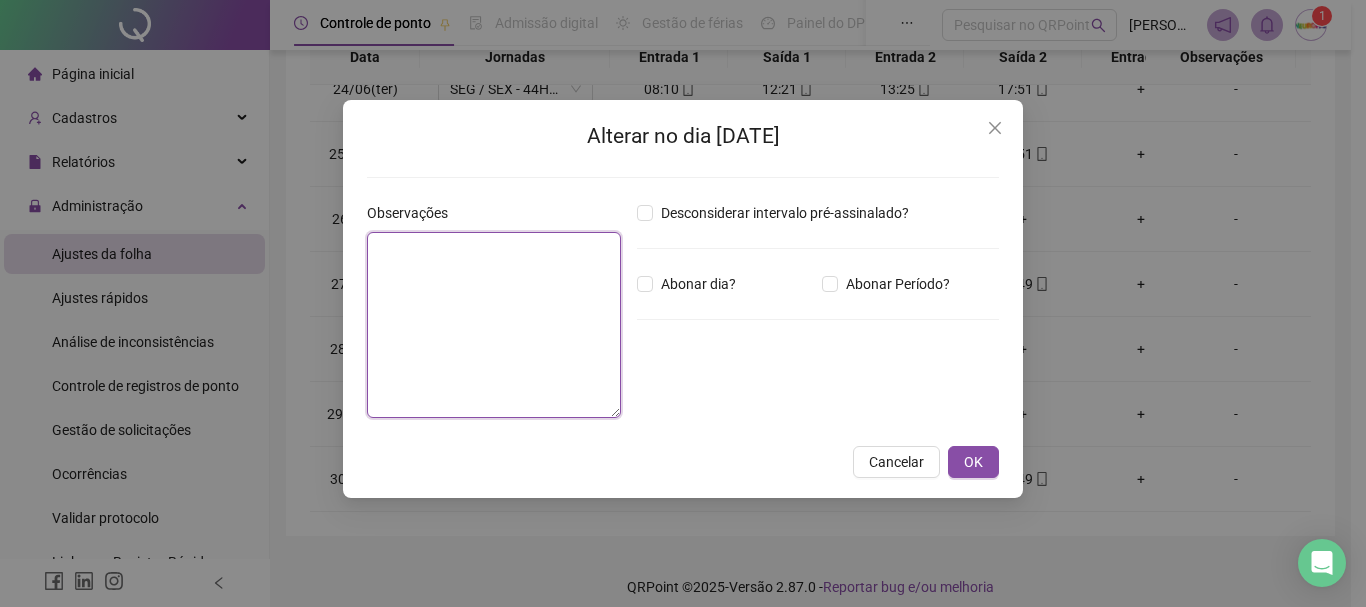 click at bounding box center [494, 325] 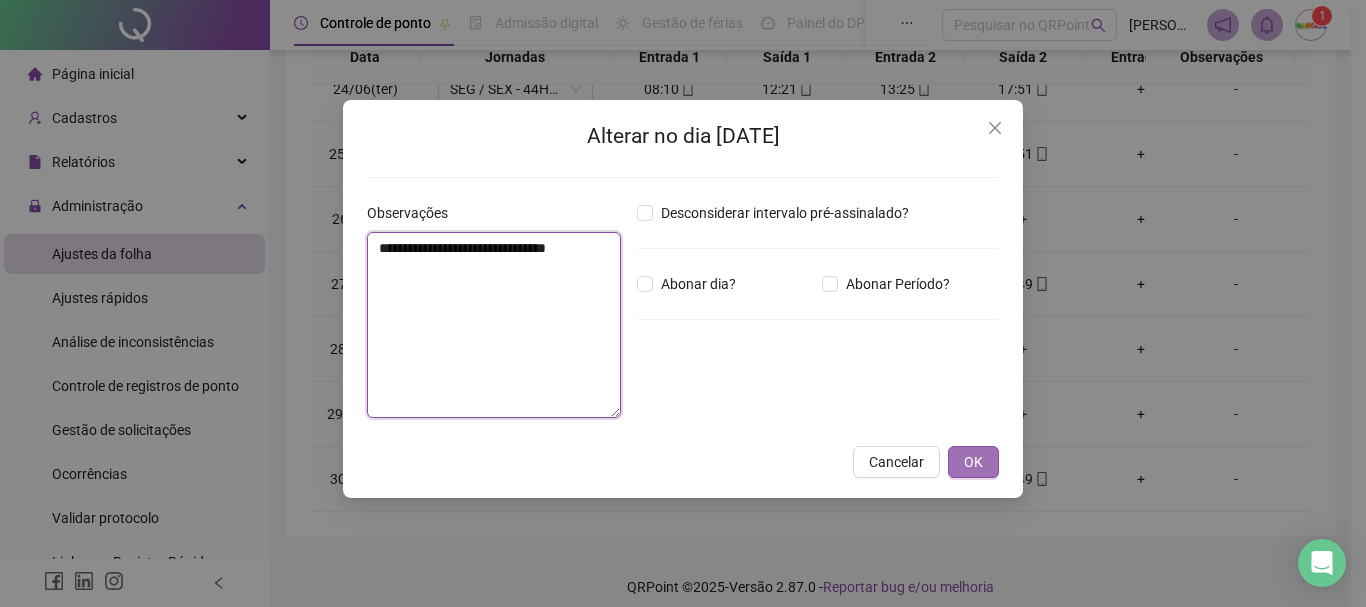 type on "**********" 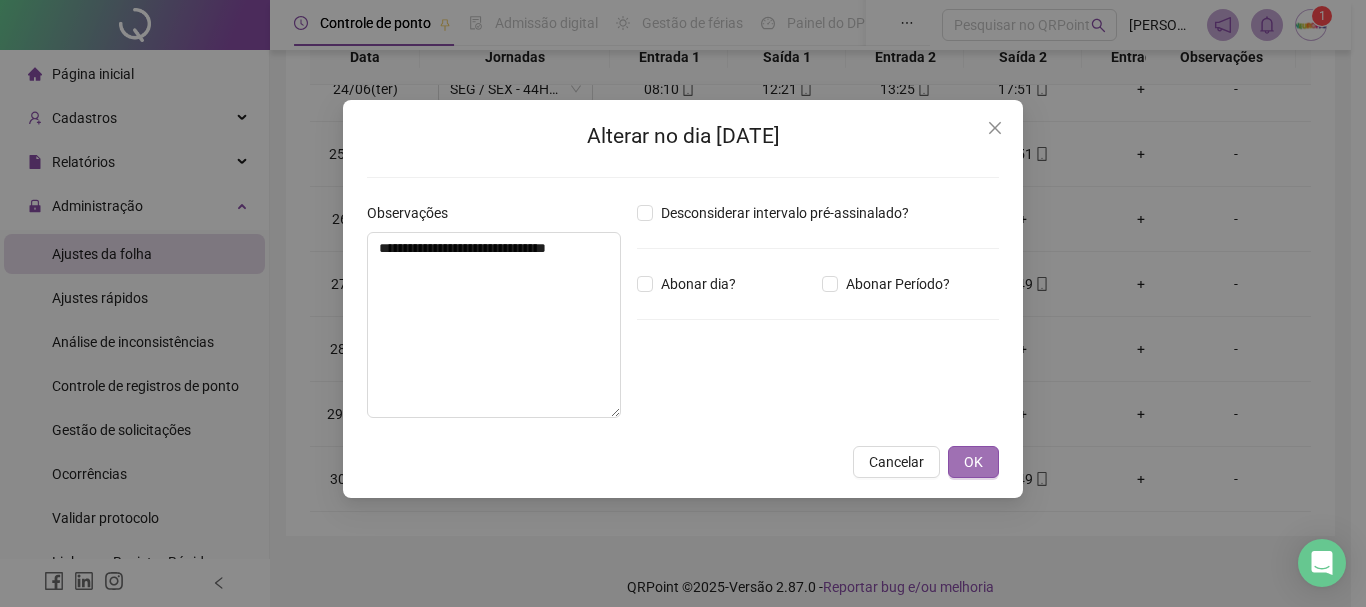 click on "OK" at bounding box center [973, 462] 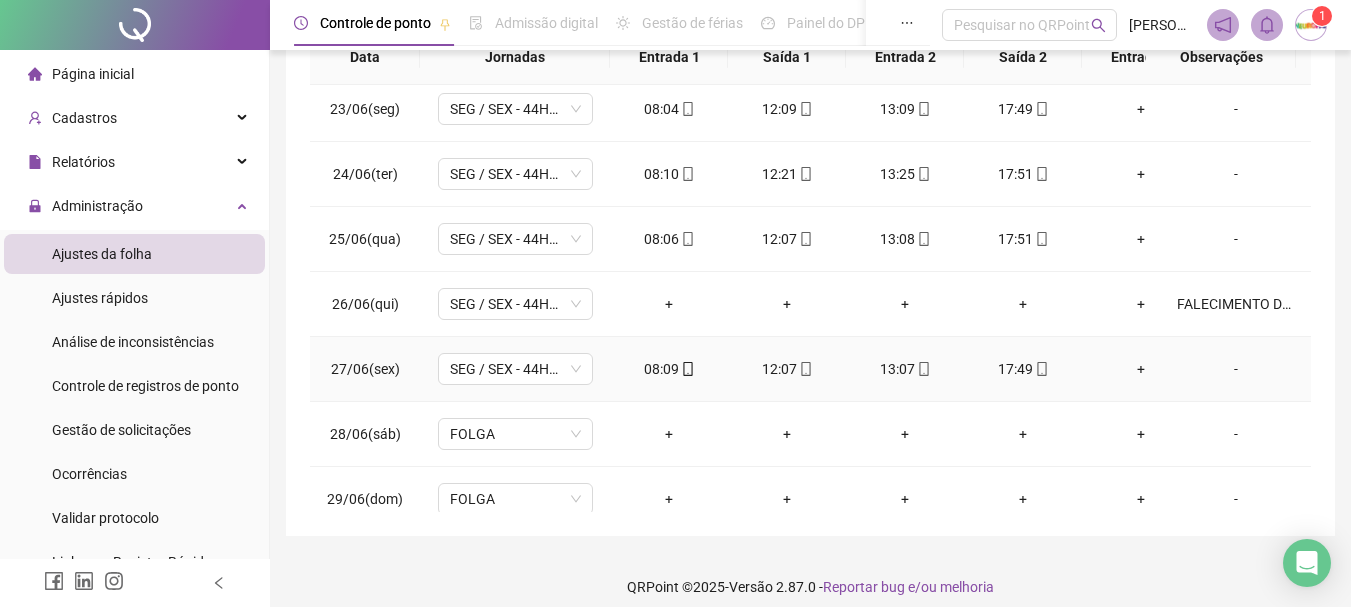 scroll, scrollTop: 1538, scrollLeft: 0, axis: vertical 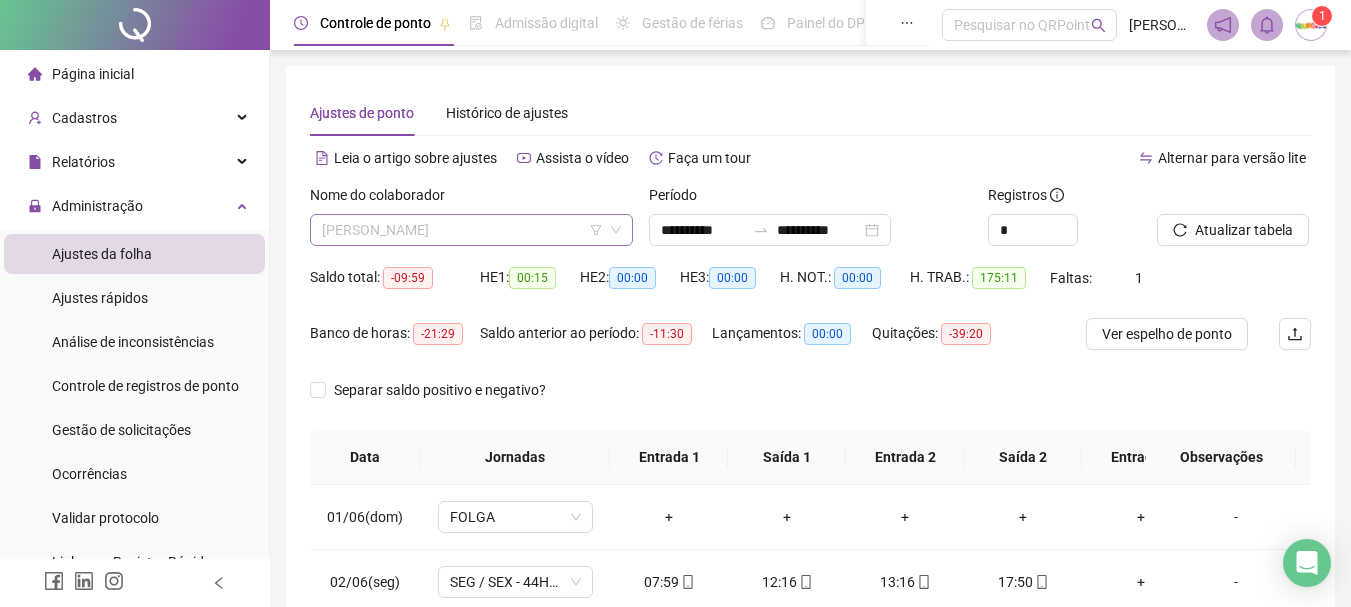 click on "[PERSON_NAME]" at bounding box center [471, 230] 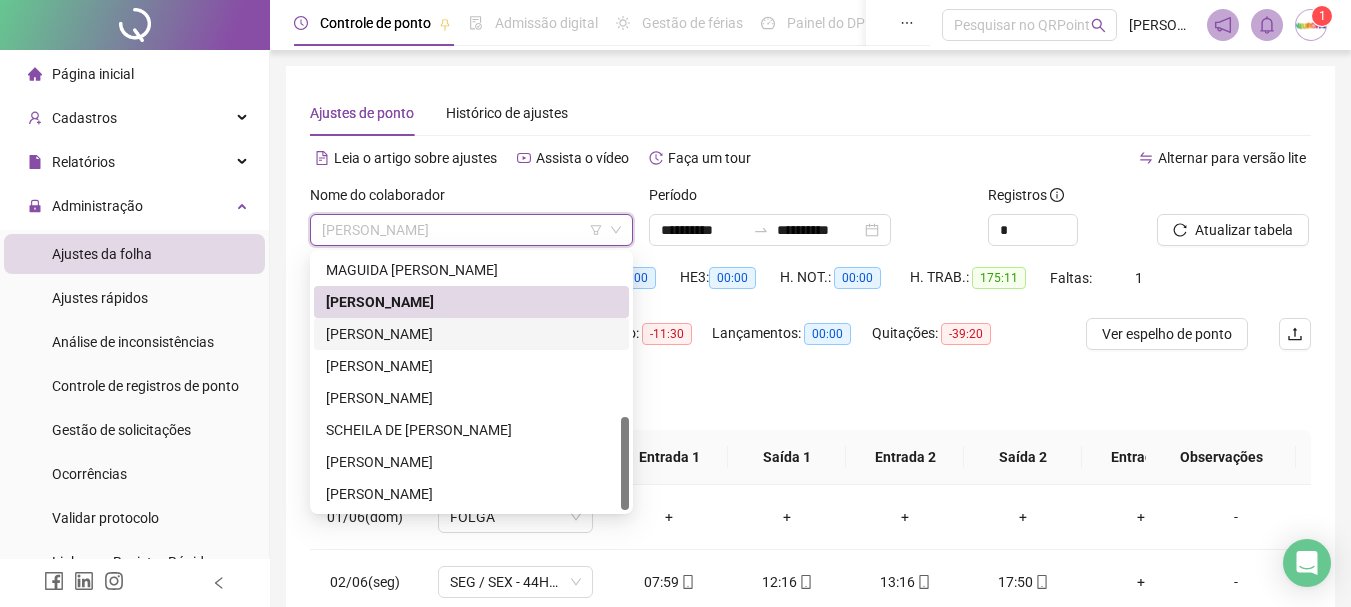click on "[PERSON_NAME]" at bounding box center [471, 334] 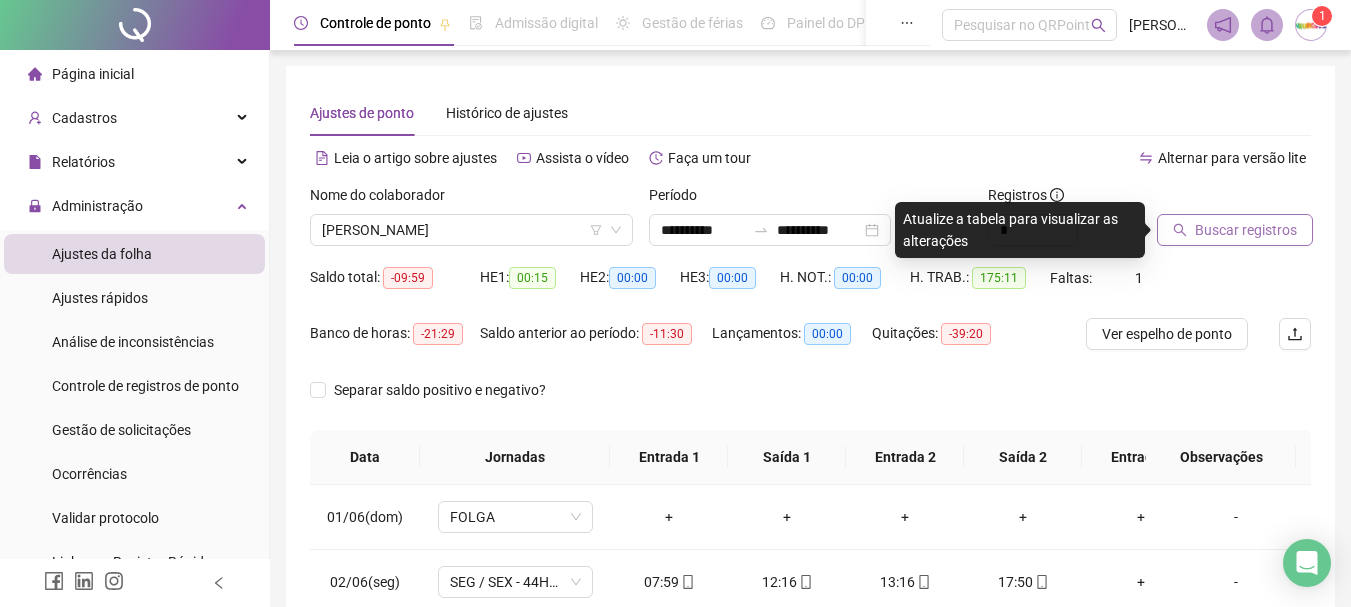 click on "Buscar registros" at bounding box center [1235, 230] 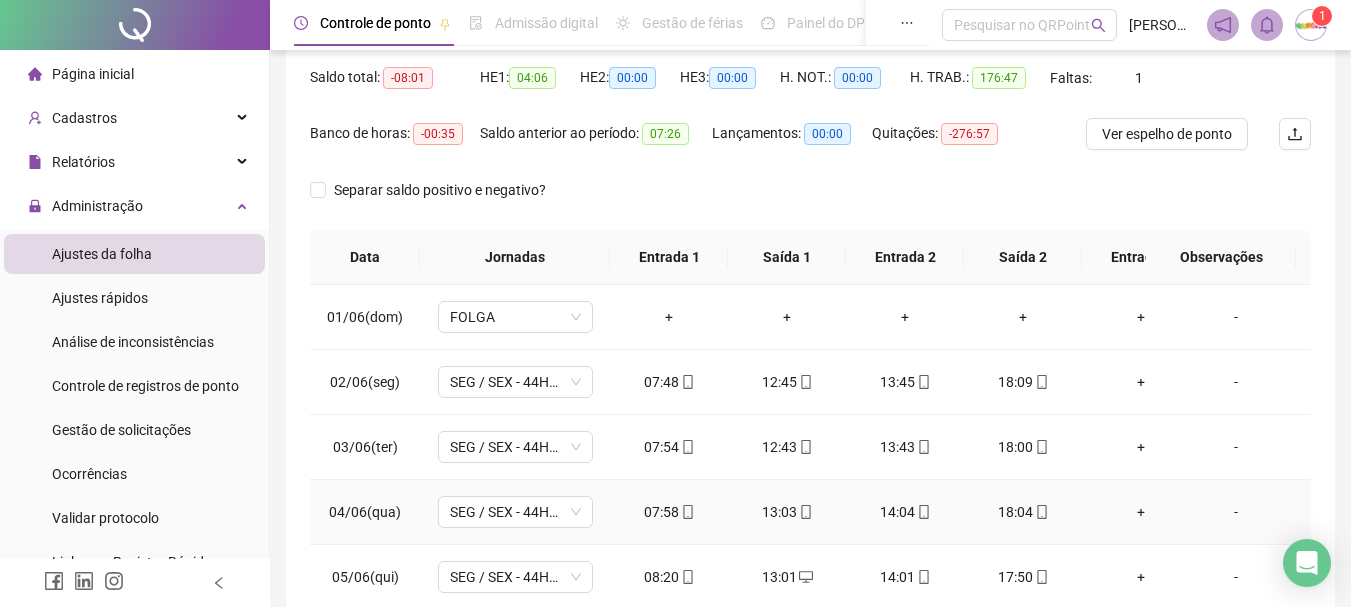 scroll, scrollTop: 415, scrollLeft: 0, axis: vertical 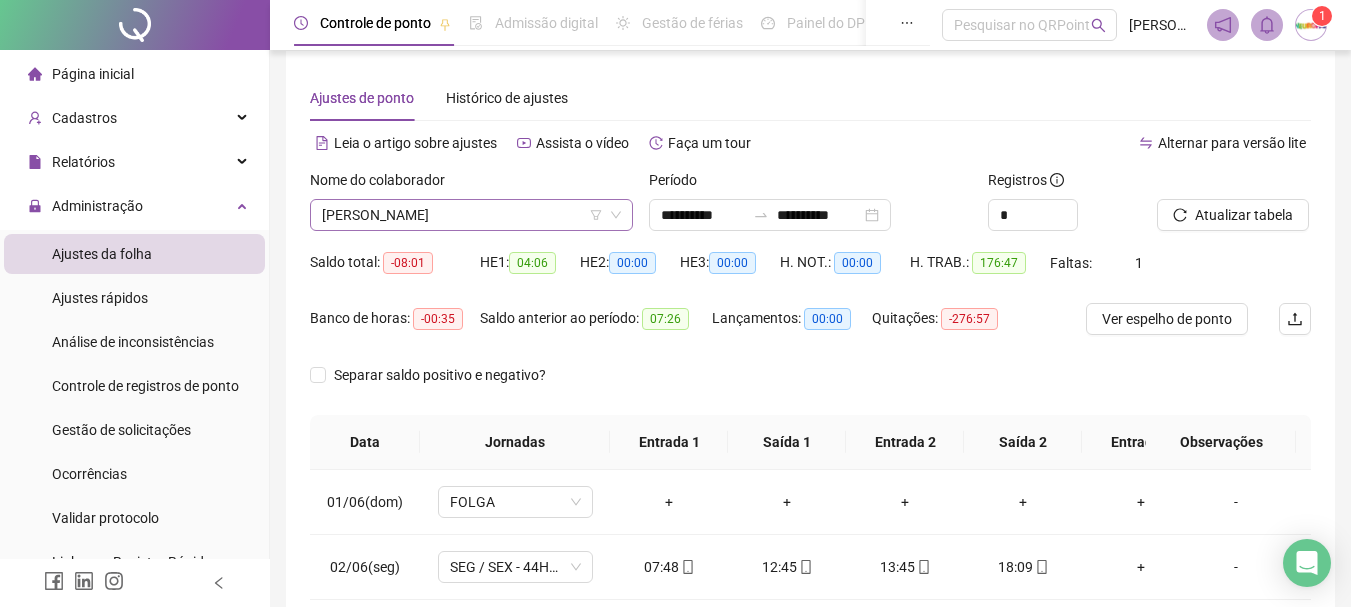 click on "[PERSON_NAME]" at bounding box center (471, 215) 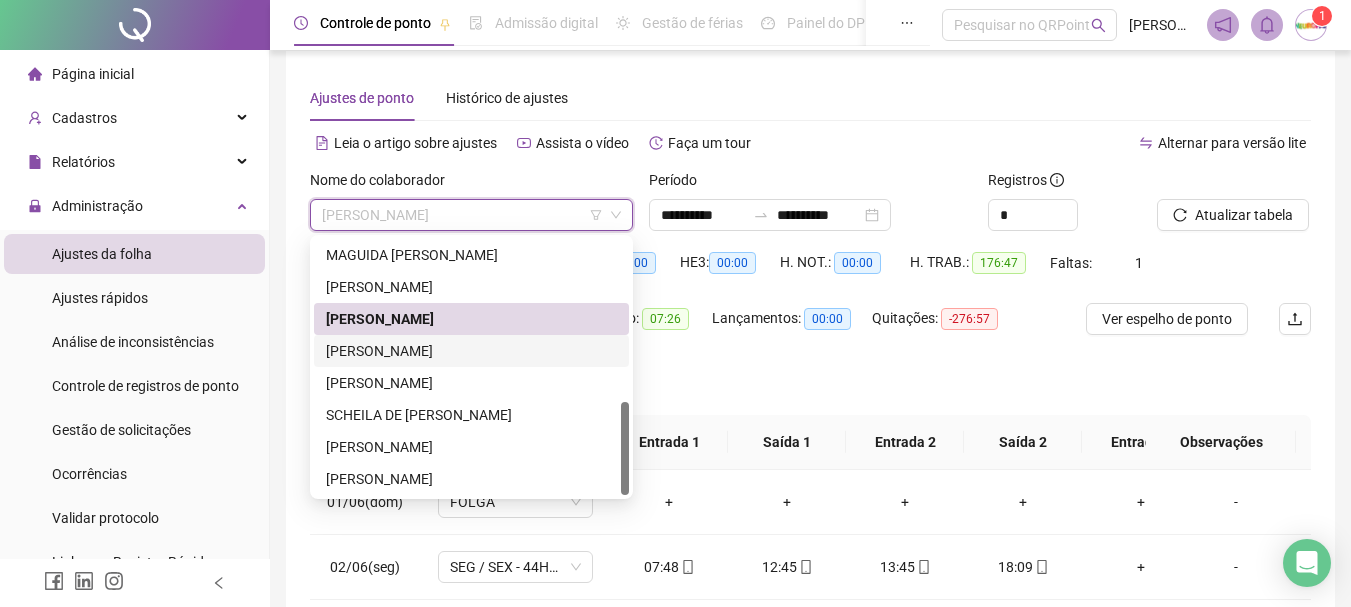 click on "[PERSON_NAME]" at bounding box center (471, 351) 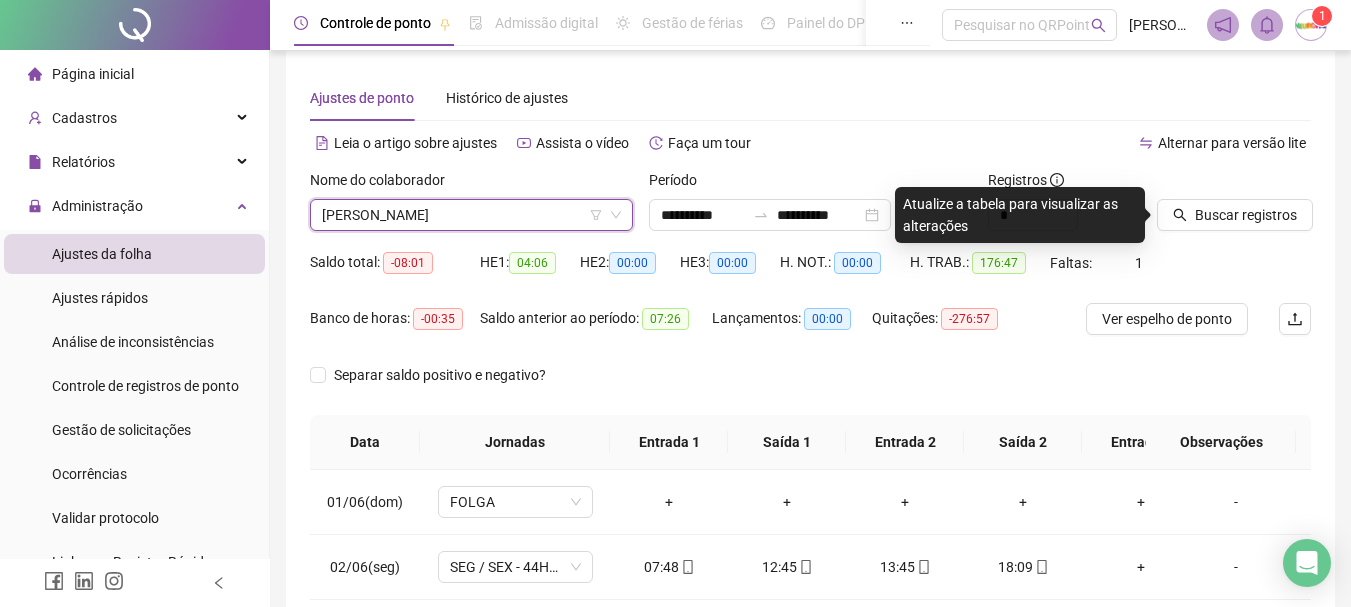 click on "[PERSON_NAME]" at bounding box center (471, 215) 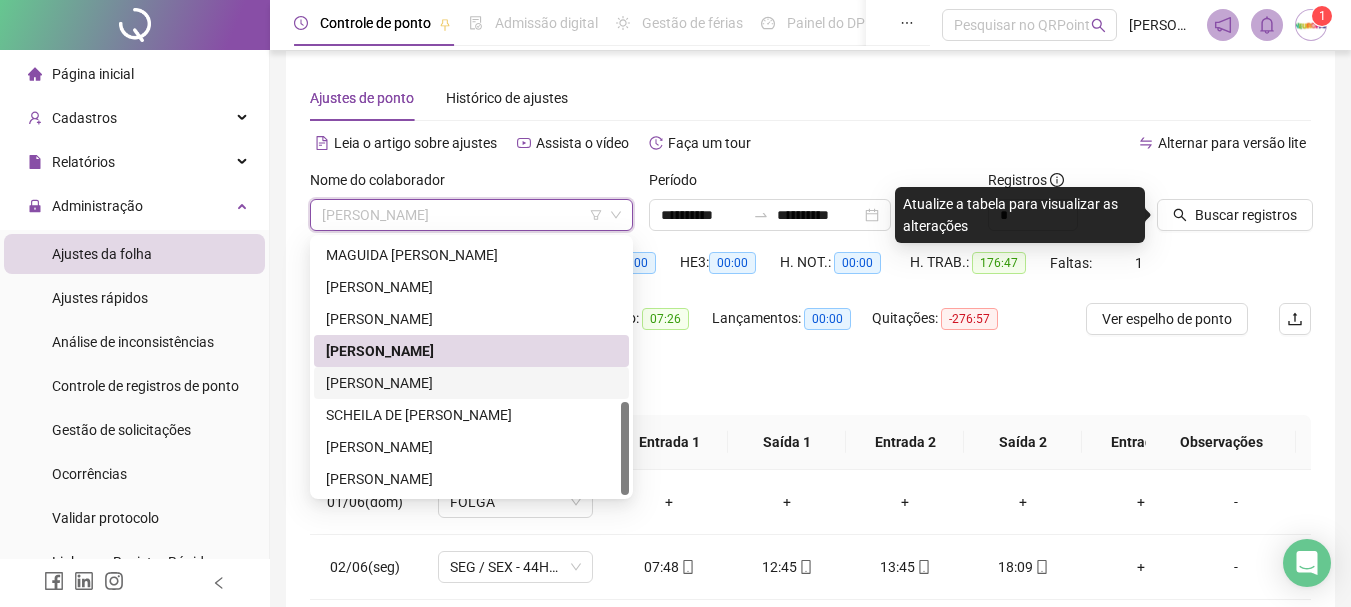 drag, startPoint x: 379, startPoint y: 382, endPoint x: 791, endPoint y: 262, distance: 429.12003 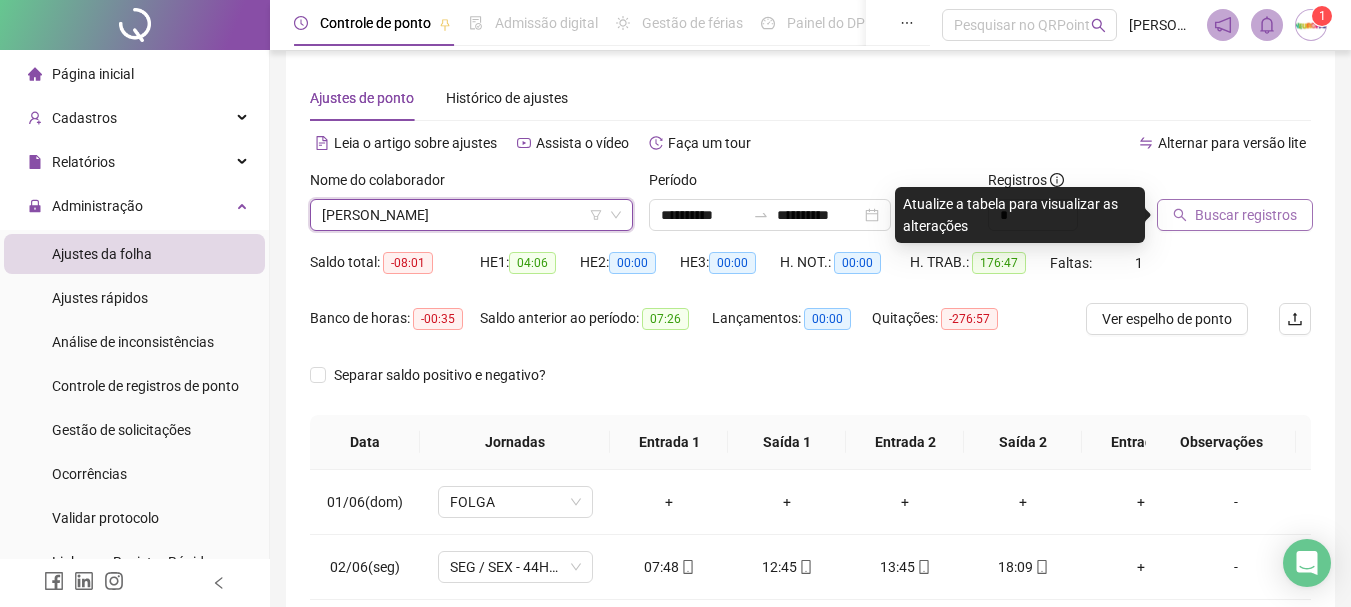 click on "Buscar registros" at bounding box center (1246, 215) 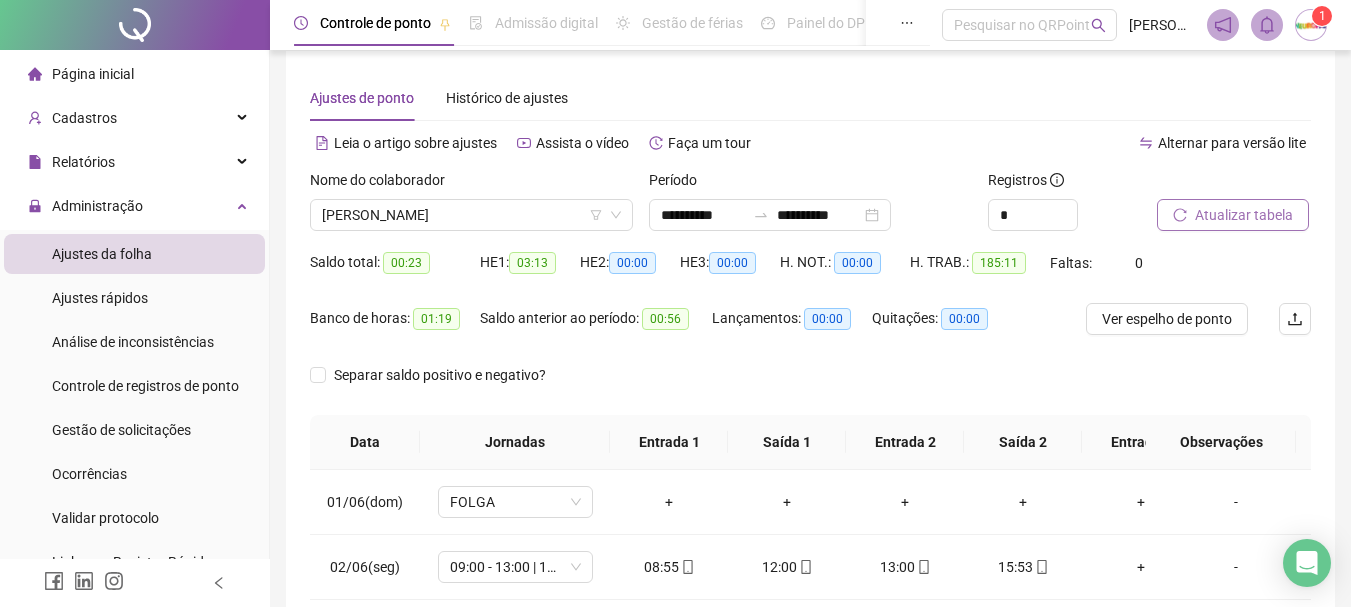scroll, scrollTop: 315, scrollLeft: 0, axis: vertical 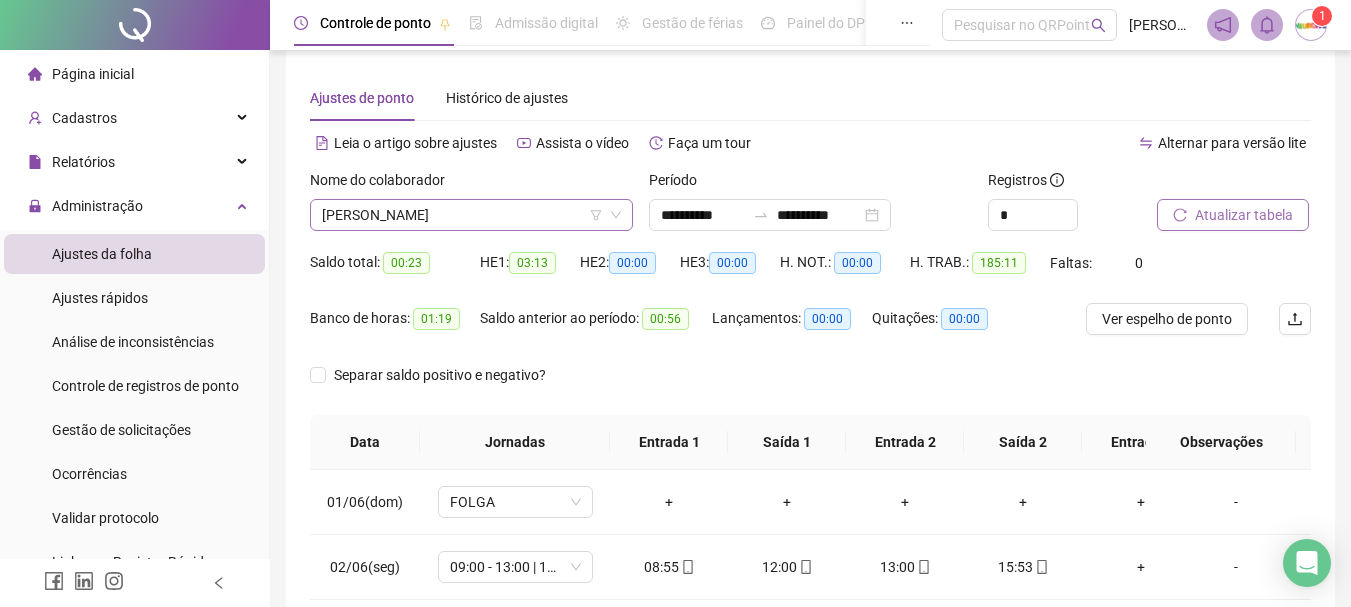 click on "[PERSON_NAME]" at bounding box center [471, 215] 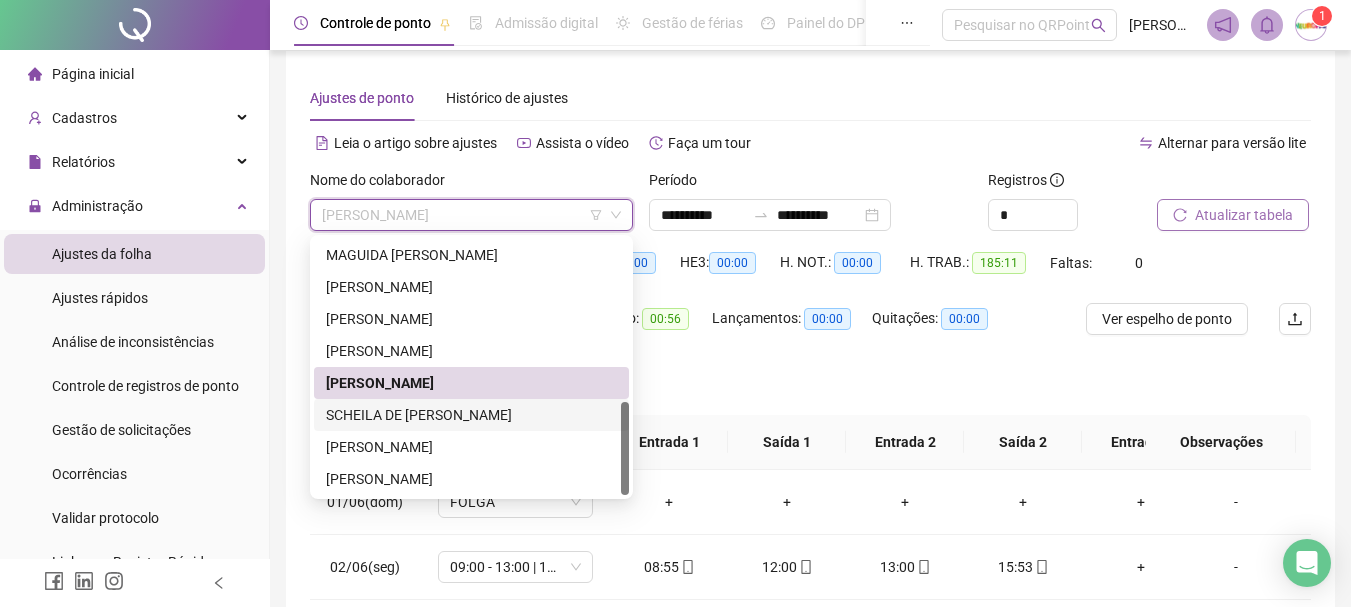 click on "SCHEILA DE [PERSON_NAME]" at bounding box center (471, 415) 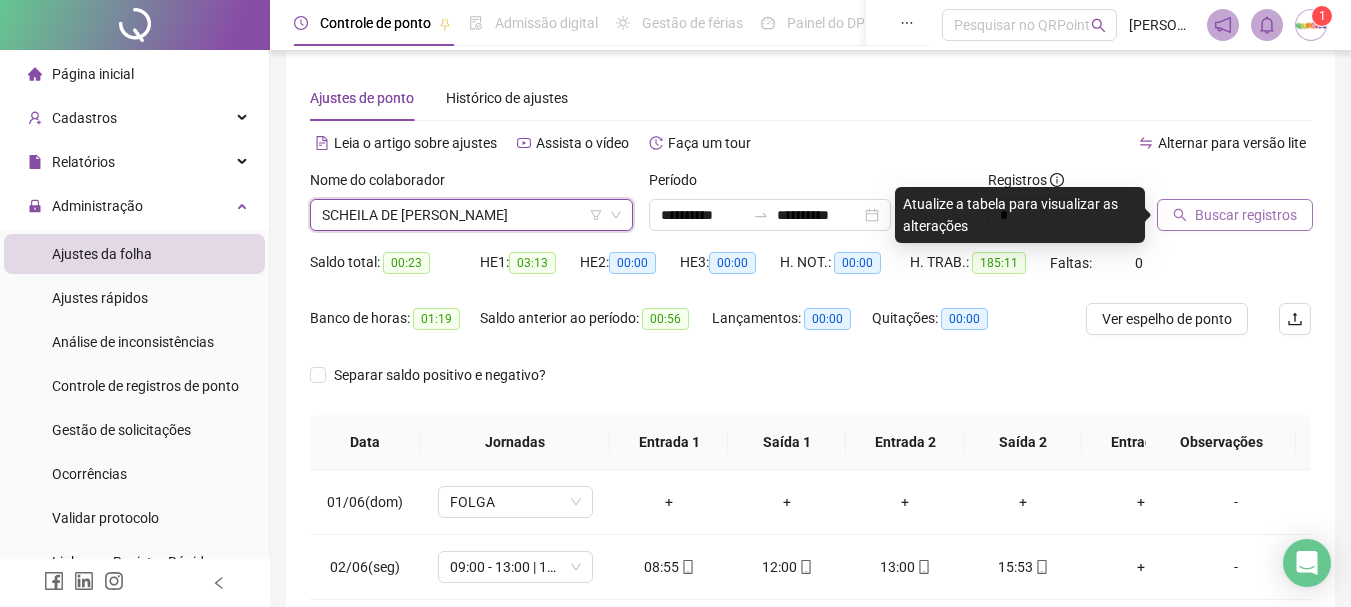 click on "Buscar registros" at bounding box center [1235, 215] 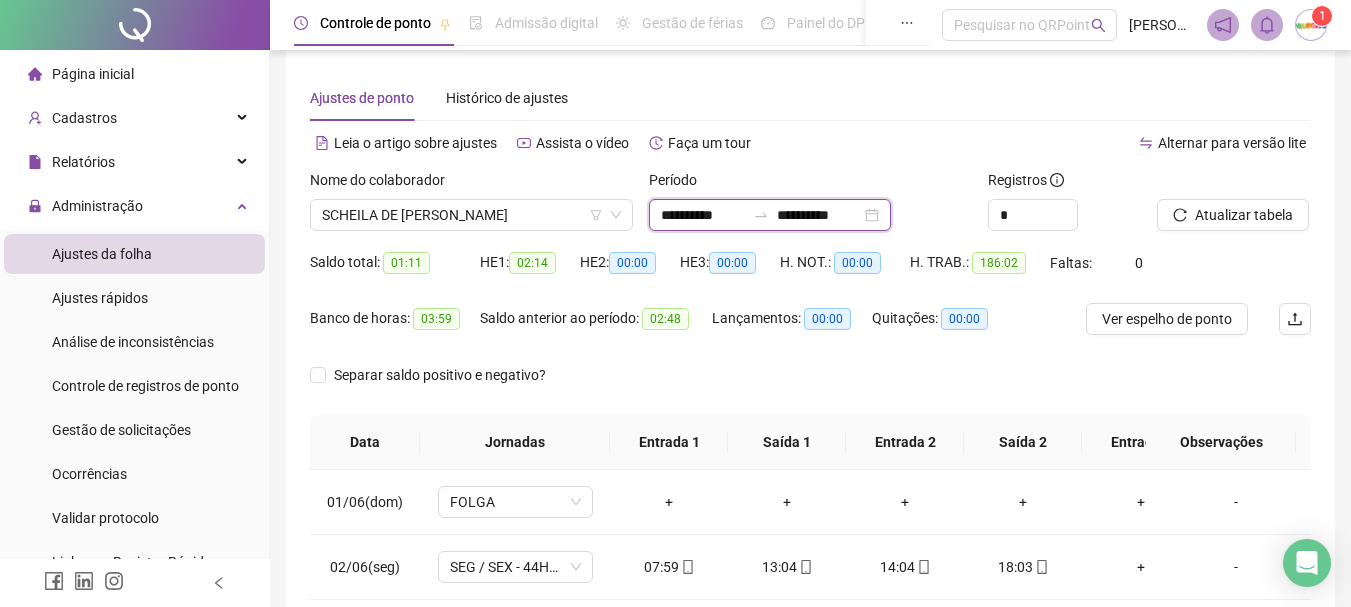 click on "**********" at bounding box center (819, 215) 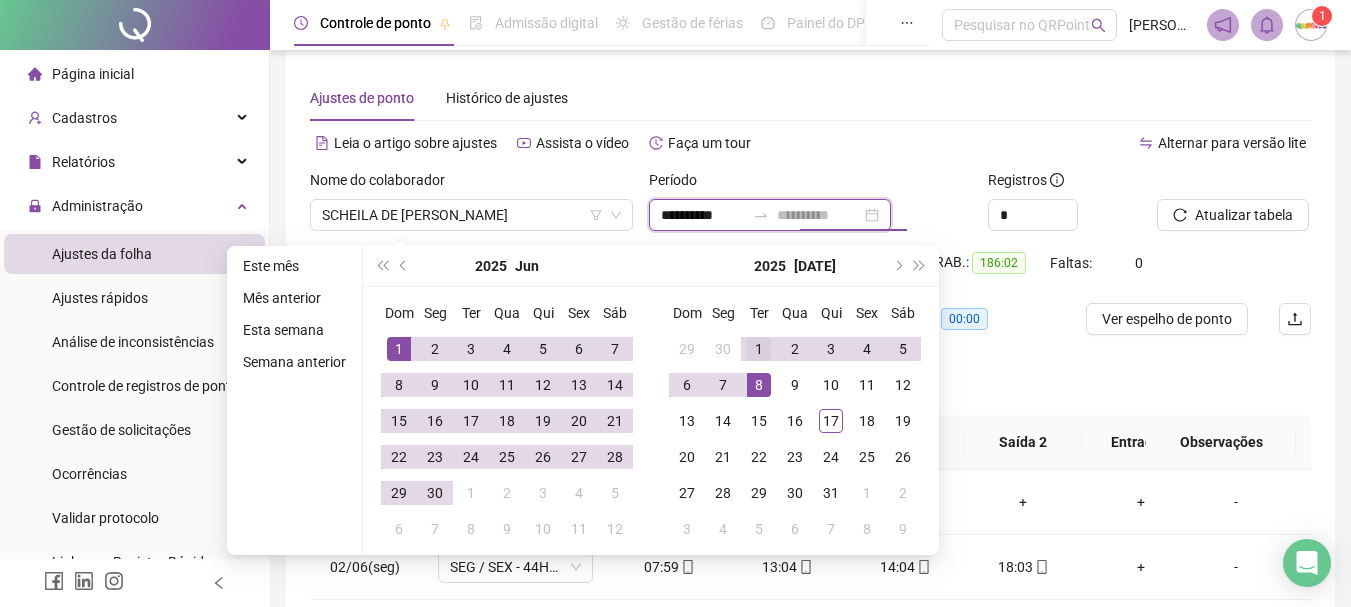 type on "**********" 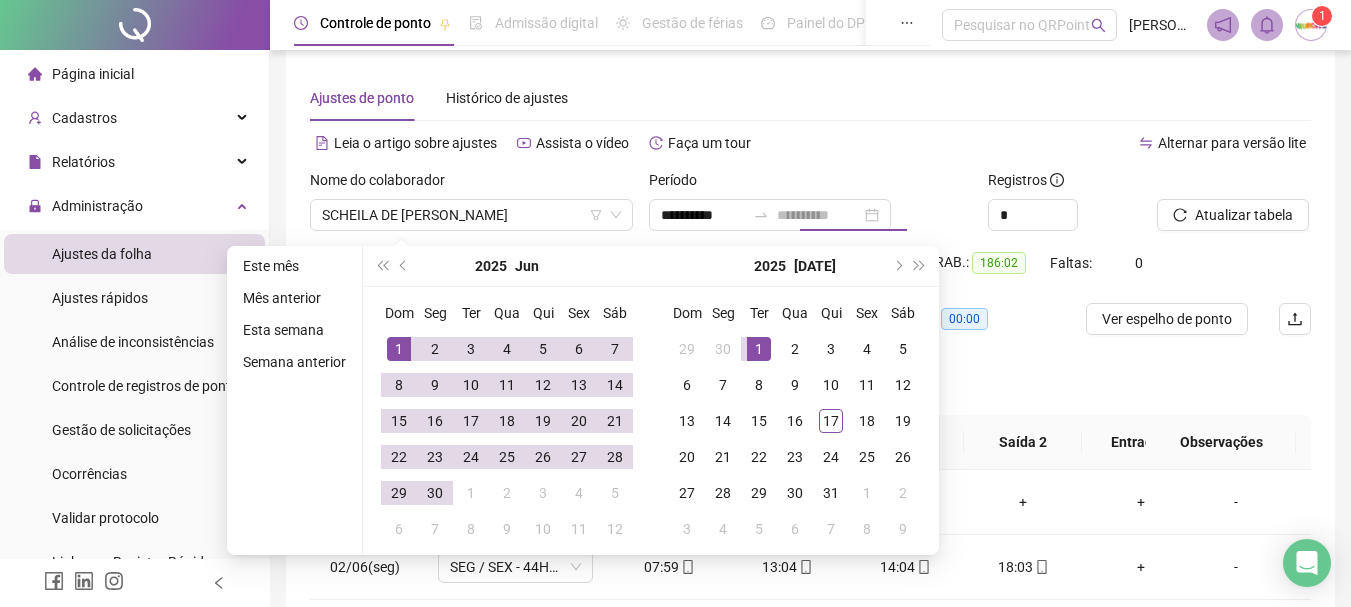 click on "1" at bounding box center (759, 349) 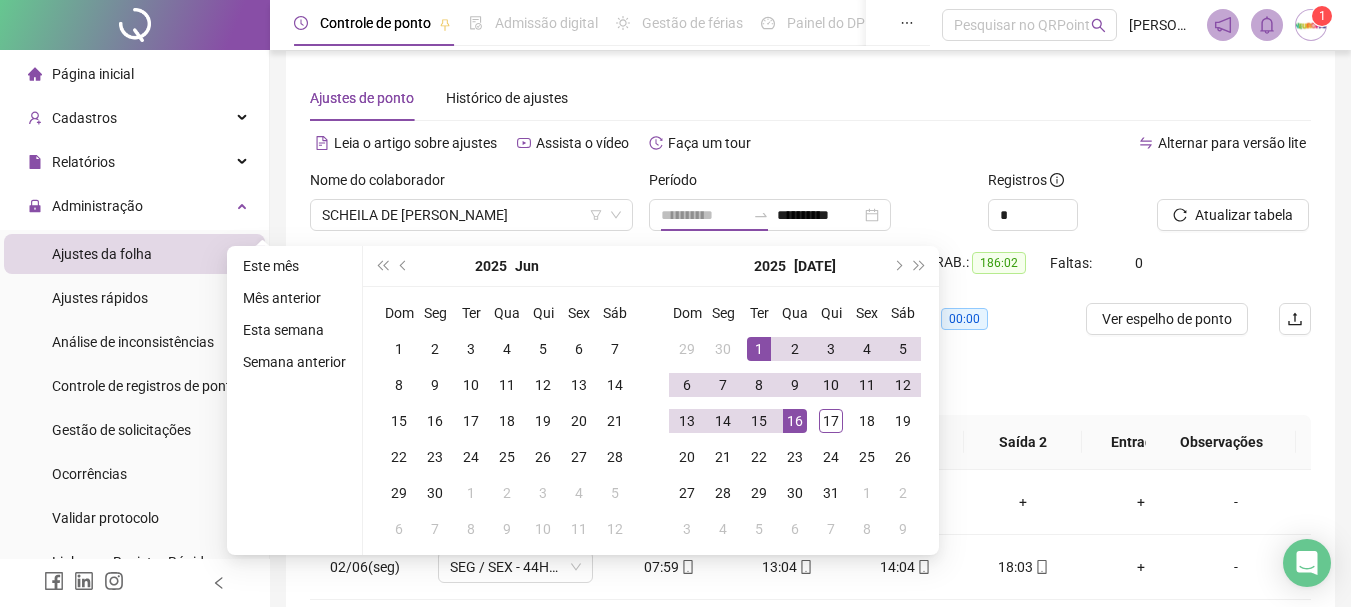 click on "16" at bounding box center (795, 421) 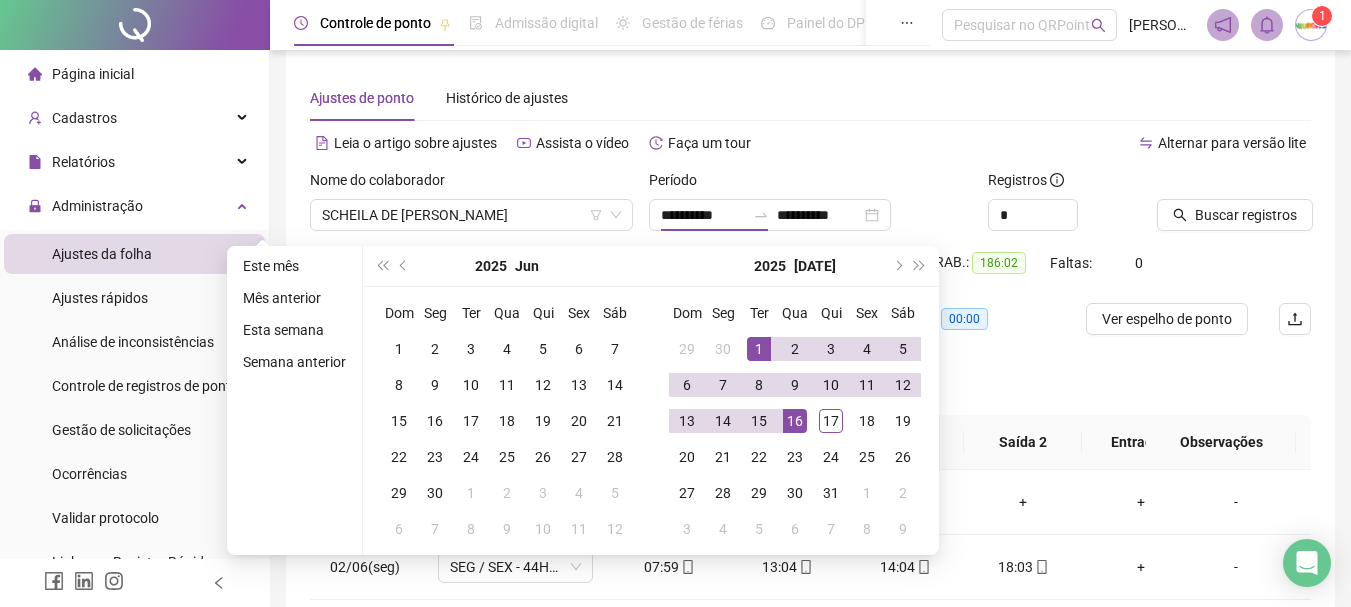 type on "**********" 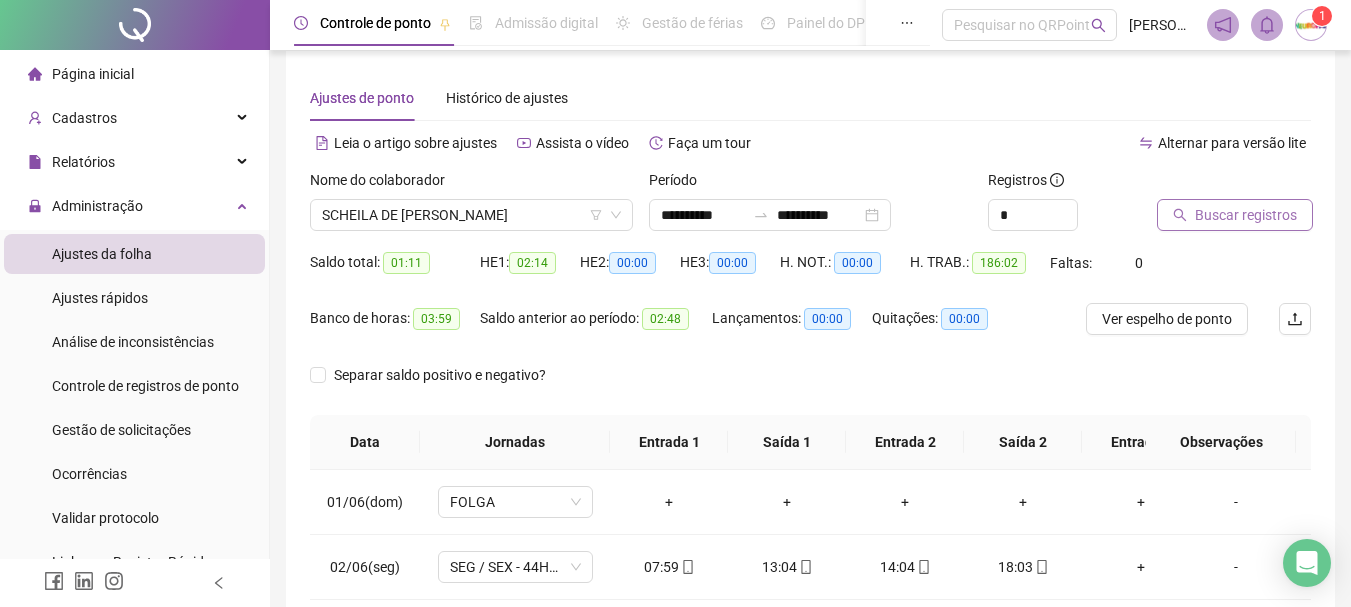 click on "Buscar registros" at bounding box center [1246, 215] 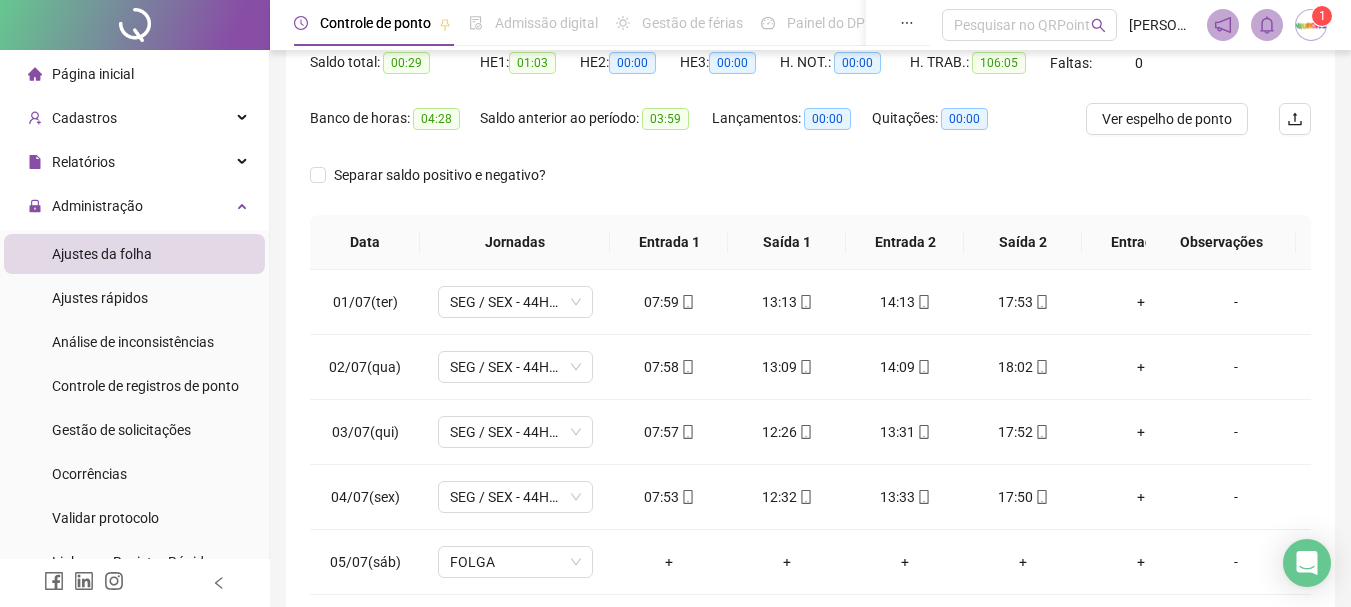 scroll, scrollTop: 415, scrollLeft: 0, axis: vertical 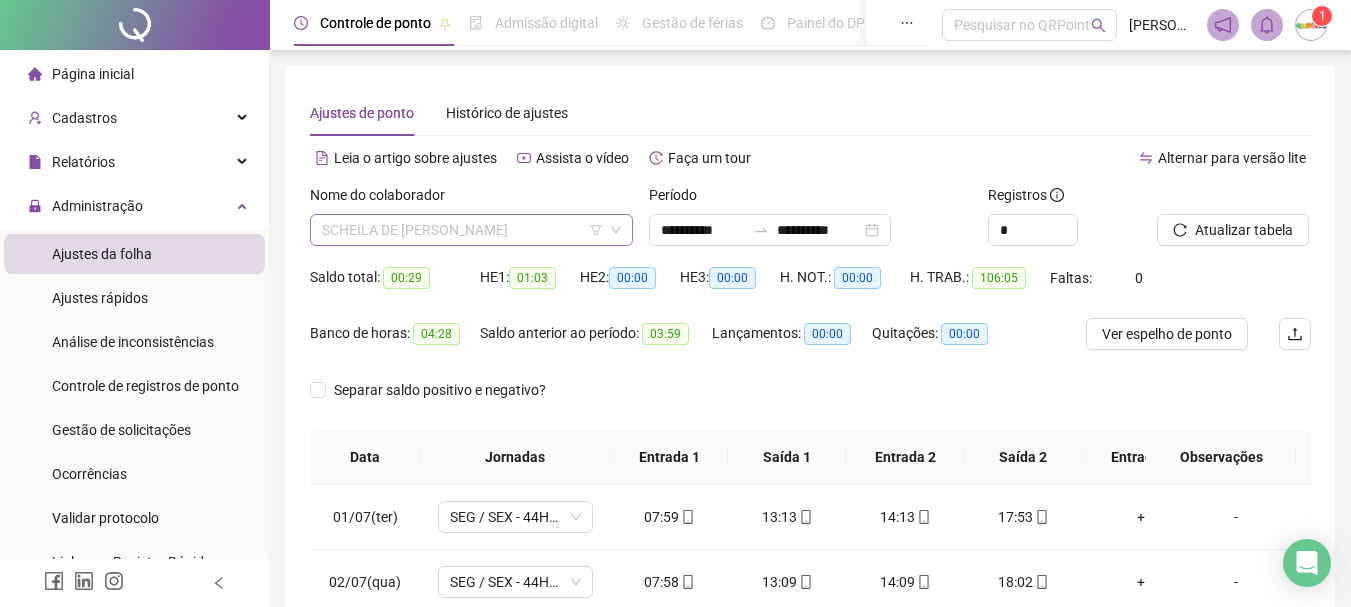 click on "SCHEILA DE [PERSON_NAME]" at bounding box center (471, 230) 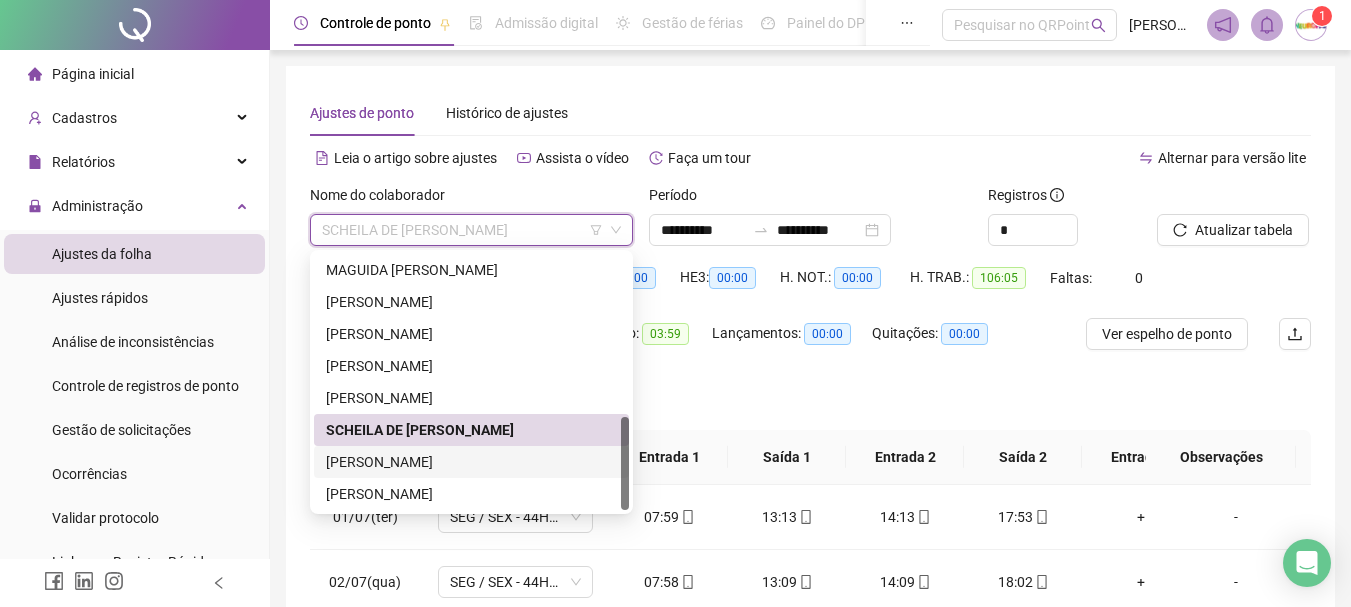 click on "[PERSON_NAME]" at bounding box center [471, 462] 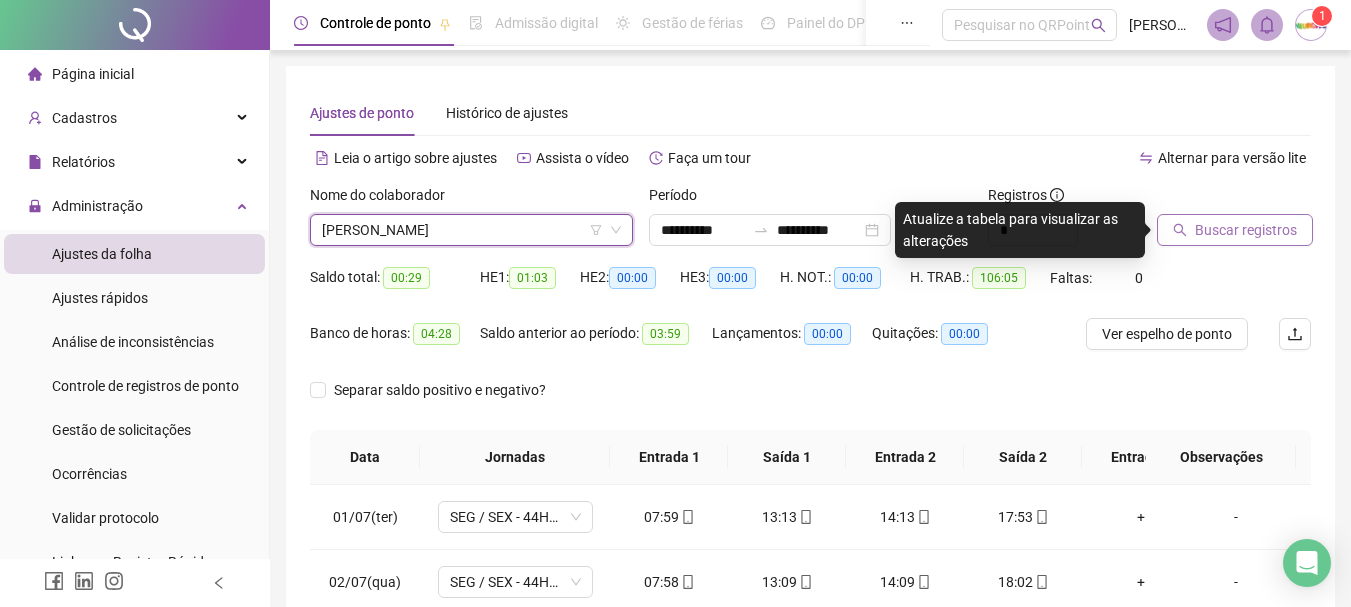 click on "Buscar registros" at bounding box center (1246, 230) 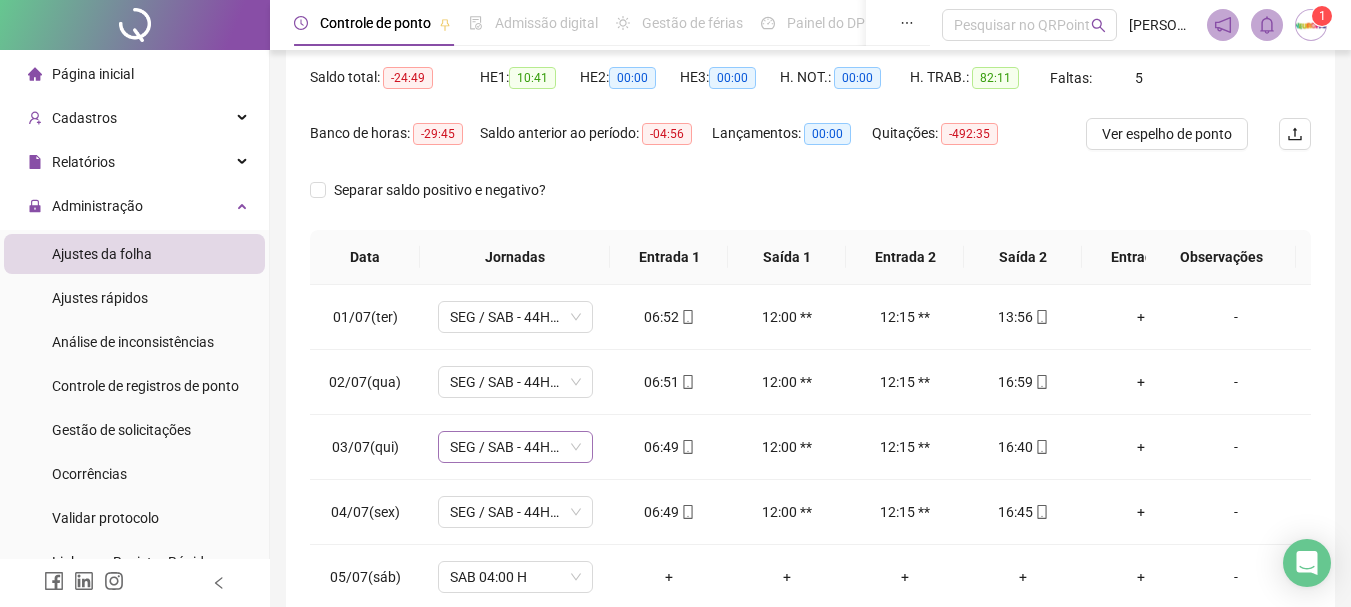 scroll, scrollTop: 415, scrollLeft: 0, axis: vertical 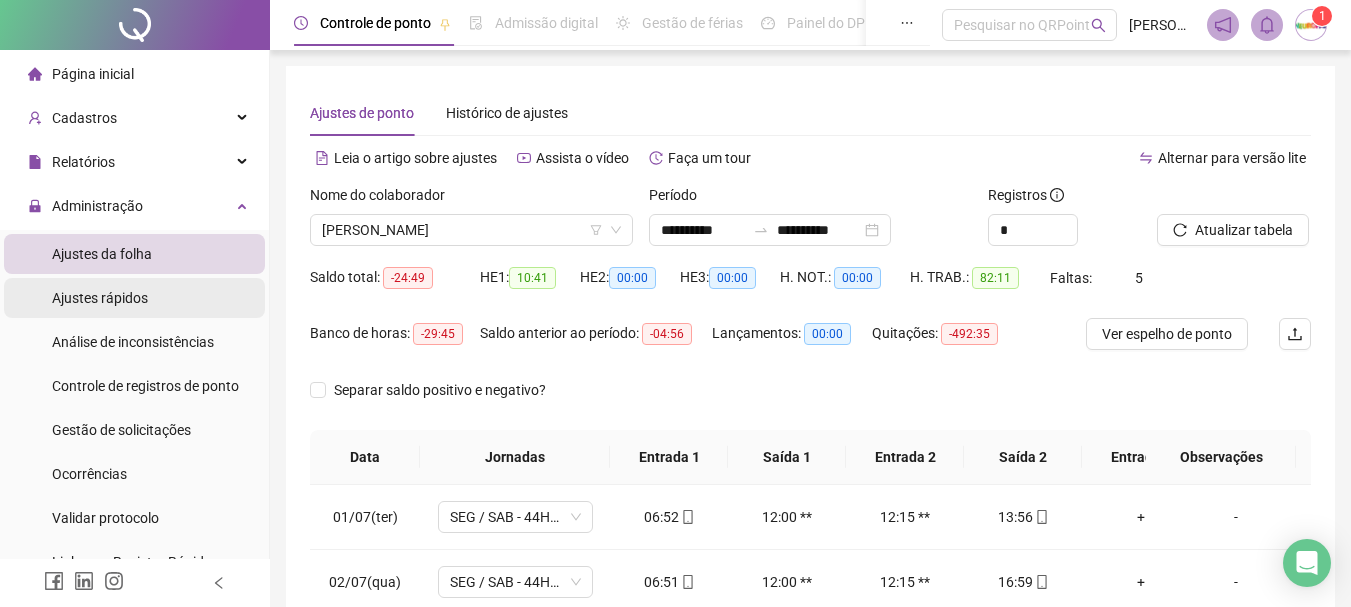 click on "Ajustes rápidos" at bounding box center [100, 298] 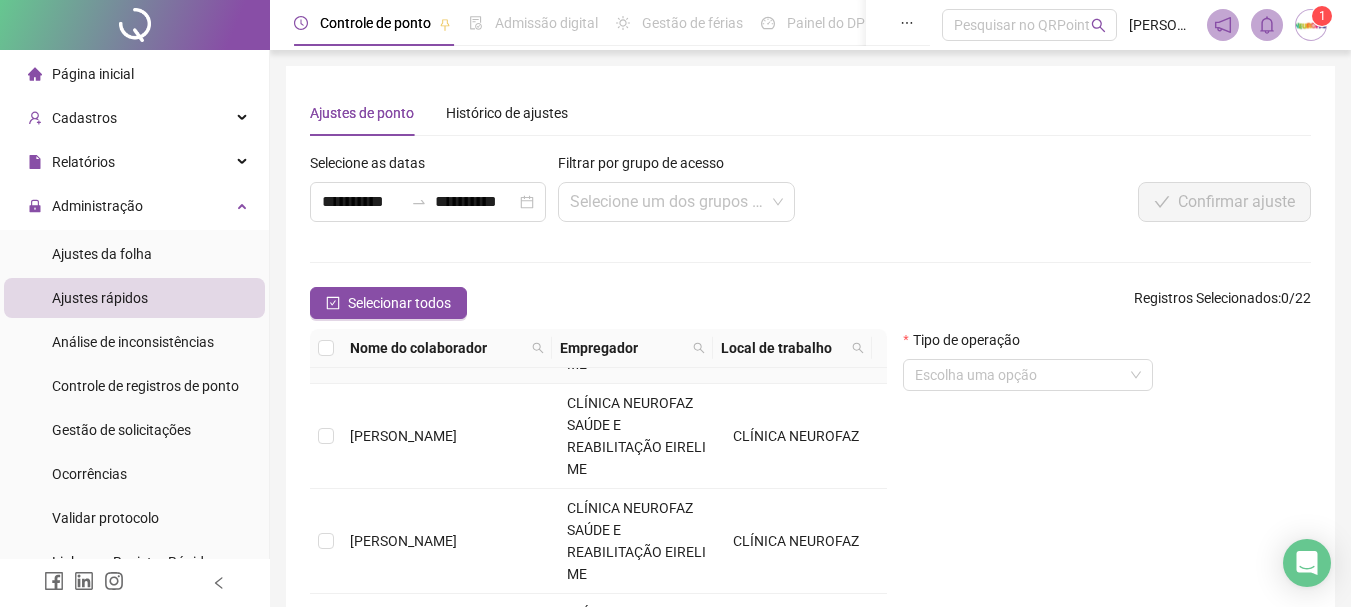 scroll, scrollTop: 1231, scrollLeft: 0, axis: vertical 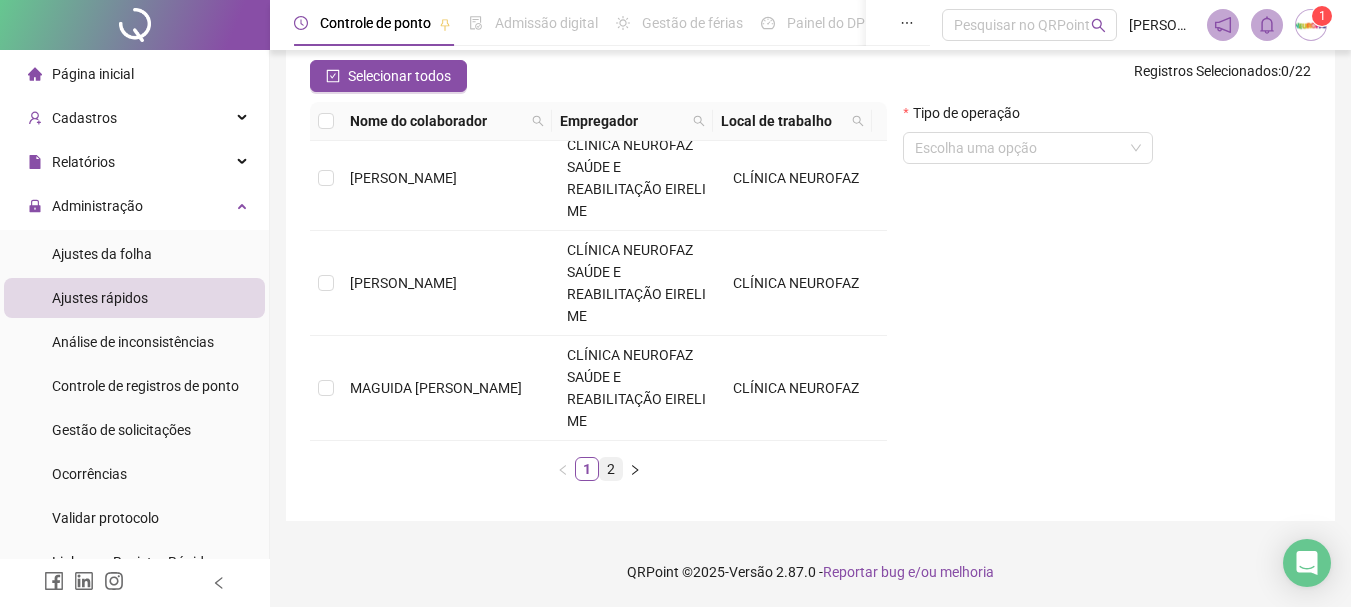 click on "2" at bounding box center (611, 469) 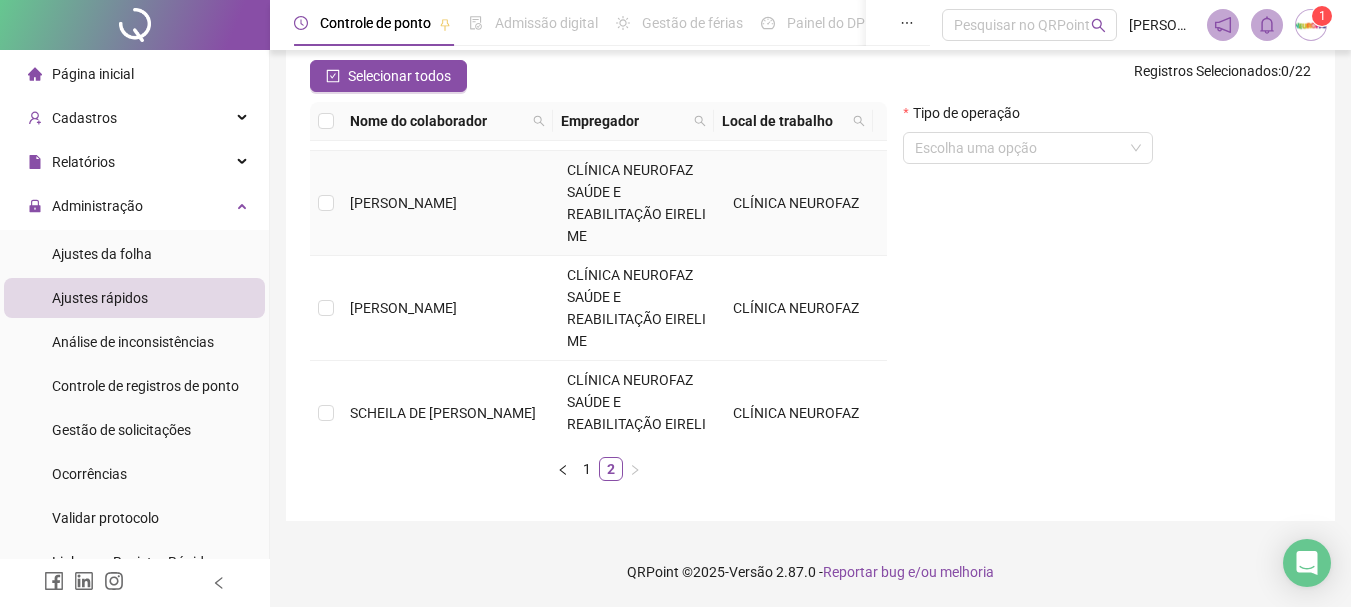 scroll, scrollTop: 300, scrollLeft: 0, axis: vertical 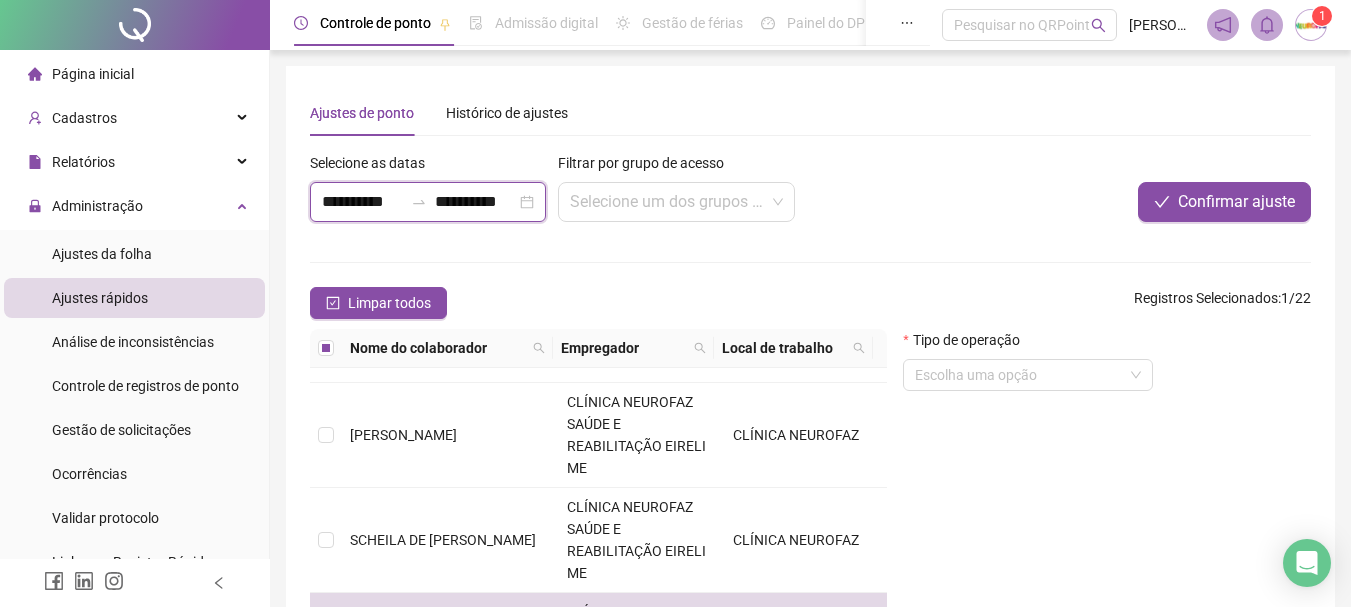 click on "**********" at bounding box center [475, 202] 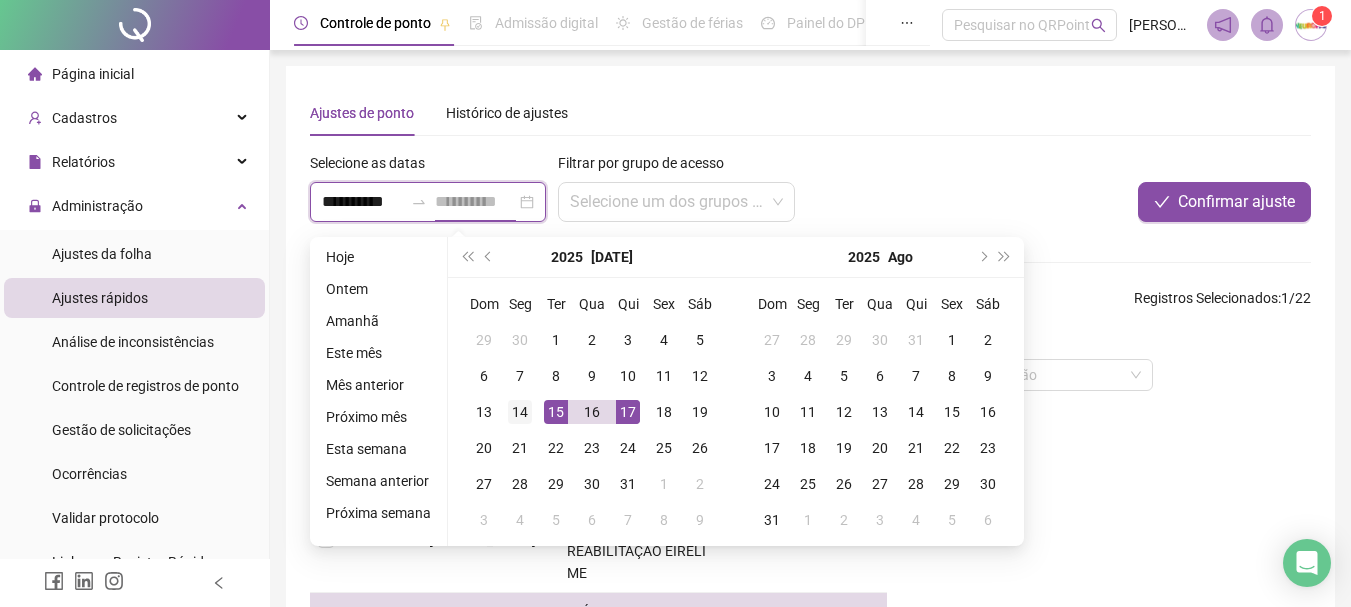 type on "**********" 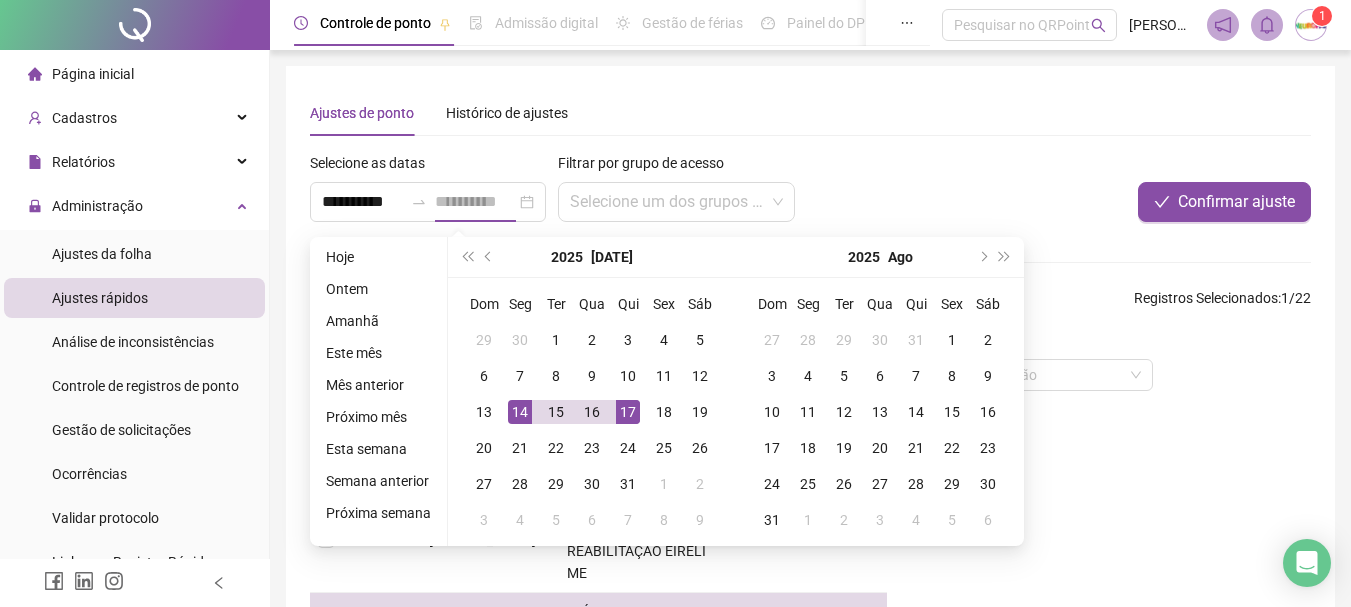 click on "14" at bounding box center (520, 412) 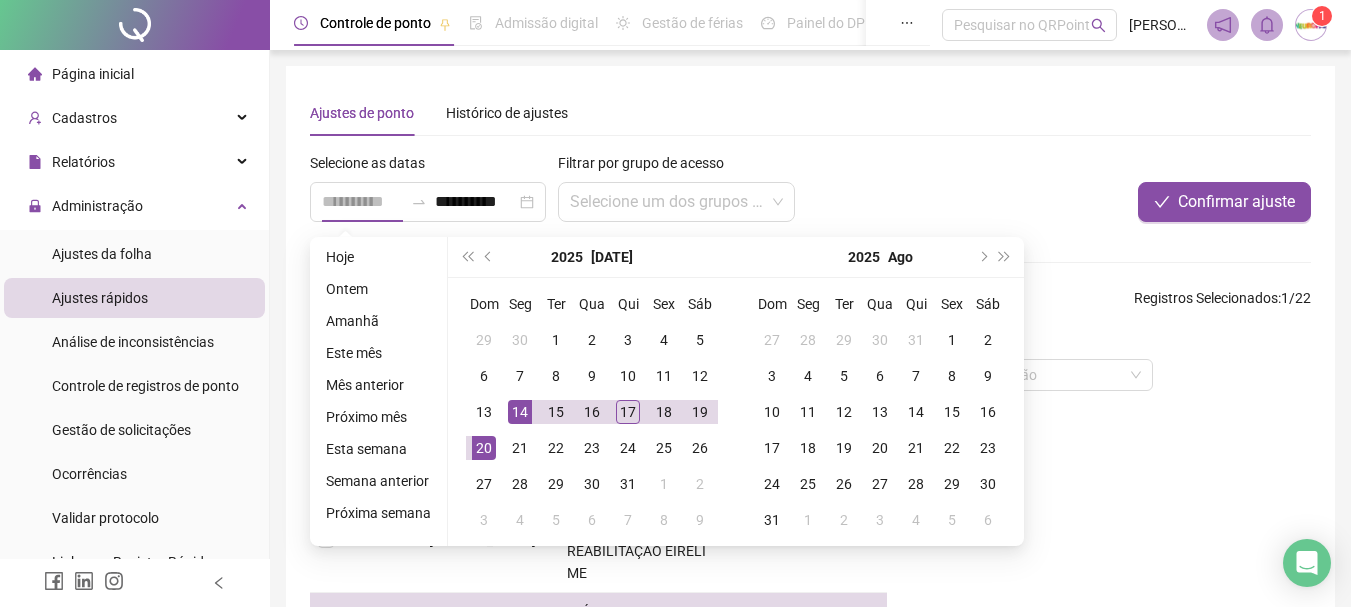 click on "20" at bounding box center (484, 448) 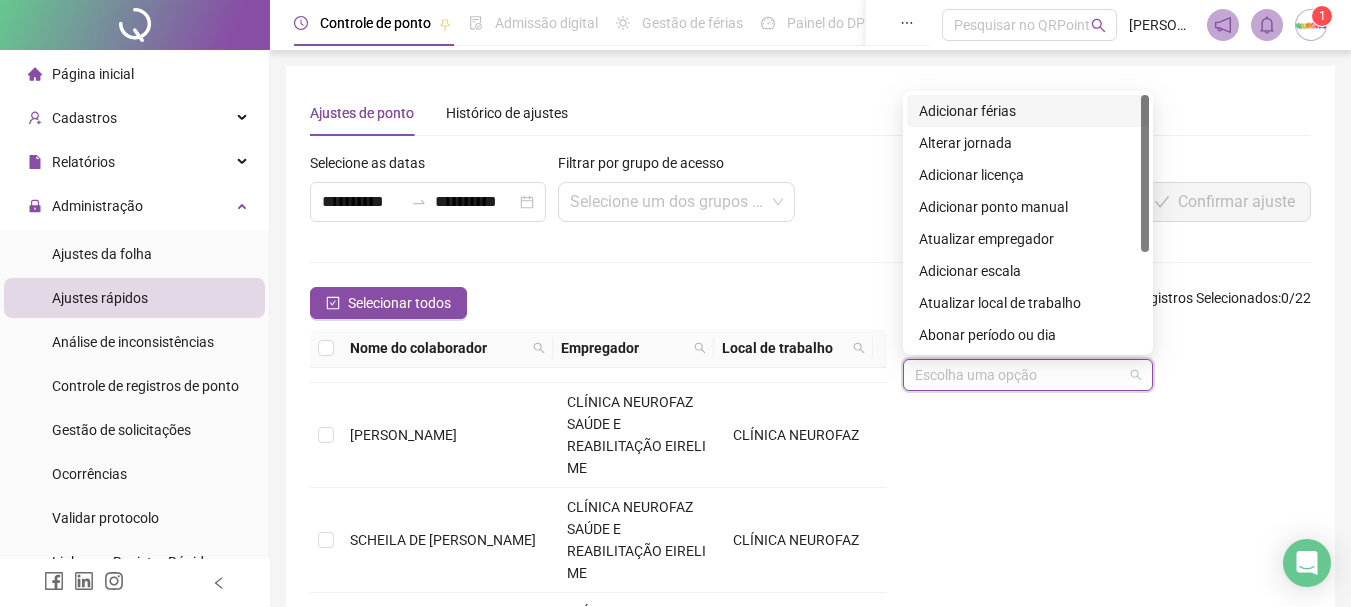 click at bounding box center (1022, 375) 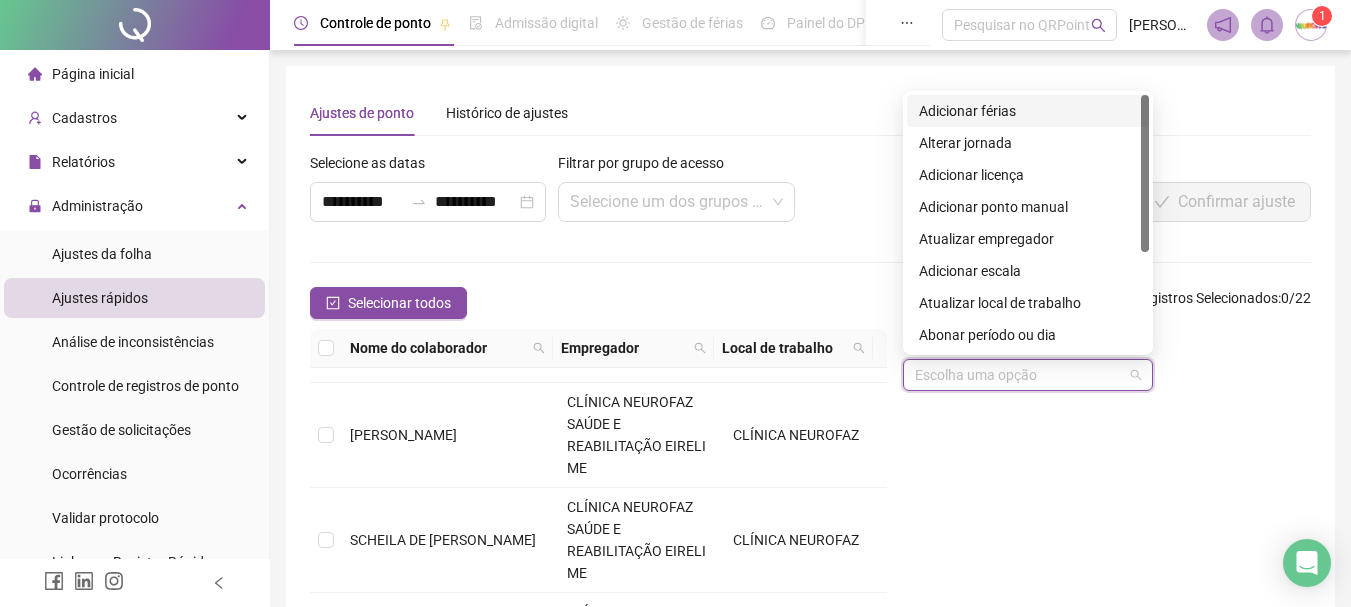 click on "Adicionar férias" at bounding box center [1028, 111] 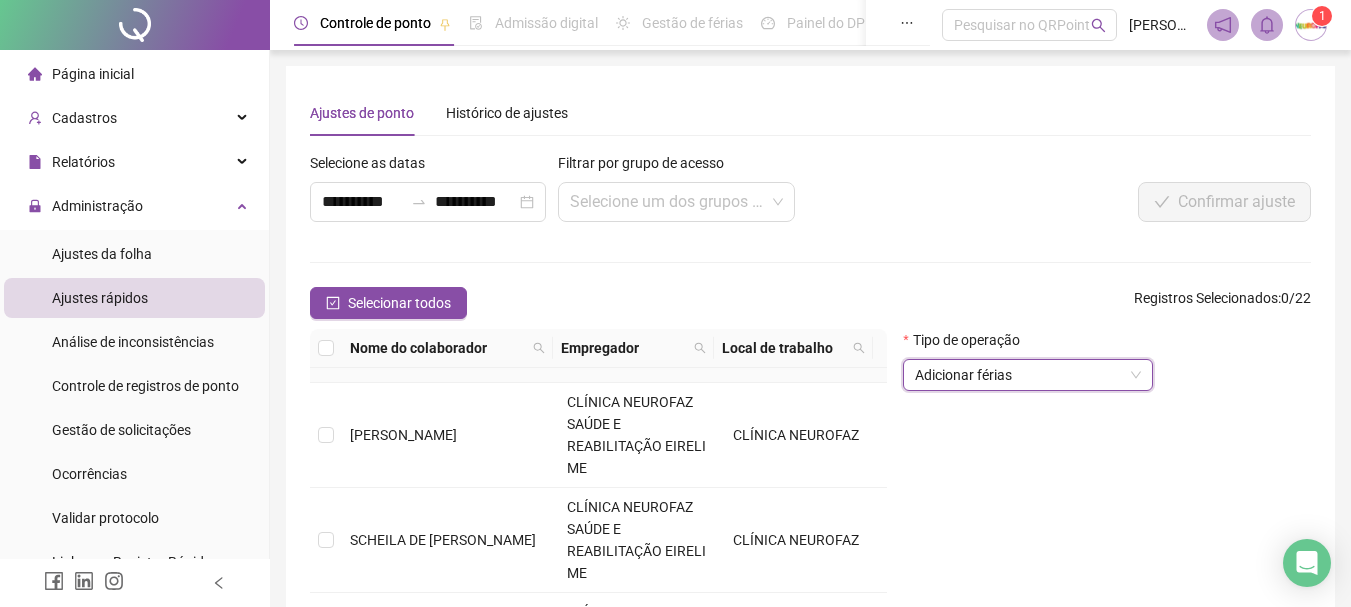 scroll, scrollTop: 400, scrollLeft: 0, axis: vertical 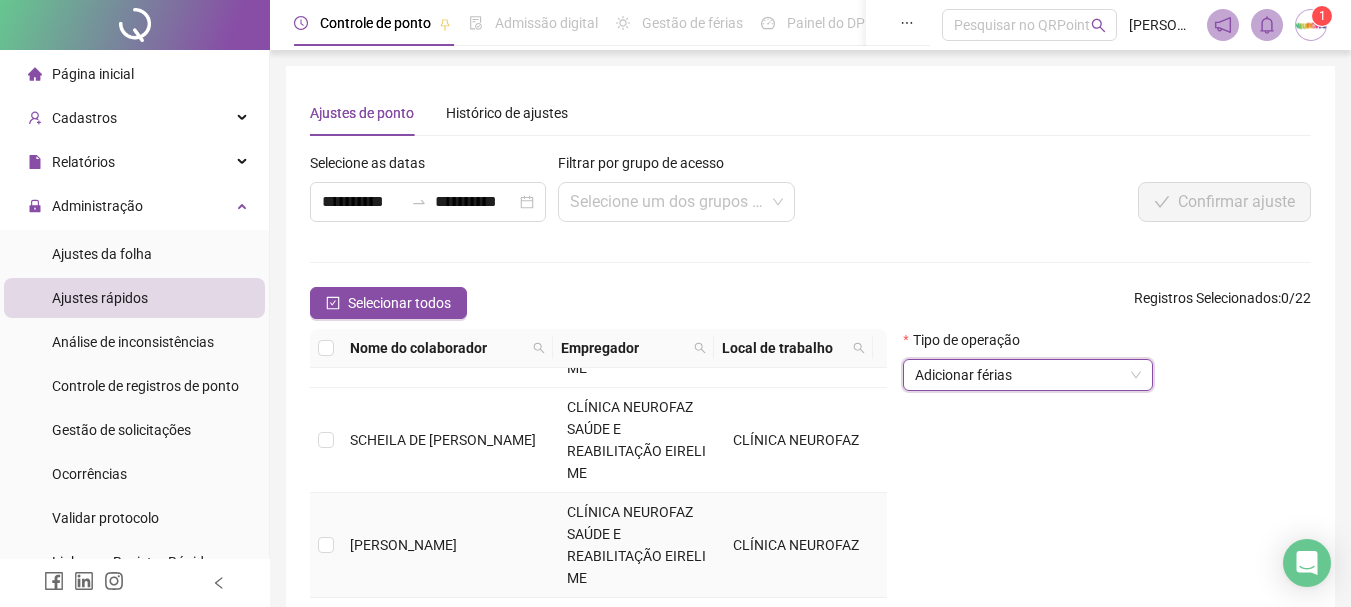 click at bounding box center [326, 545] 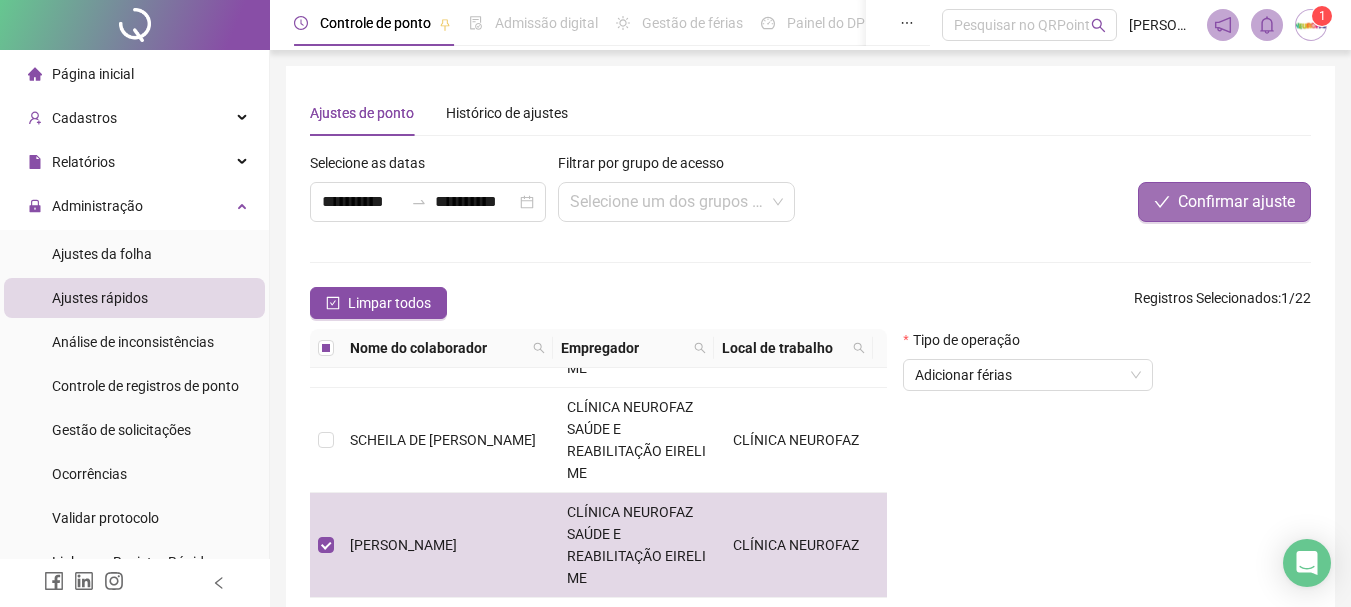 click on "Confirmar ajuste" at bounding box center (1236, 202) 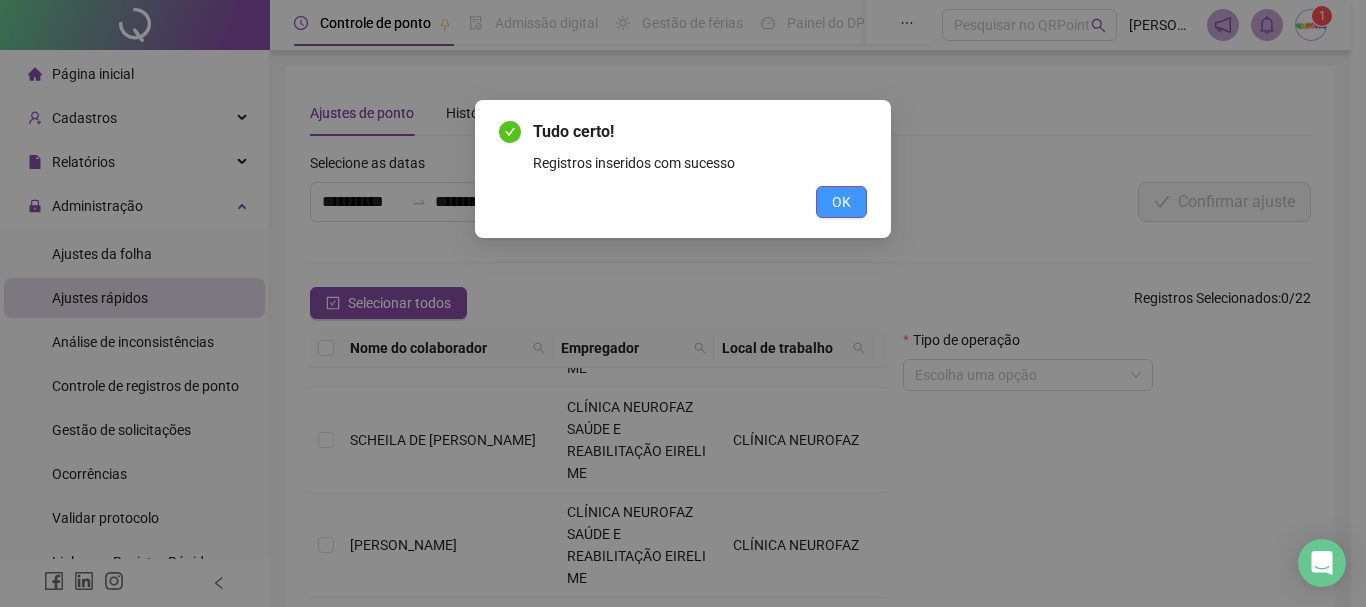 click on "OK" at bounding box center [841, 202] 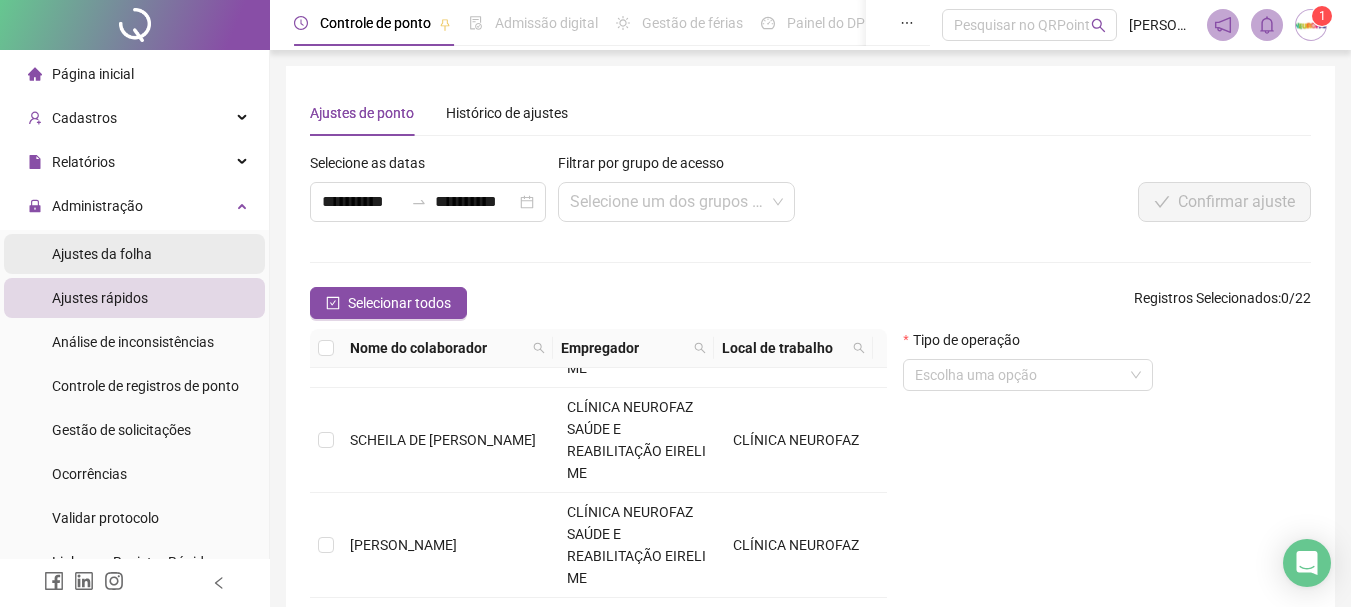click on "Ajustes da folha" at bounding box center (102, 254) 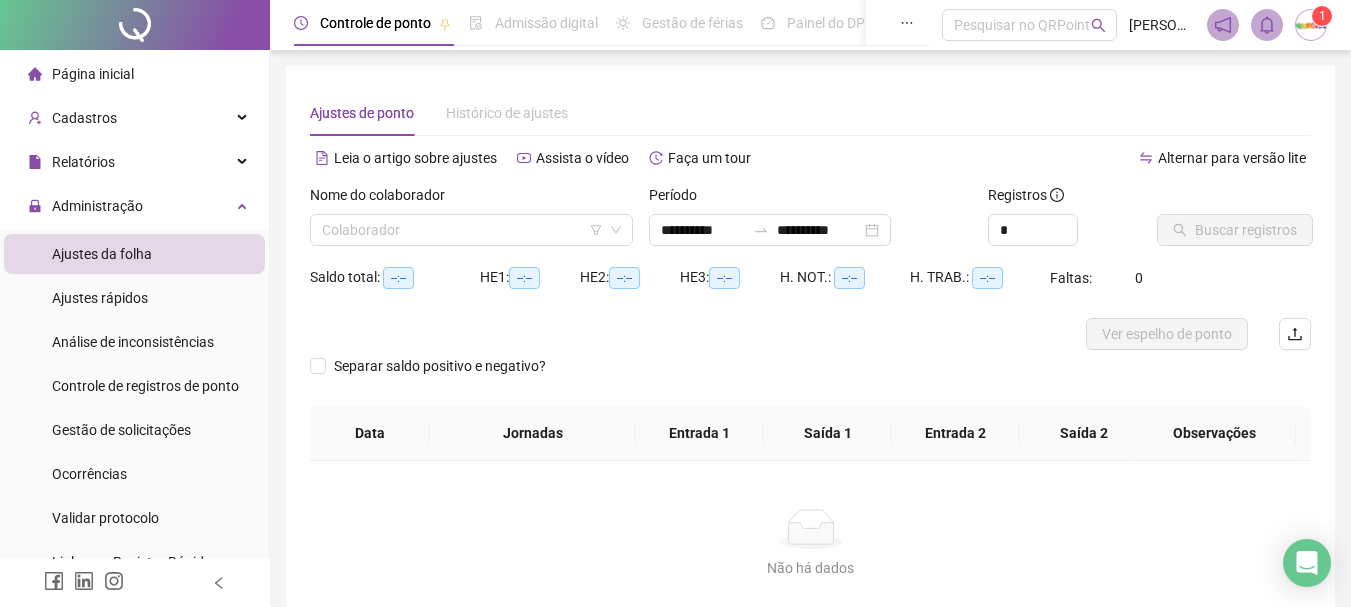 type on "**********" 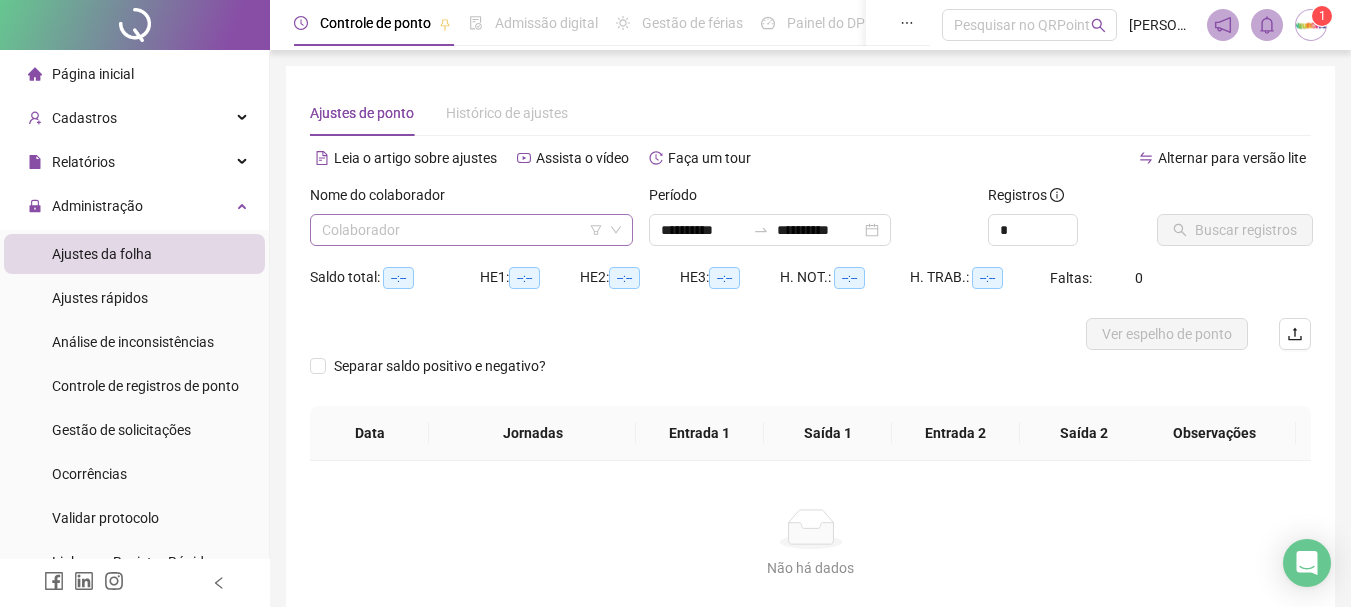 click at bounding box center (465, 230) 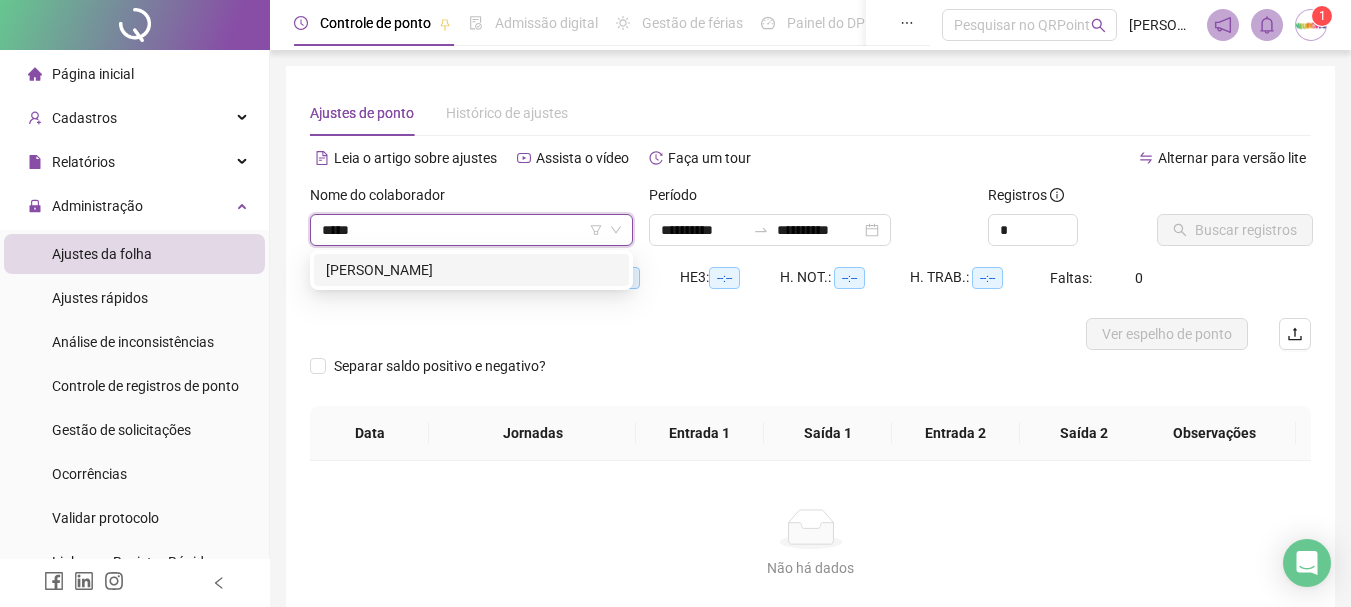 type on "******" 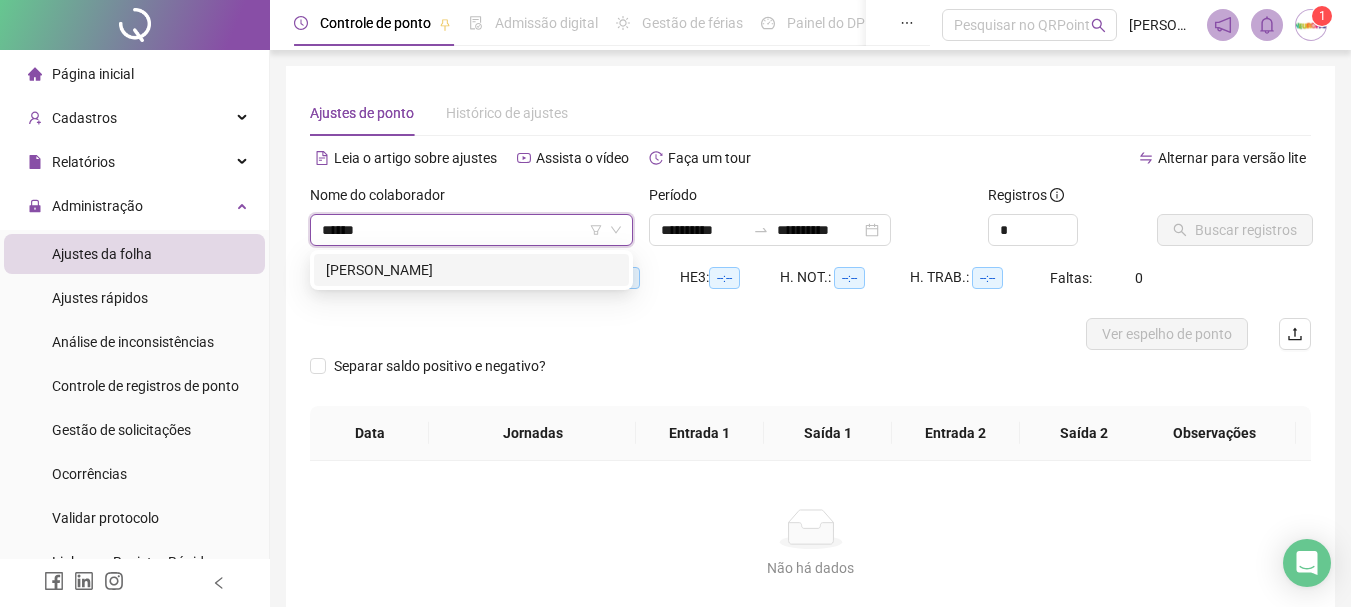 click on "[PERSON_NAME]" at bounding box center [471, 270] 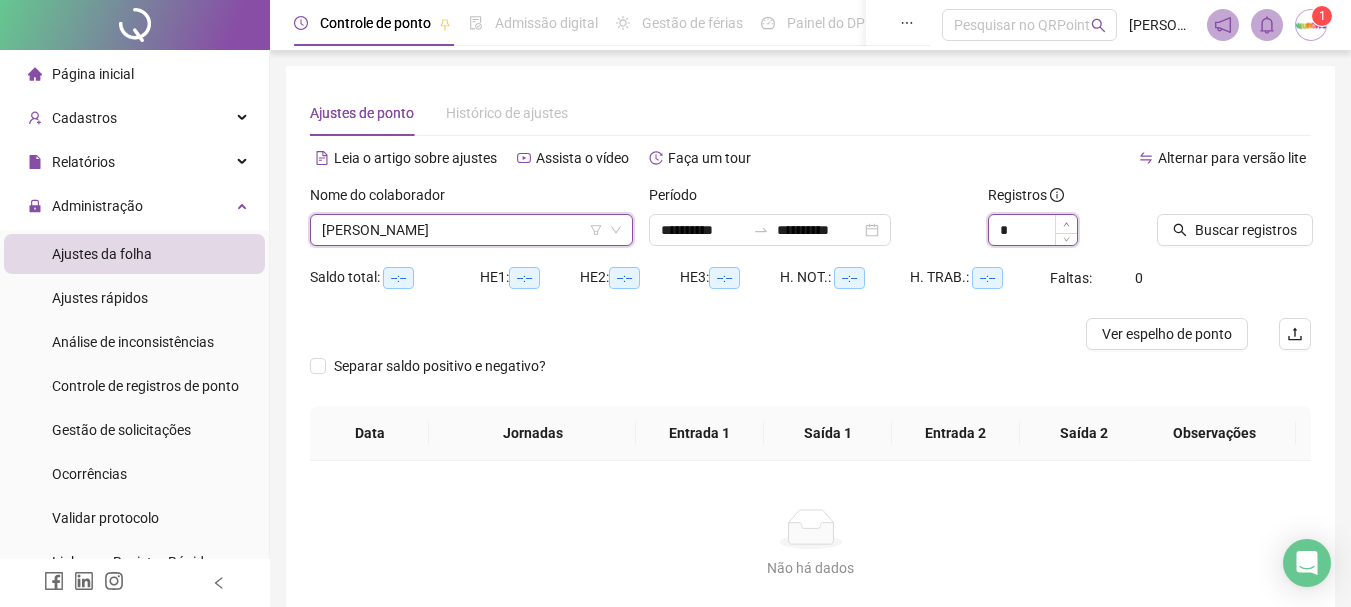 type on "*" 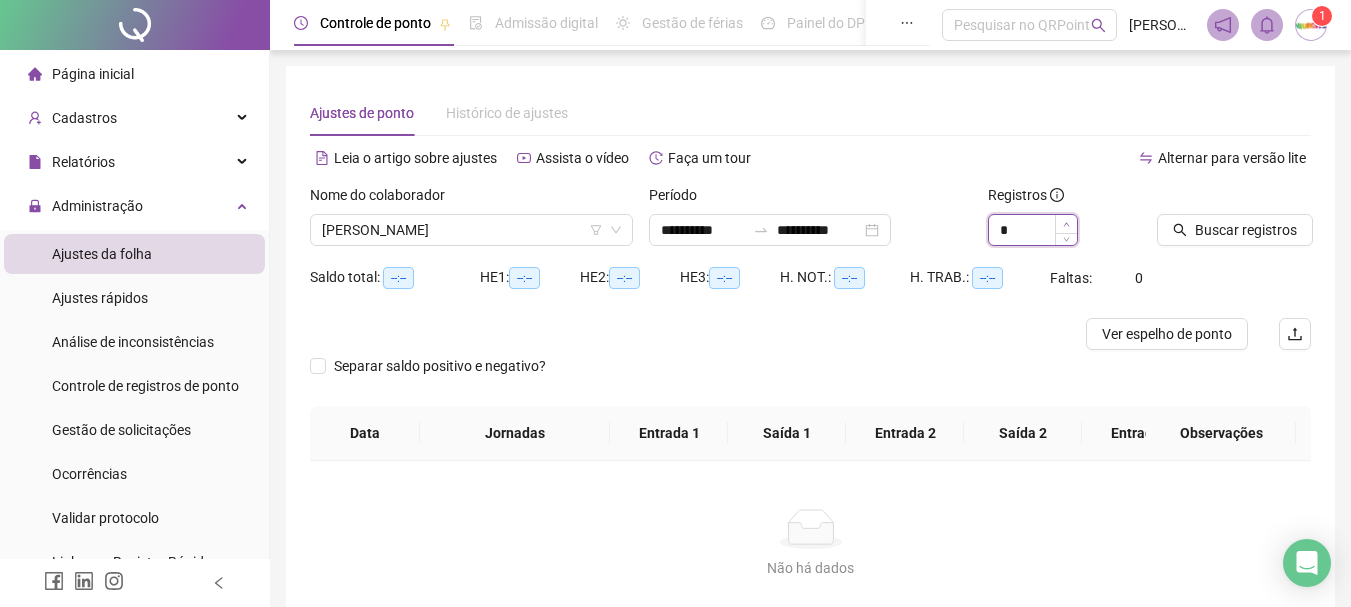 click at bounding box center (1066, 224) 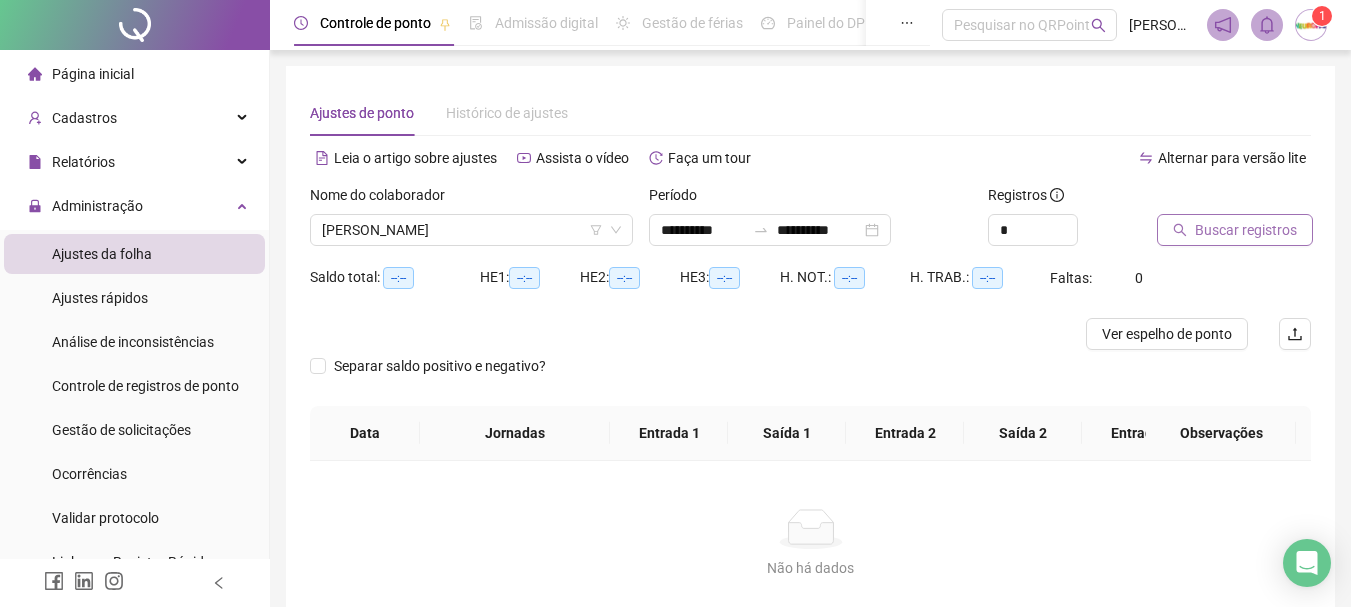 click on "Buscar registros" at bounding box center [1235, 230] 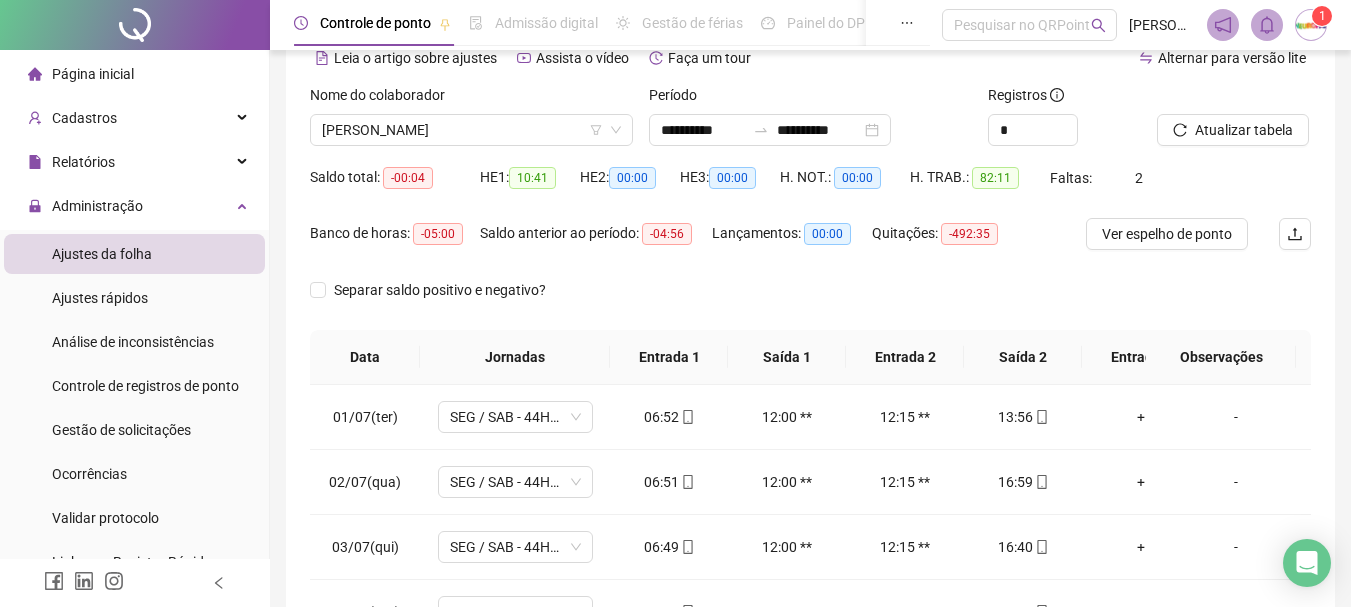 scroll, scrollTop: 200, scrollLeft: 0, axis: vertical 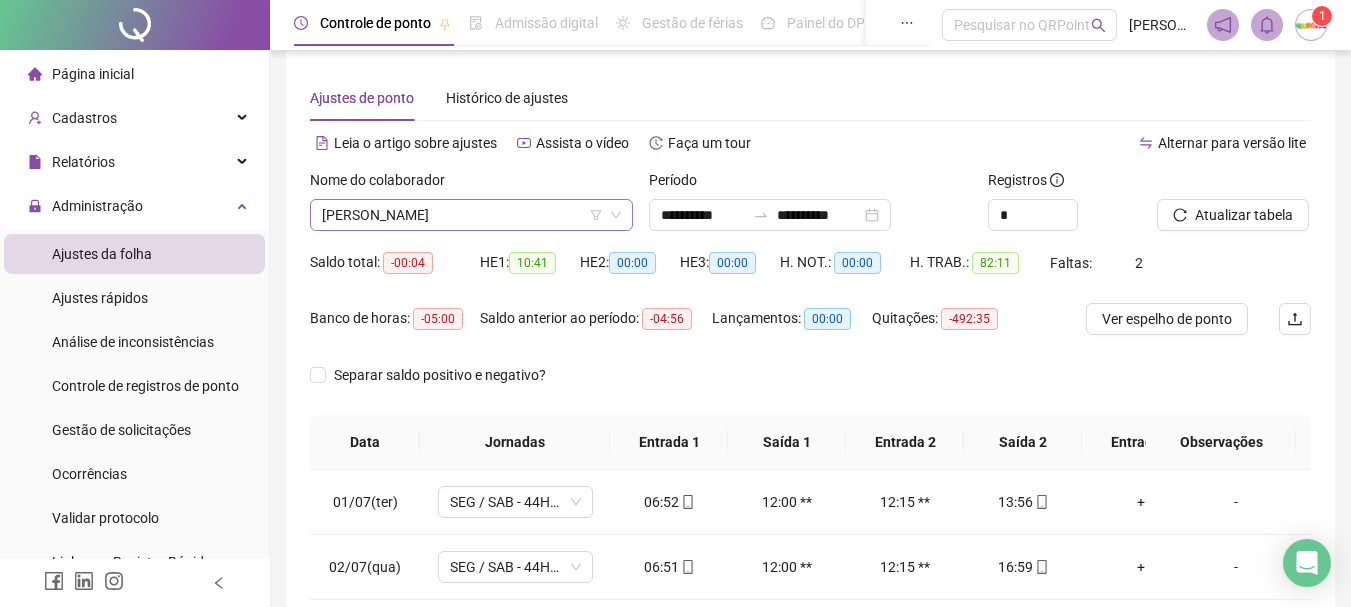 click on "[PERSON_NAME]" at bounding box center [471, 215] 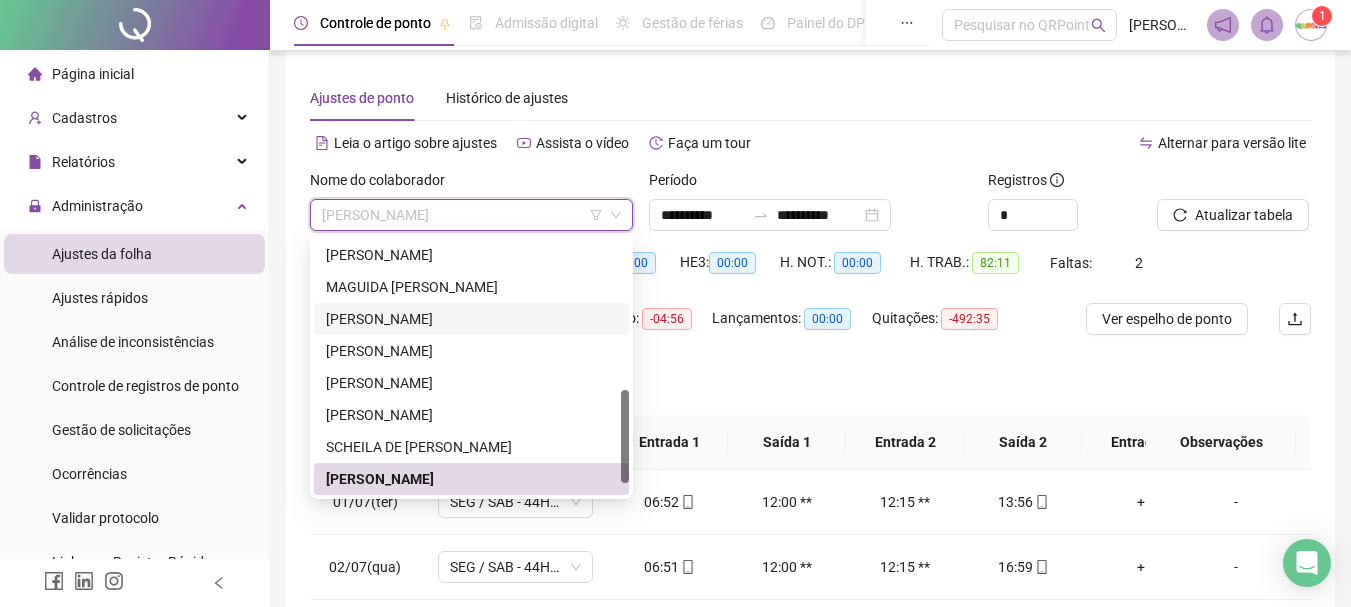 scroll, scrollTop: 448, scrollLeft: 0, axis: vertical 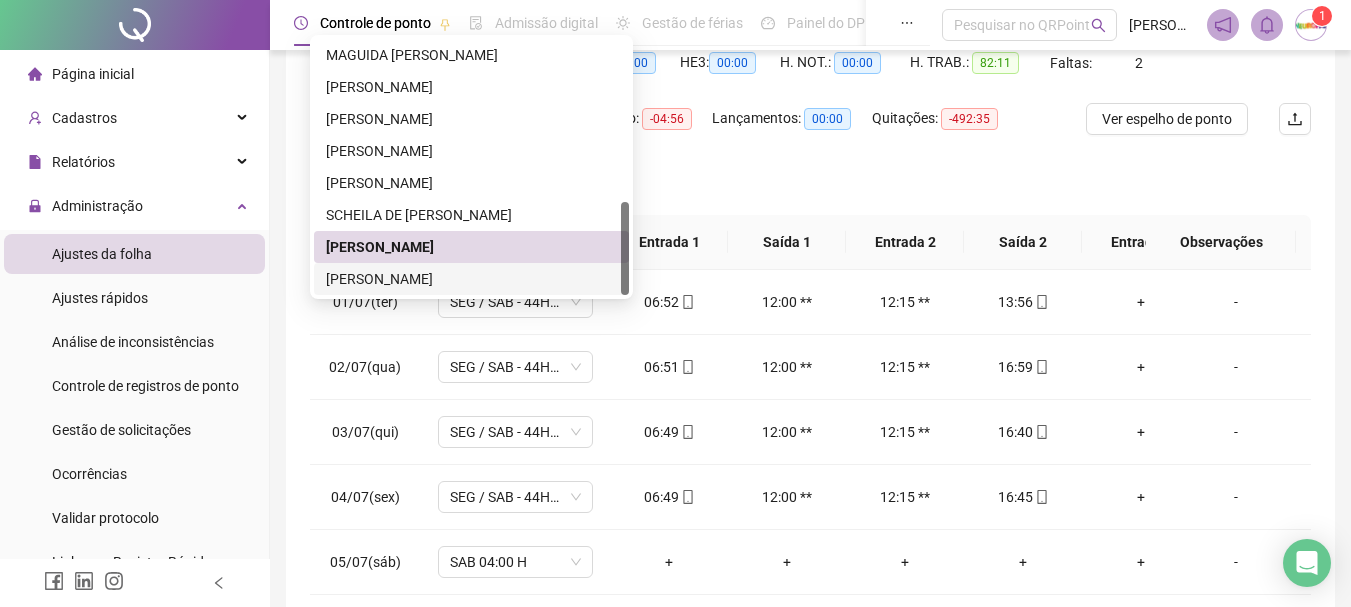 click on "[PERSON_NAME]" at bounding box center [471, 279] 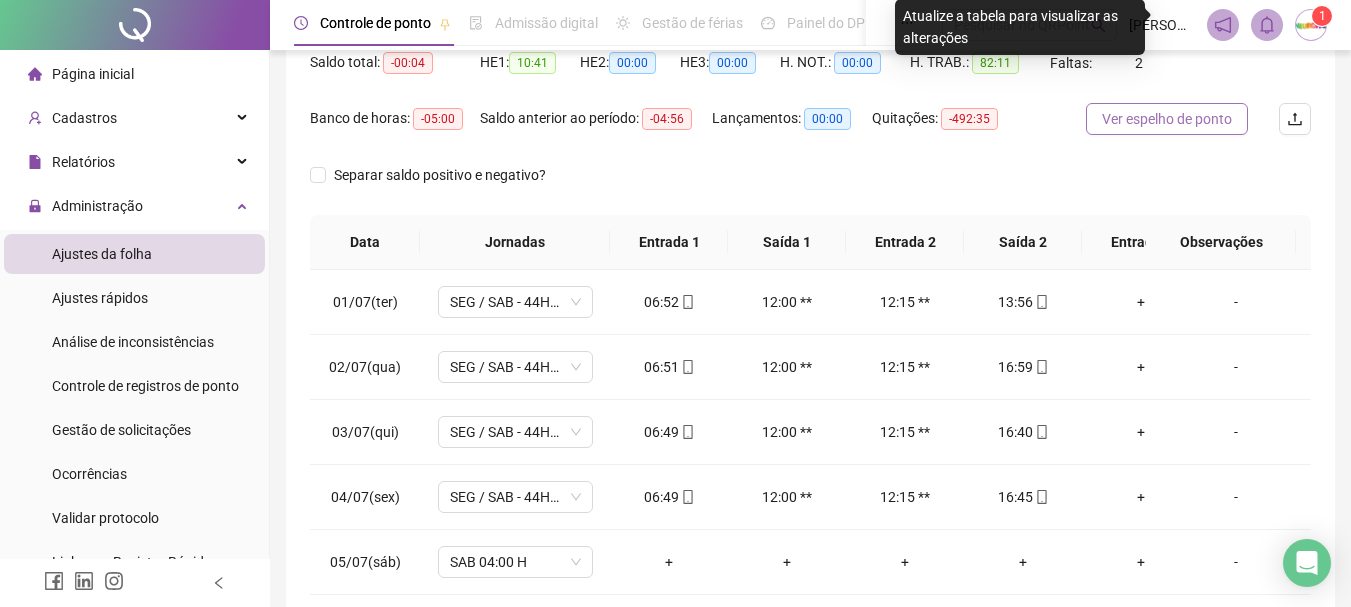 scroll, scrollTop: 115, scrollLeft: 0, axis: vertical 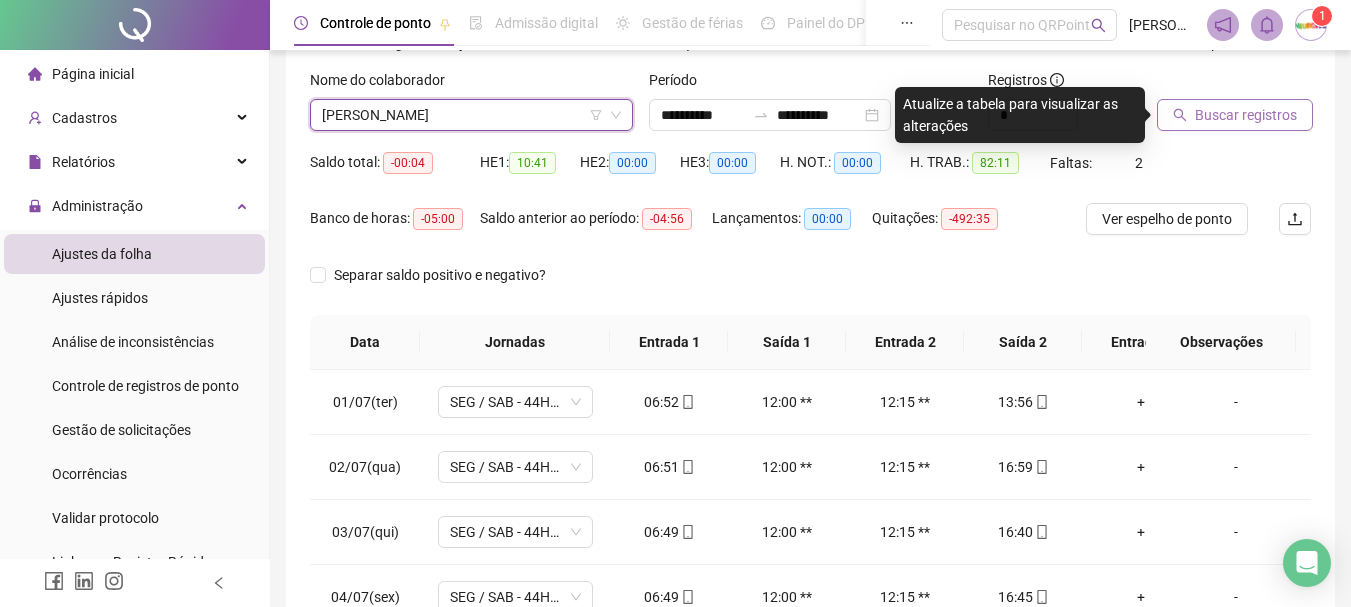 click on "Buscar registros" at bounding box center [1235, 115] 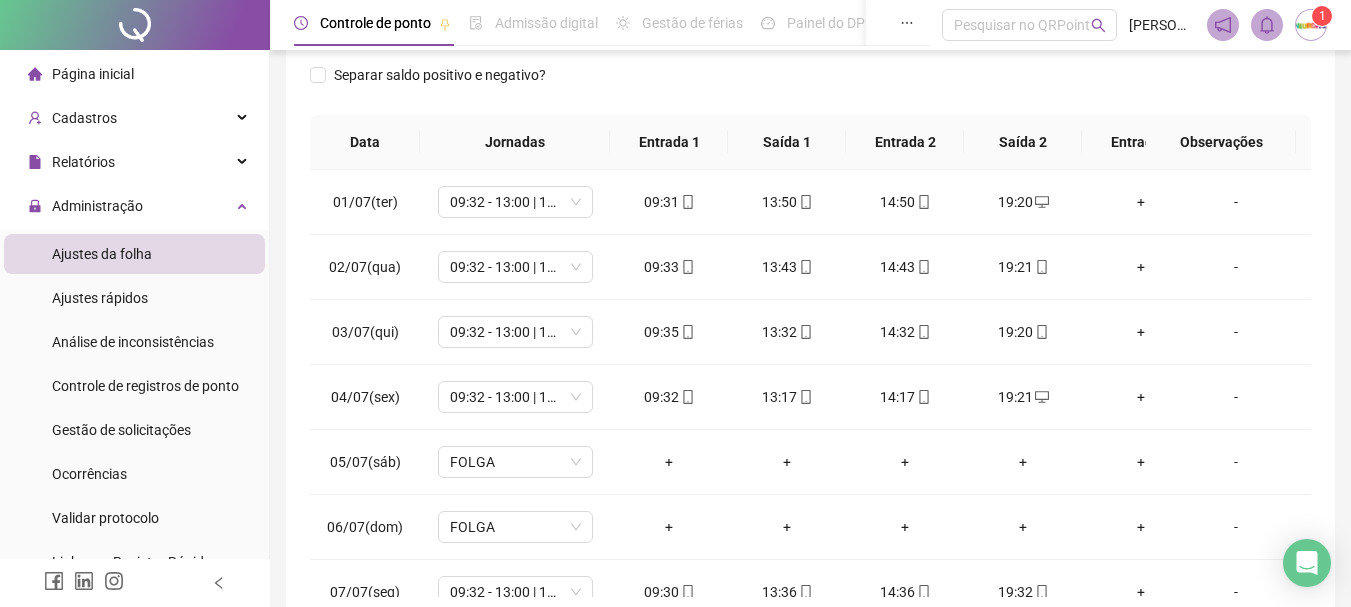 scroll, scrollTop: 415, scrollLeft: 0, axis: vertical 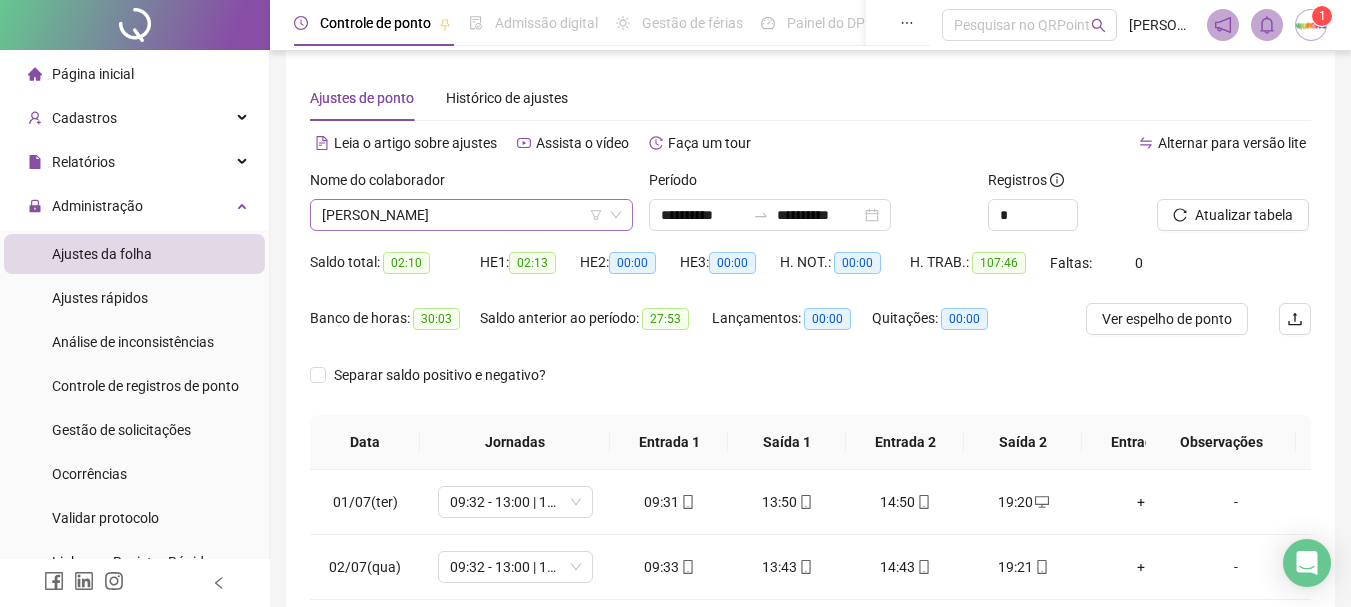 click on "[PERSON_NAME]" at bounding box center (471, 215) 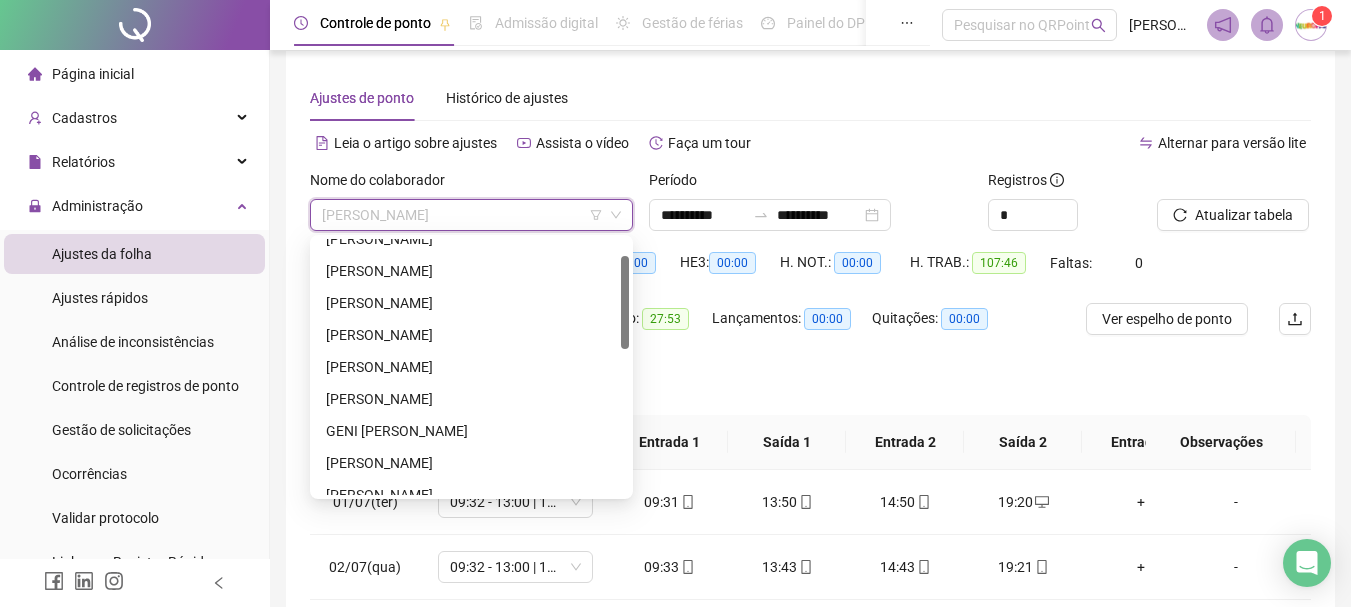 scroll, scrollTop: 0, scrollLeft: 0, axis: both 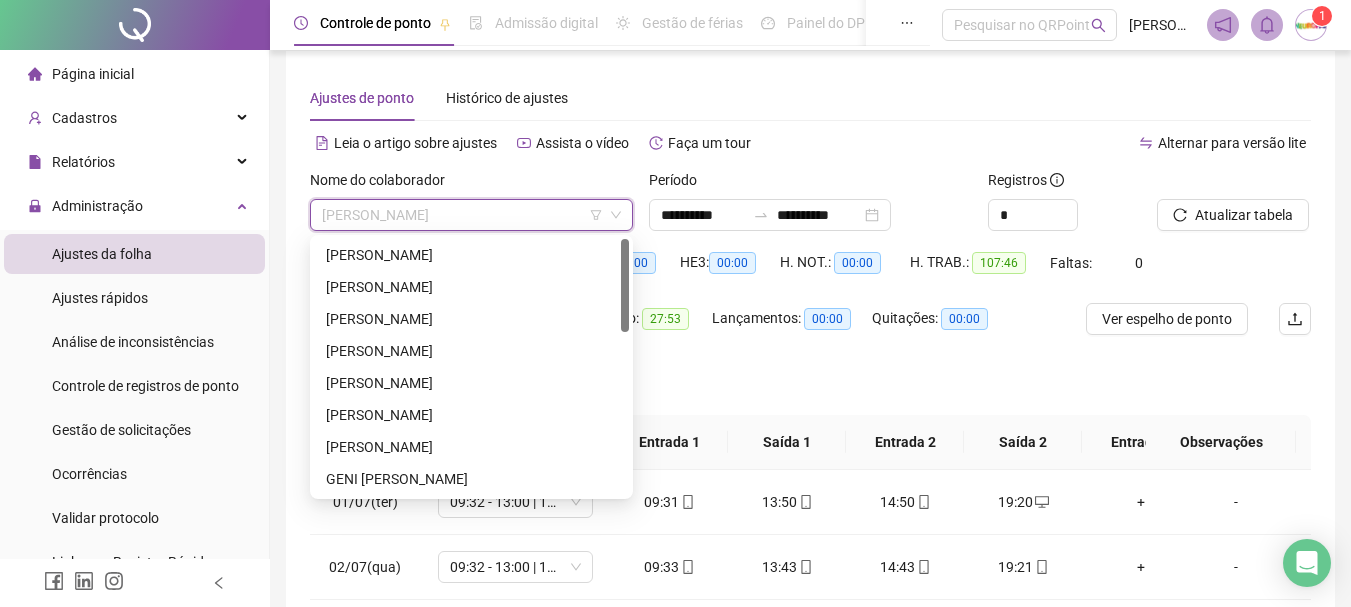 click on "[PERSON_NAME]" at bounding box center (471, 319) 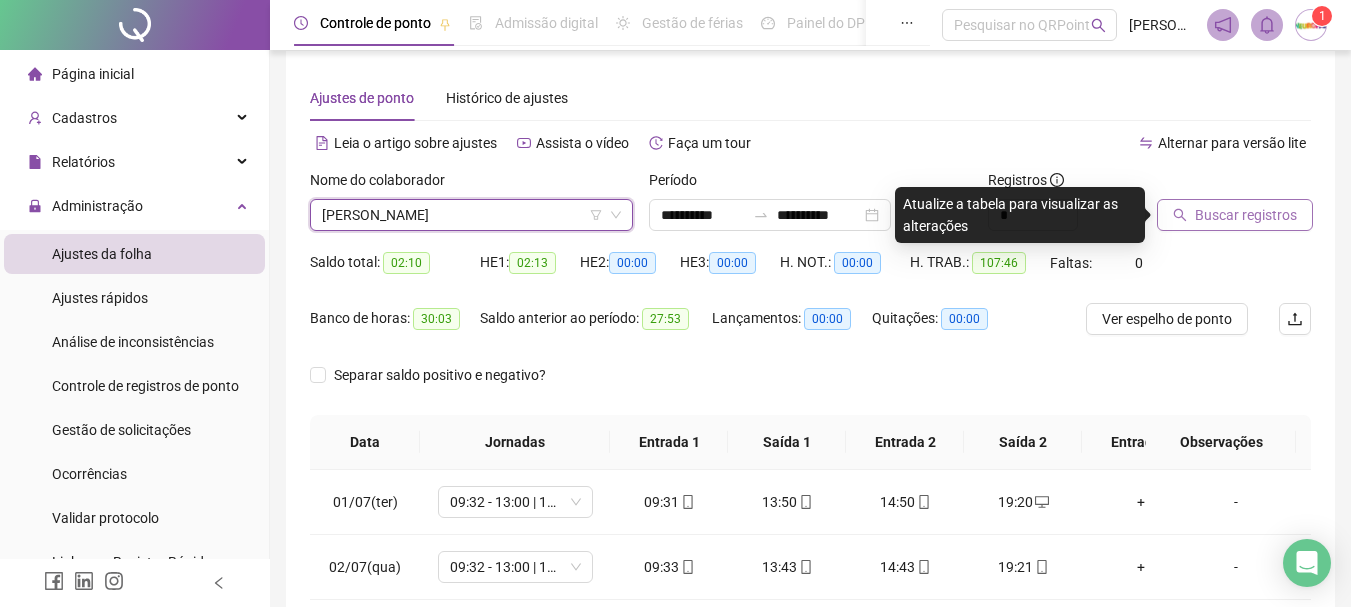 click on "Buscar registros" at bounding box center [1246, 215] 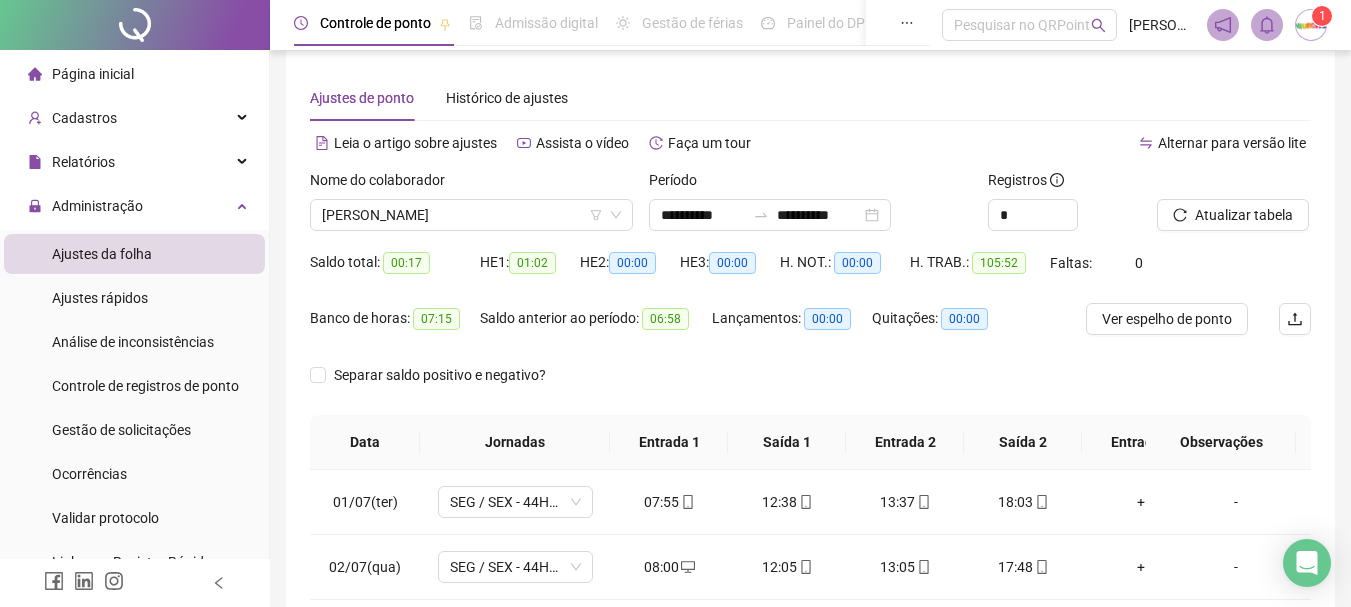 scroll, scrollTop: 415, scrollLeft: 0, axis: vertical 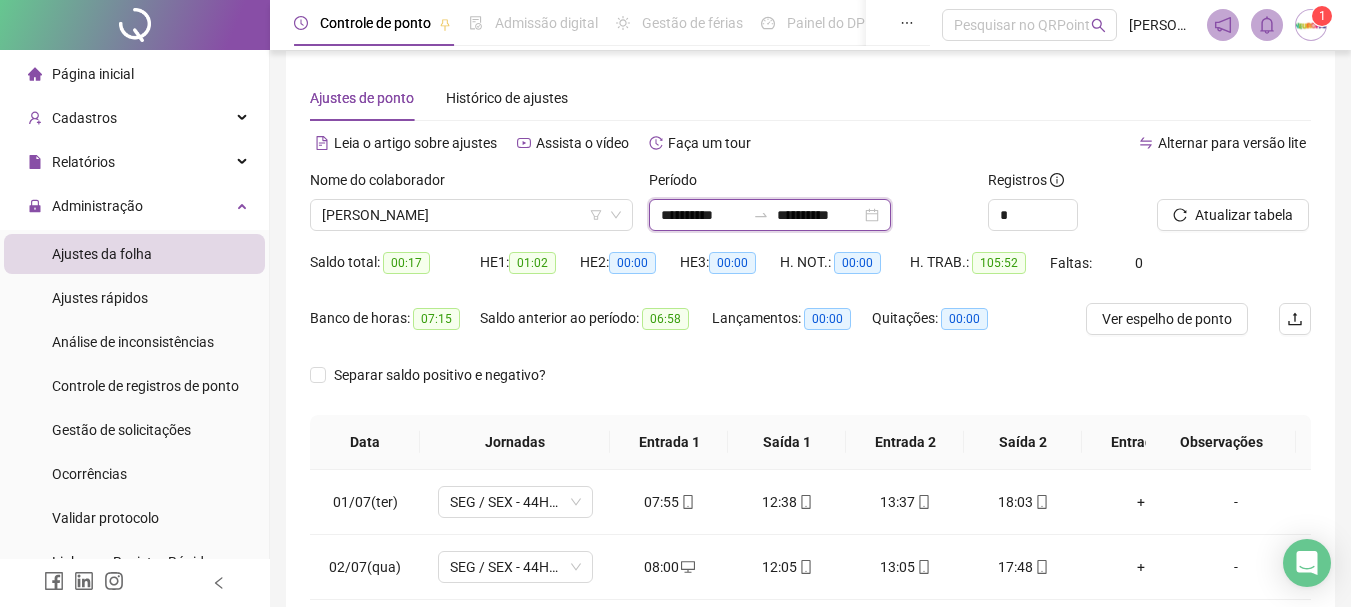 click on "**********" at bounding box center (819, 215) 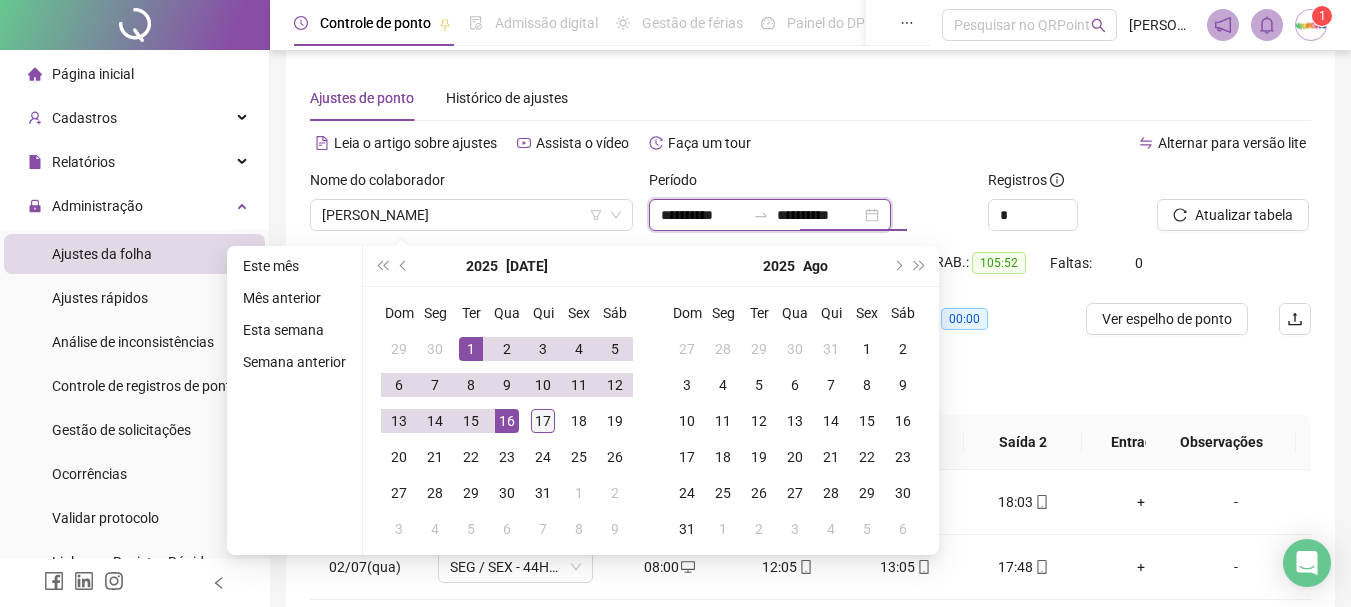 type on "**********" 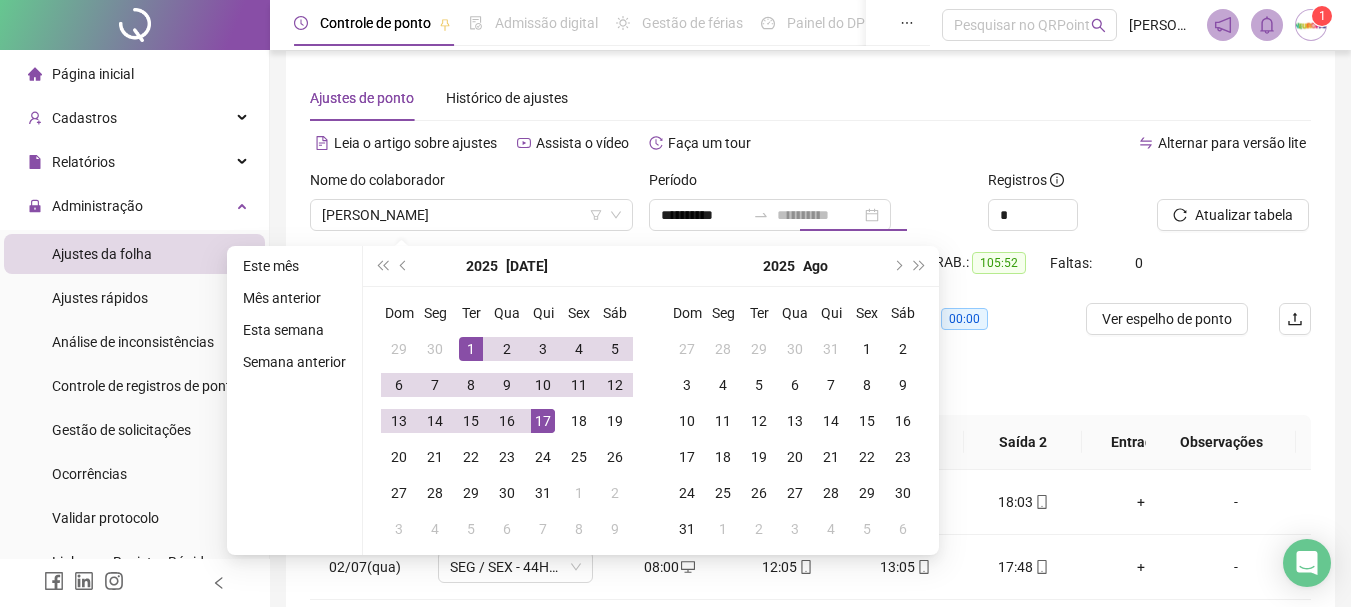 click on "17" at bounding box center [543, 421] 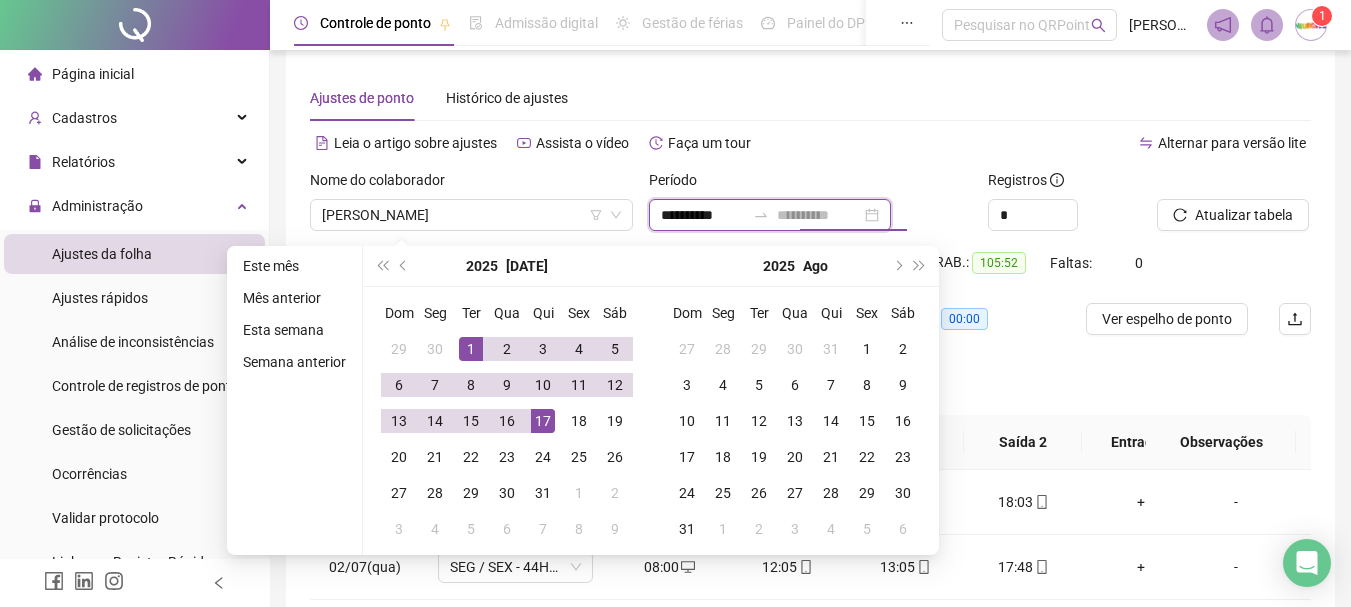 type on "**********" 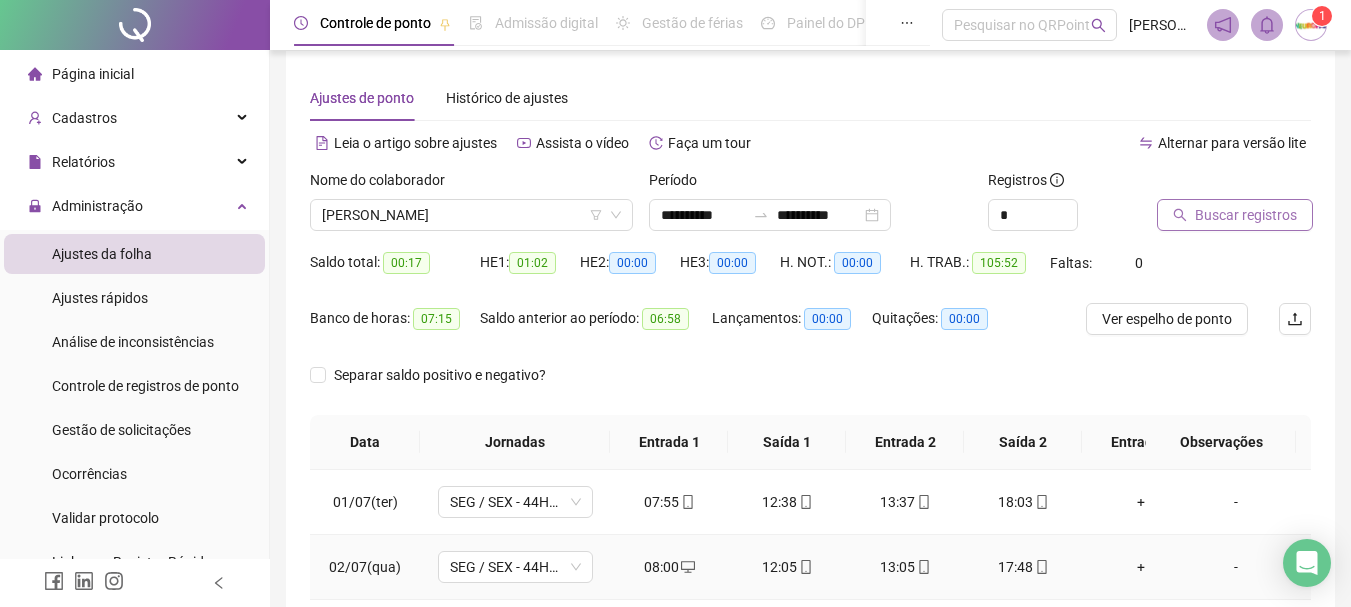 scroll, scrollTop: 215, scrollLeft: 0, axis: vertical 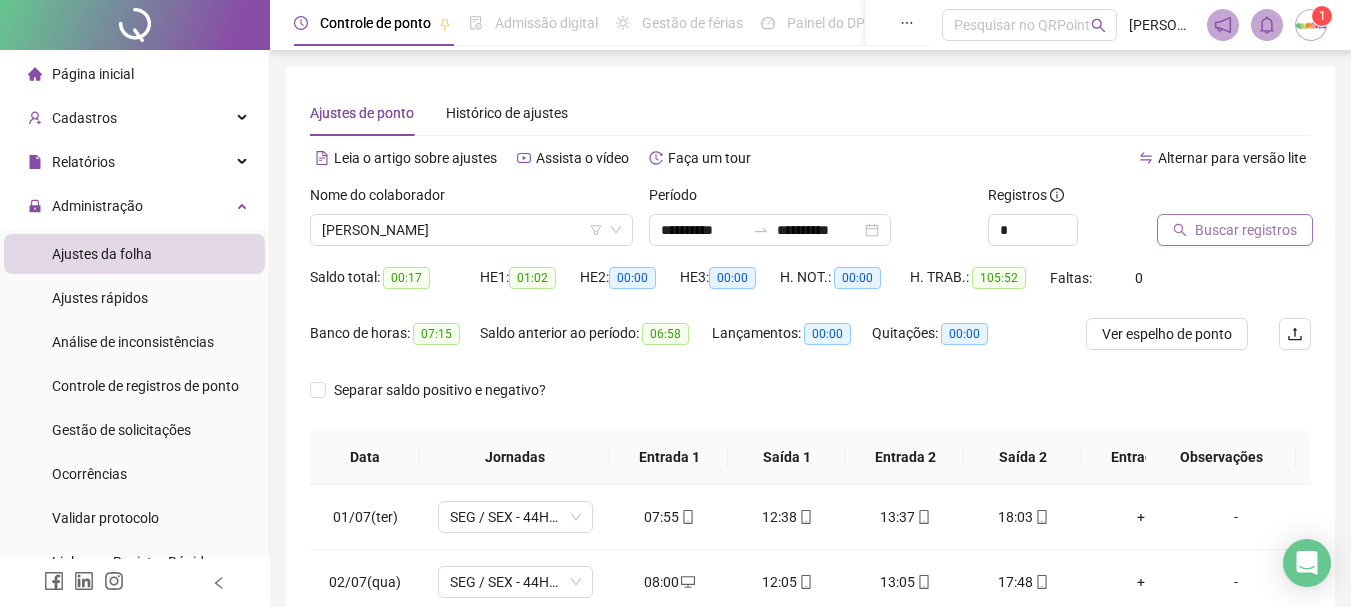 click at bounding box center [1209, 199] 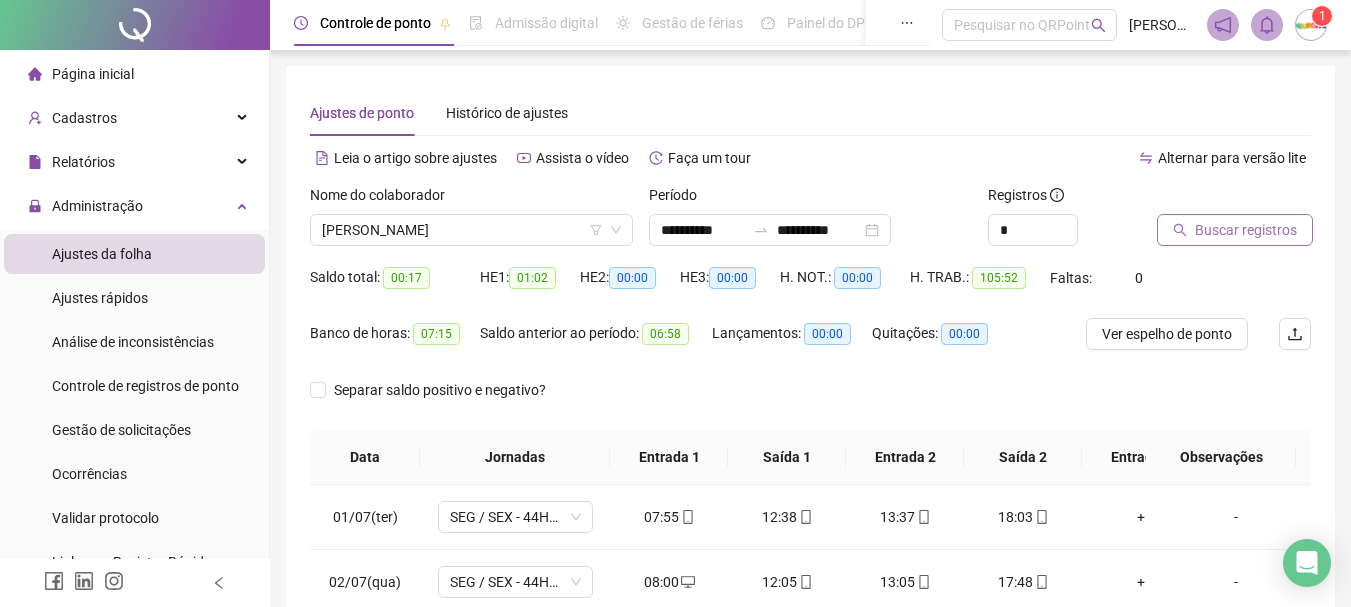 click on "Buscar registros" at bounding box center [1246, 230] 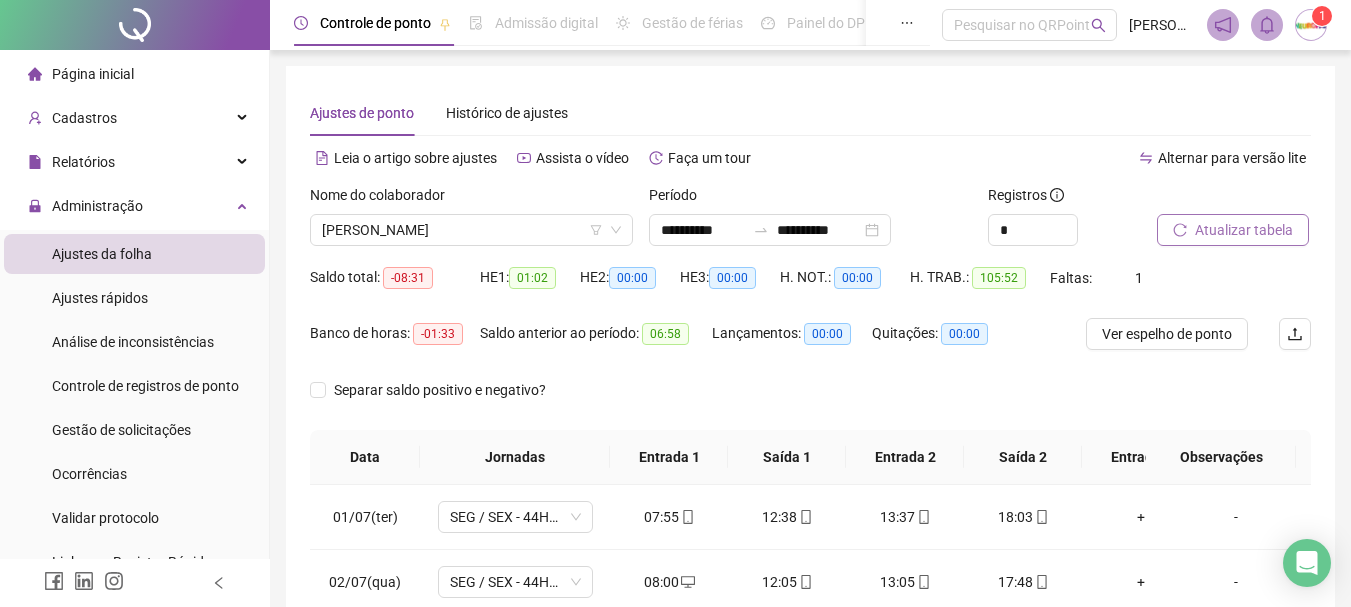 scroll, scrollTop: 415, scrollLeft: 0, axis: vertical 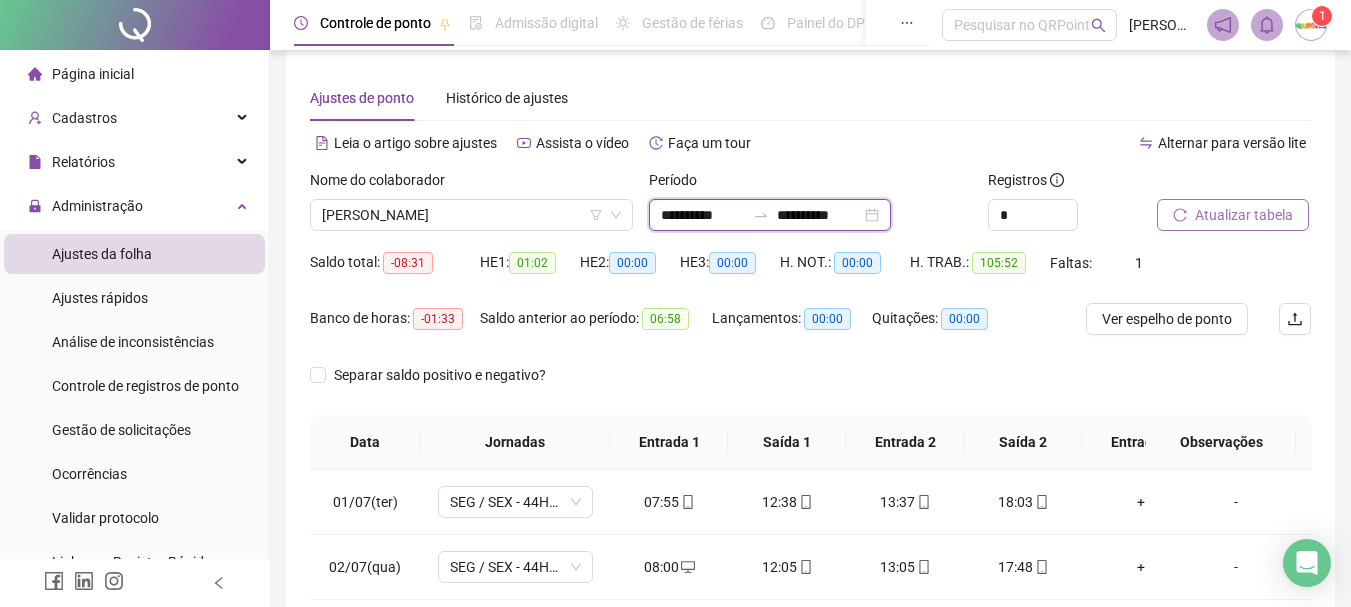 click on "**********" at bounding box center (819, 215) 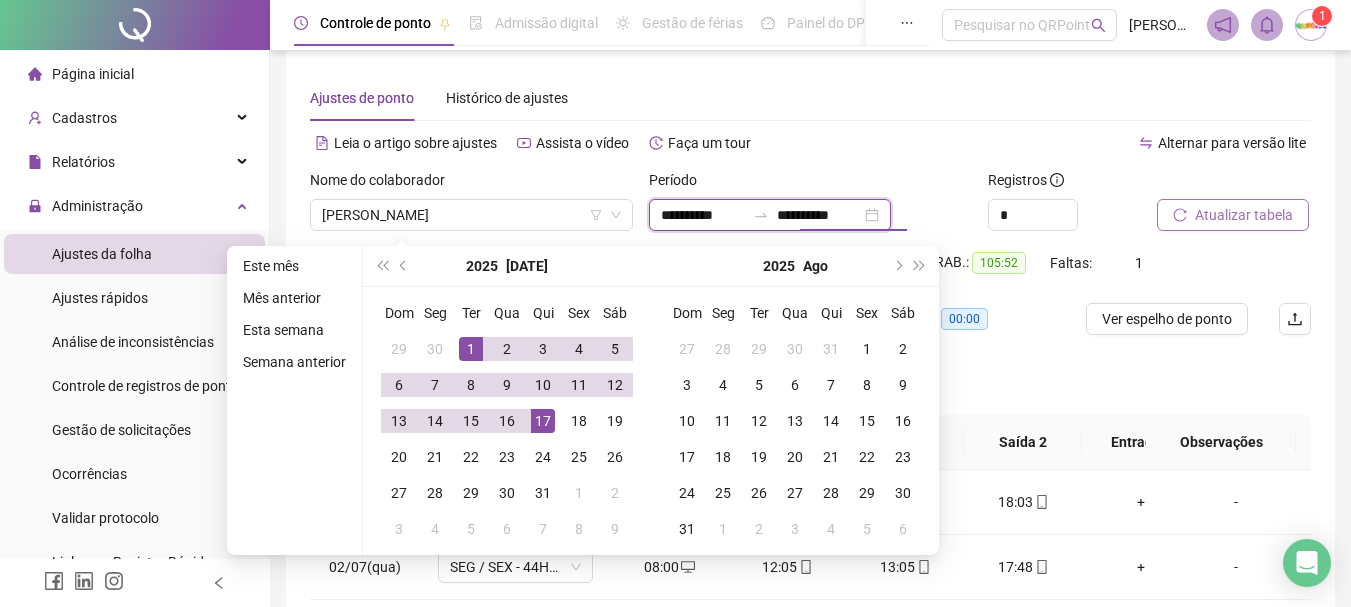 type on "**********" 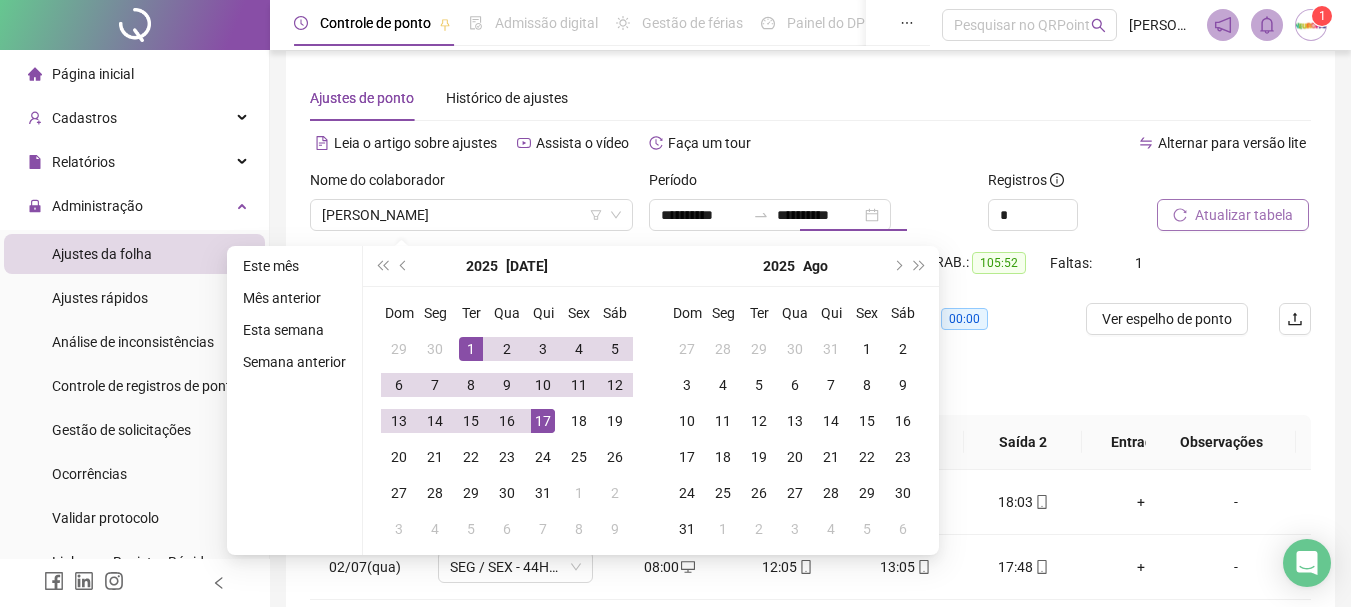 click on "Ajustes de ponto Histórico de ajustes" at bounding box center (810, 98) 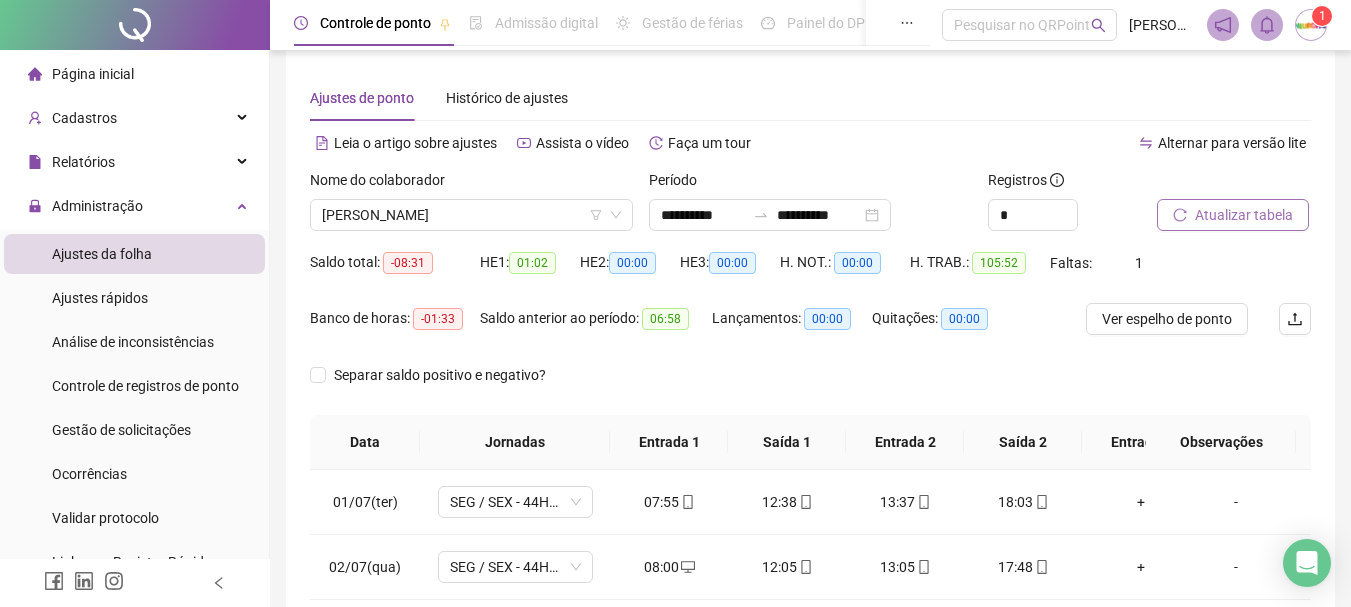 click at bounding box center [135, 25] 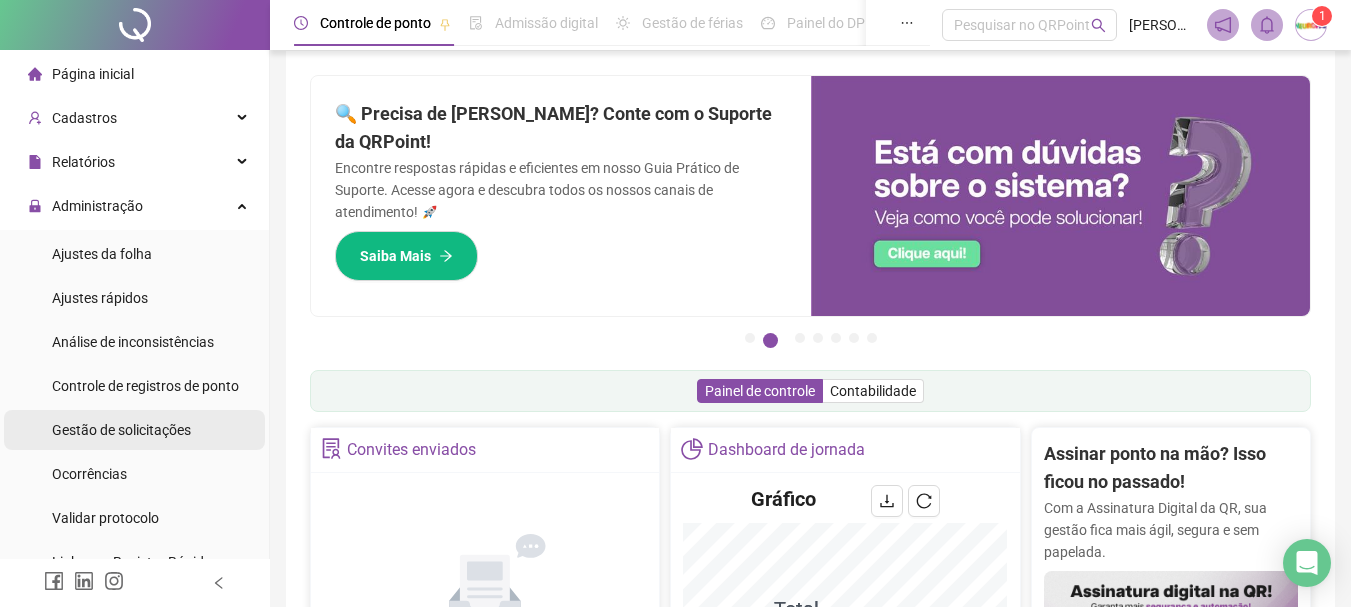 click on "Gestão de solicitações" at bounding box center (121, 430) 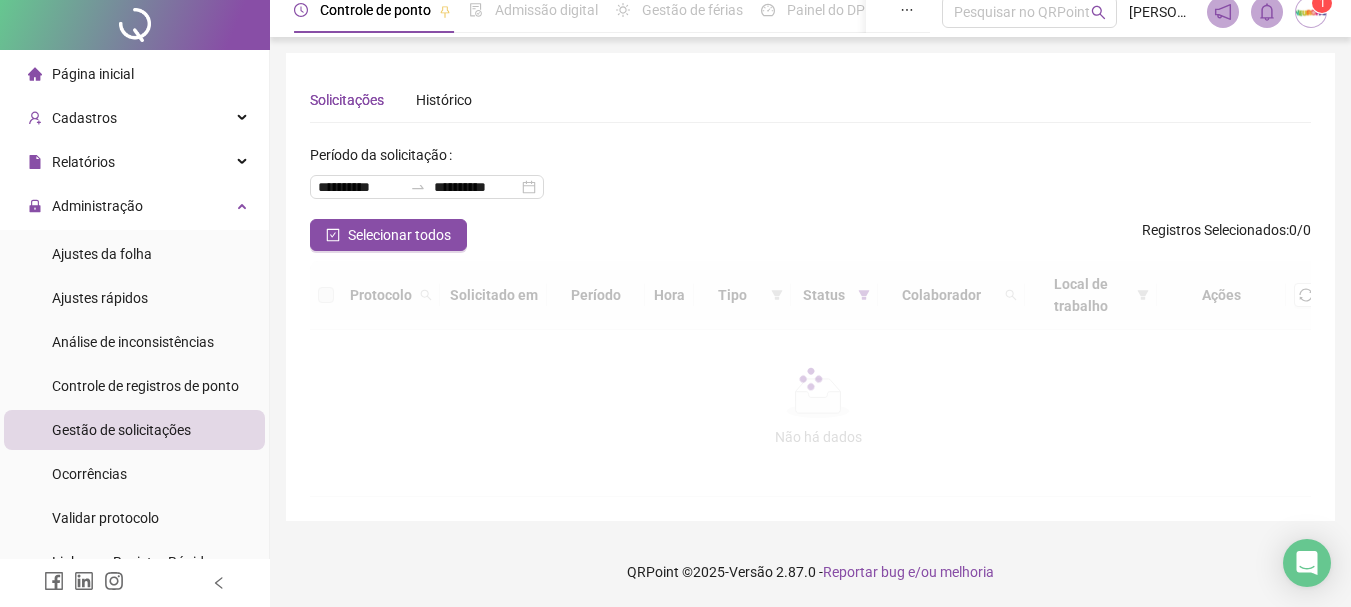 scroll, scrollTop: 0, scrollLeft: 0, axis: both 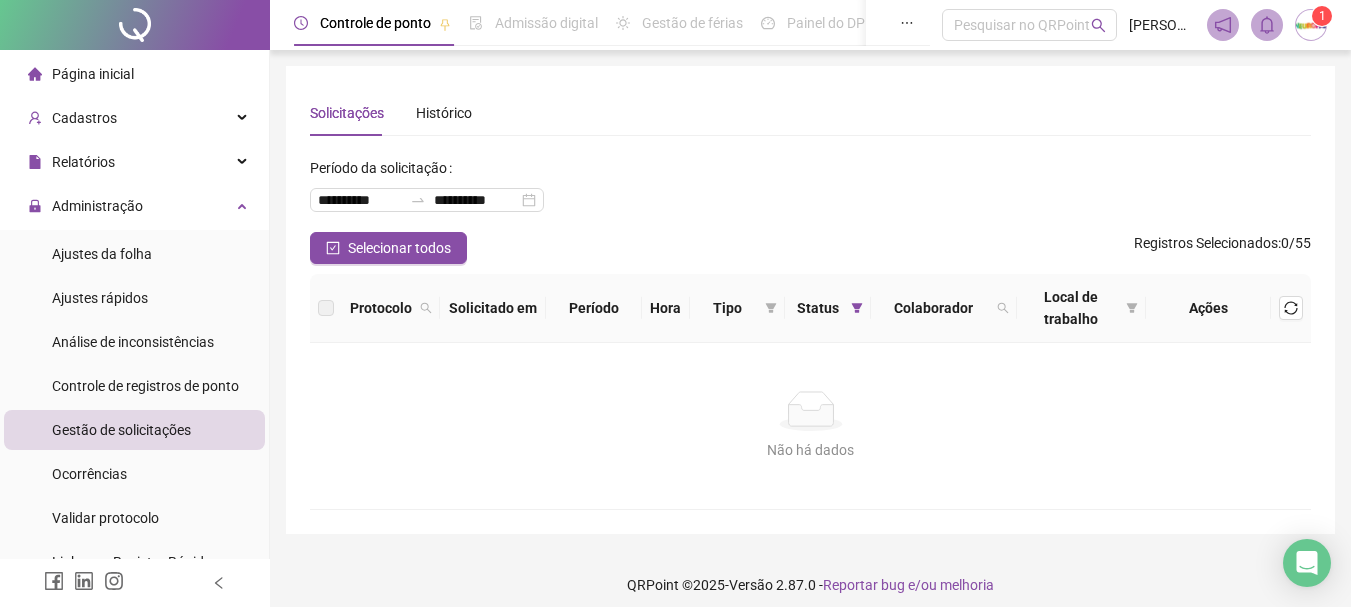 click on "Página inicial" at bounding box center (93, 74) 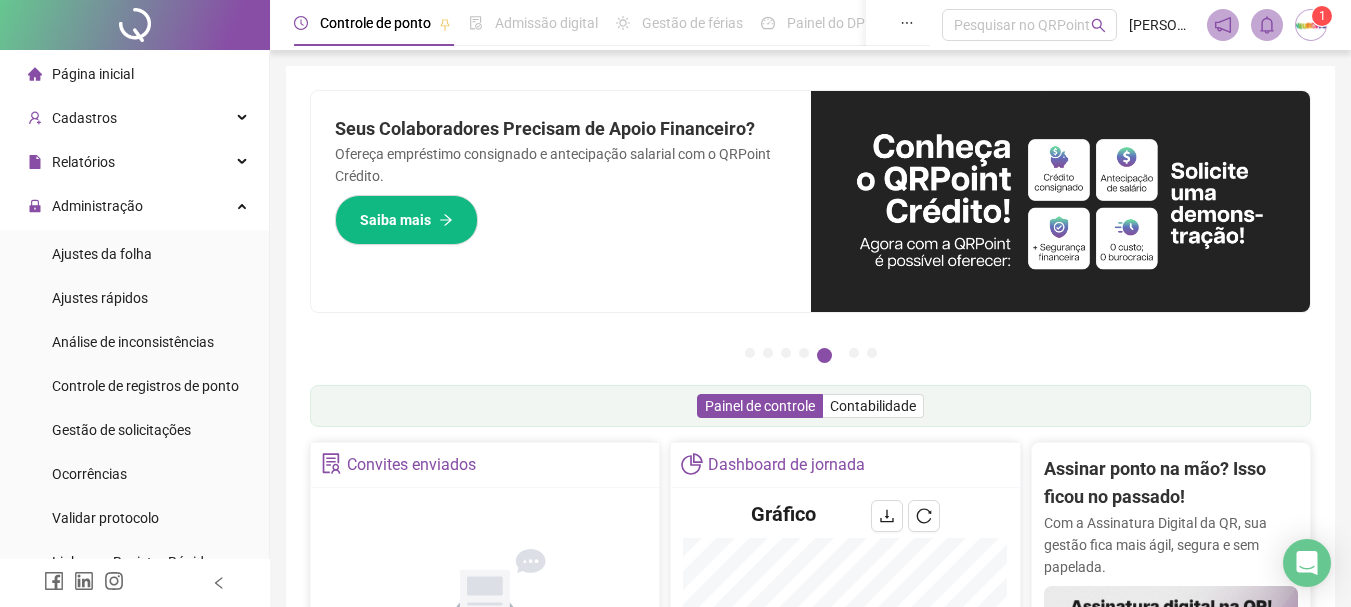 drag, startPoint x: 113, startPoint y: 432, endPoint x: 103, endPoint y: 233, distance: 199.2511 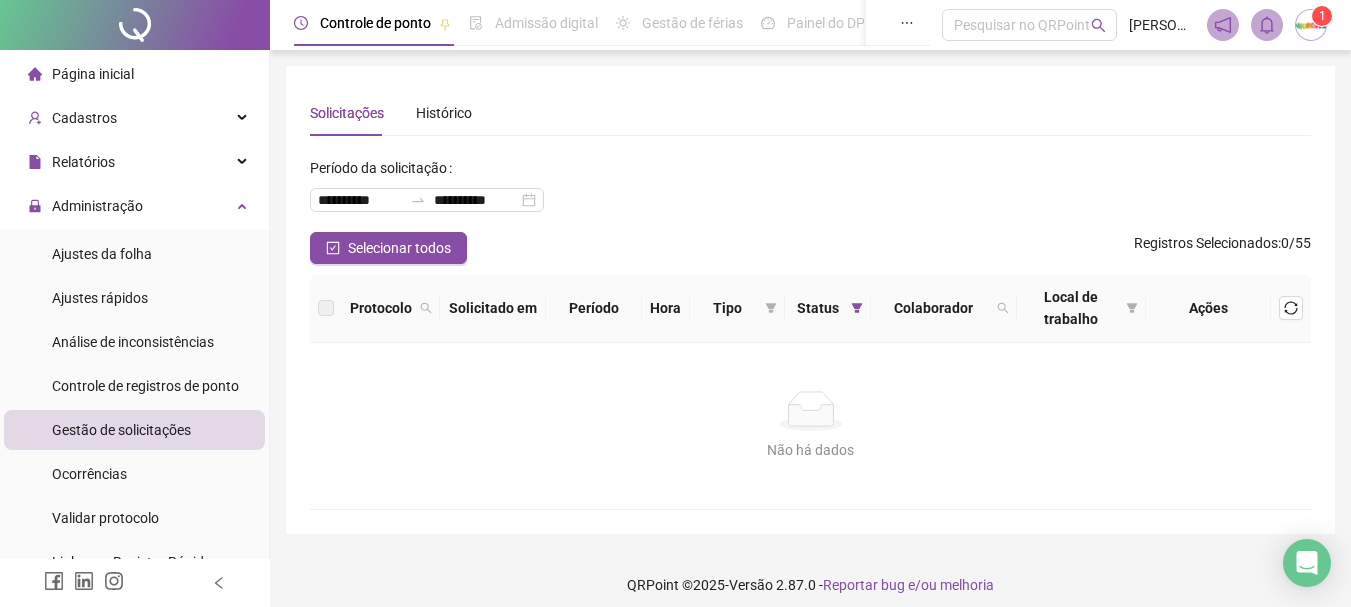 click on "Gestão de solicitações" at bounding box center (121, 430) 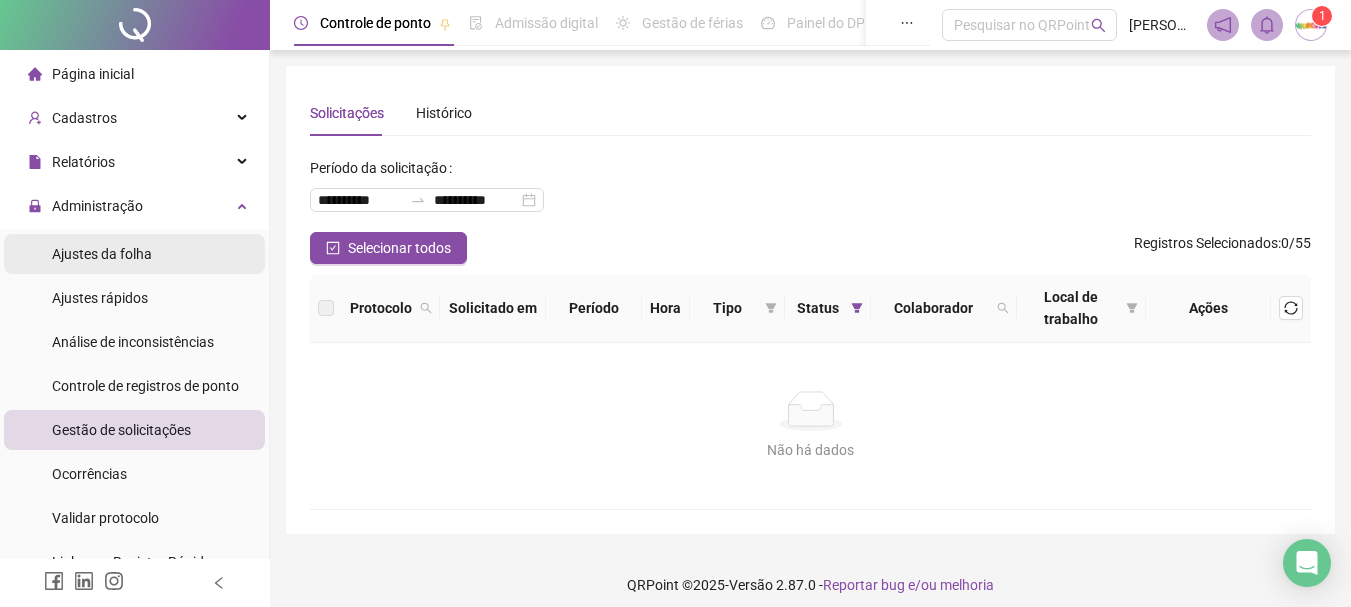 click on "Ajustes da folha" at bounding box center [134, 254] 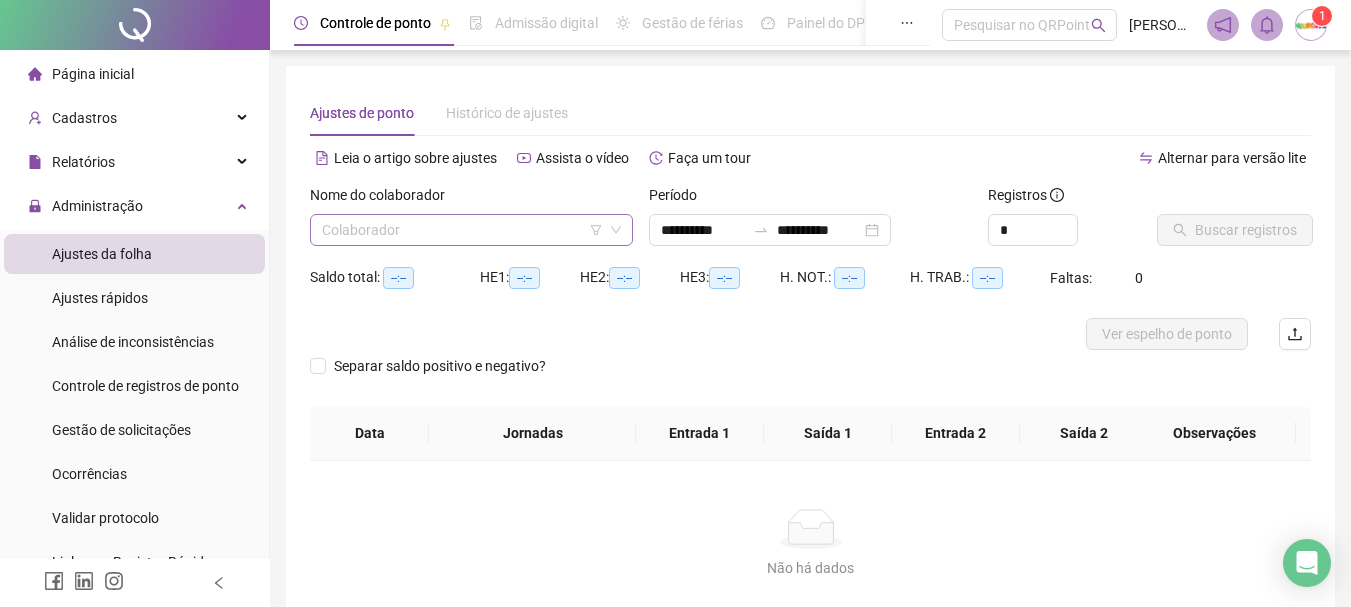 type on "**********" 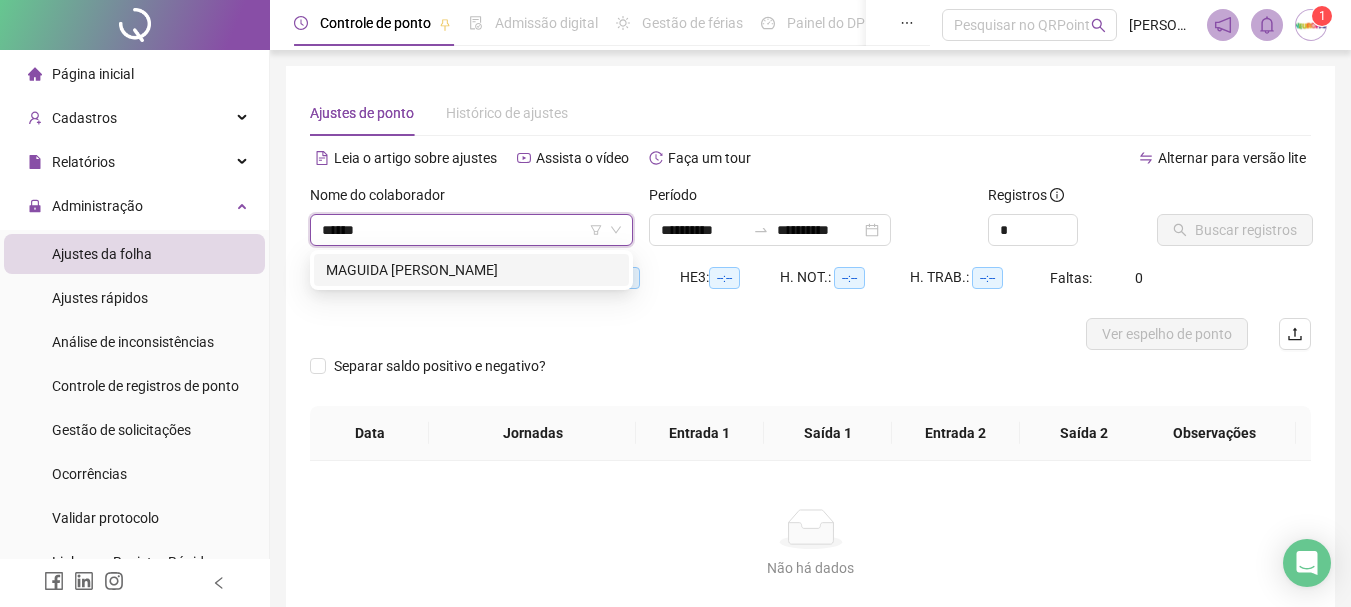 type on "*******" 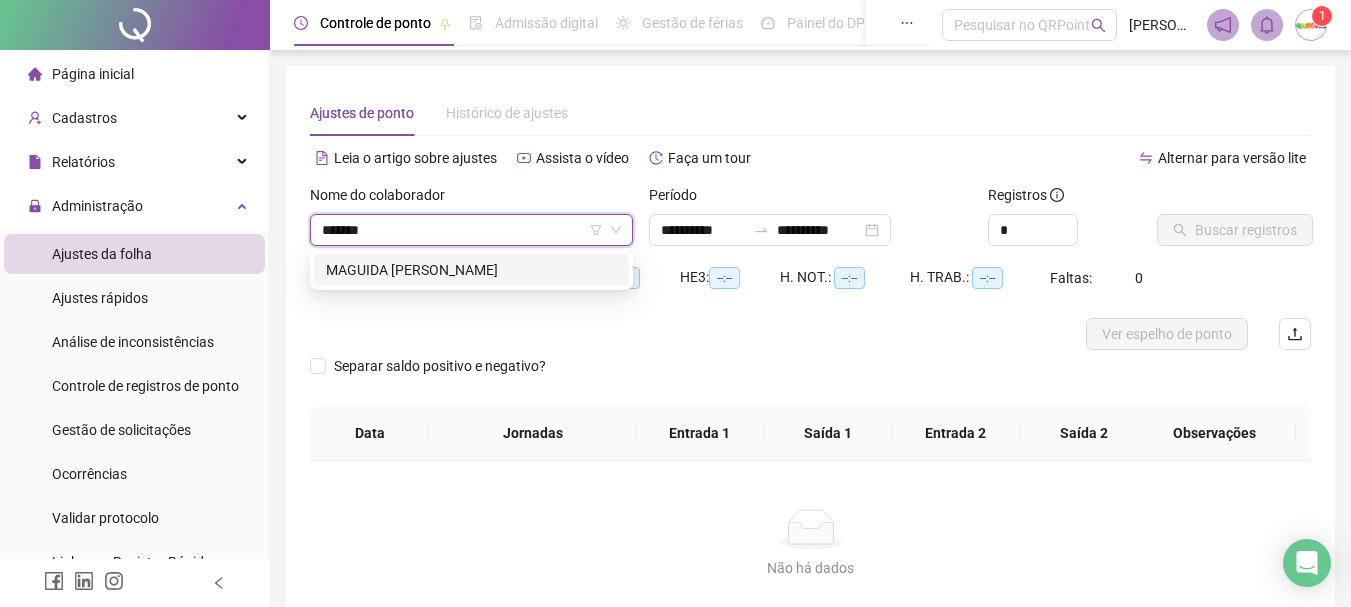 click on "MAGUIDA [PERSON_NAME]" at bounding box center [471, 270] 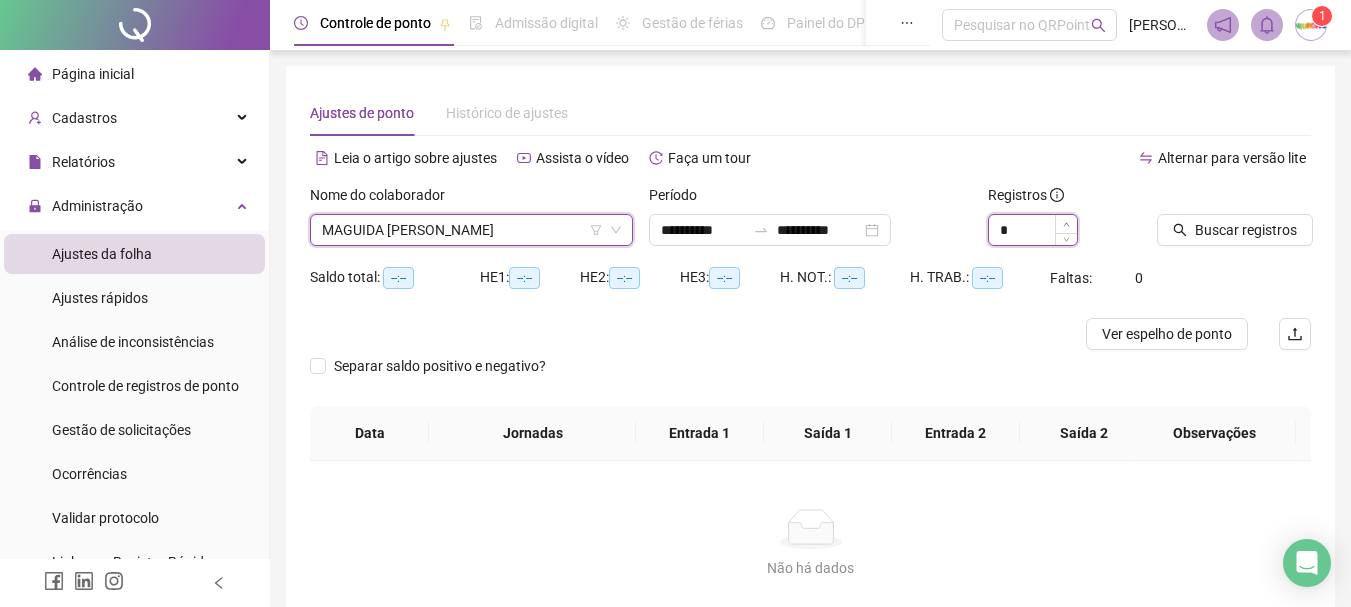 type on "*" 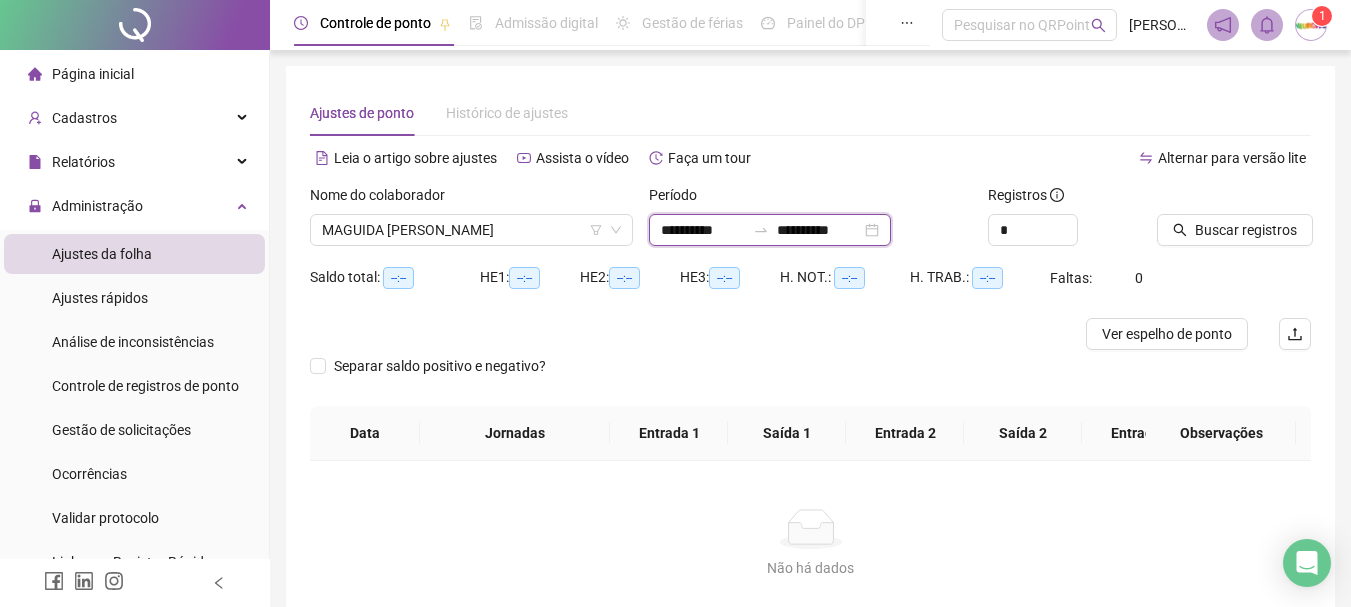 click on "**********" at bounding box center [819, 230] 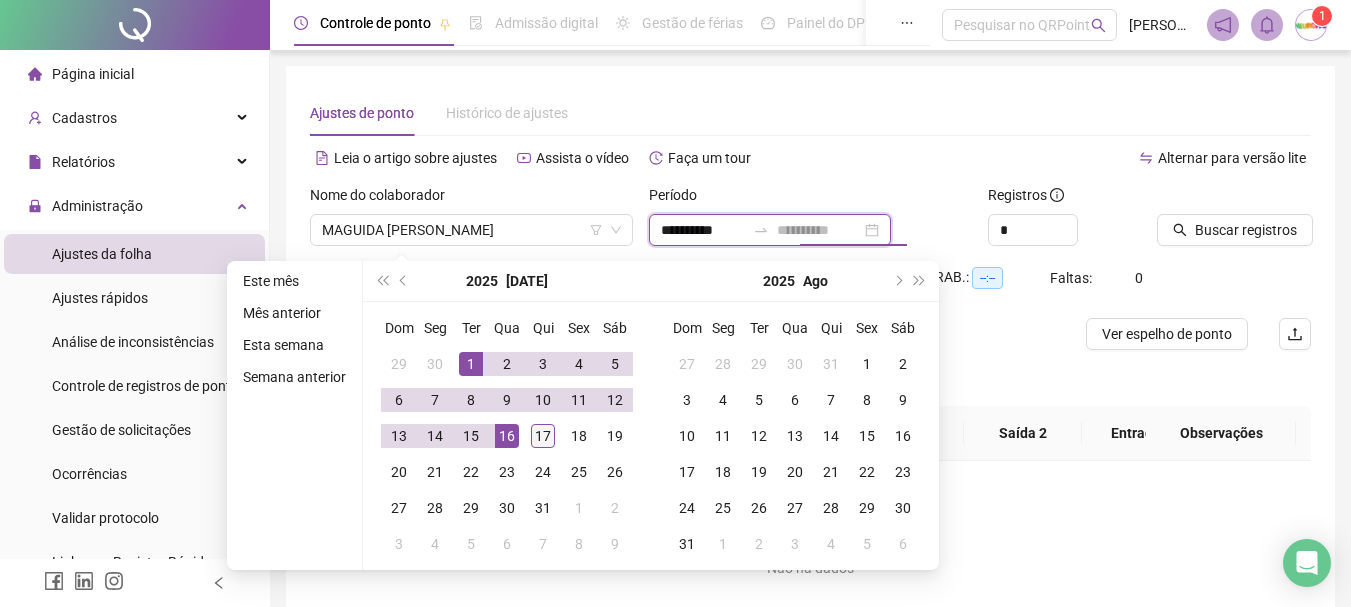 type on "**********" 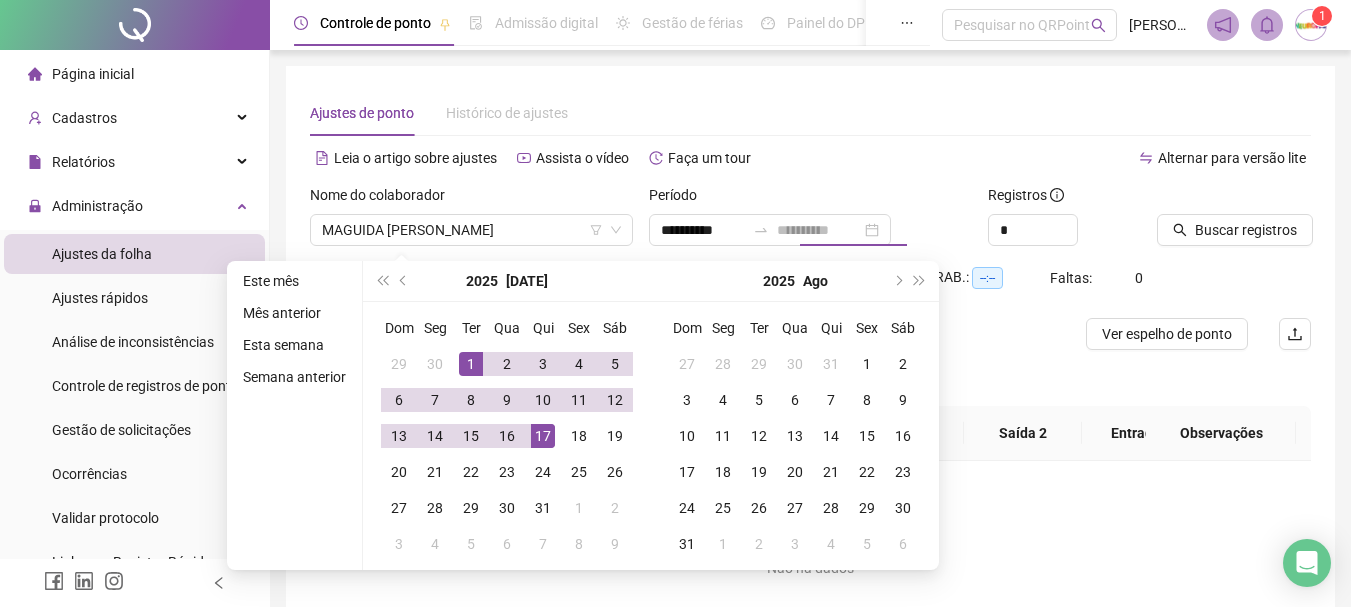 click on "17" at bounding box center (543, 436) 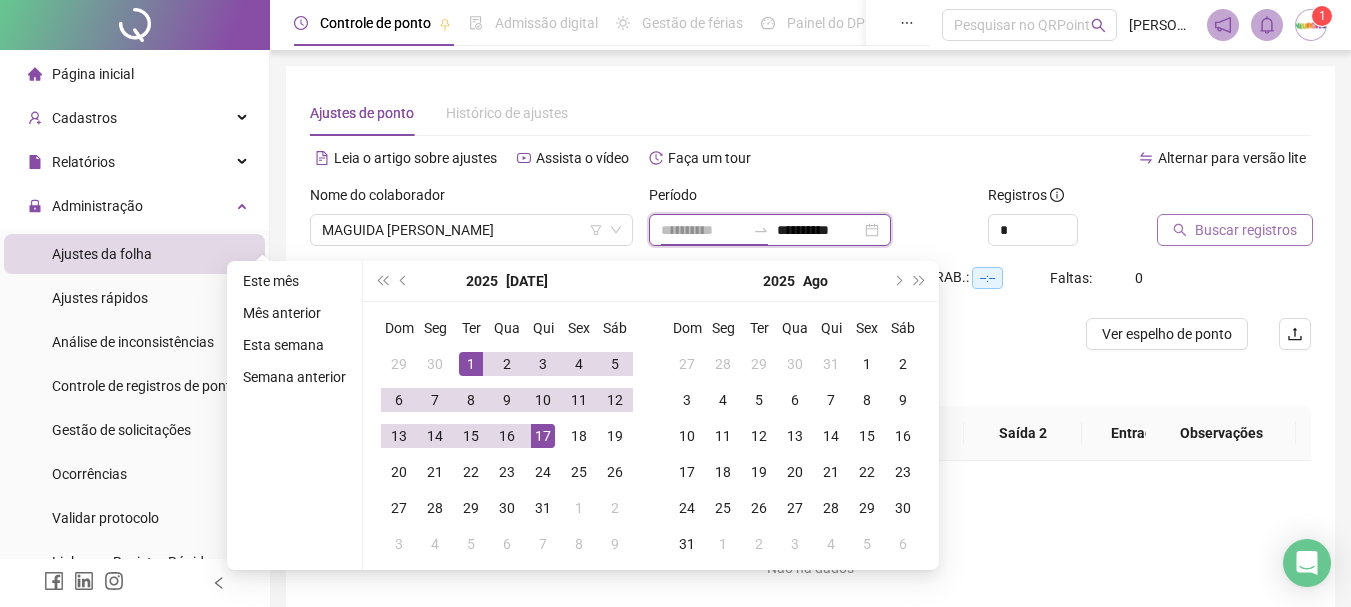 type on "**********" 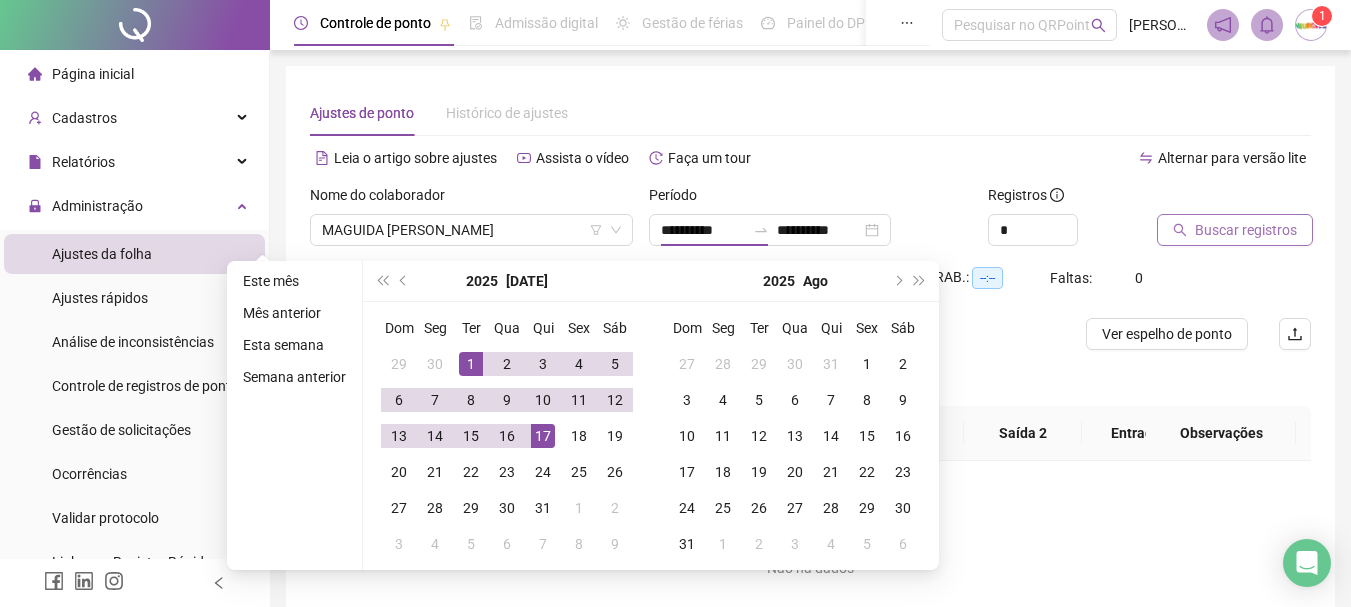 click on "Buscar registros" at bounding box center (1246, 230) 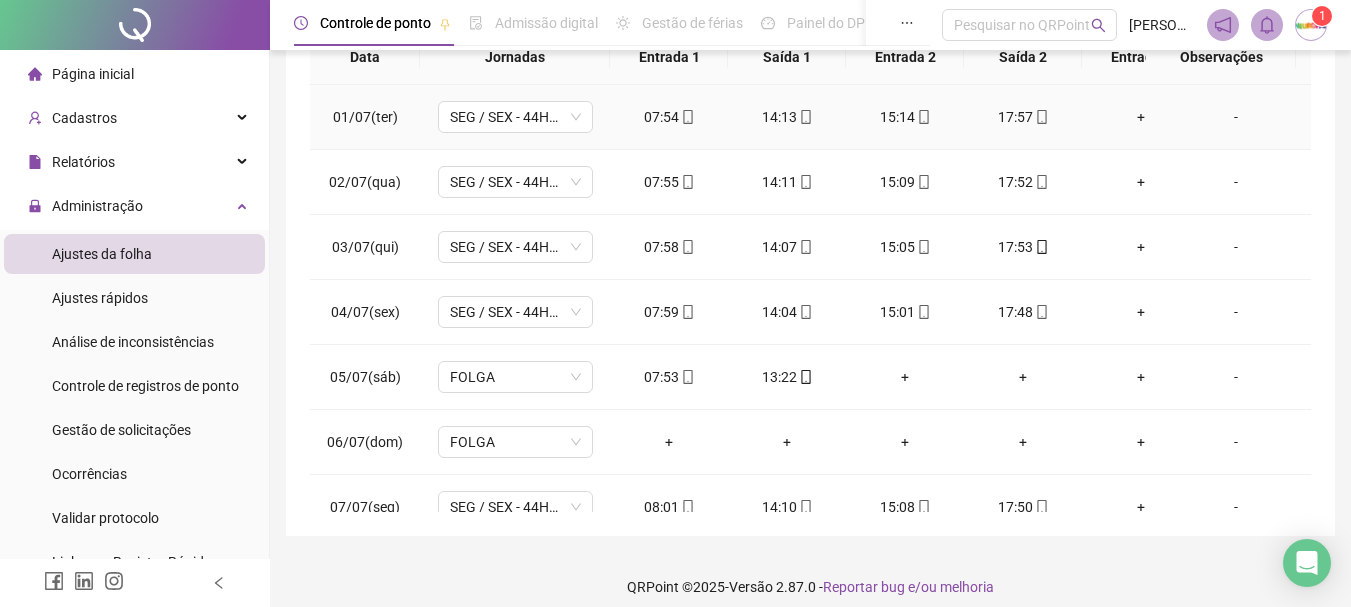 scroll, scrollTop: 415, scrollLeft: 0, axis: vertical 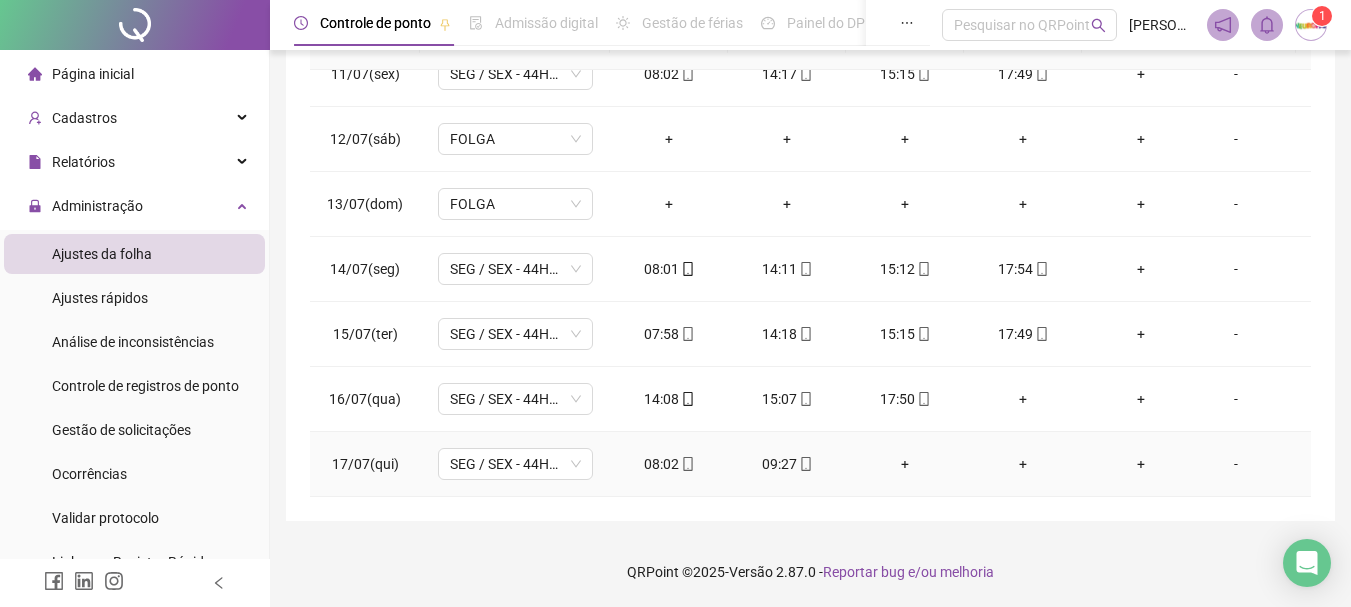 click on "09:27" at bounding box center [787, 464] 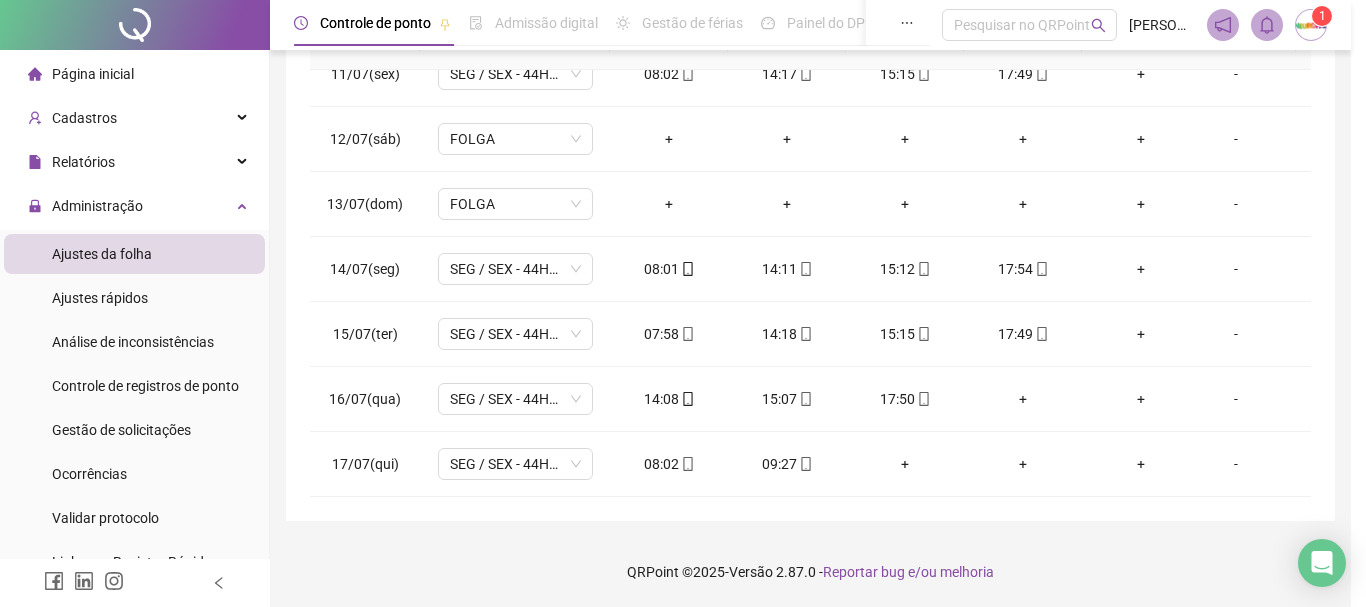 type on "**********" 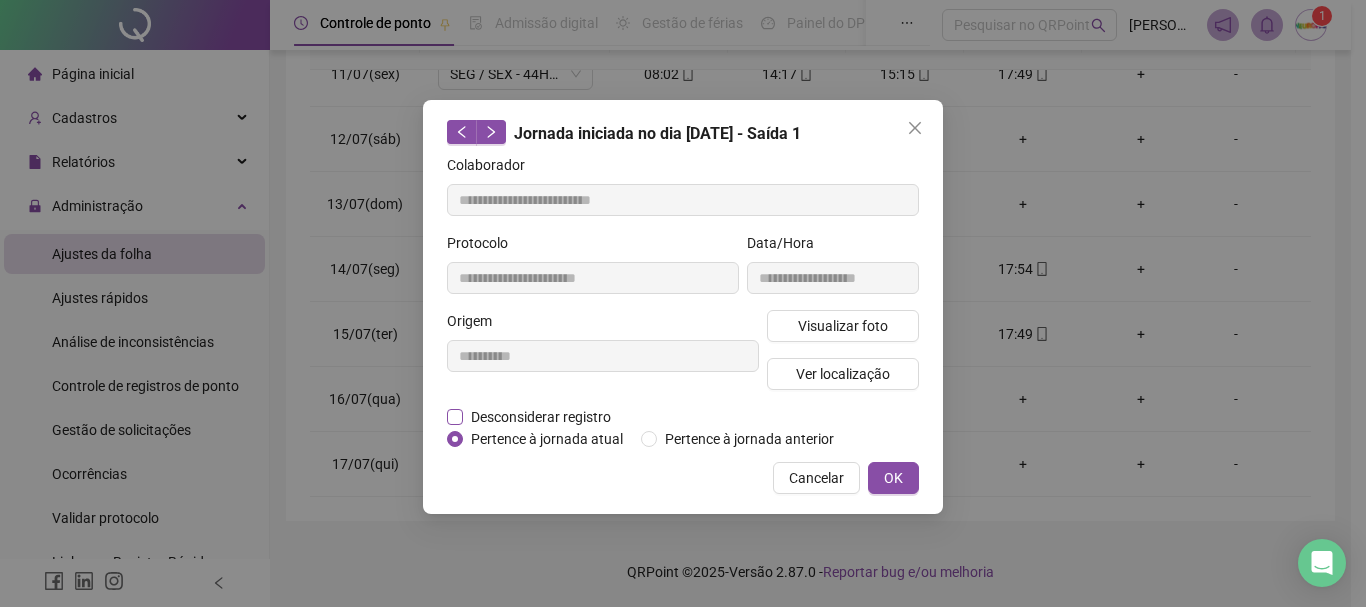 click on "Desconsiderar registro" at bounding box center (541, 417) 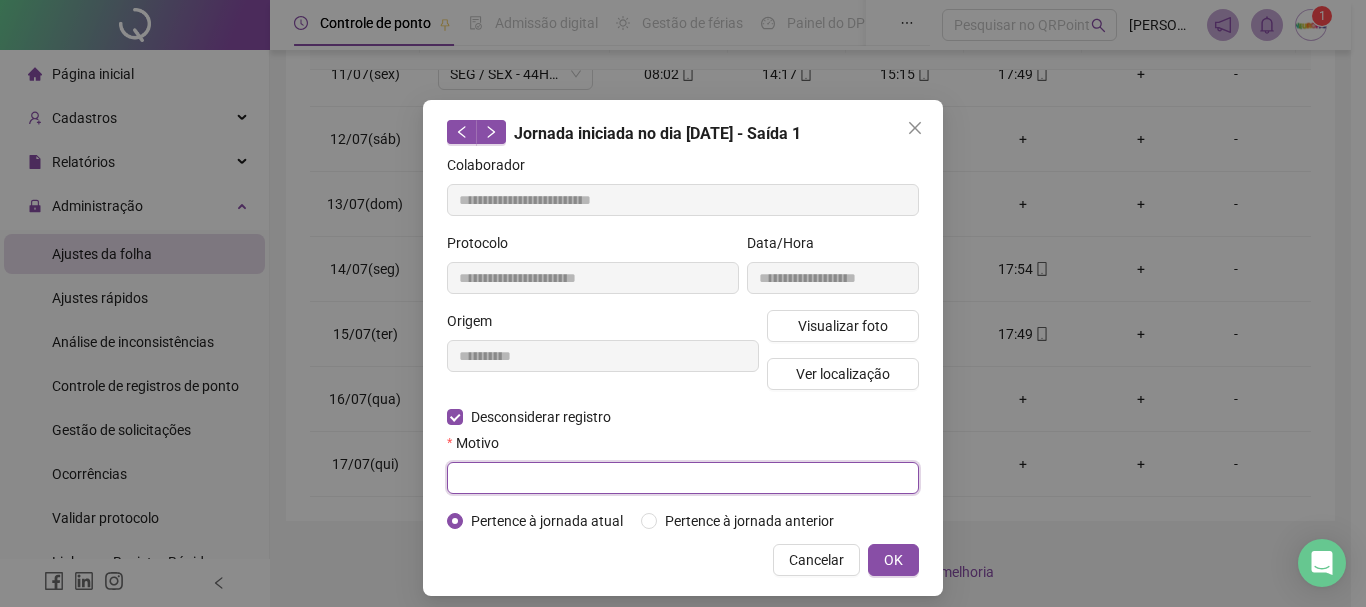 click at bounding box center [683, 478] 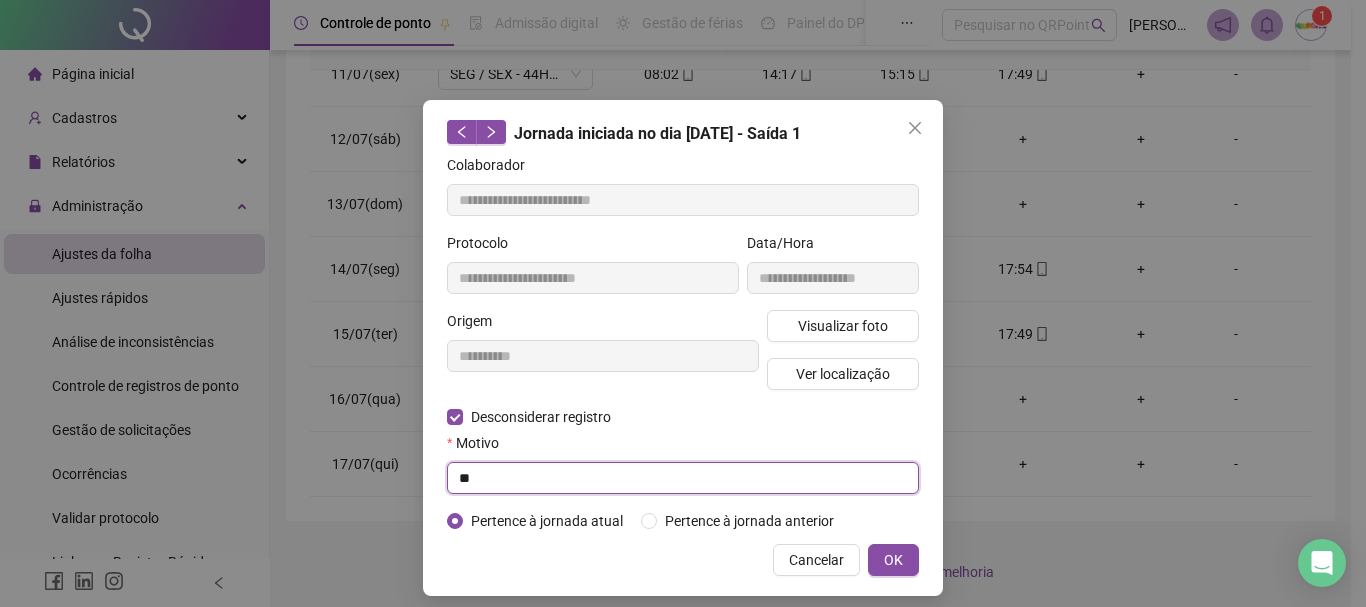 type on "*" 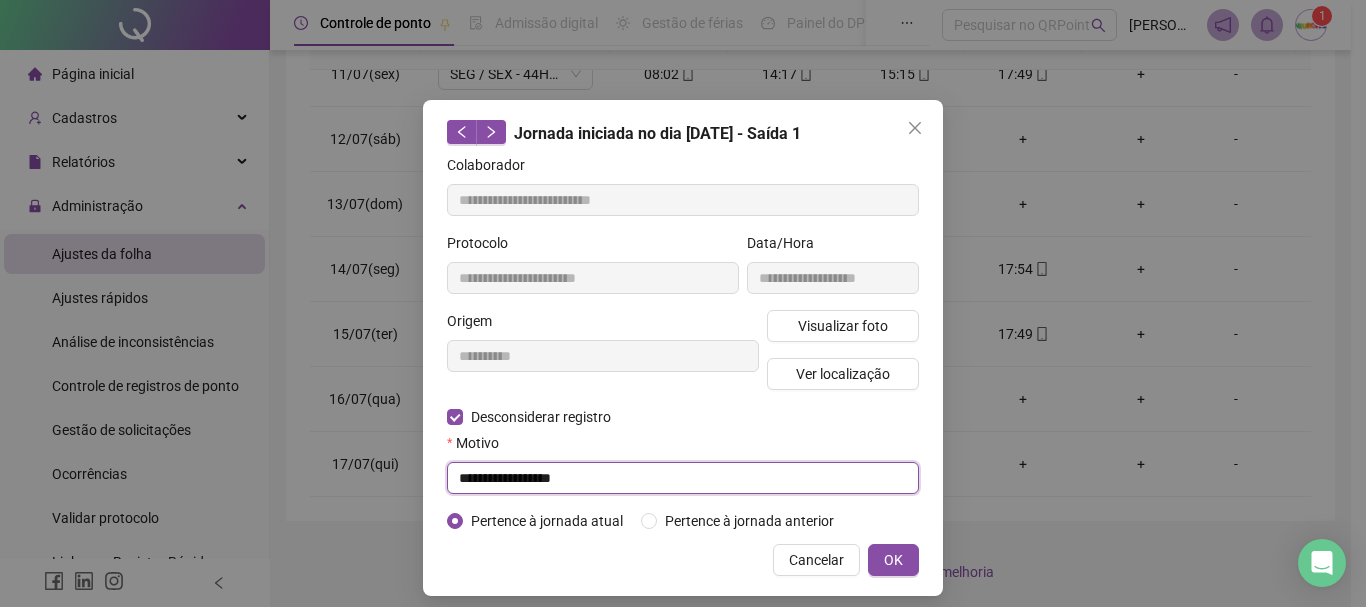 type on "**********" 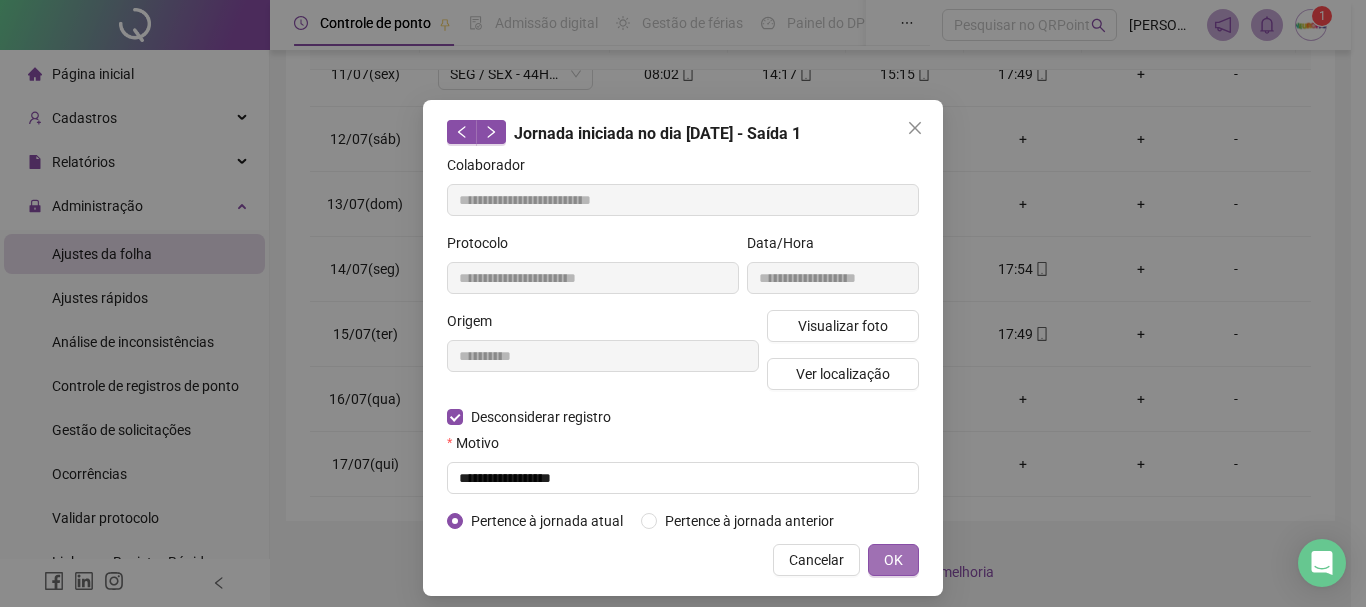click on "OK" at bounding box center (893, 560) 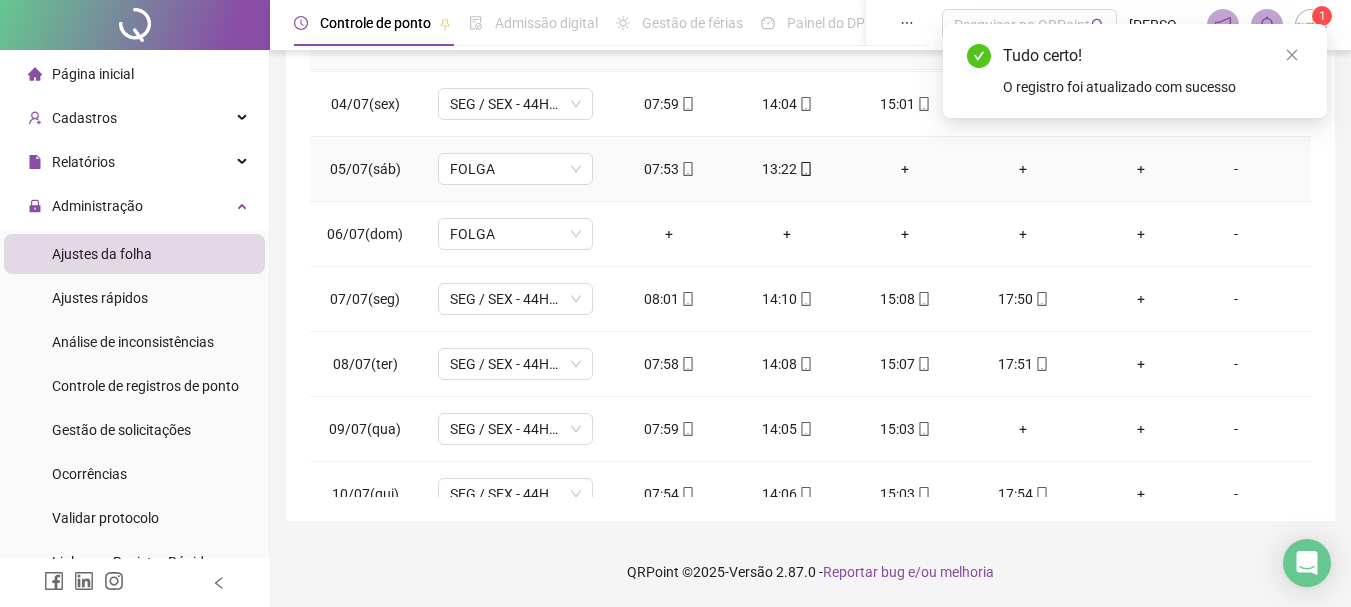 scroll, scrollTop: 0, scrollLeft: 0, axis: both 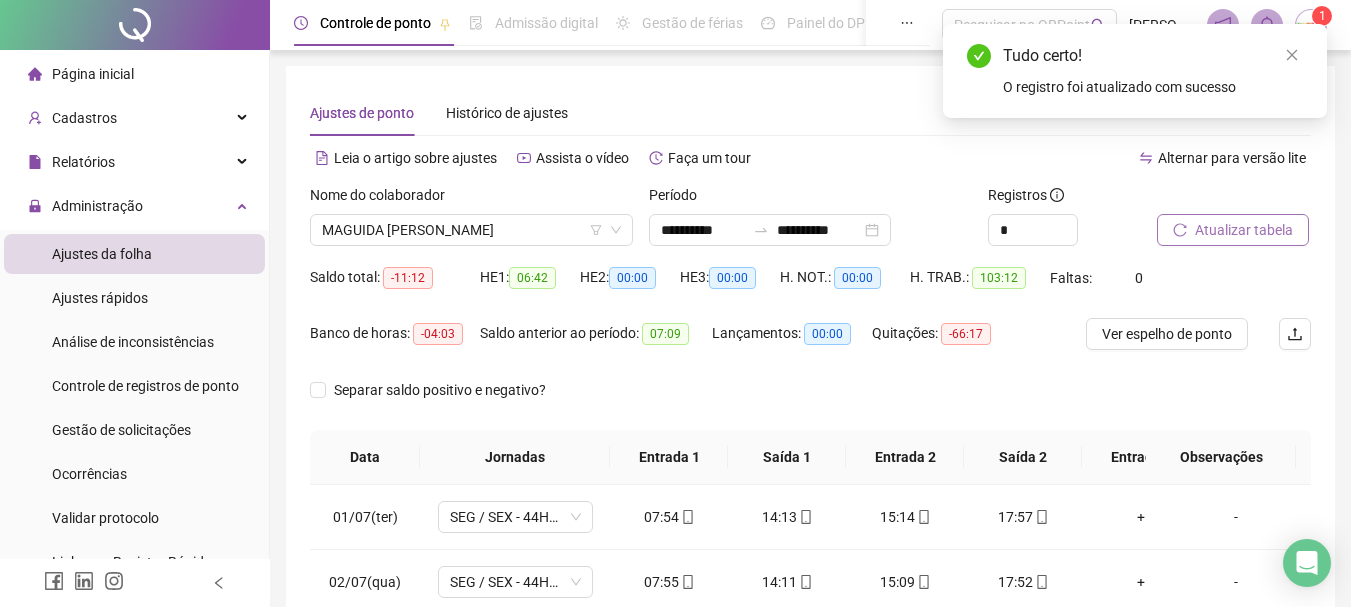 click on "Atualizar tabela" at bounding box center (1244, 230) 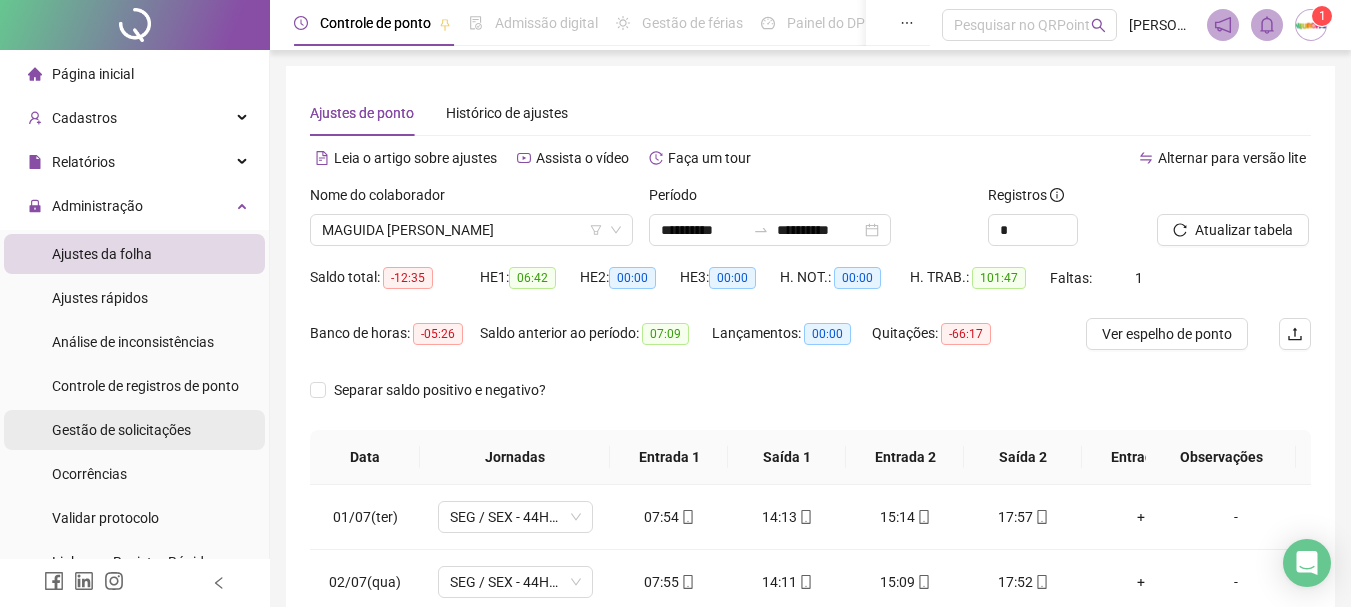 click on "Gestão de solicitações" at bounding box center [121, 430] 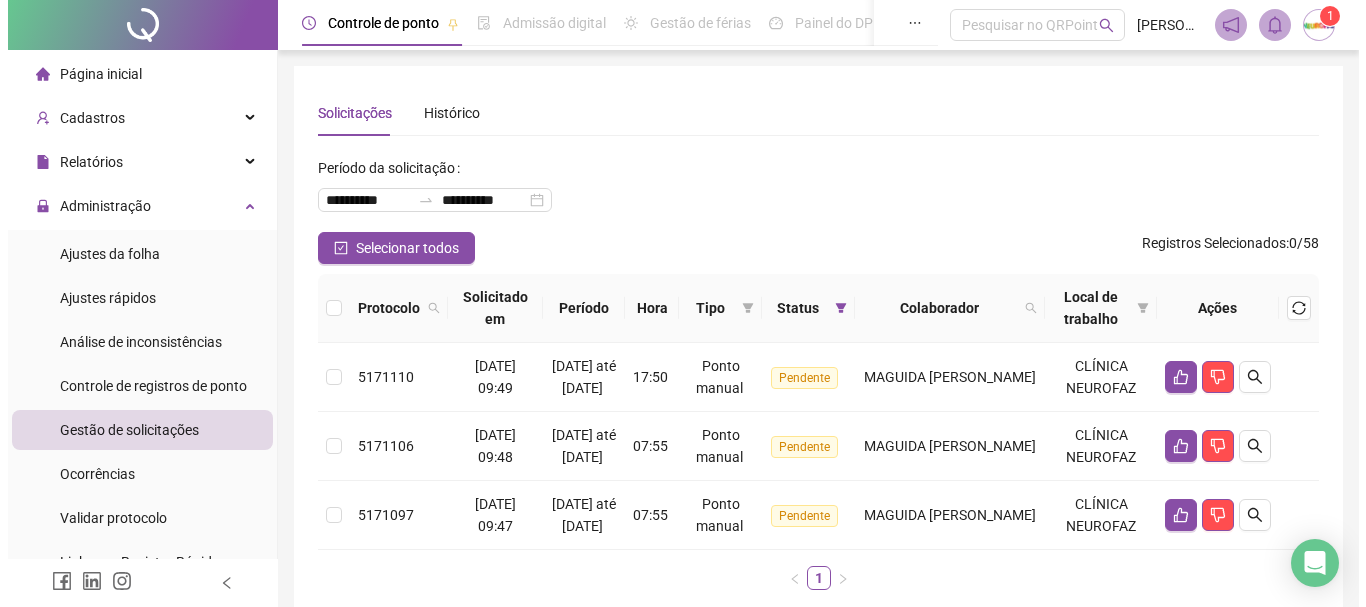scroll, scrollTop: 175, scrollLeft: 0, axis: vertical 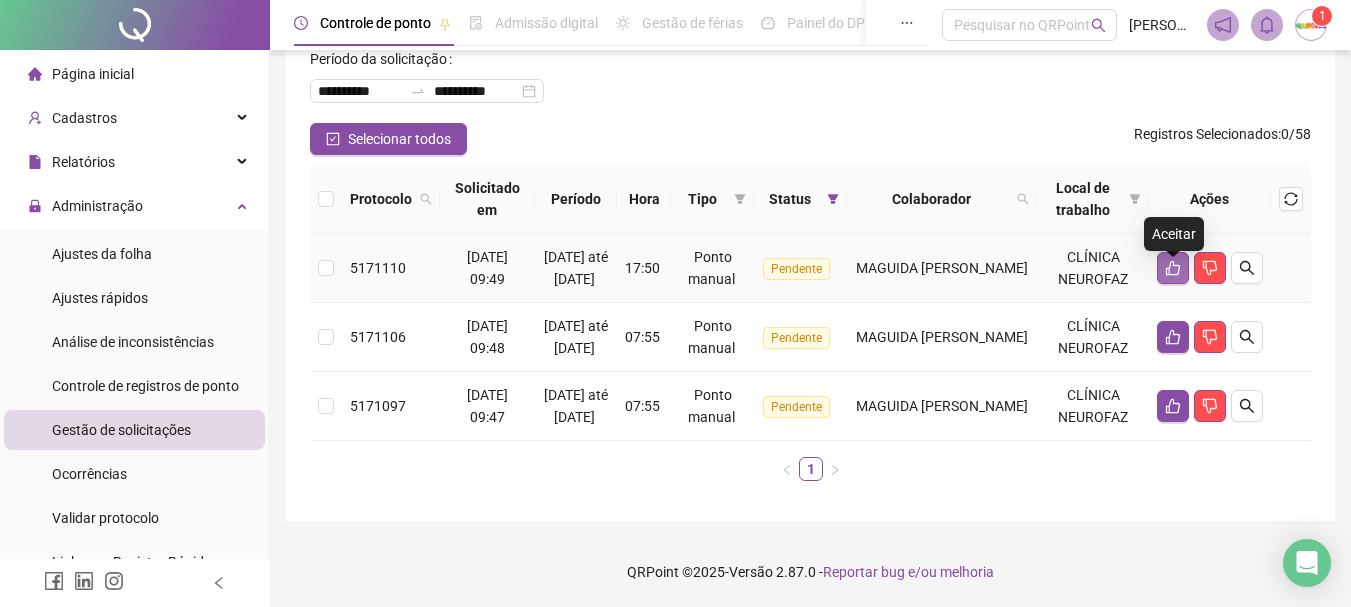 click 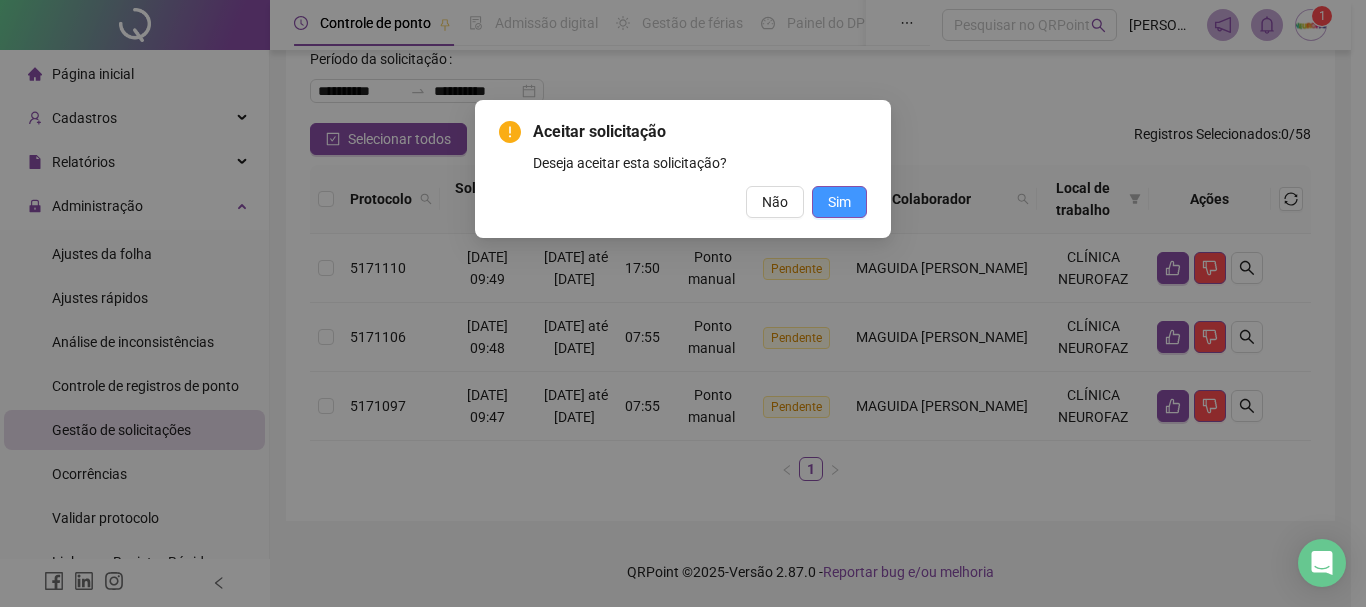 click on "Sim" at bounding box center (839, 202) 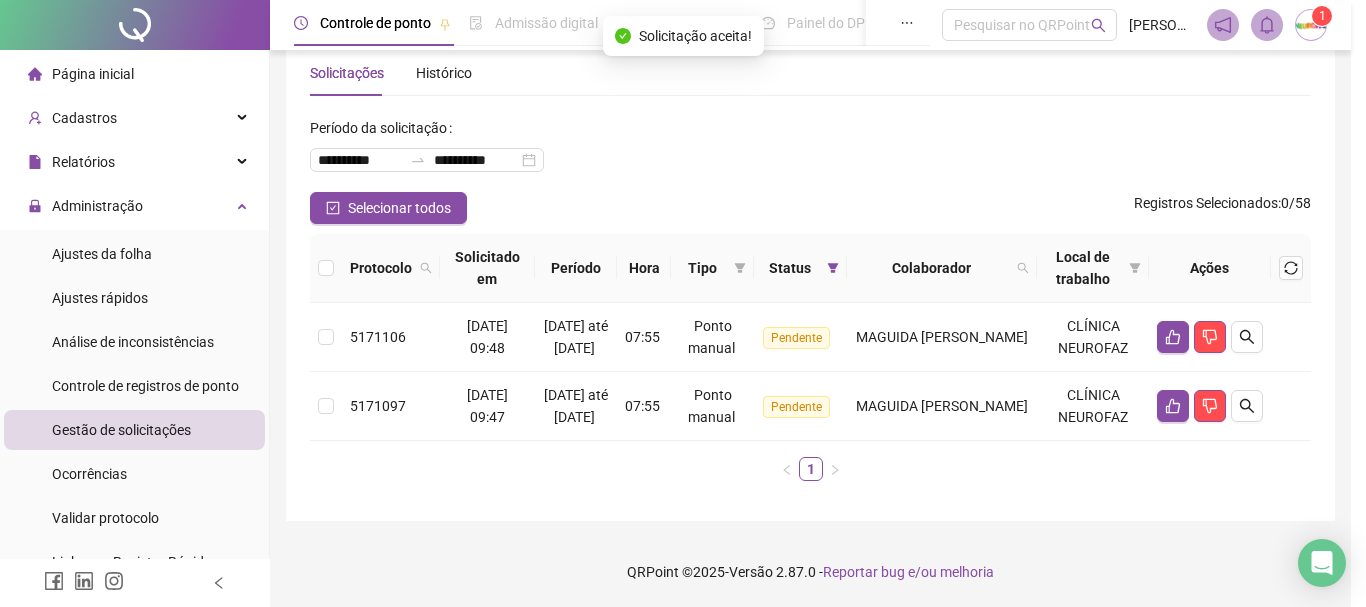 scroll, scrollTop: 84, scrollLeft: 0, axis: vertical 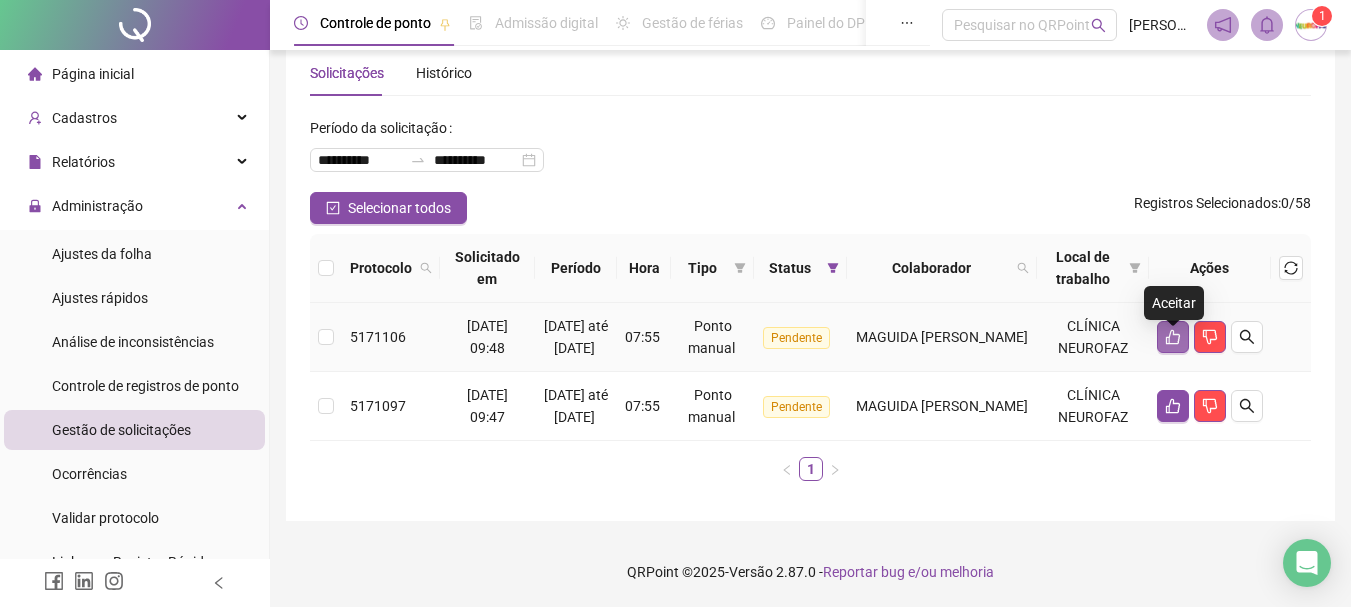 click 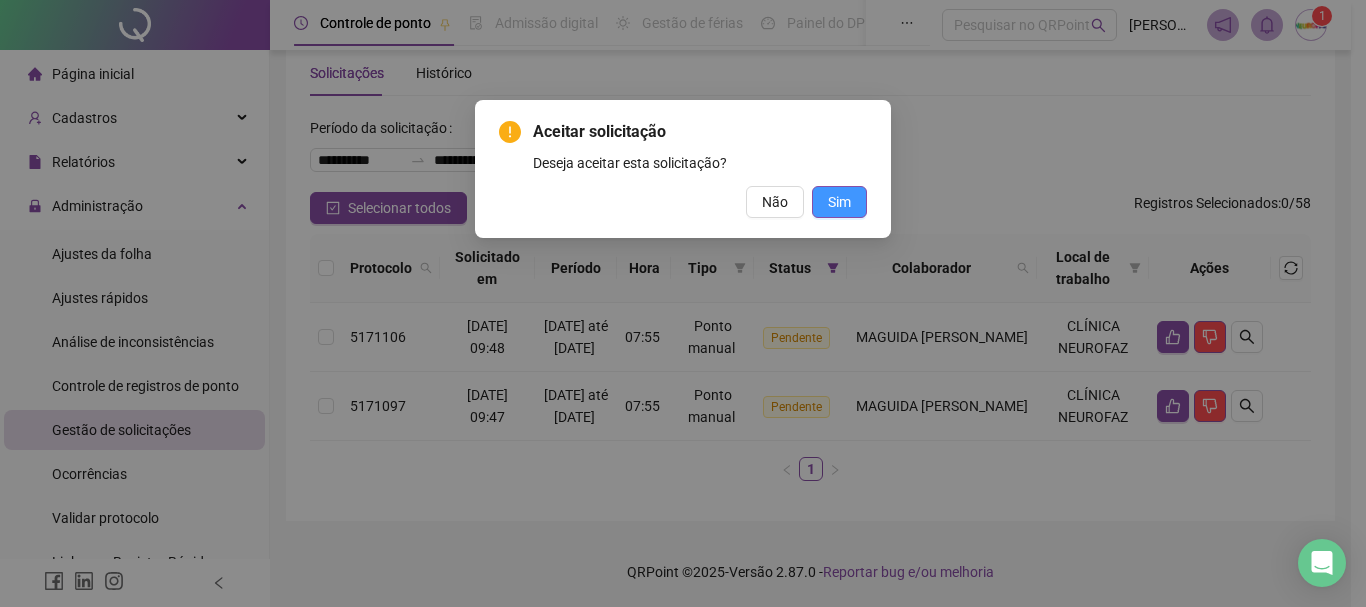 click on "Sim" at bounding box center (839, 202) 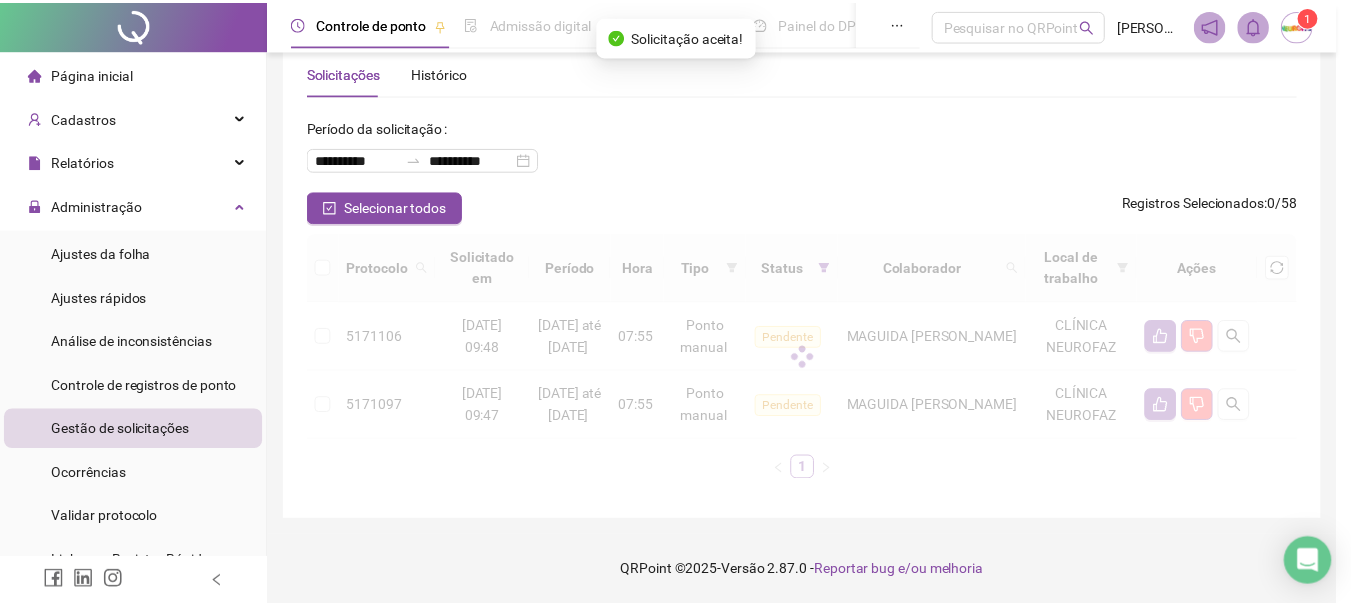 scroll, scrollTop: 0, scrollLeft: 0, axis: both 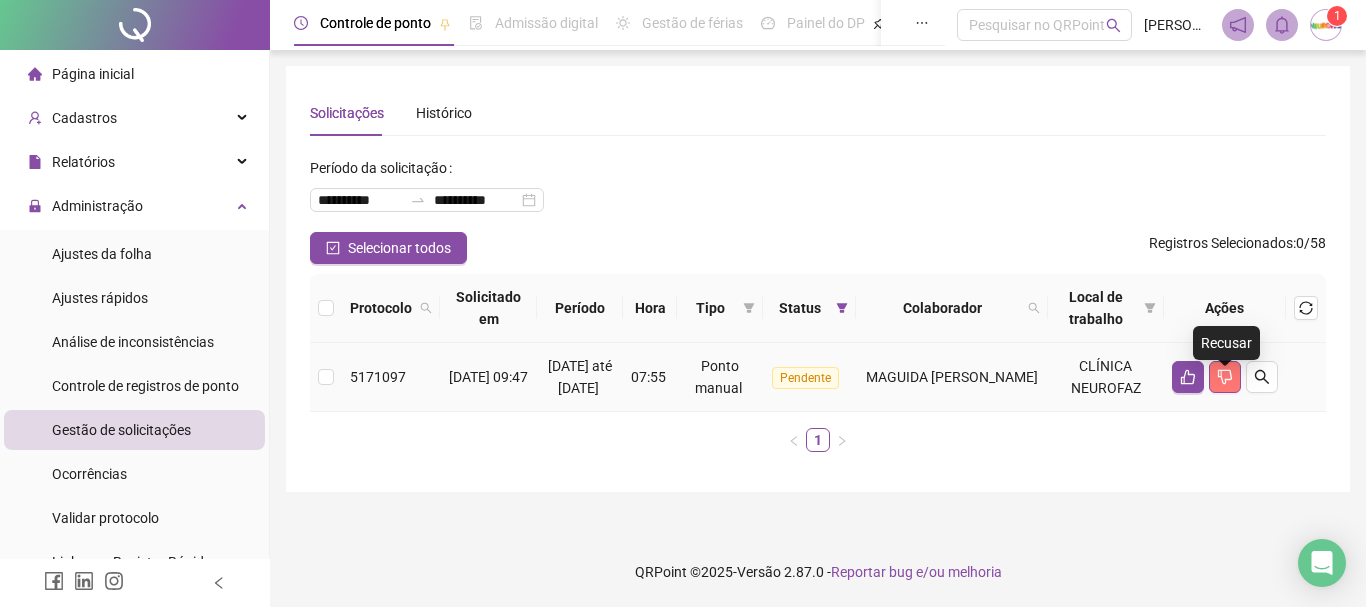 click 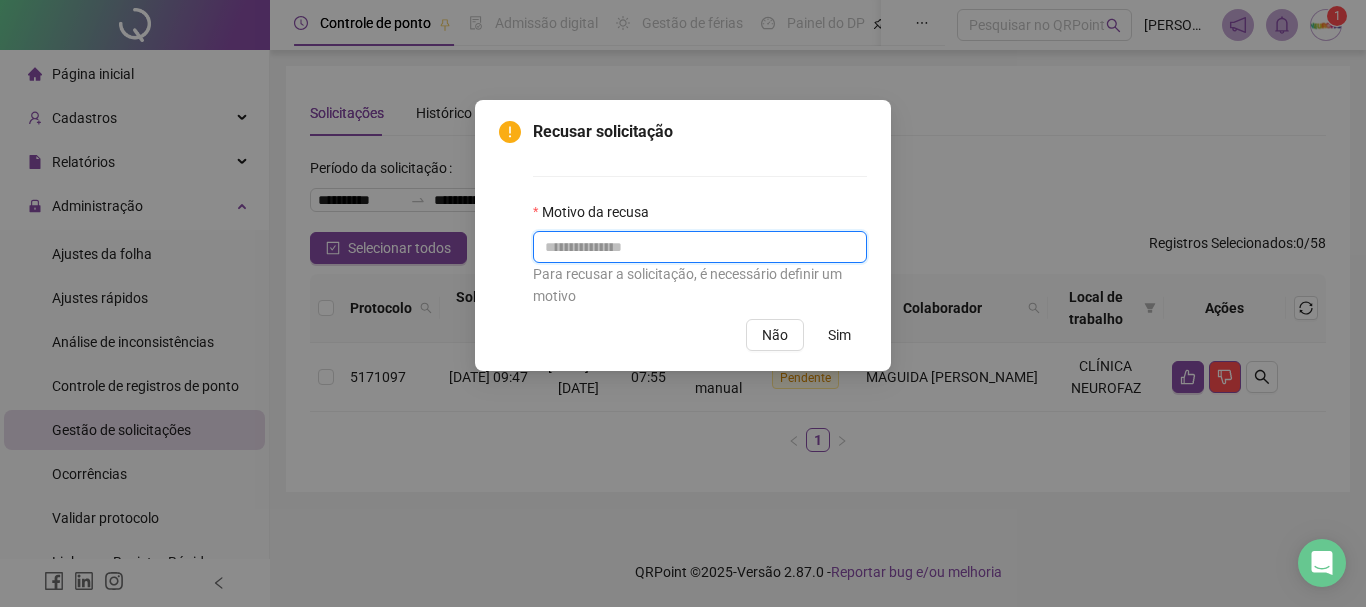 click at bounding box center (700, 247) 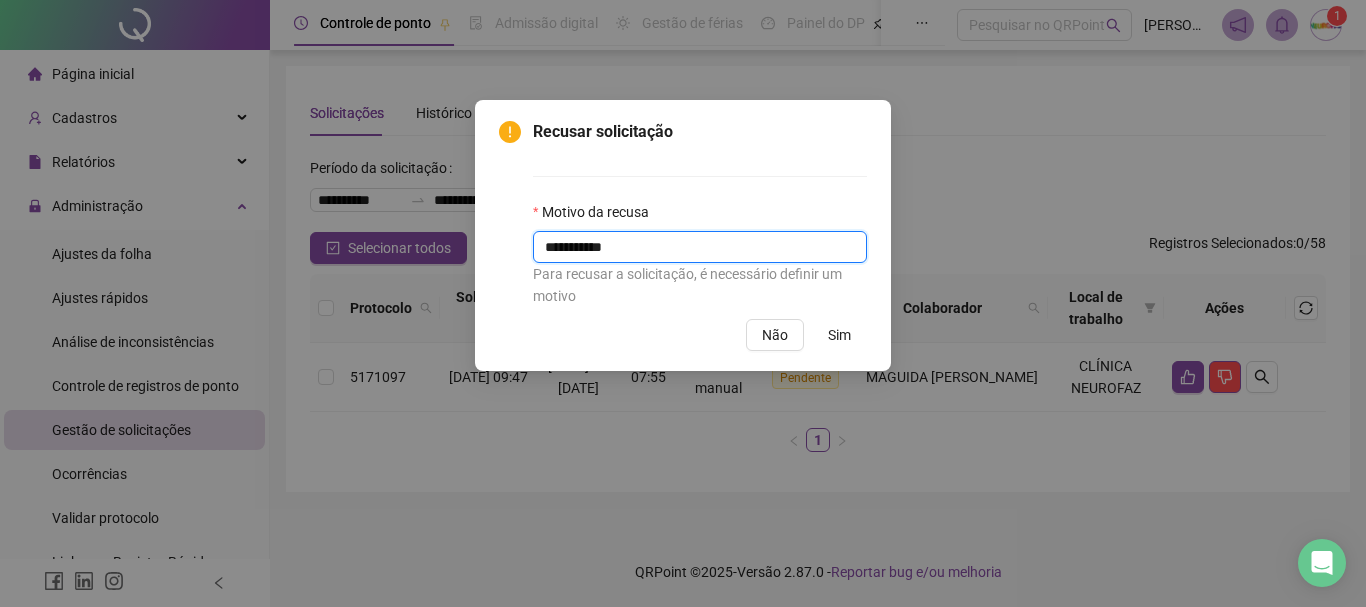 type on "**********" 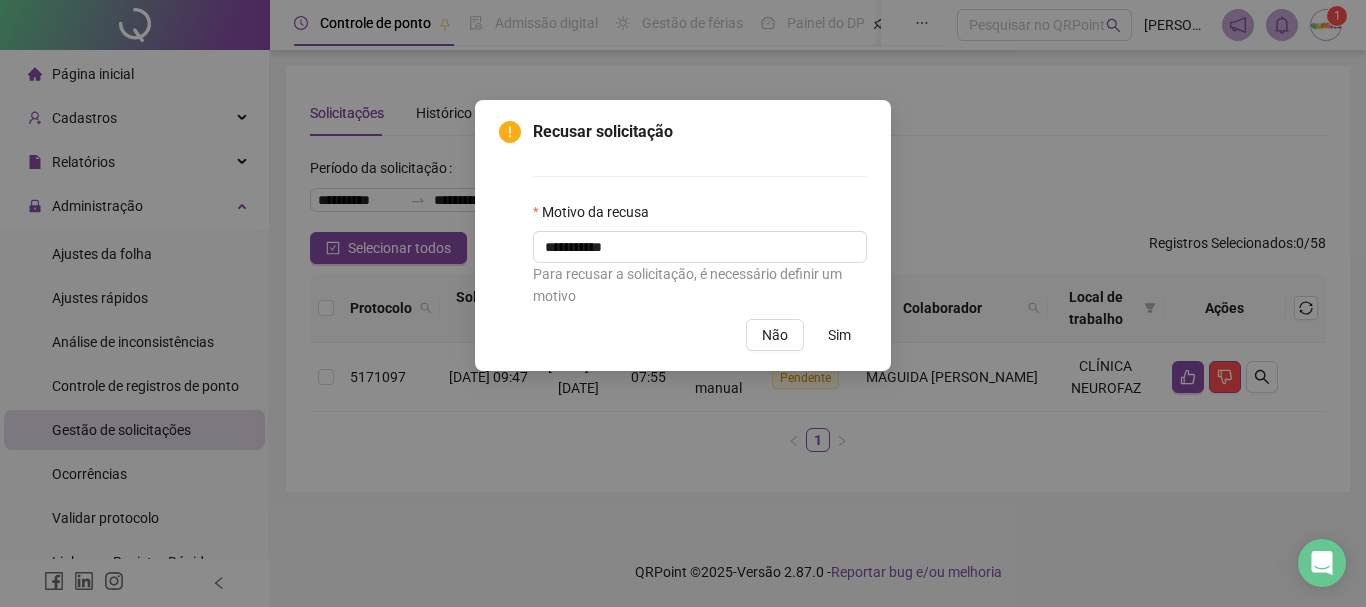 click on "Sim" at bounding box center [839, 335] 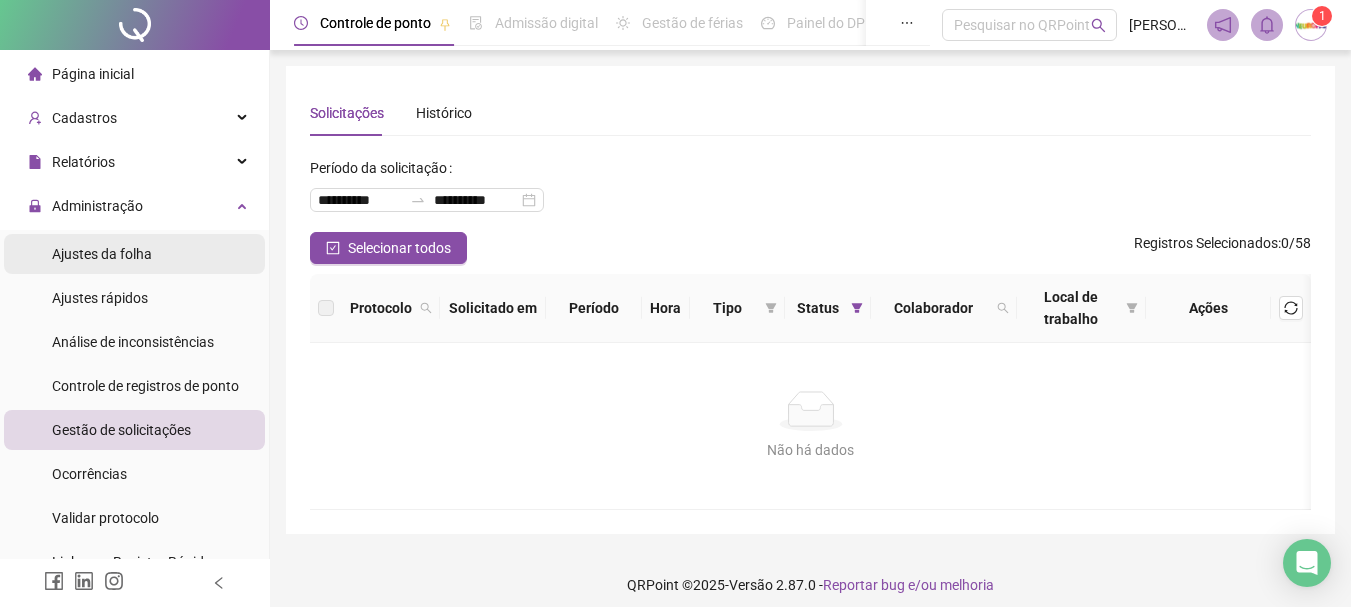 click on "Ajustes da folha" at bounding box center [102, 254] 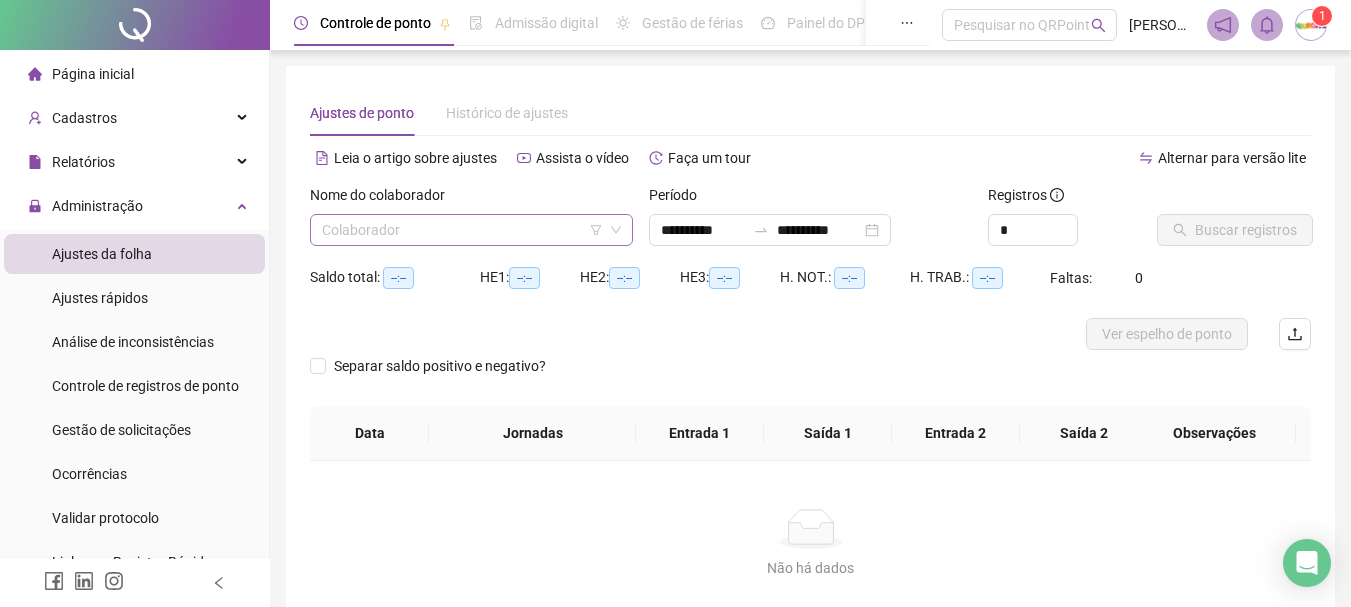 type on "**********" 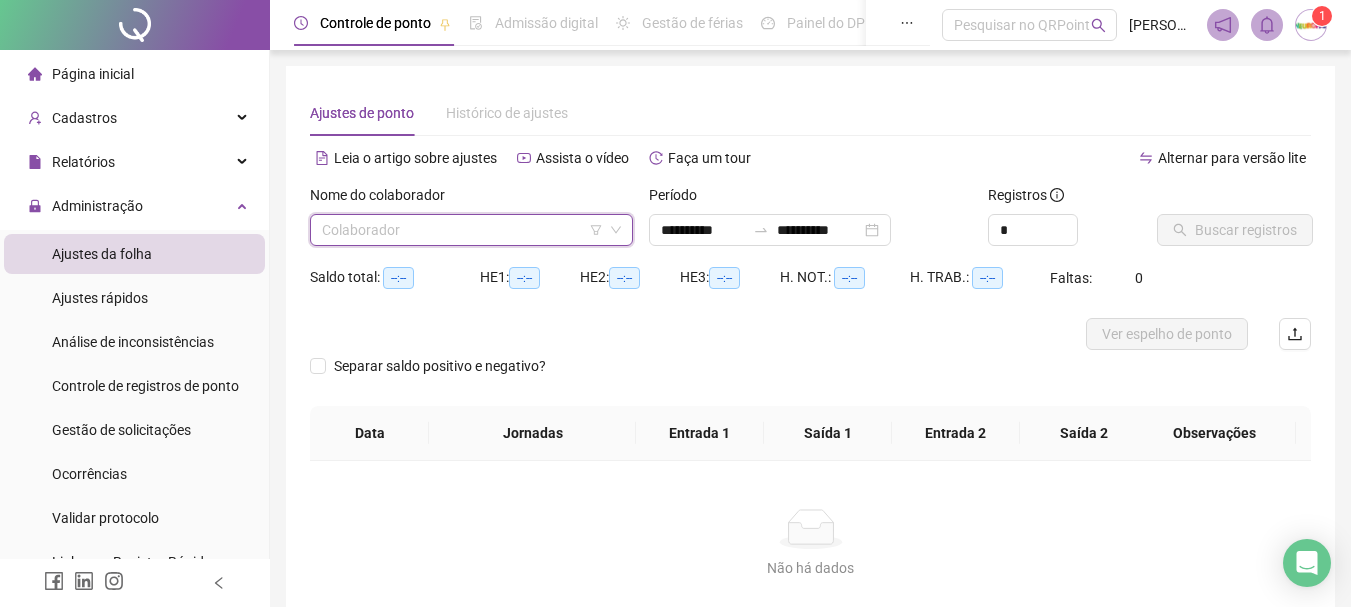 click at bounding box center (465, 230) 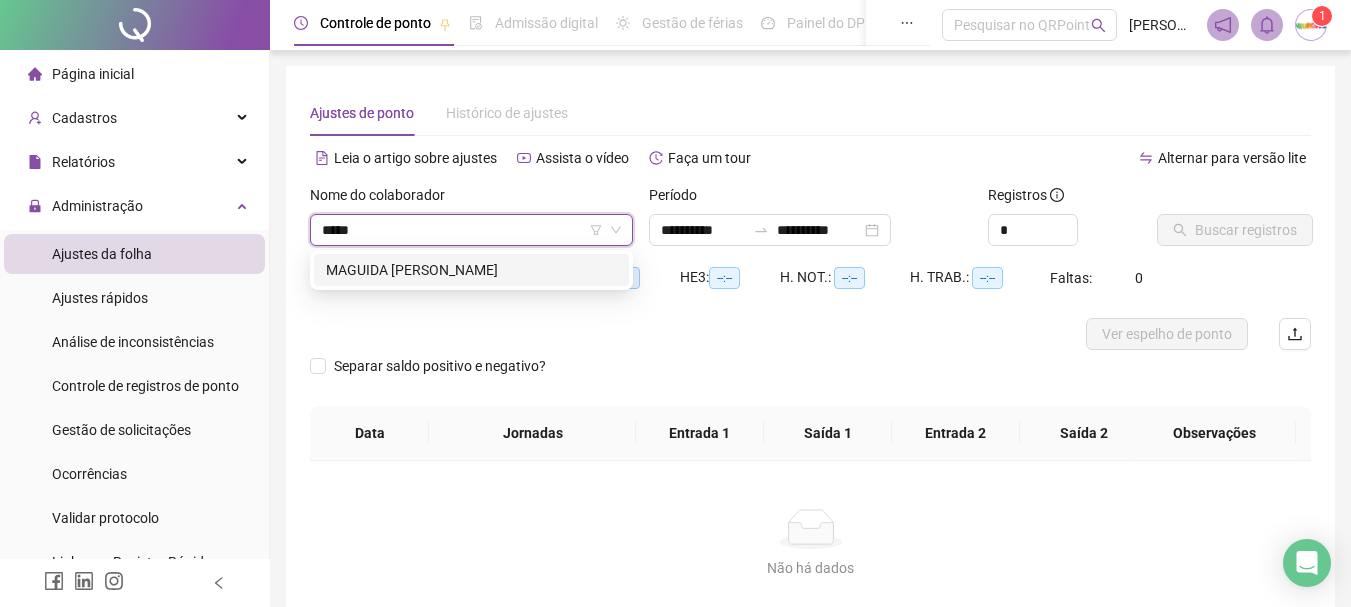 type on "******" 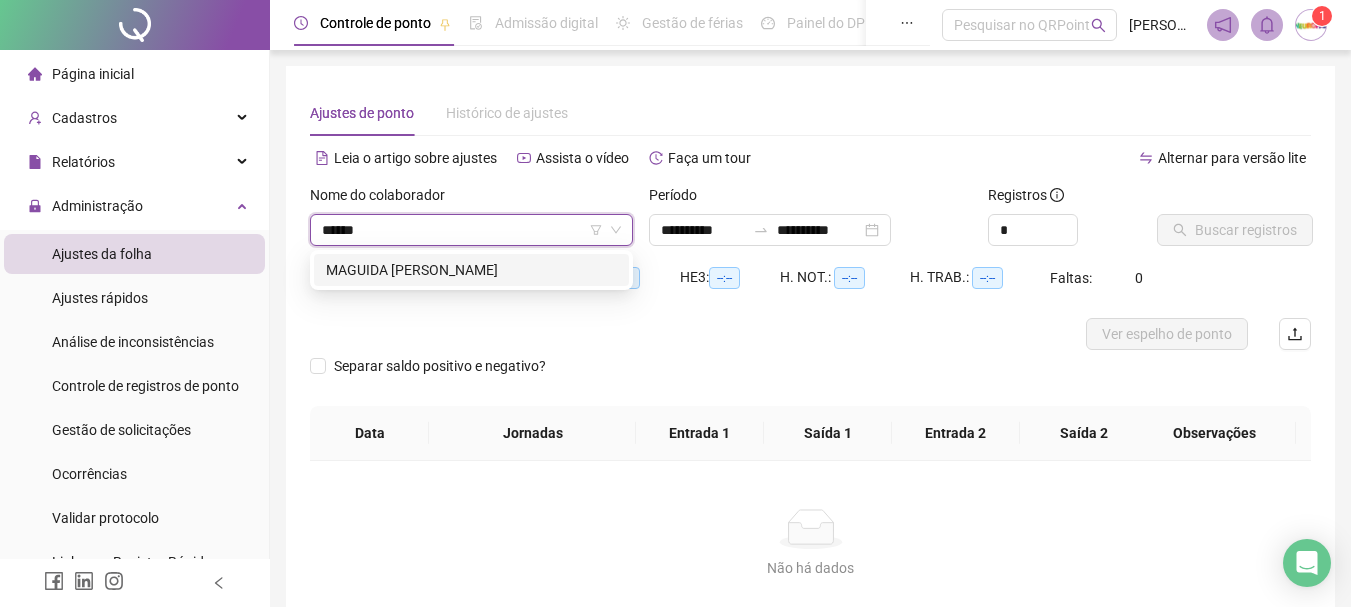 click on "MAGUIDA [PERSON_NAME]" at bounding box center [471, 270] 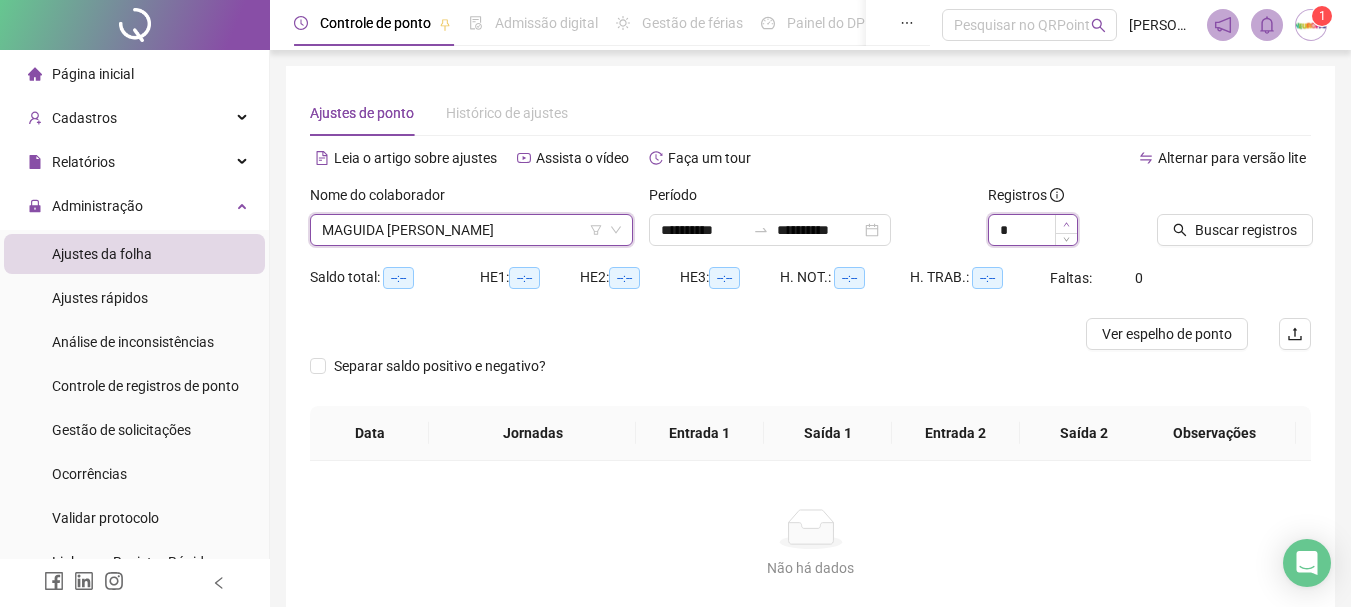 type on "*" 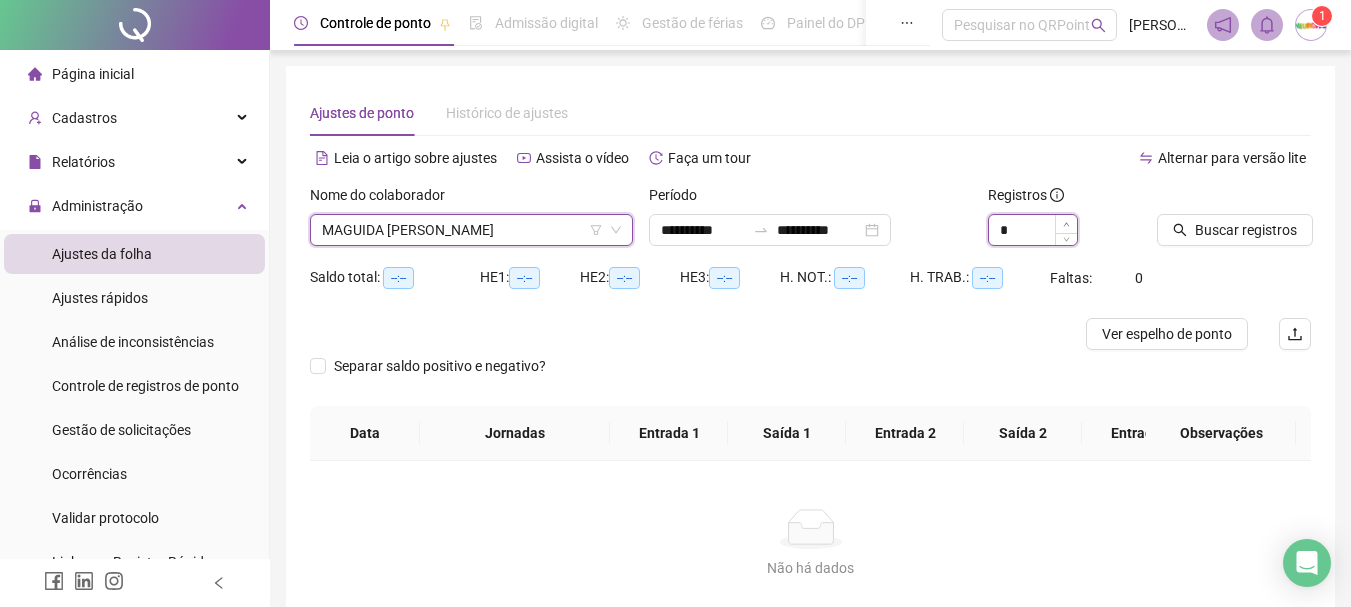 click 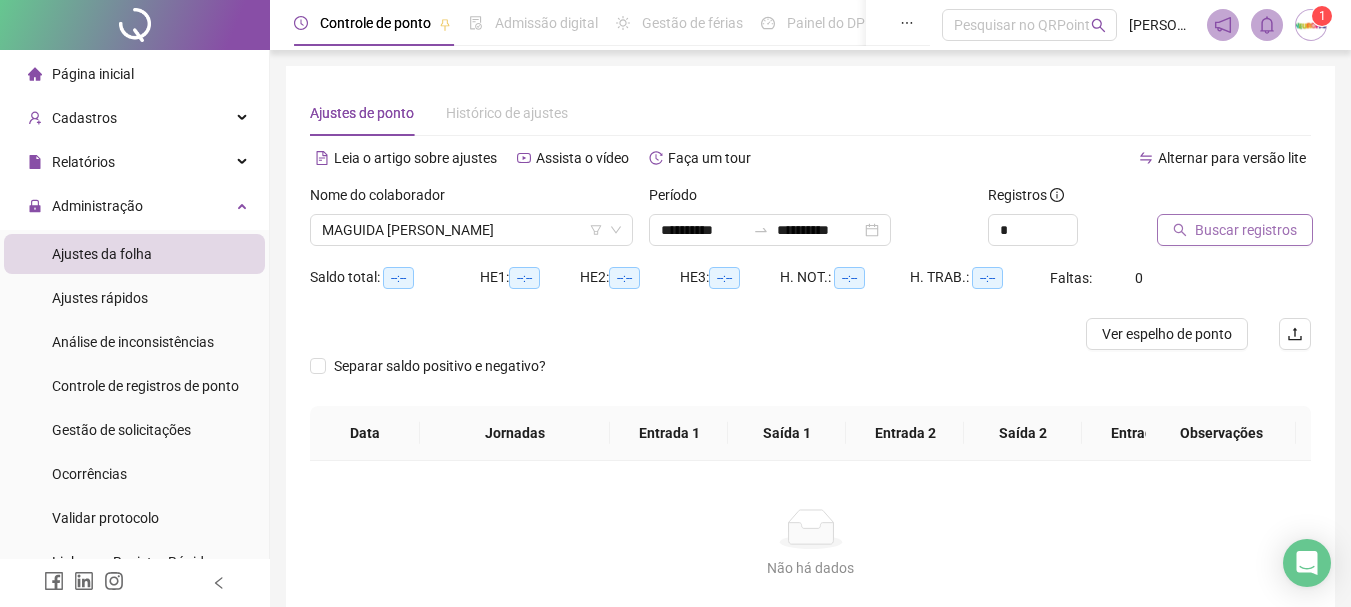click 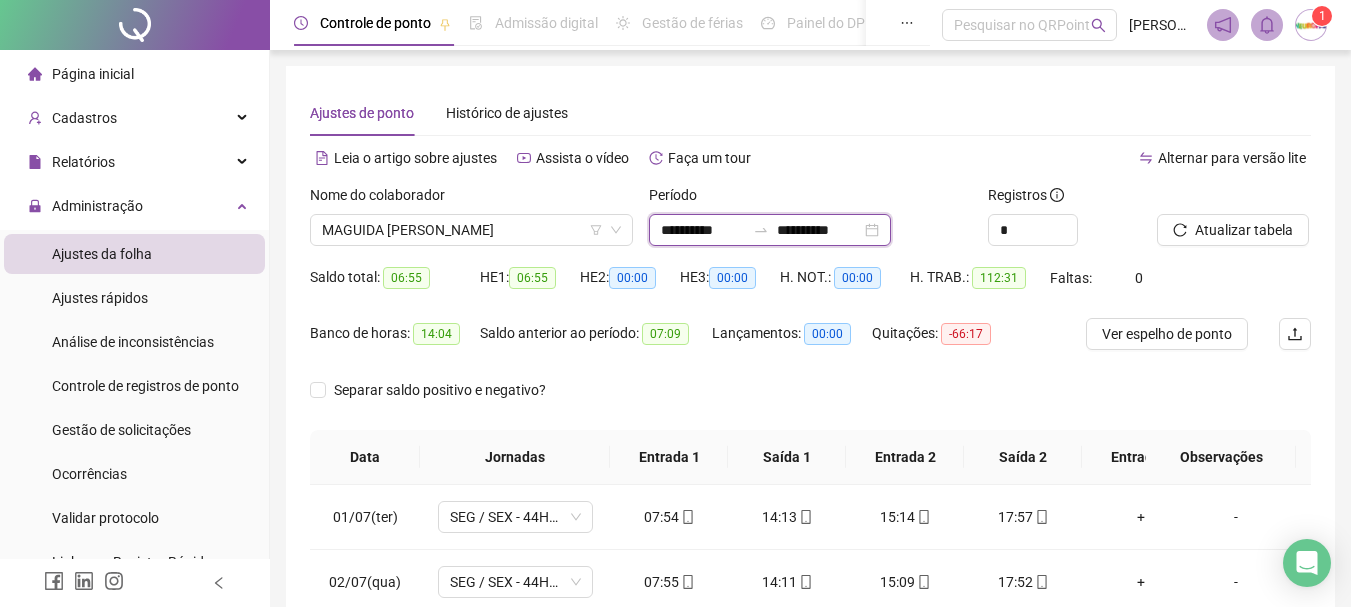 click on "**********" at bounding box center (819, 230) 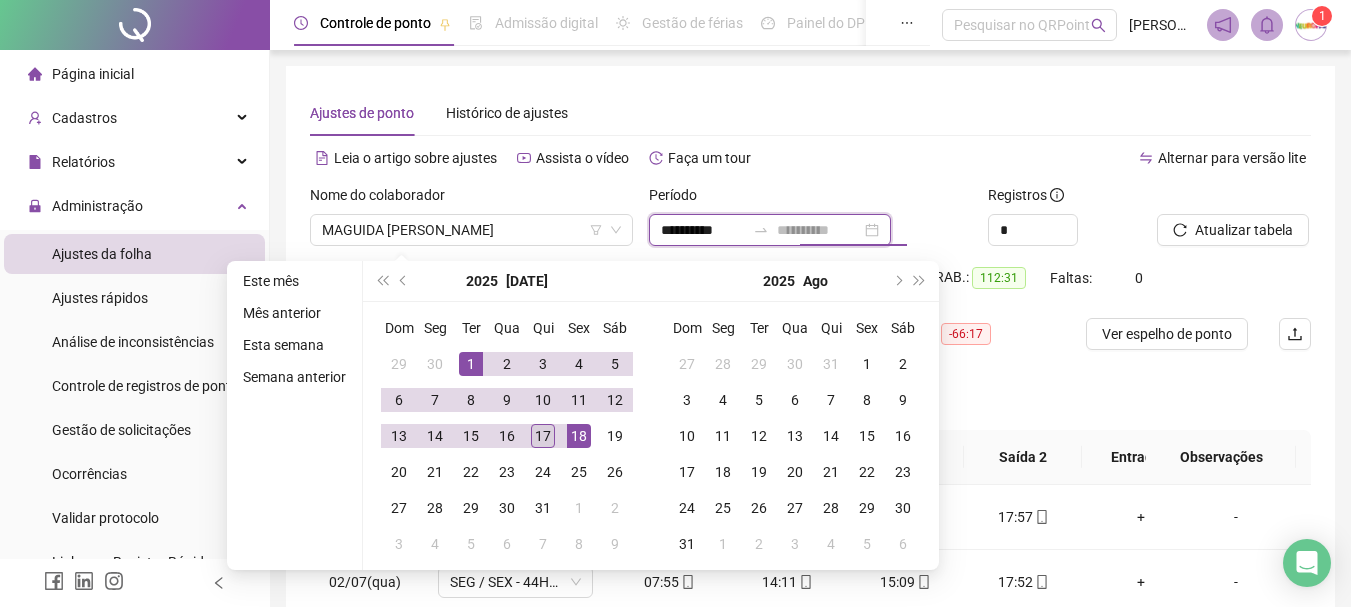 type on "**********" 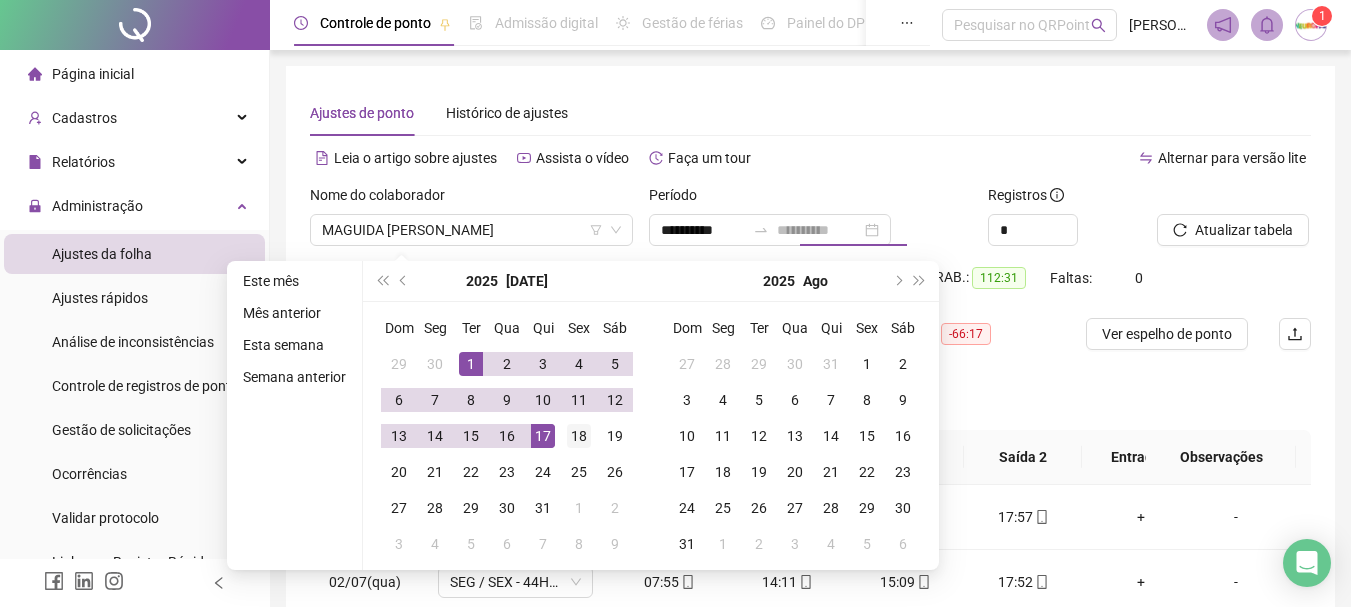 click on "17" at bounding box center (543, 436) 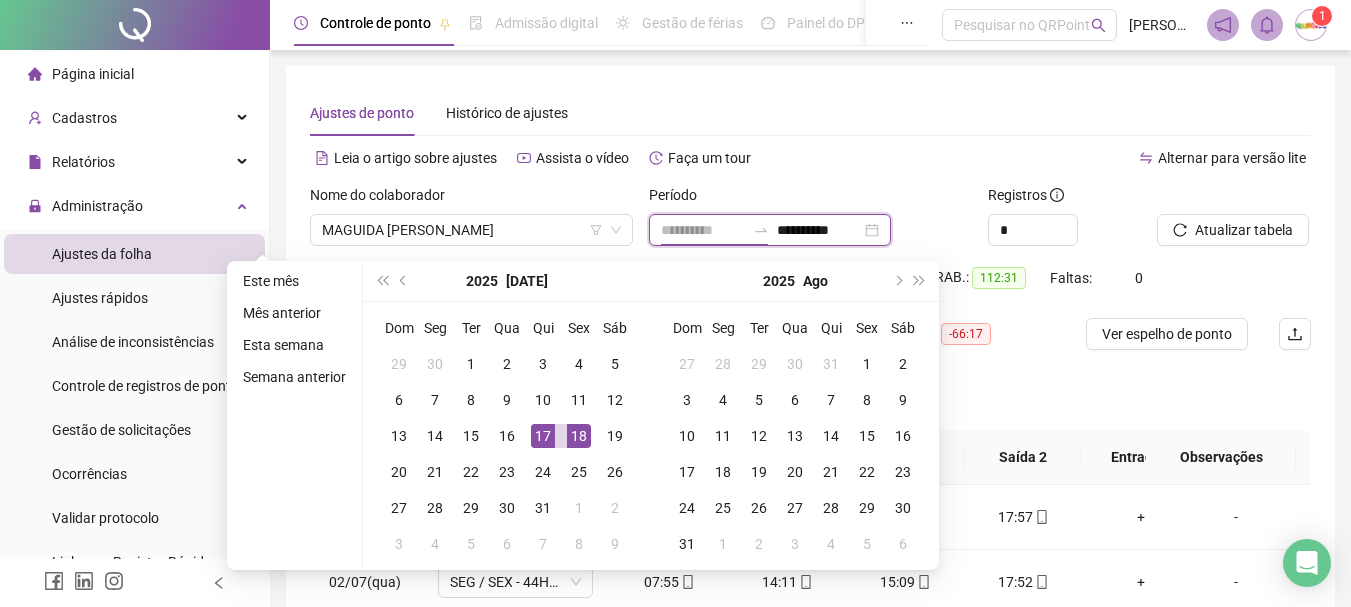 type on "**********" 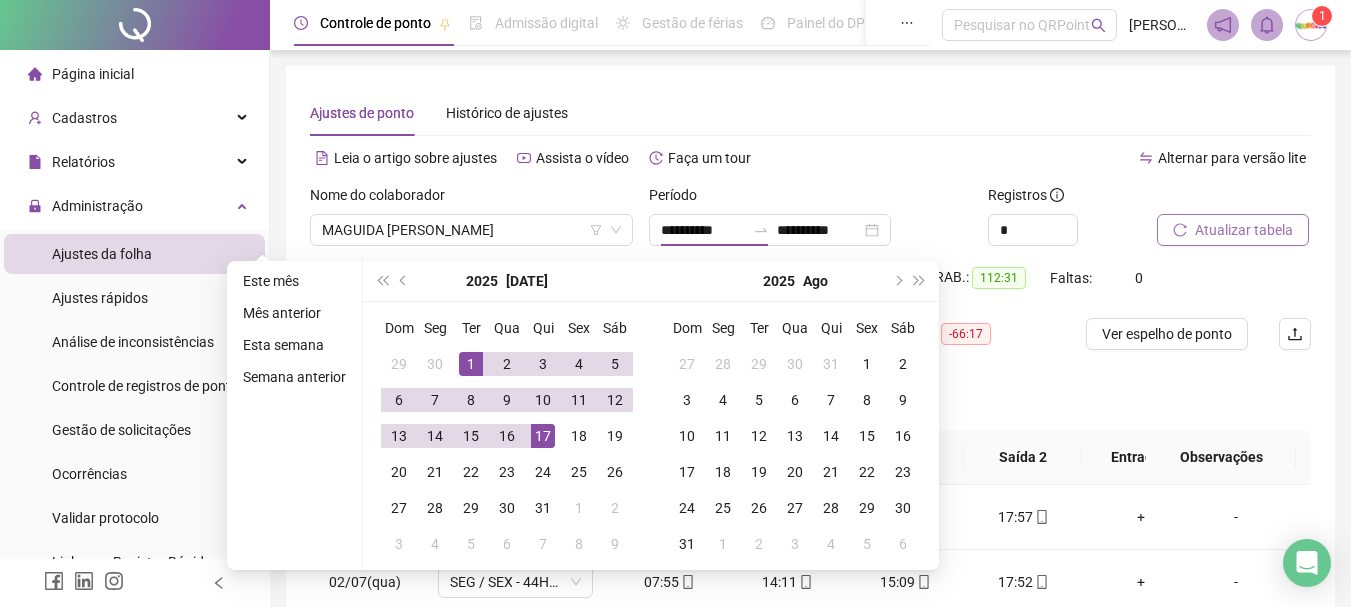 click on "Atualizar tabela" at bounding box center (1233, 230) 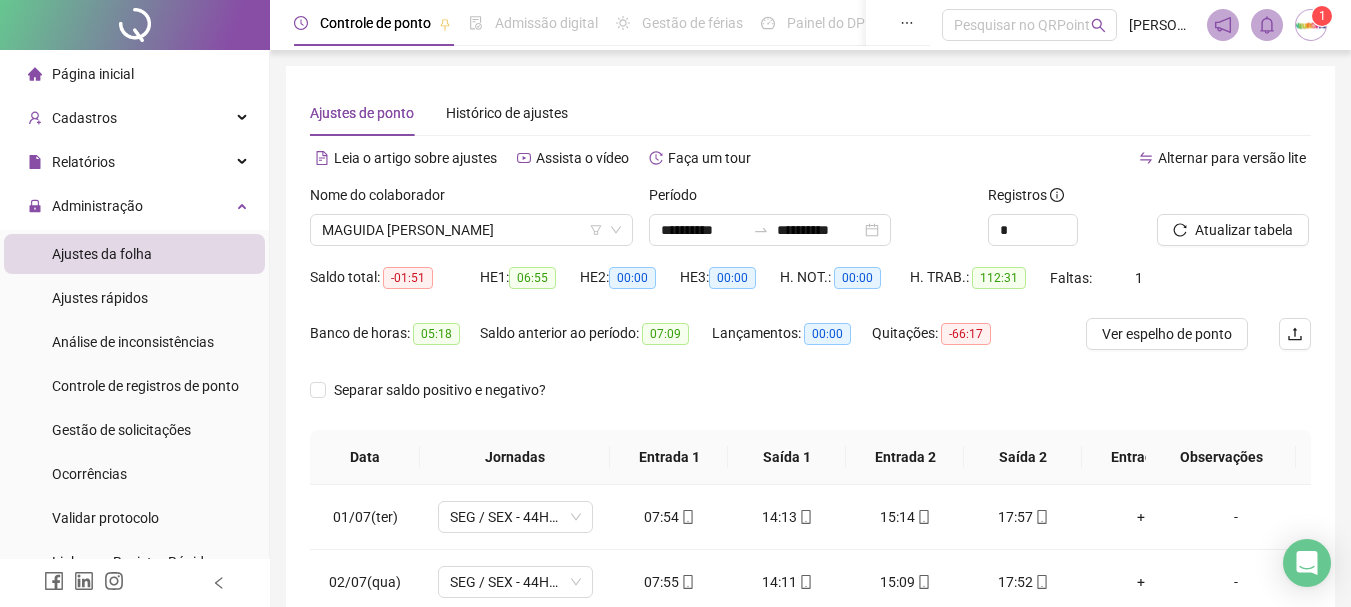 scroll, scrollTop: 415, scrollLeft: 0, axis: vertical 